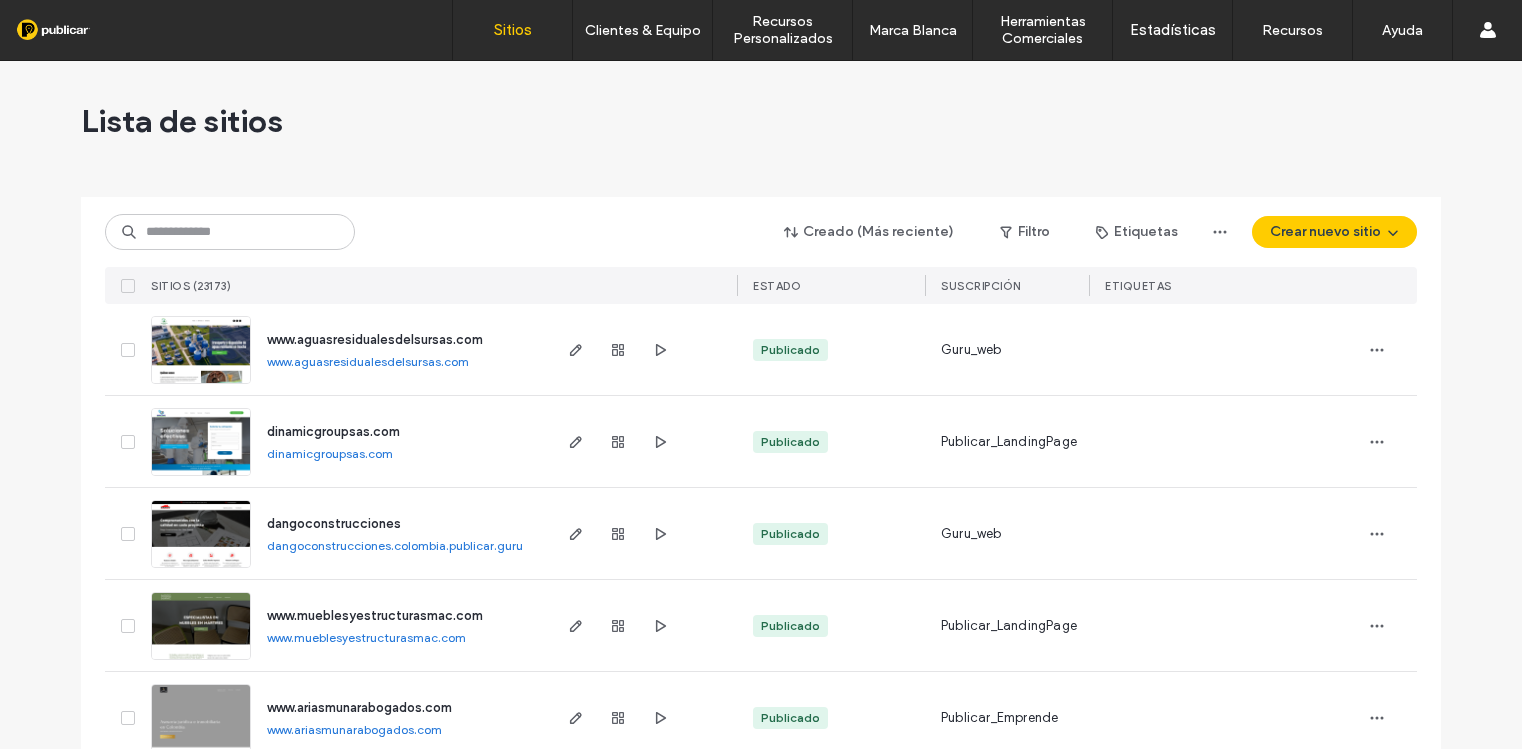 scroll, scrollTop: 0, scrollLeft: 0, axis: both 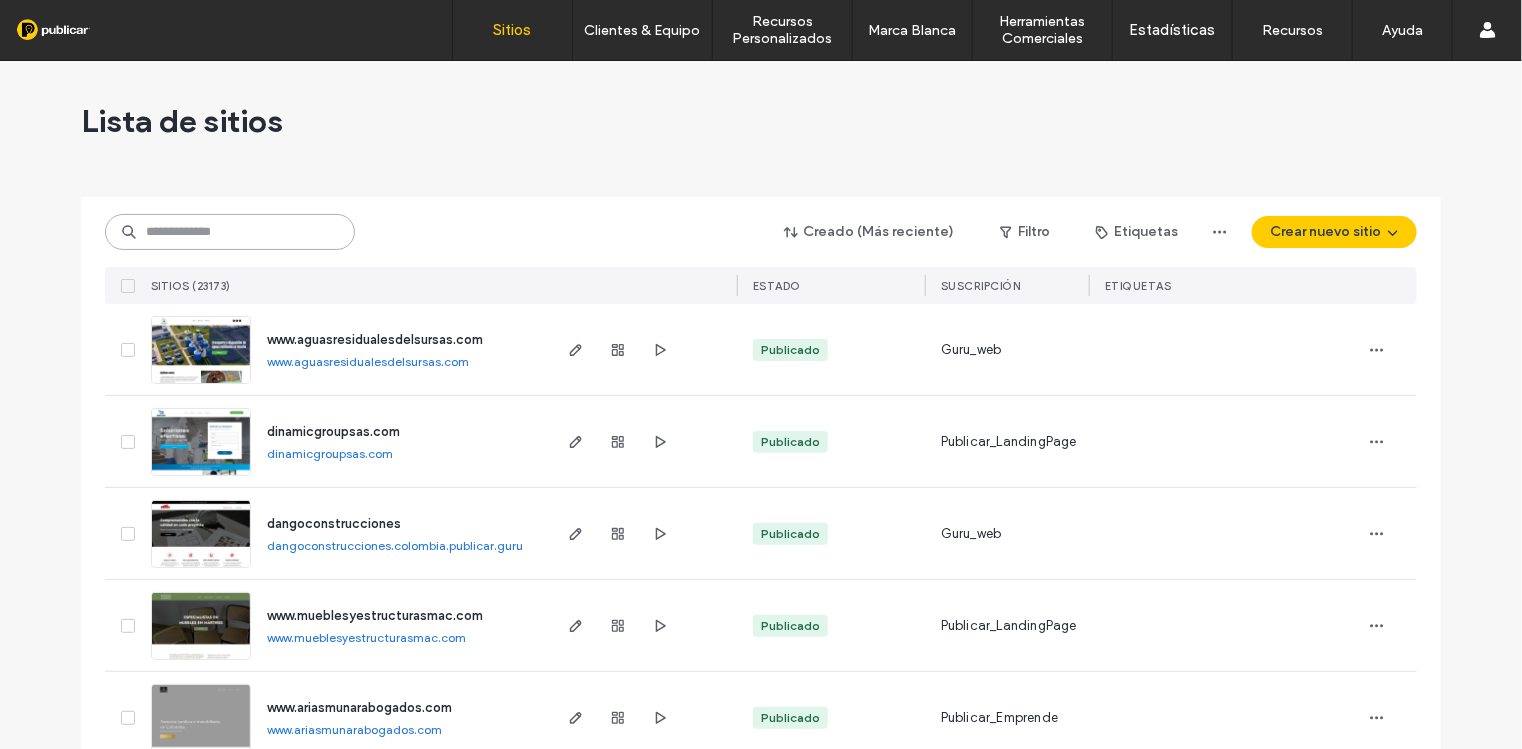 click at bounding box center (230, 232) 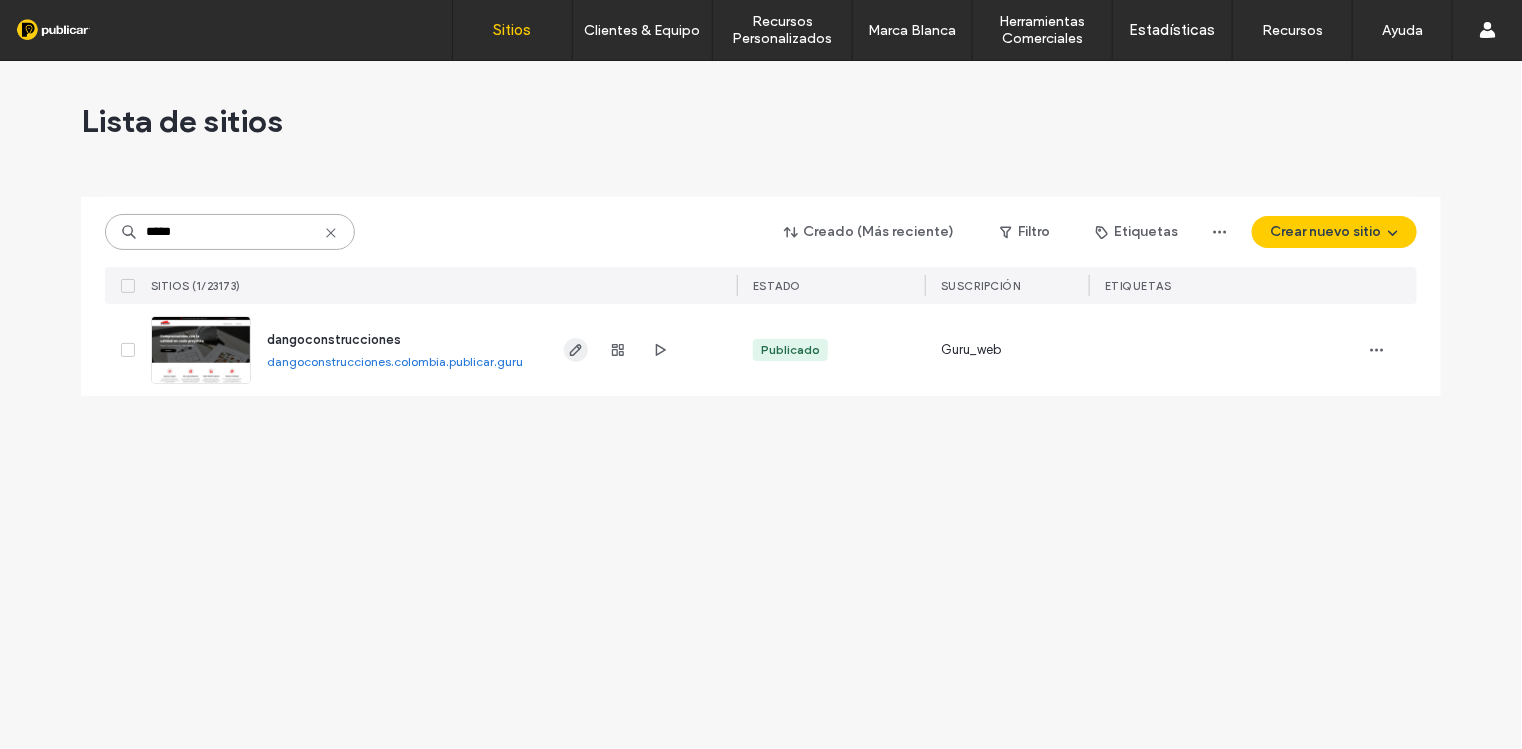 type on "*****" 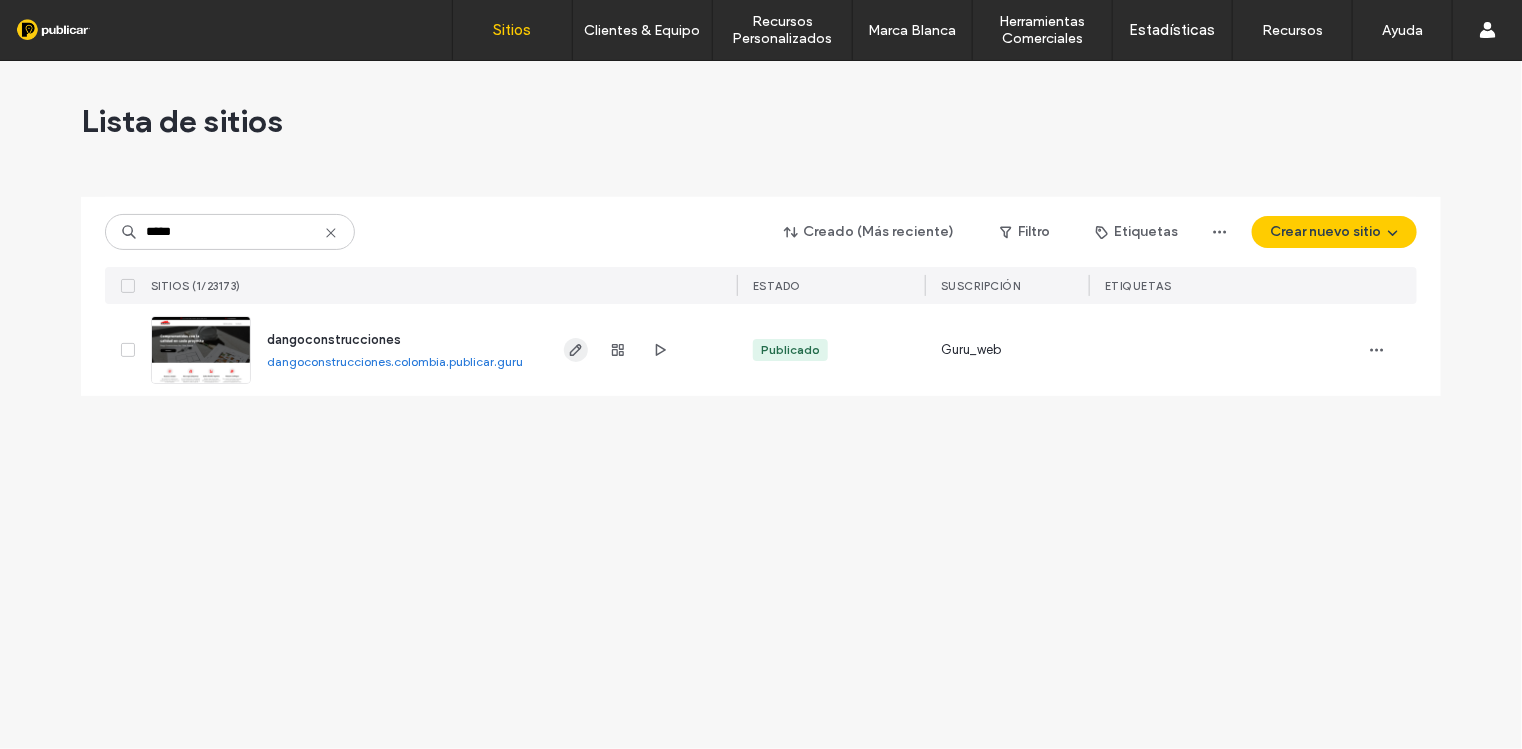 click 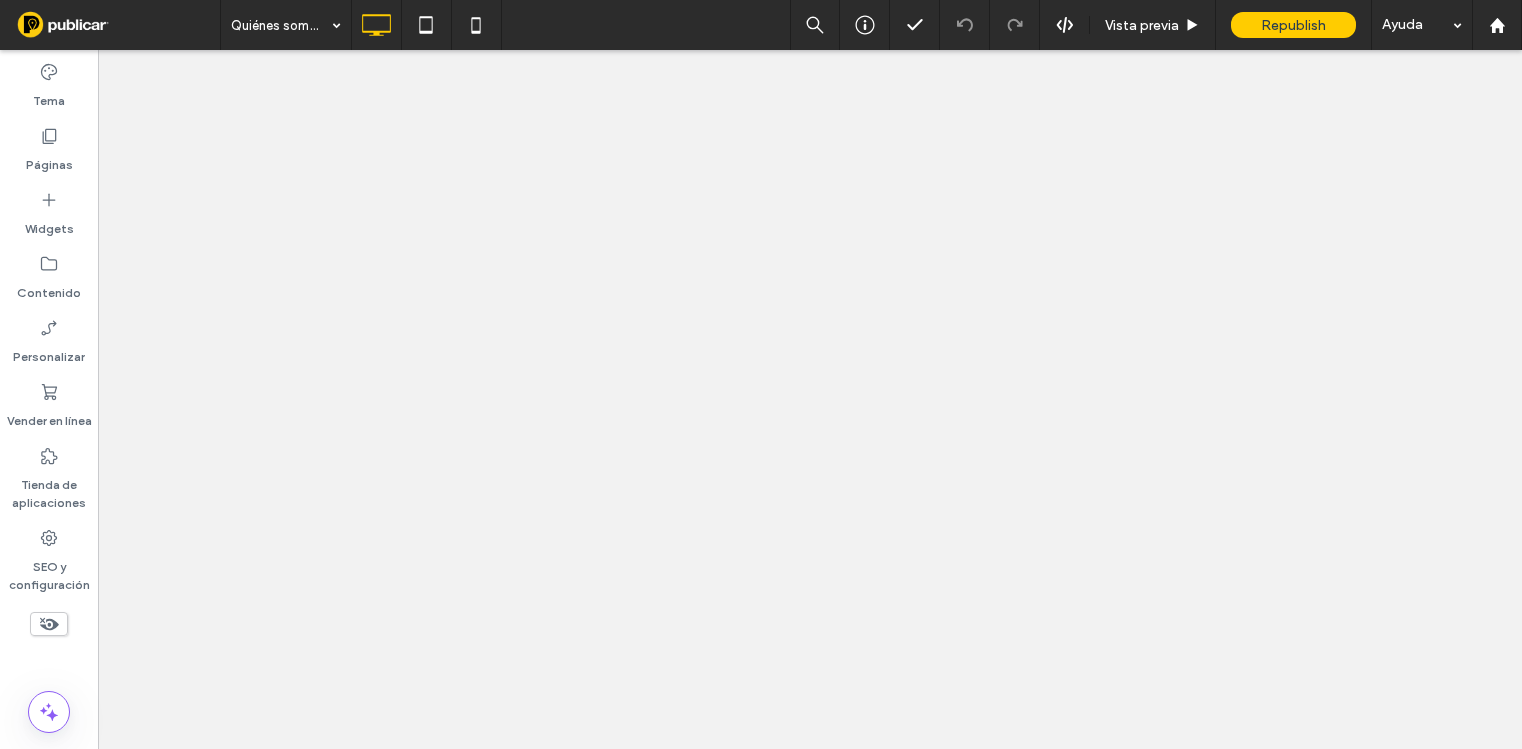 click on "SEO y configuración" at bounding box center [49, 571] 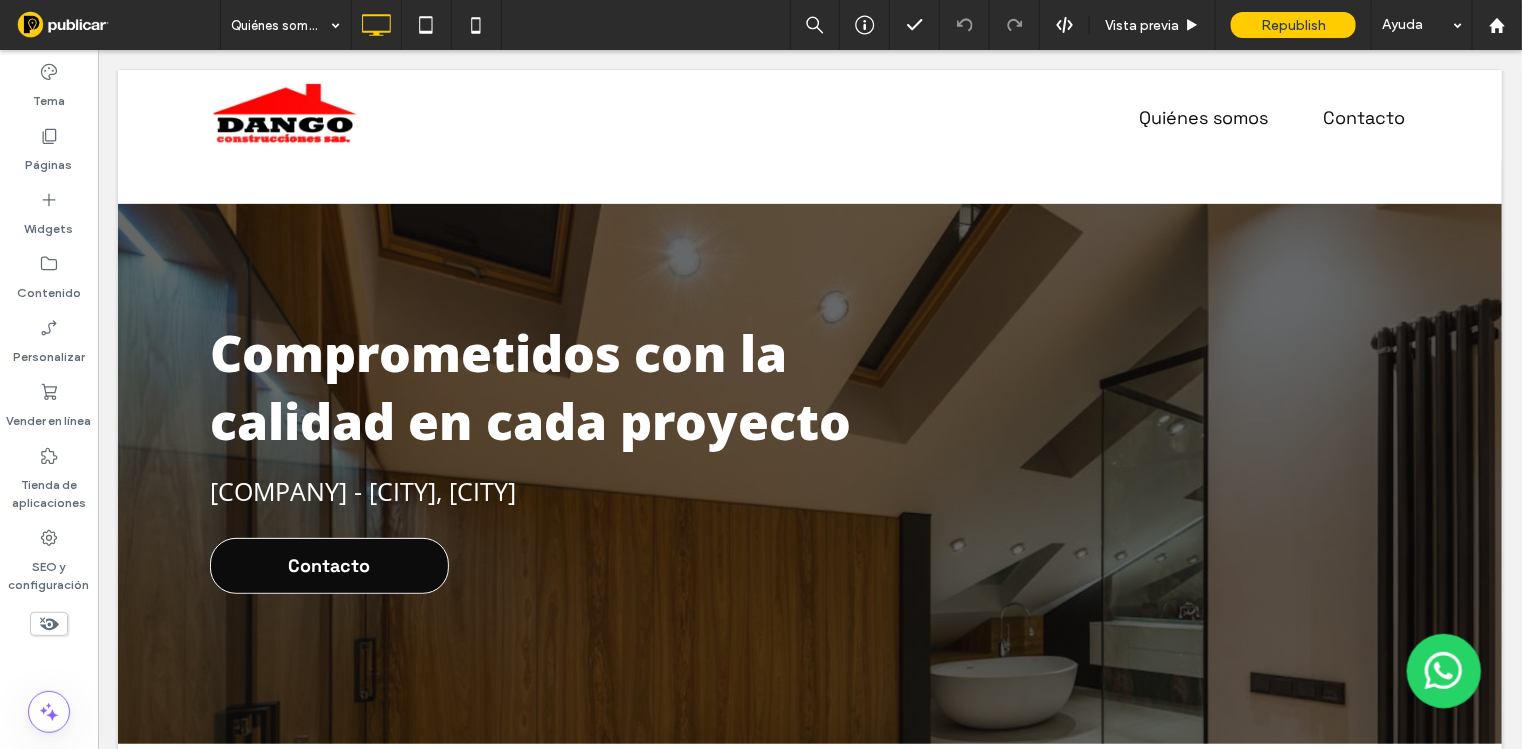 scroll, scrollTop: 375, scrollLeft: 0, axis: vertical 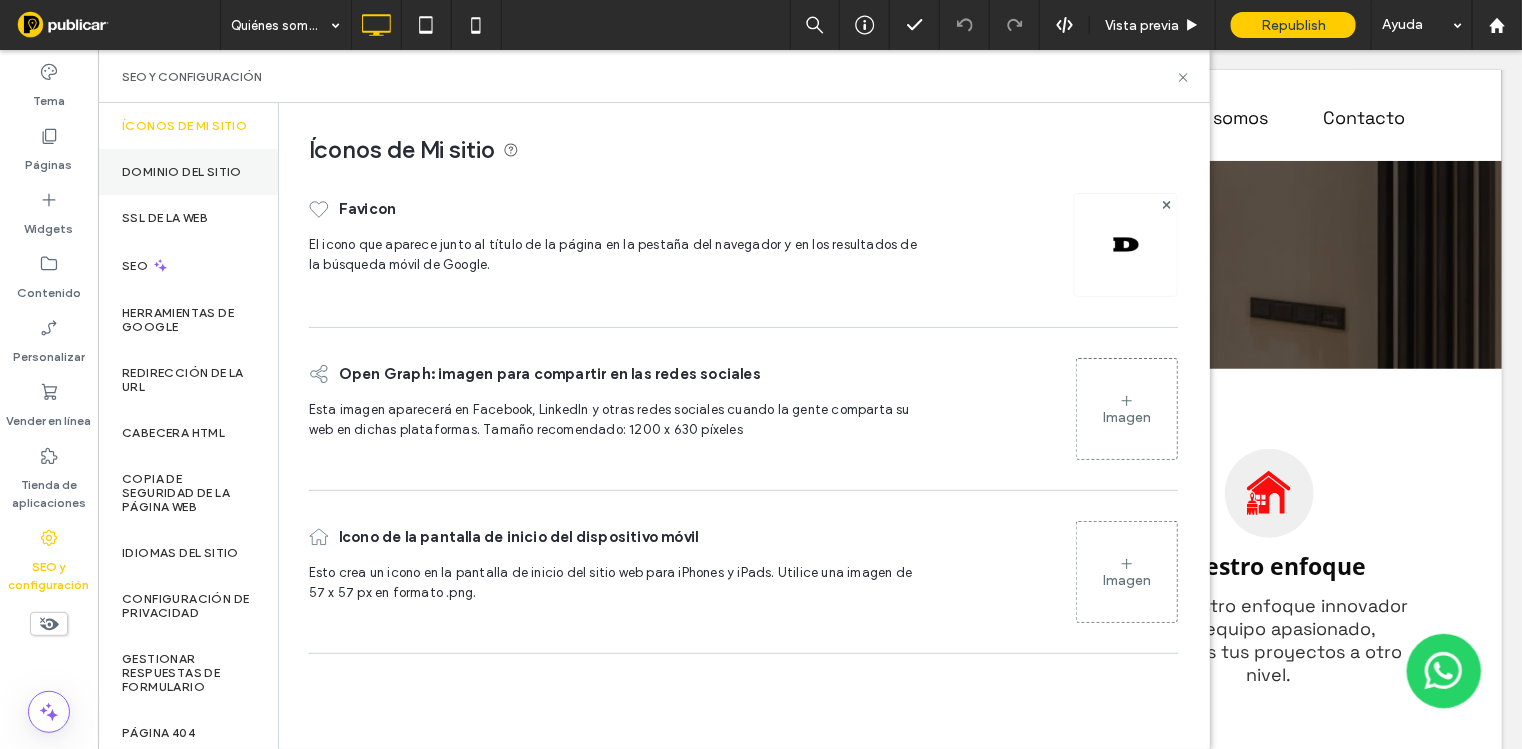 click on "Dominio del sitio" at bounding box center (188, 172) 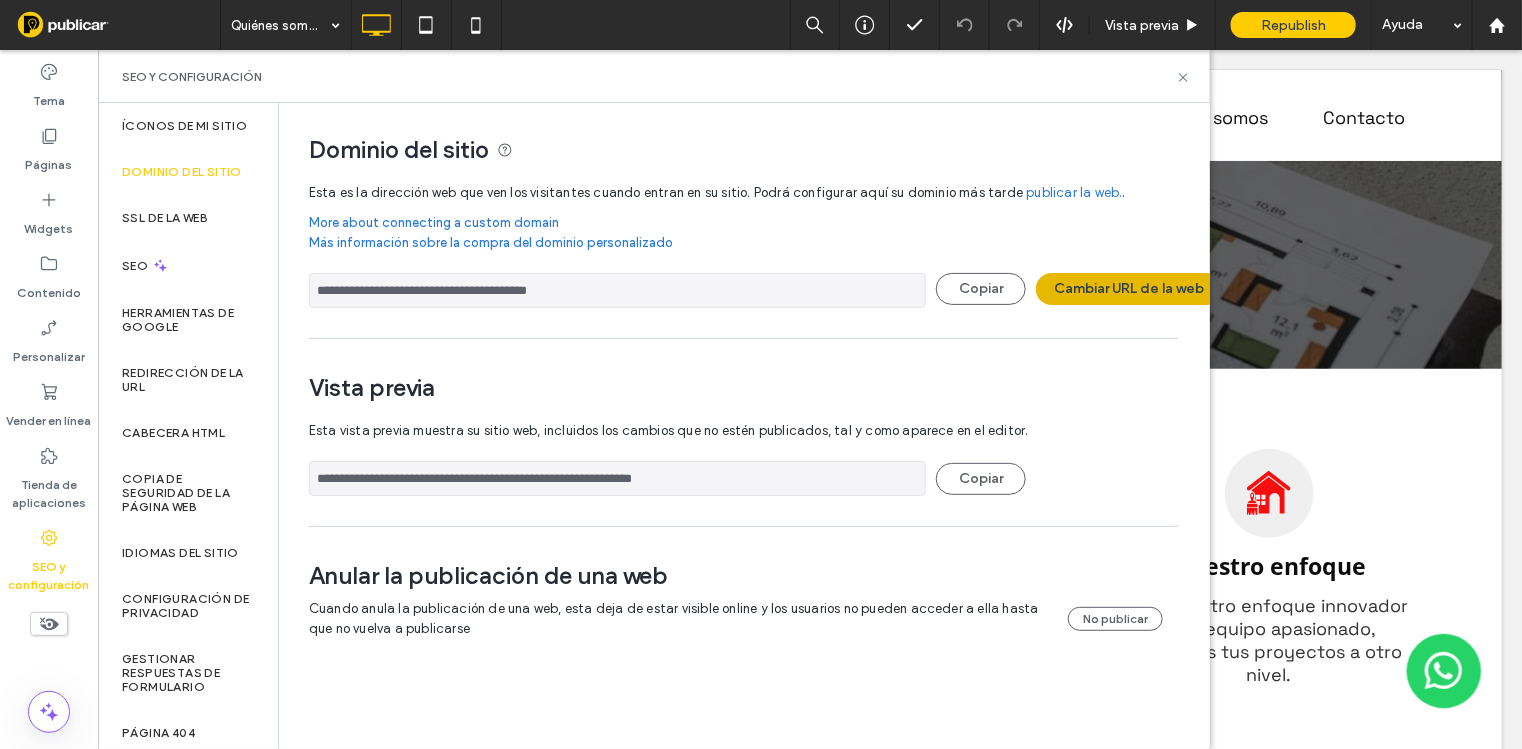 click on "Cambiar URL de la web" at bounding box center [1129, 289] 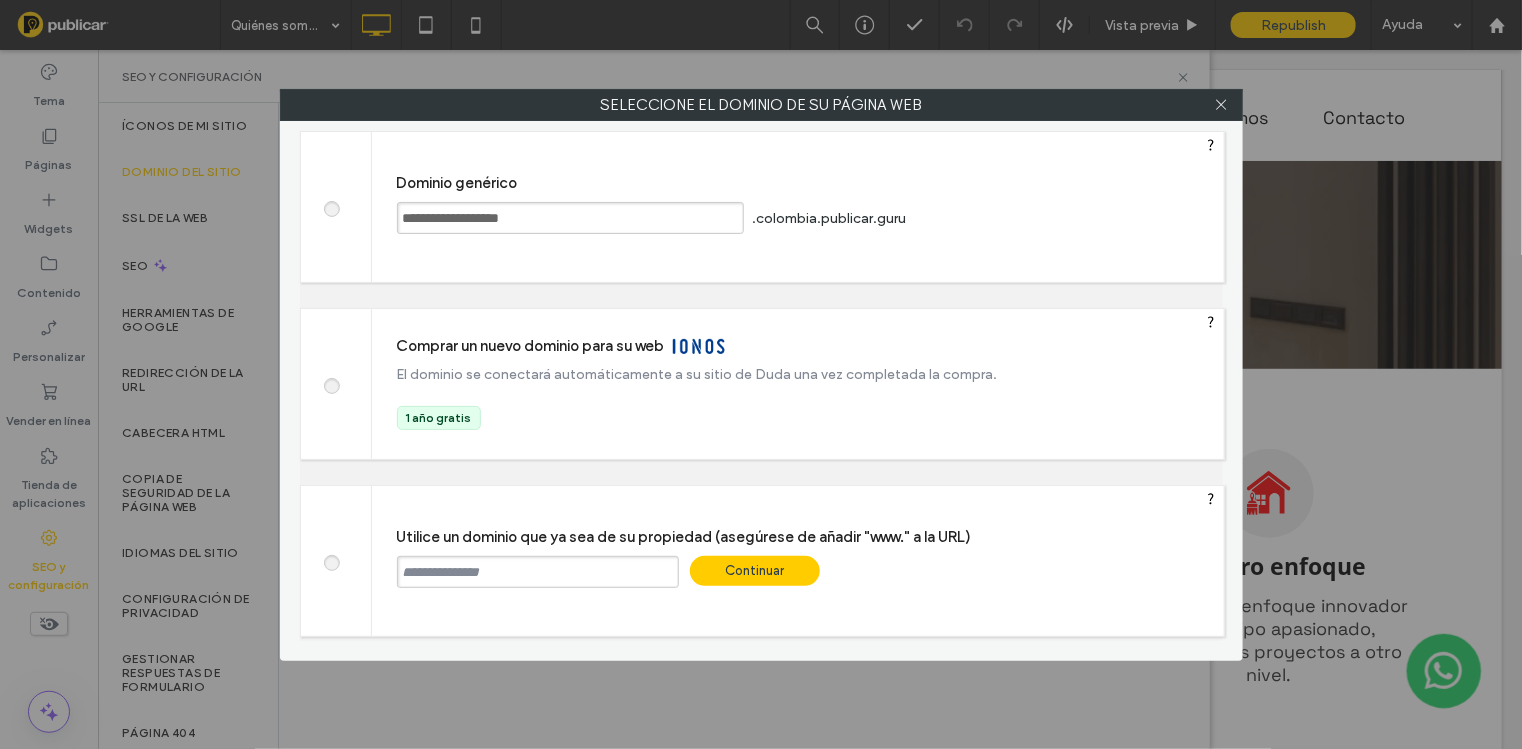 paste on "**********" 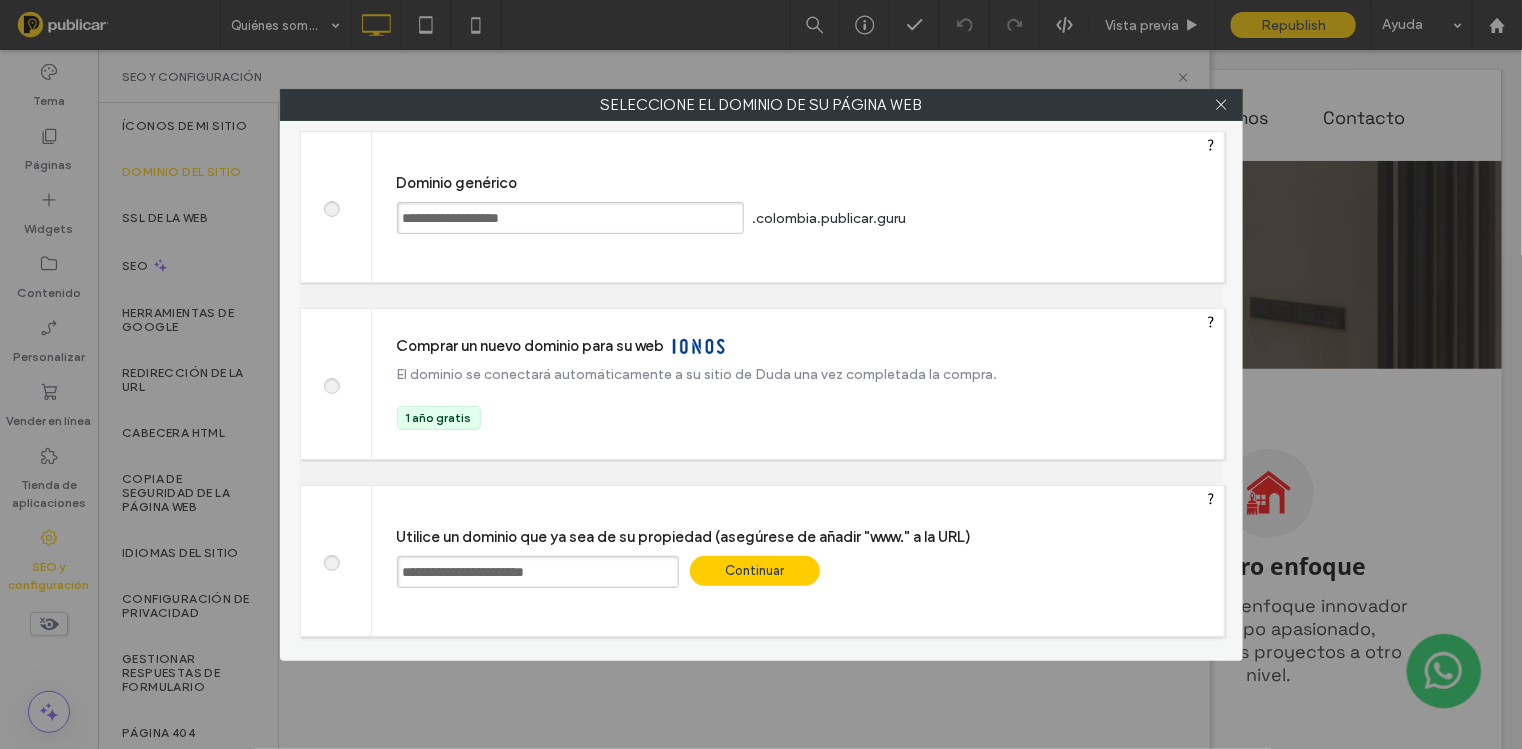 click on "**********" at bounding box center (538, 572) 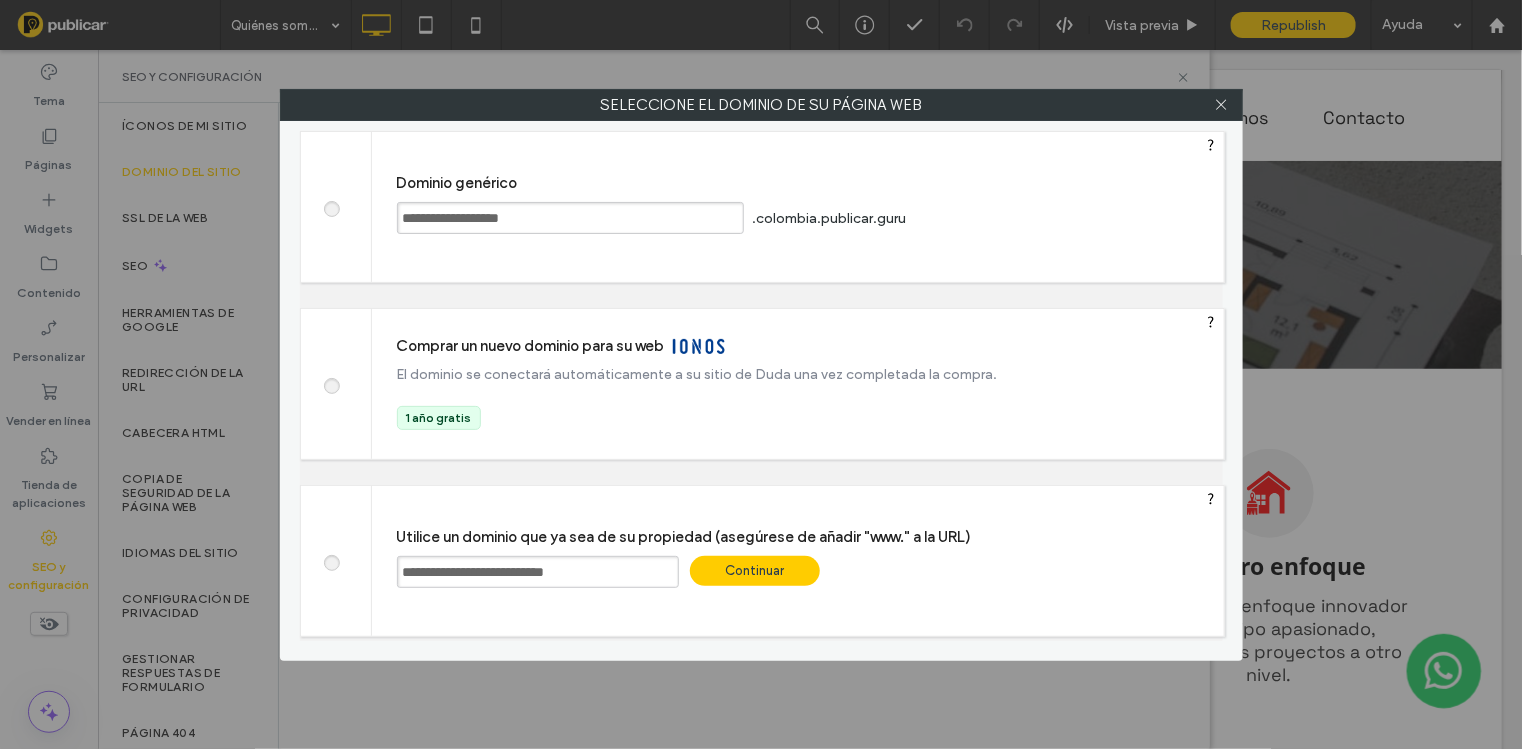 click on "**********" at bounding box center [538, 572] 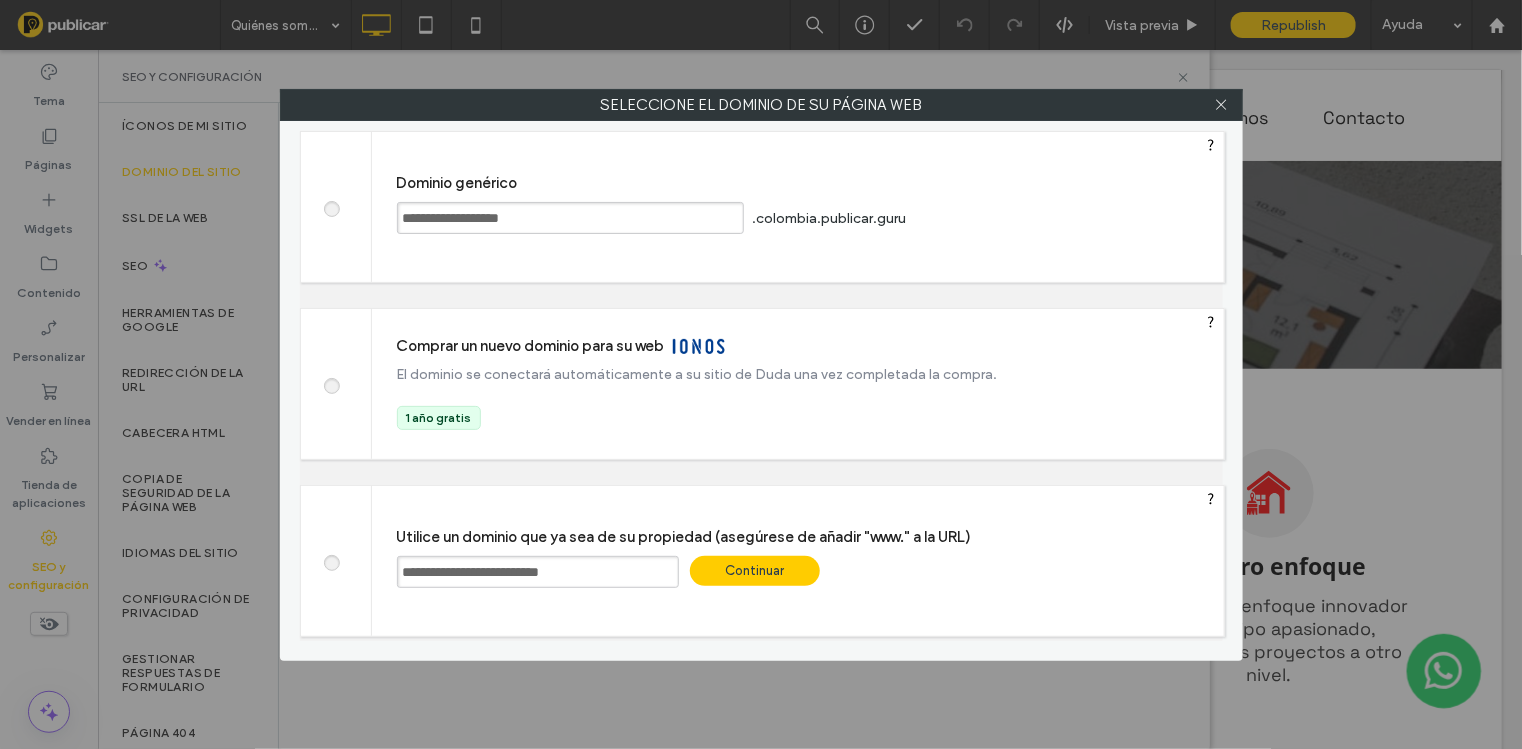 type on "**********" 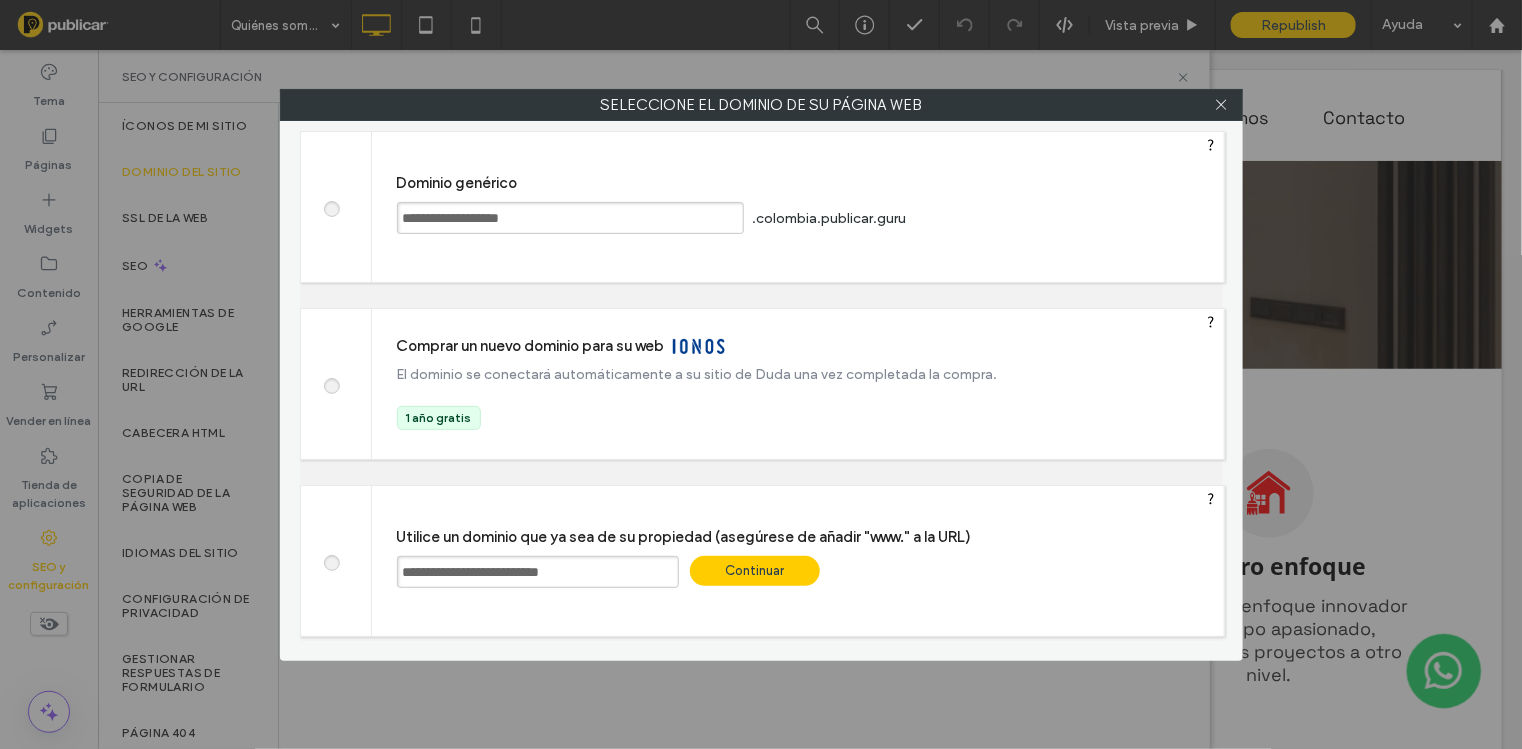 type on "**********" 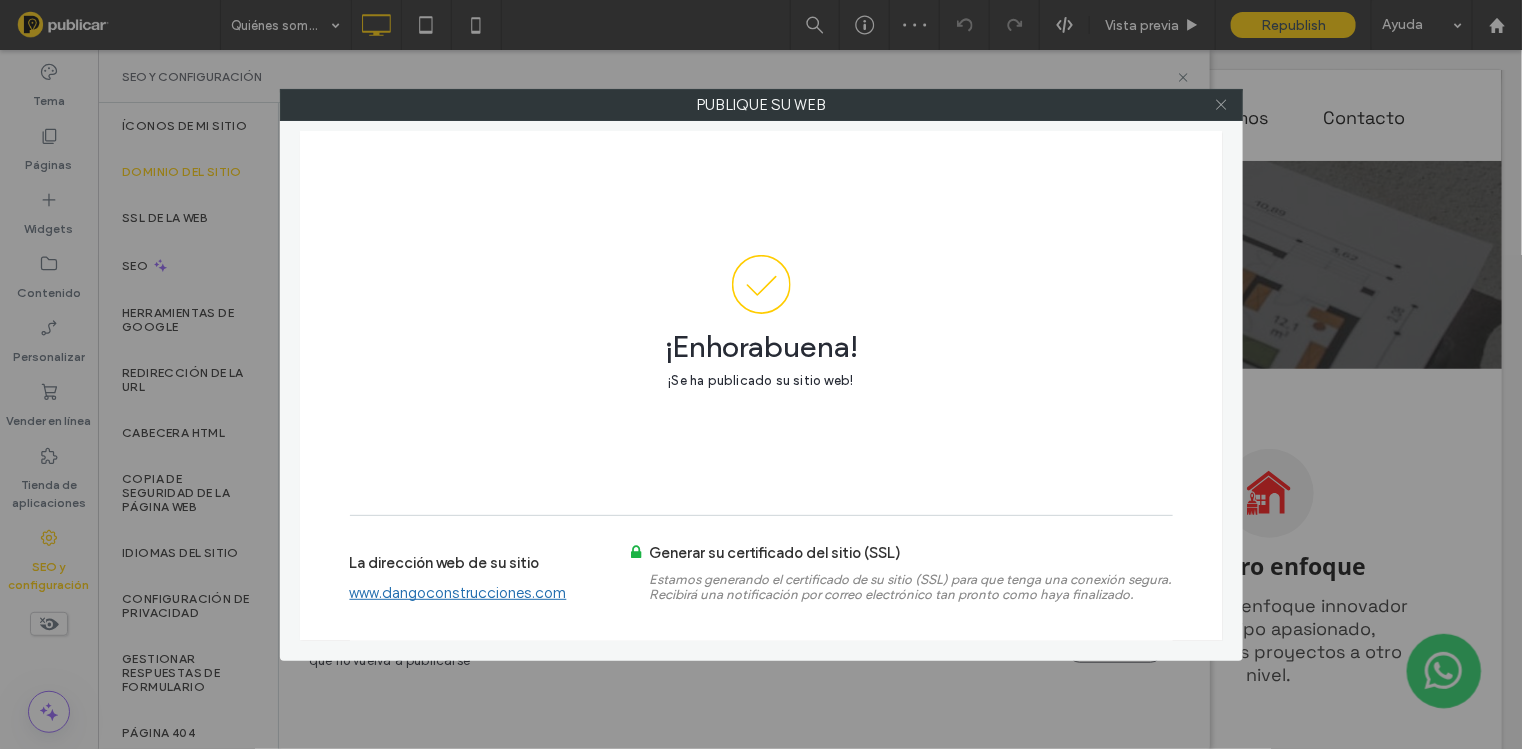 click 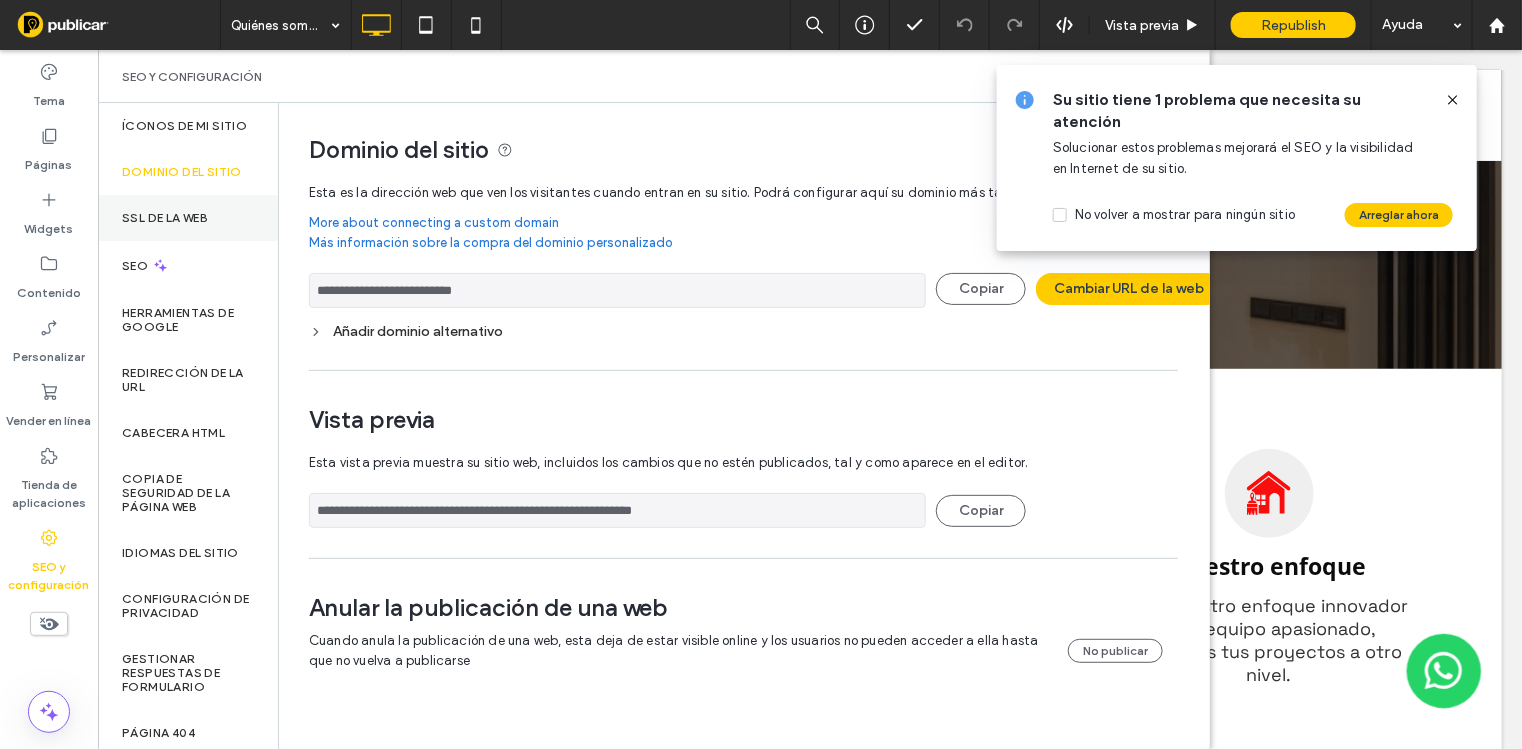click on "SSL de la web" at bounding box center [188, 218] 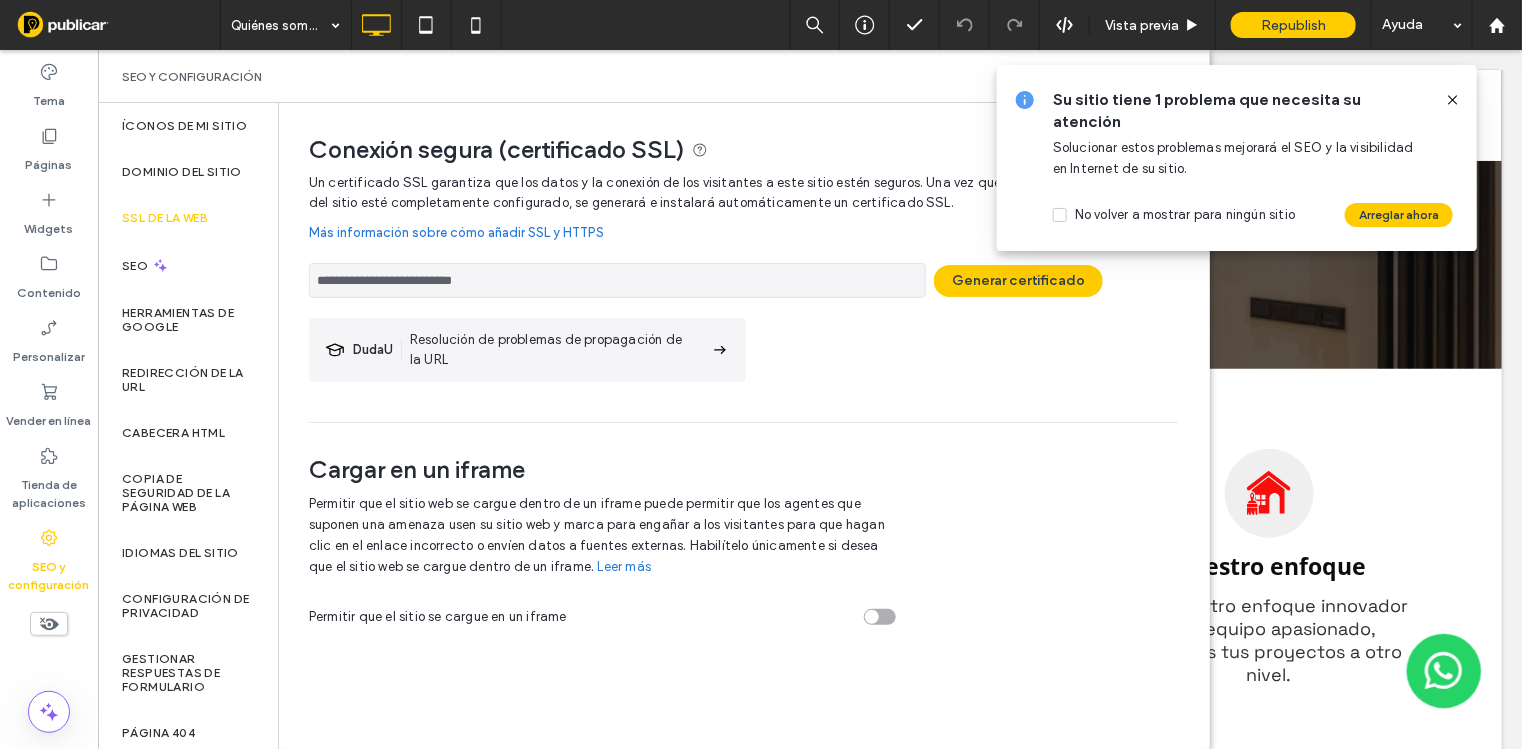 click 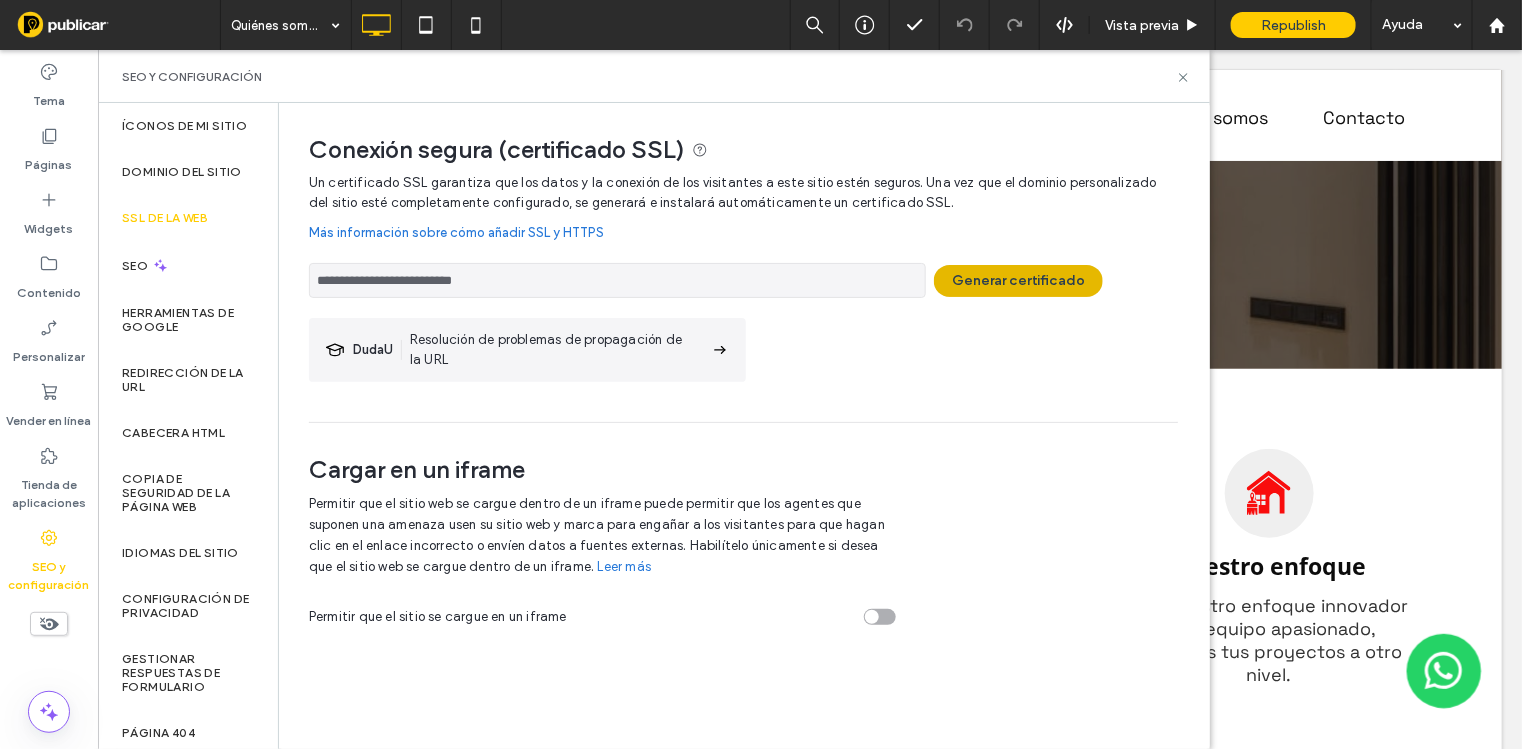 click on "Generar certificado" at bounding box center (1018, 281) 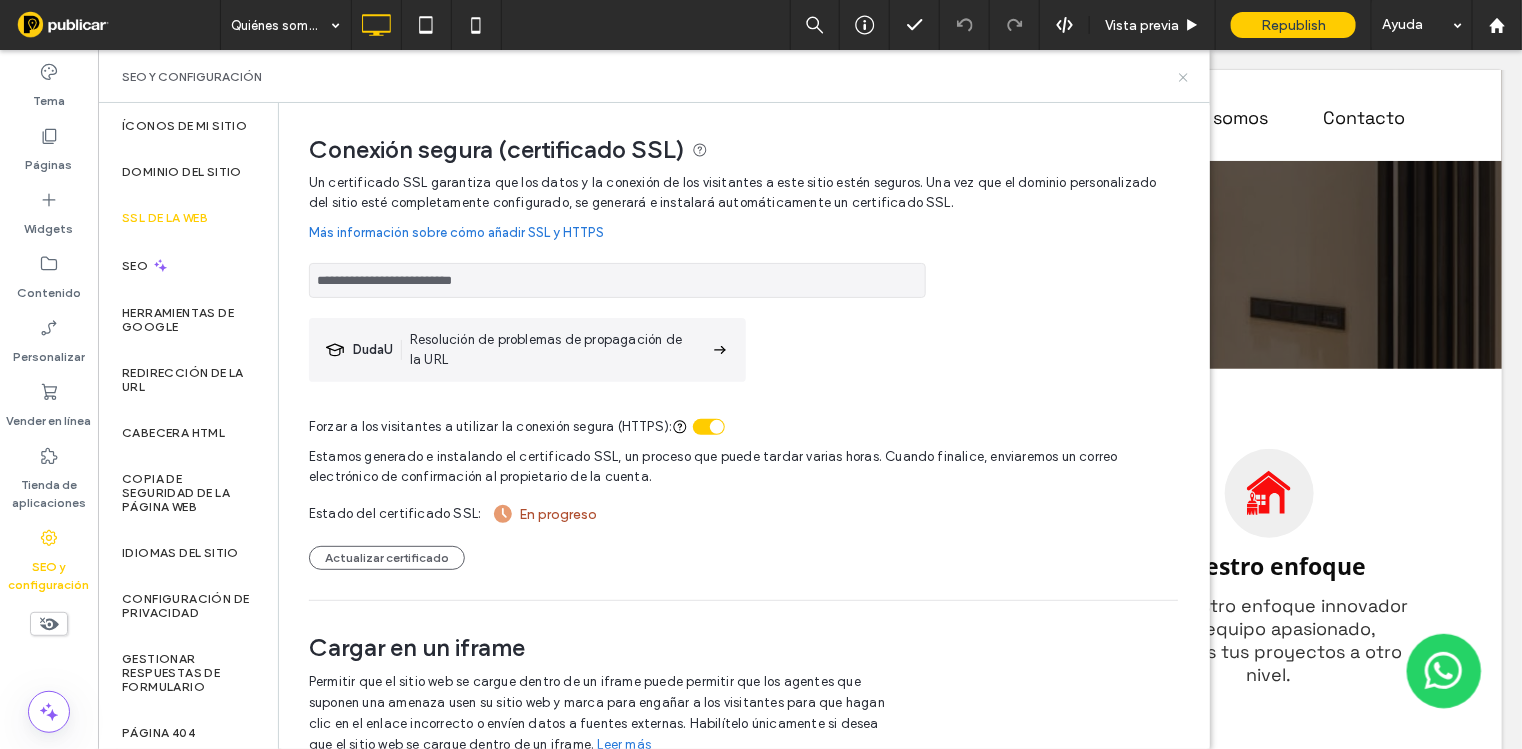 click 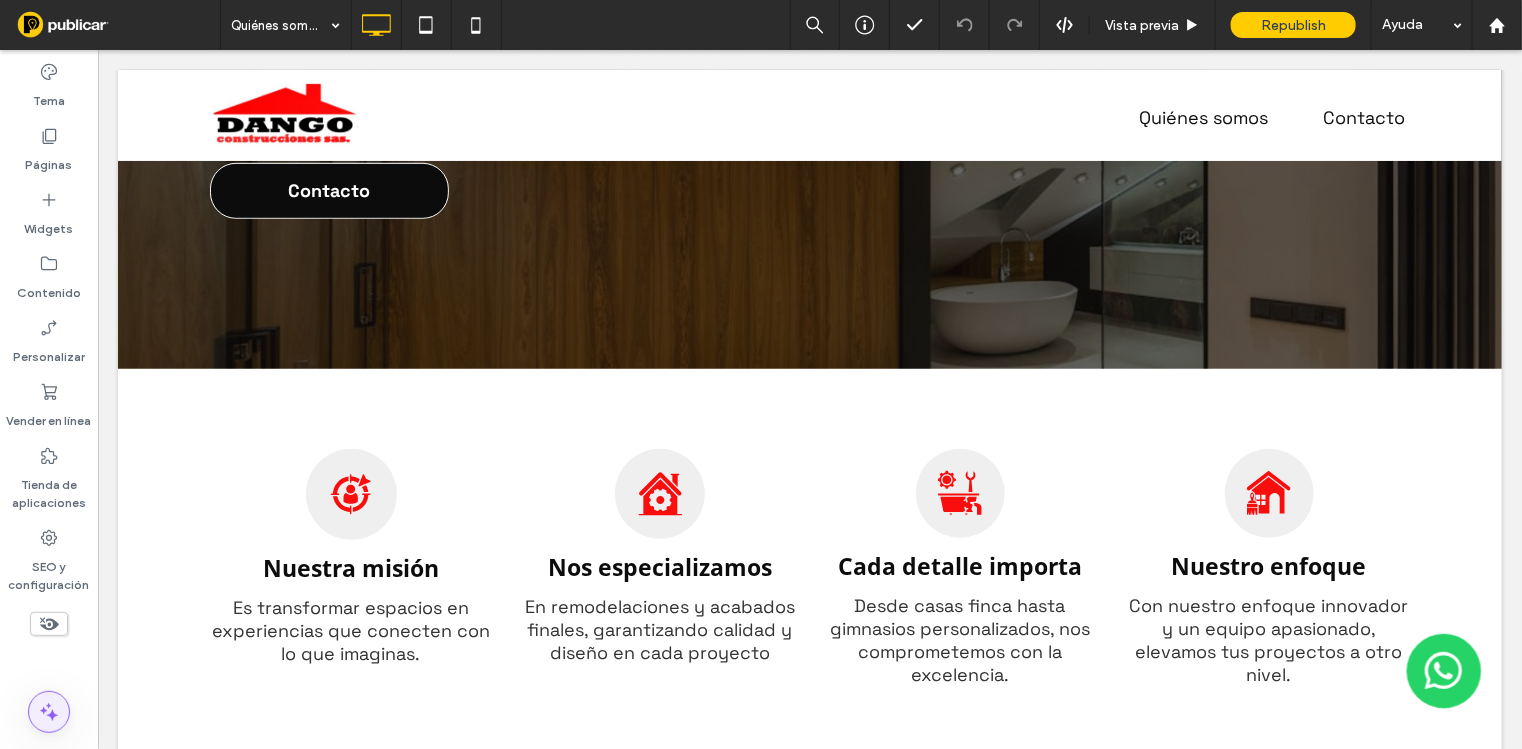 click at bounding box center [49, 712] 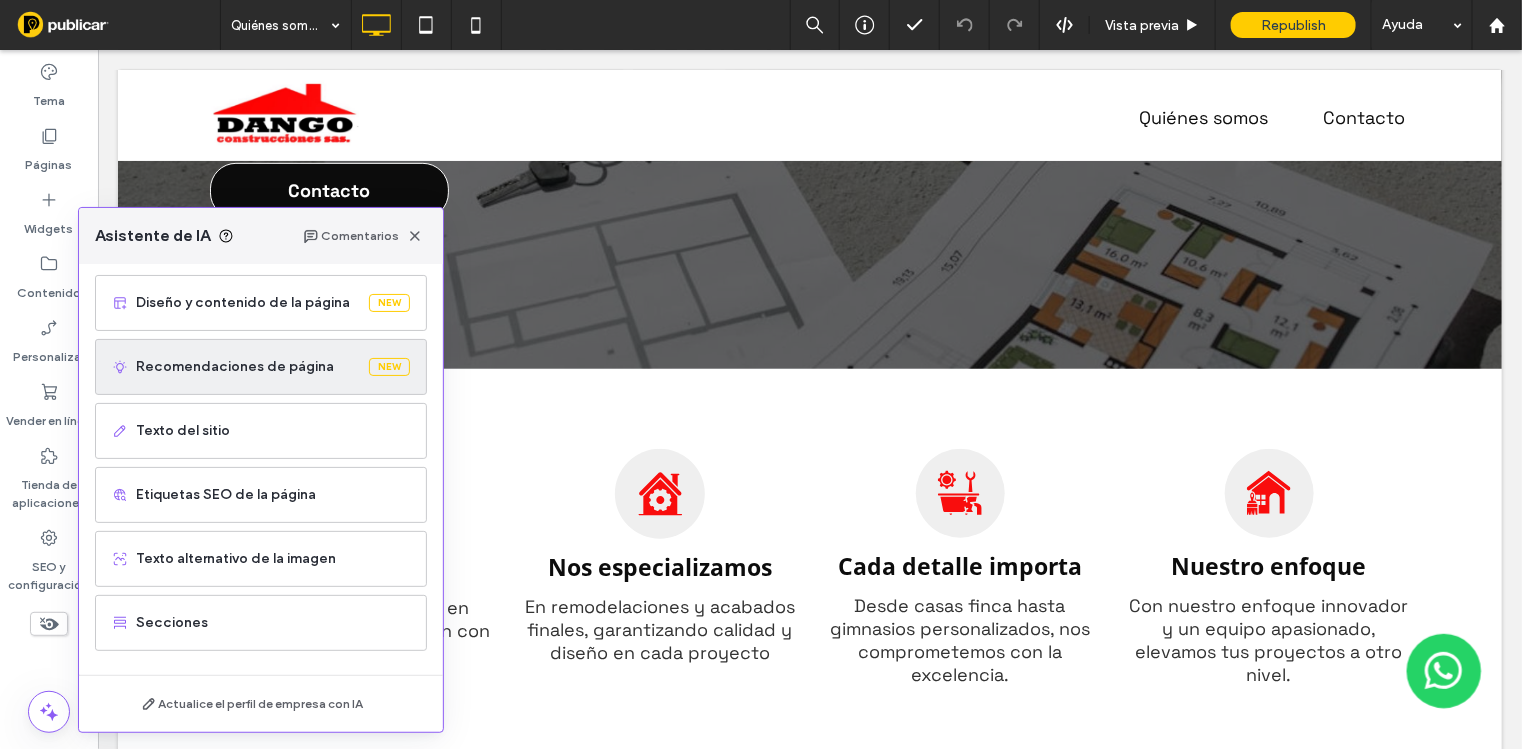 scroll, scrollTop: 188, scrollLeft: 0, axis: vertical 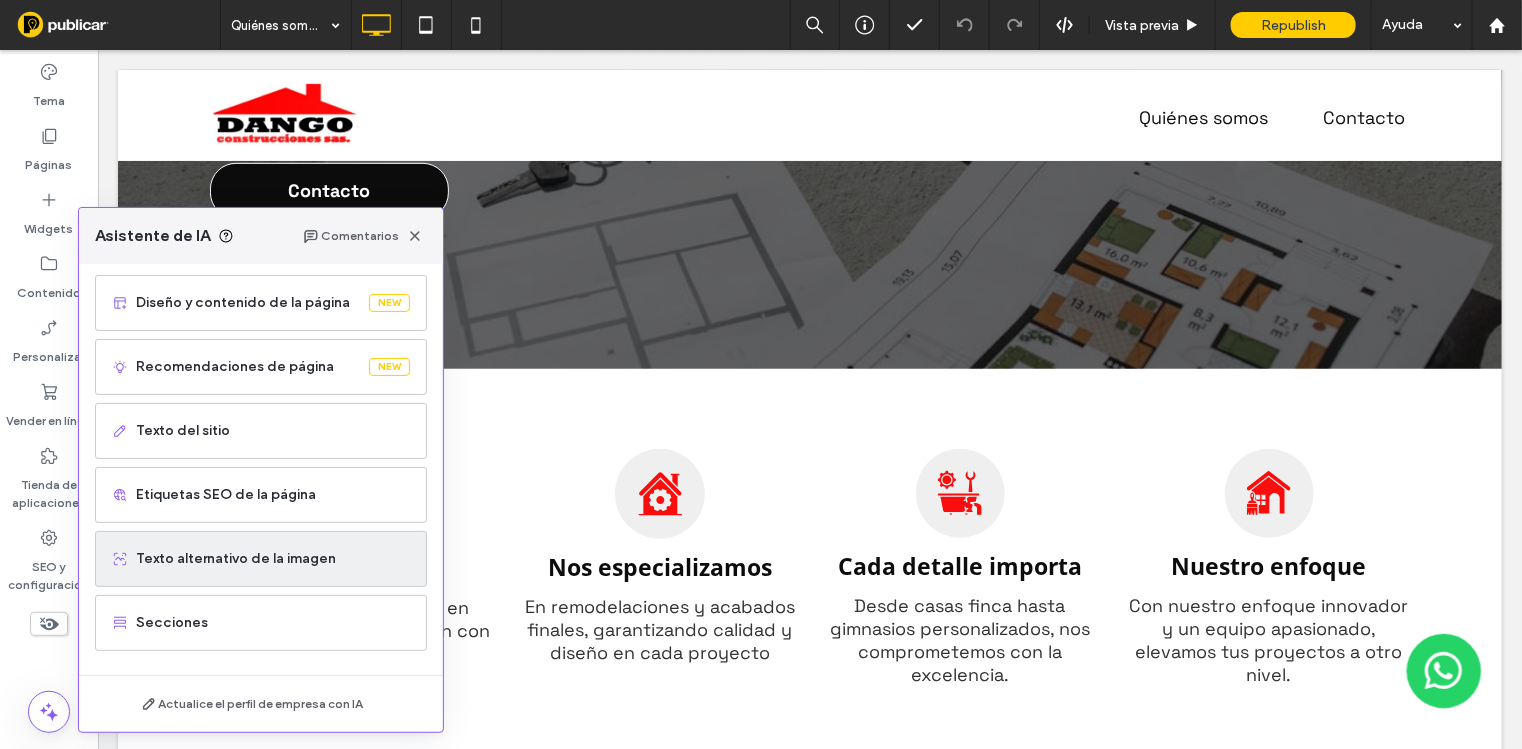 click on "Texto alternativo de la imagen" at bounding box center [273, 559] 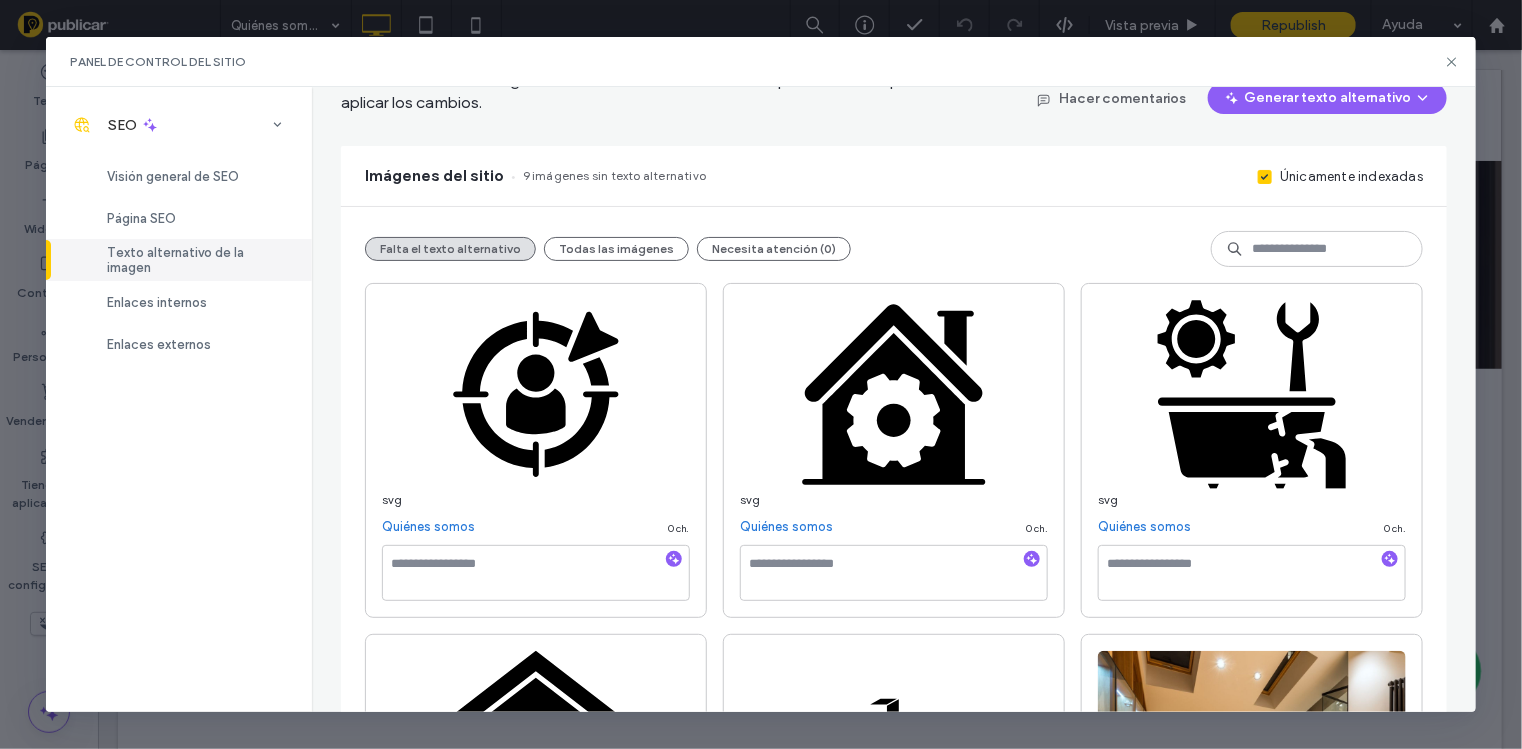 scroll, scrollTop: 249, scrollLeft: 0, axis: vertical 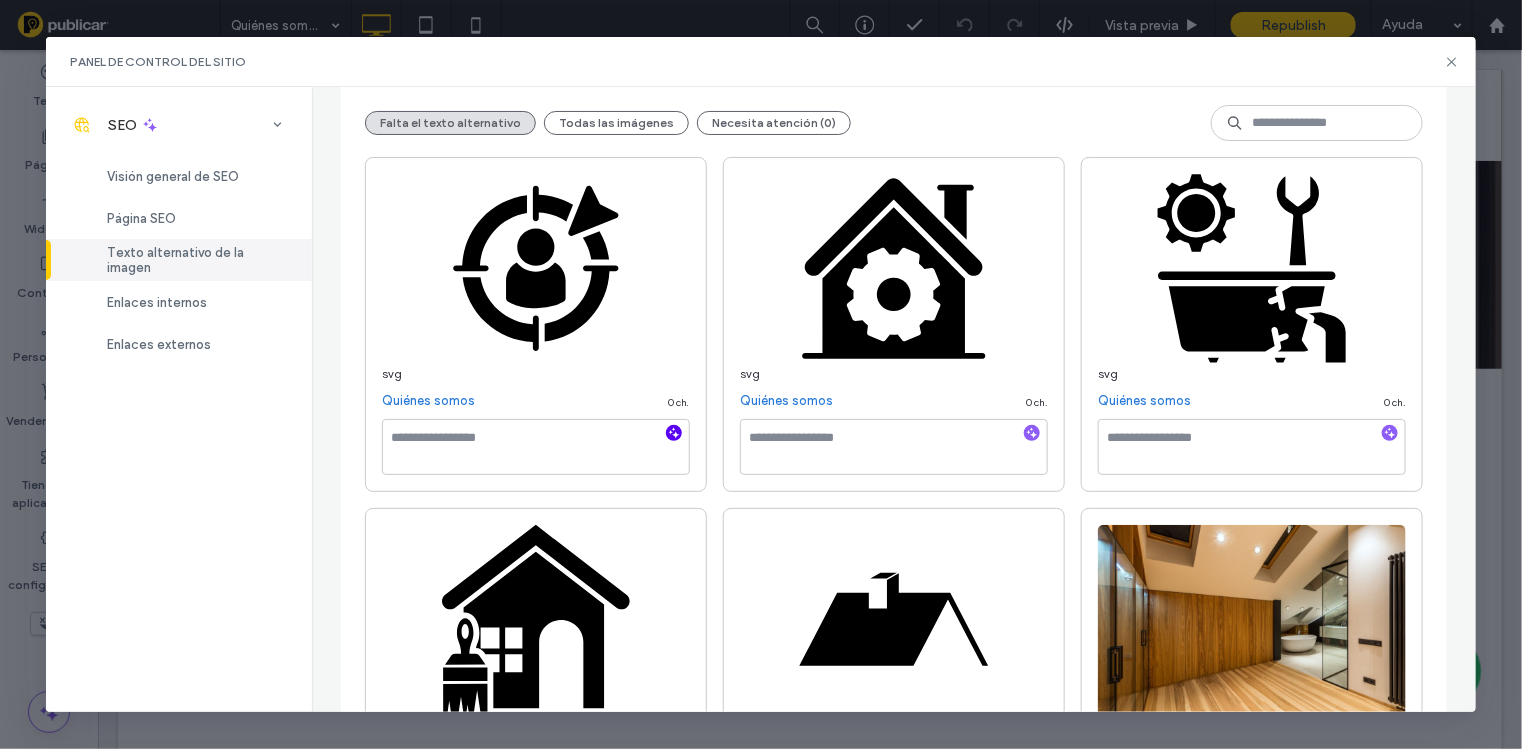 click 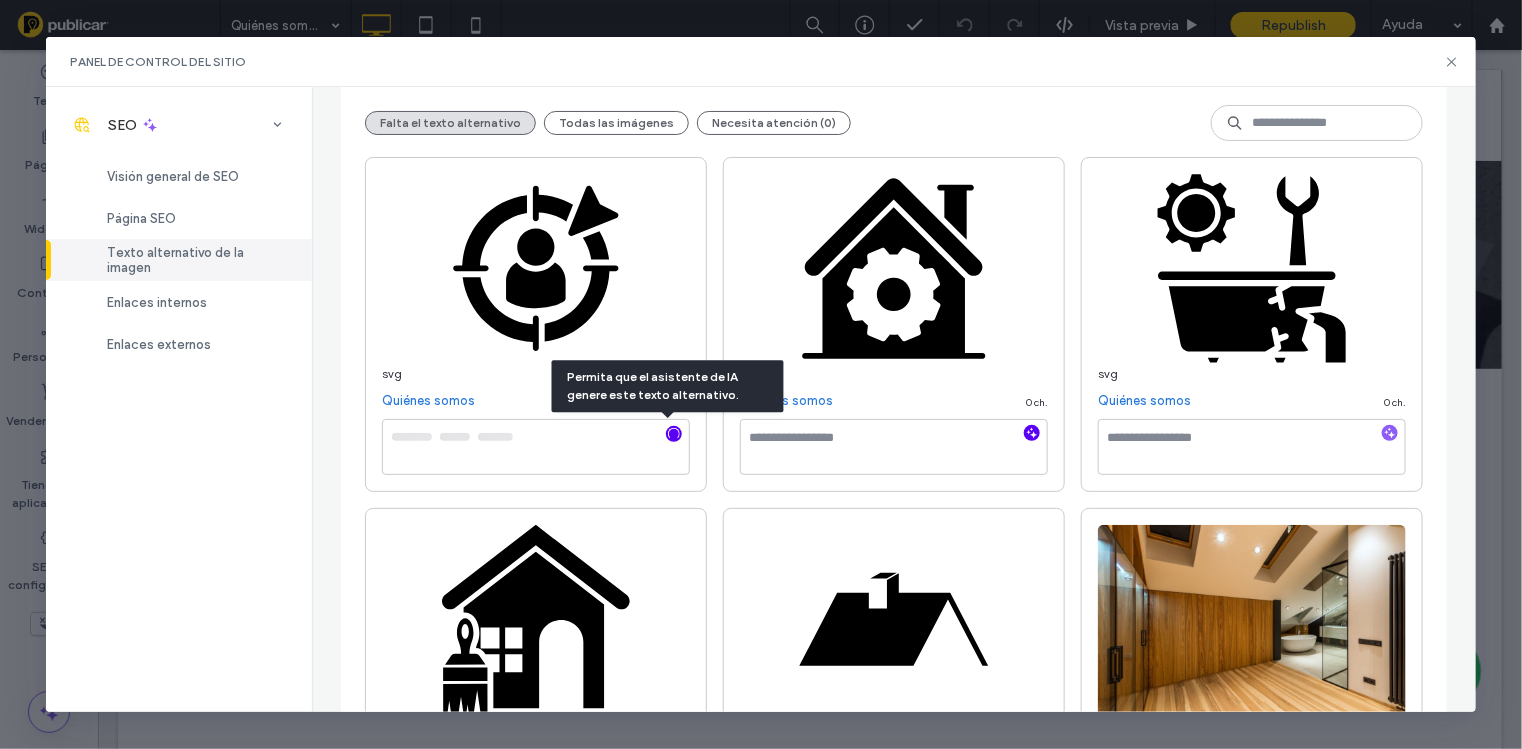 click 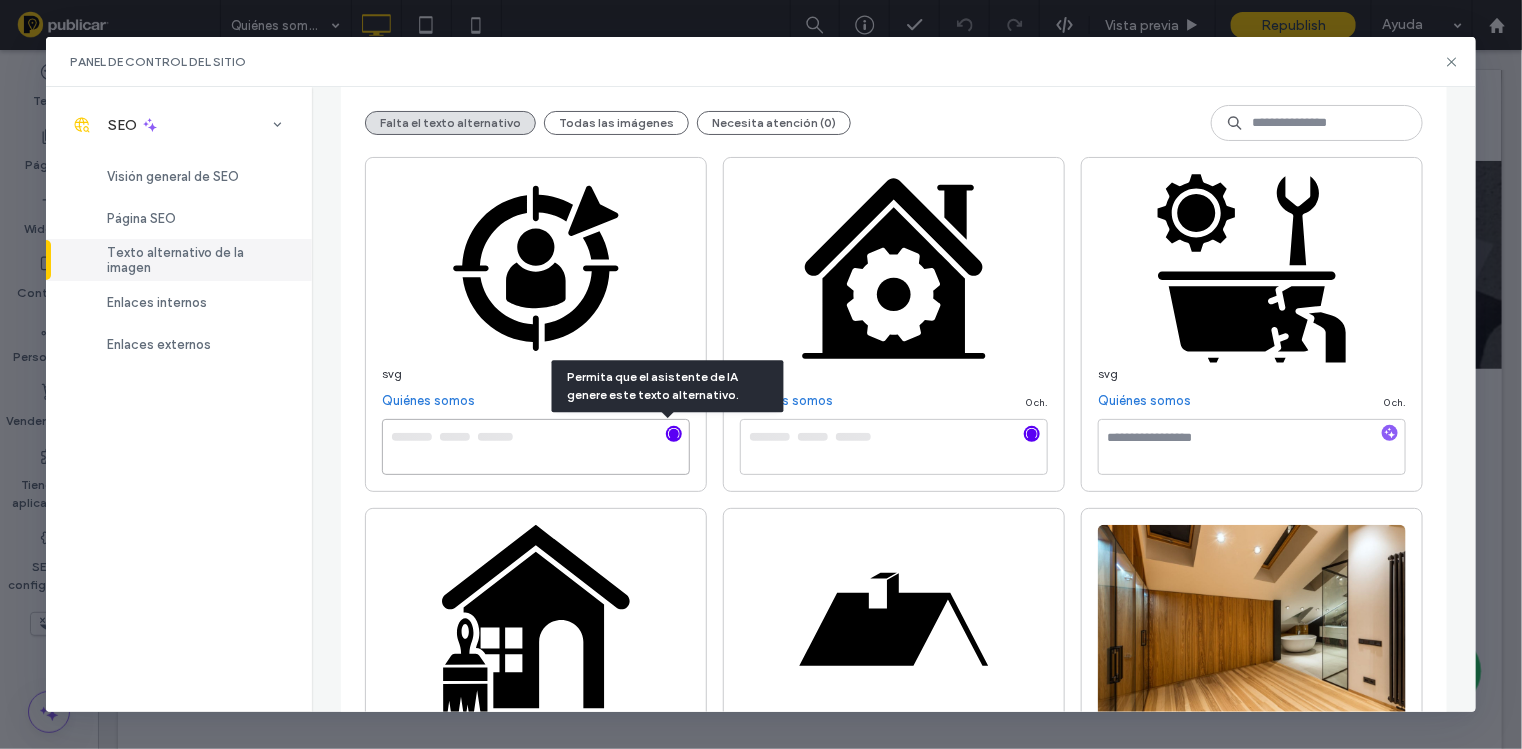 type on "**********" 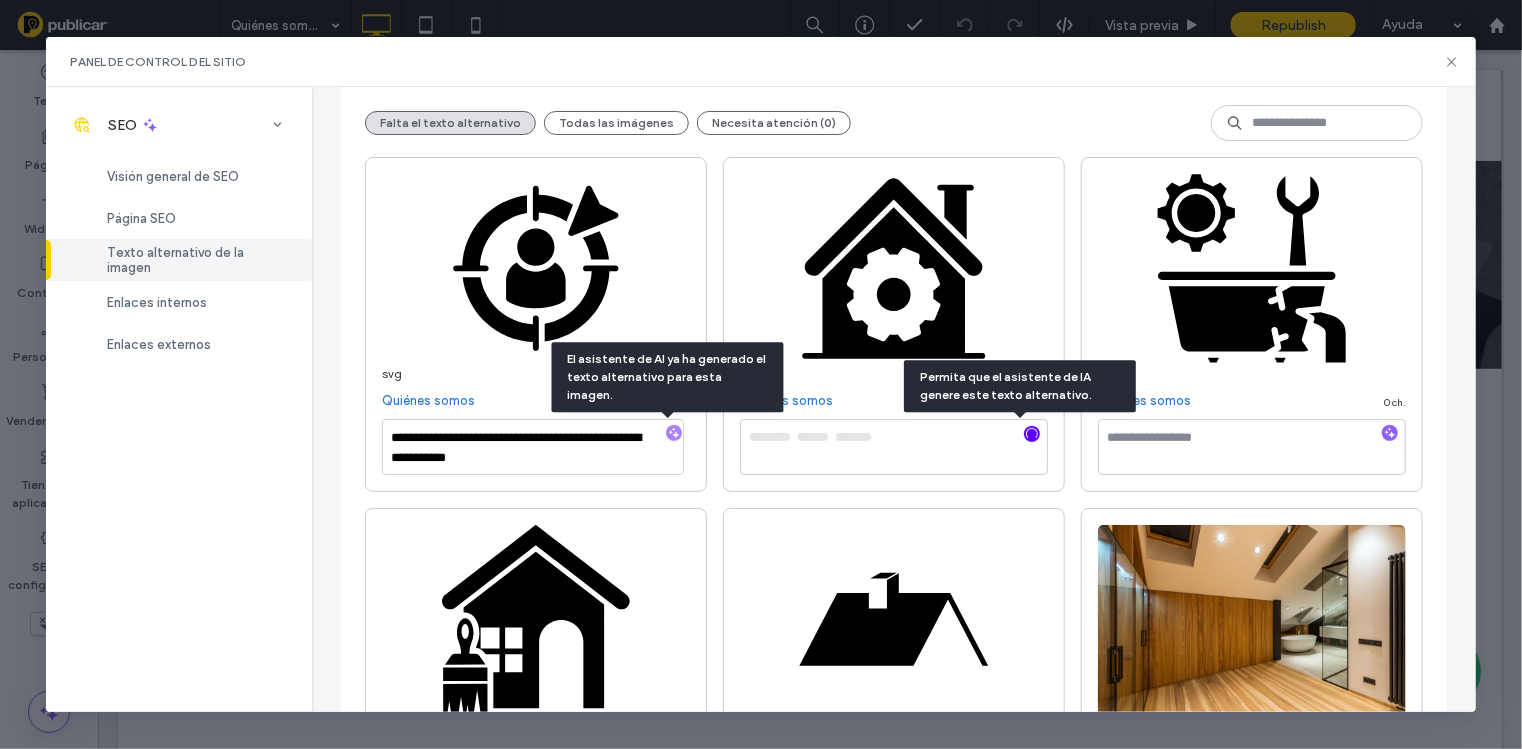 click 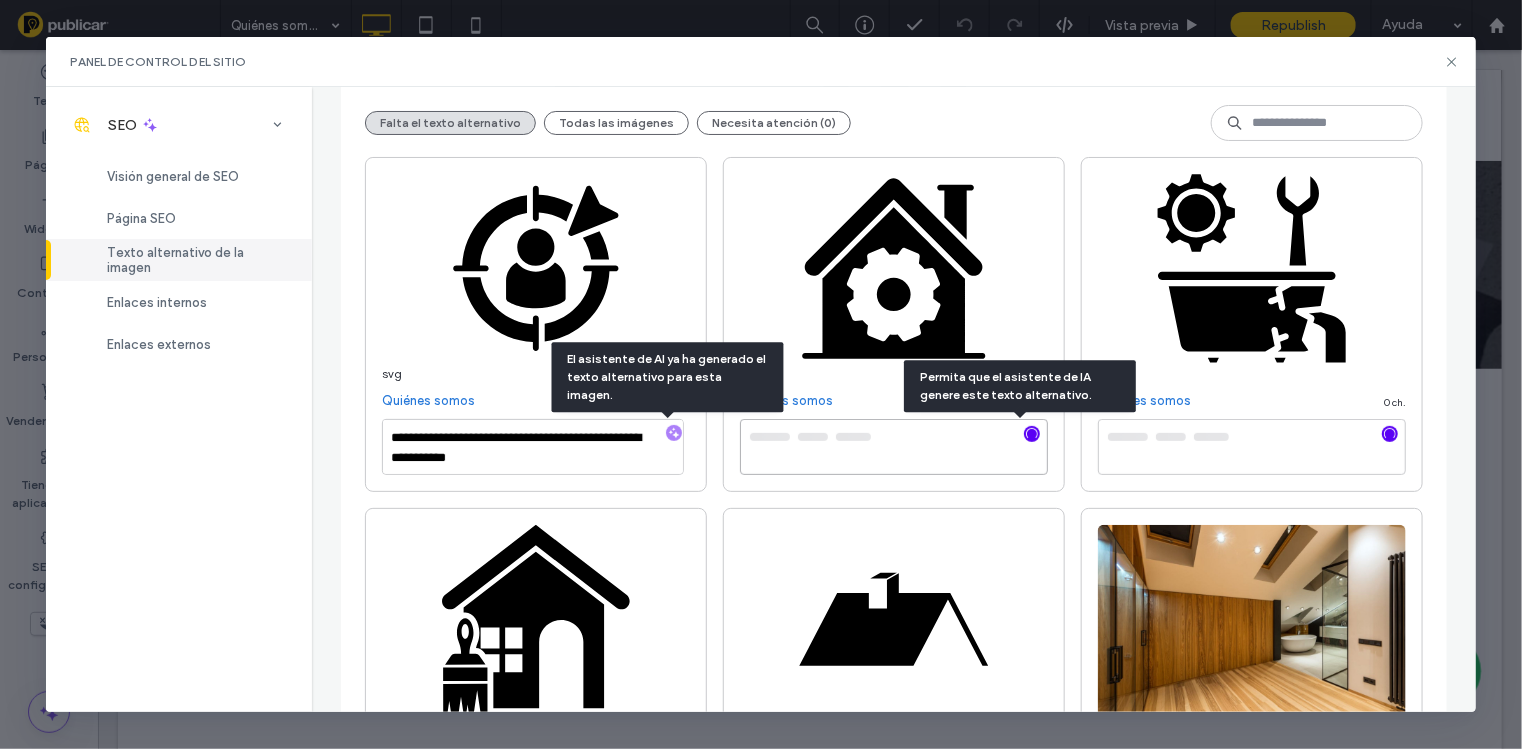 type on "**********" 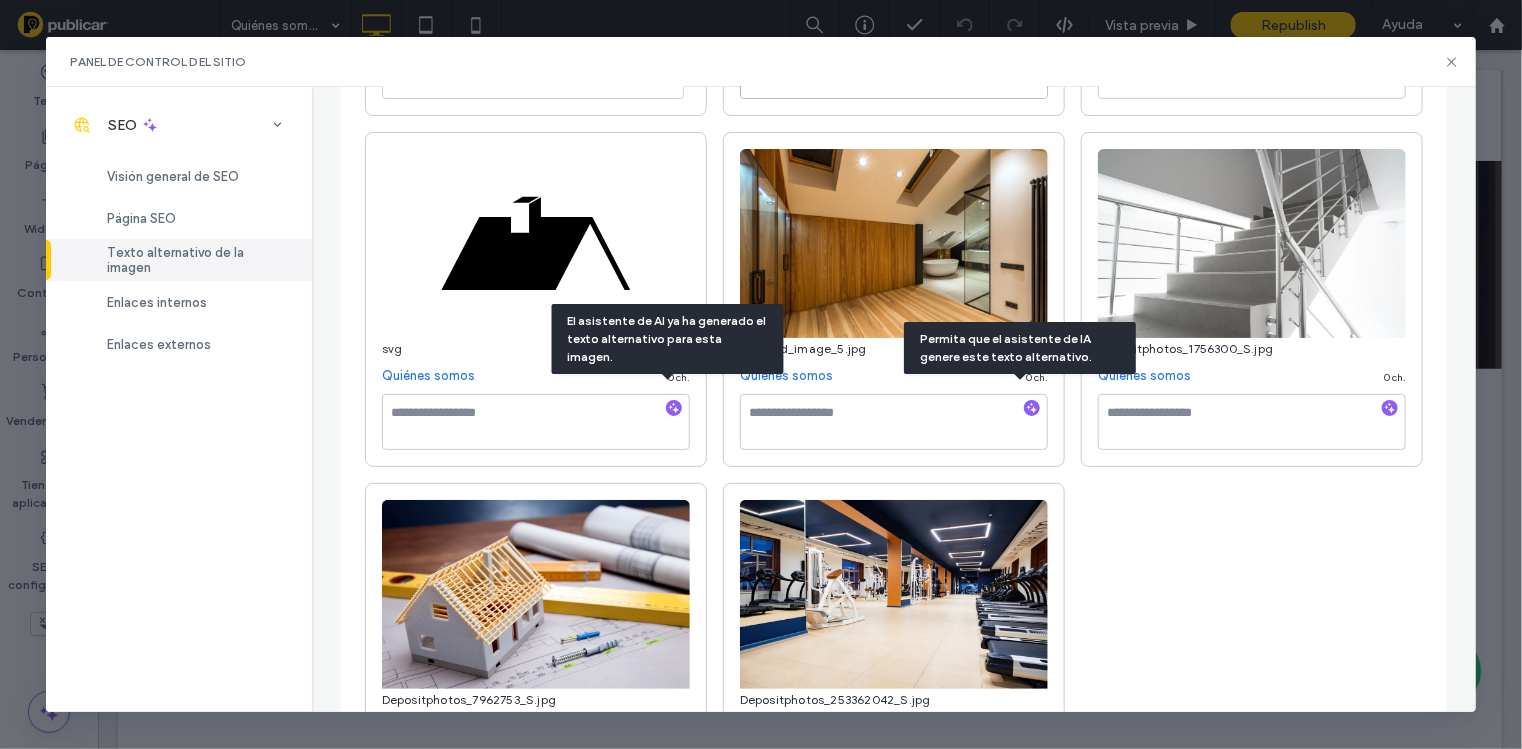 type on "**********" 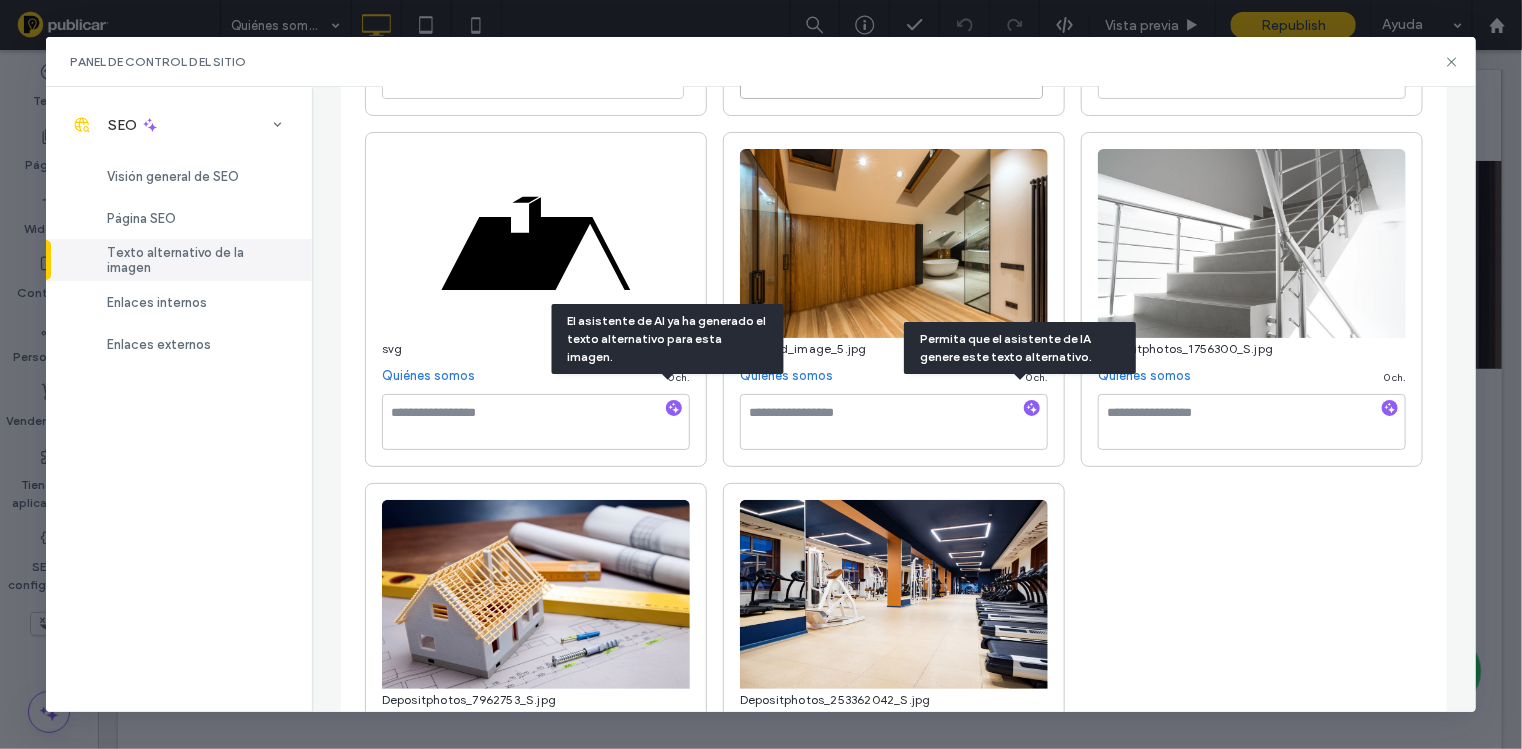 scroll, scrollTop: 288, scrollLeft: 0, axis: vertical 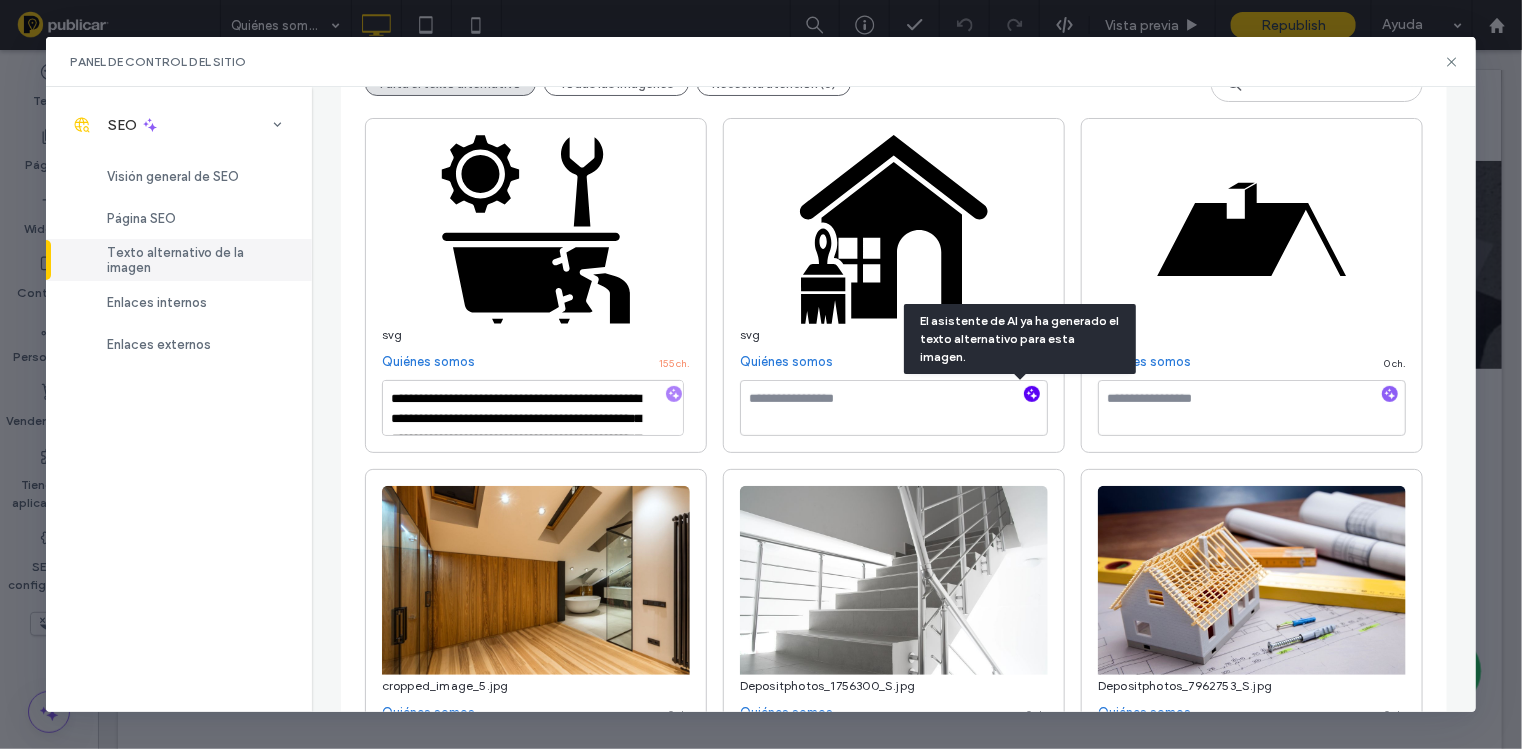 click 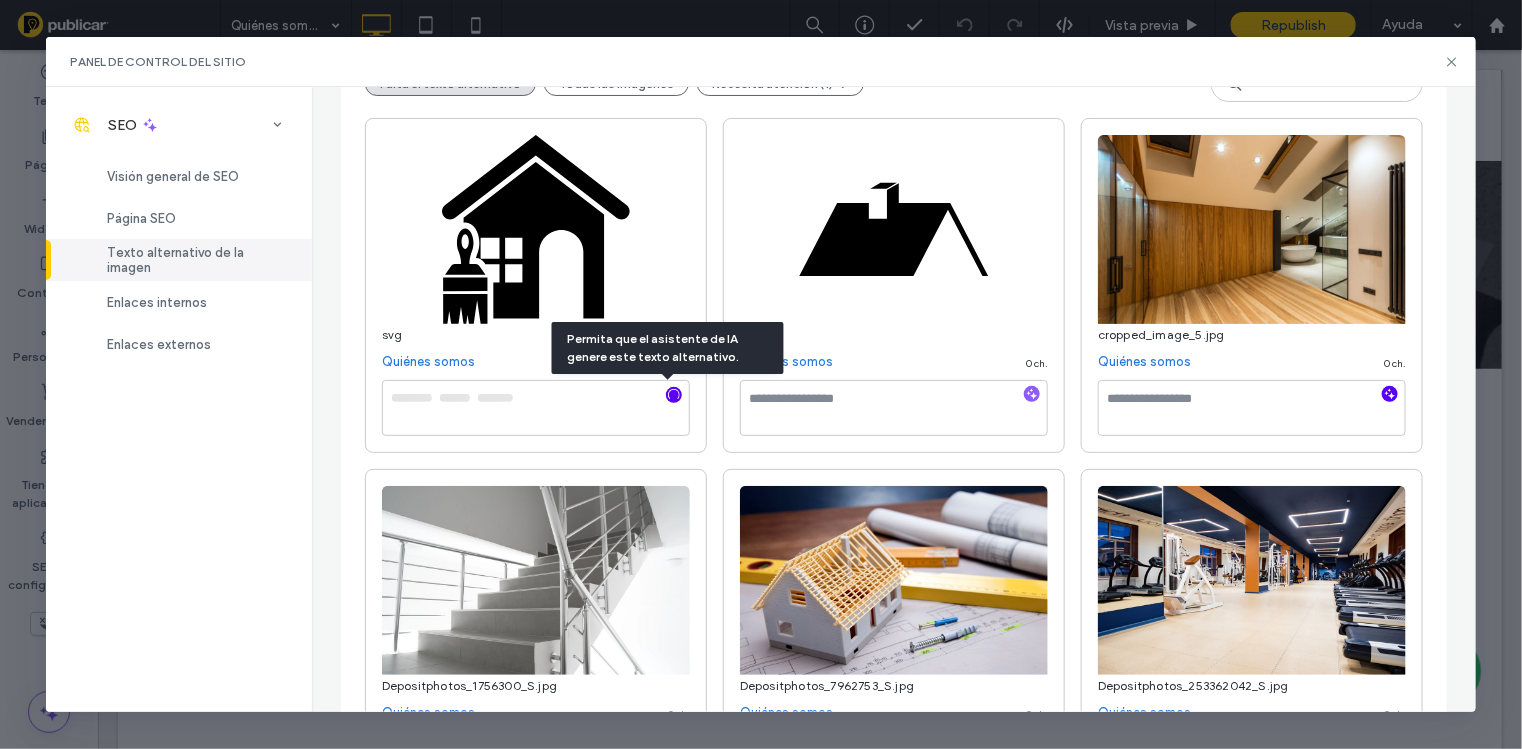 click 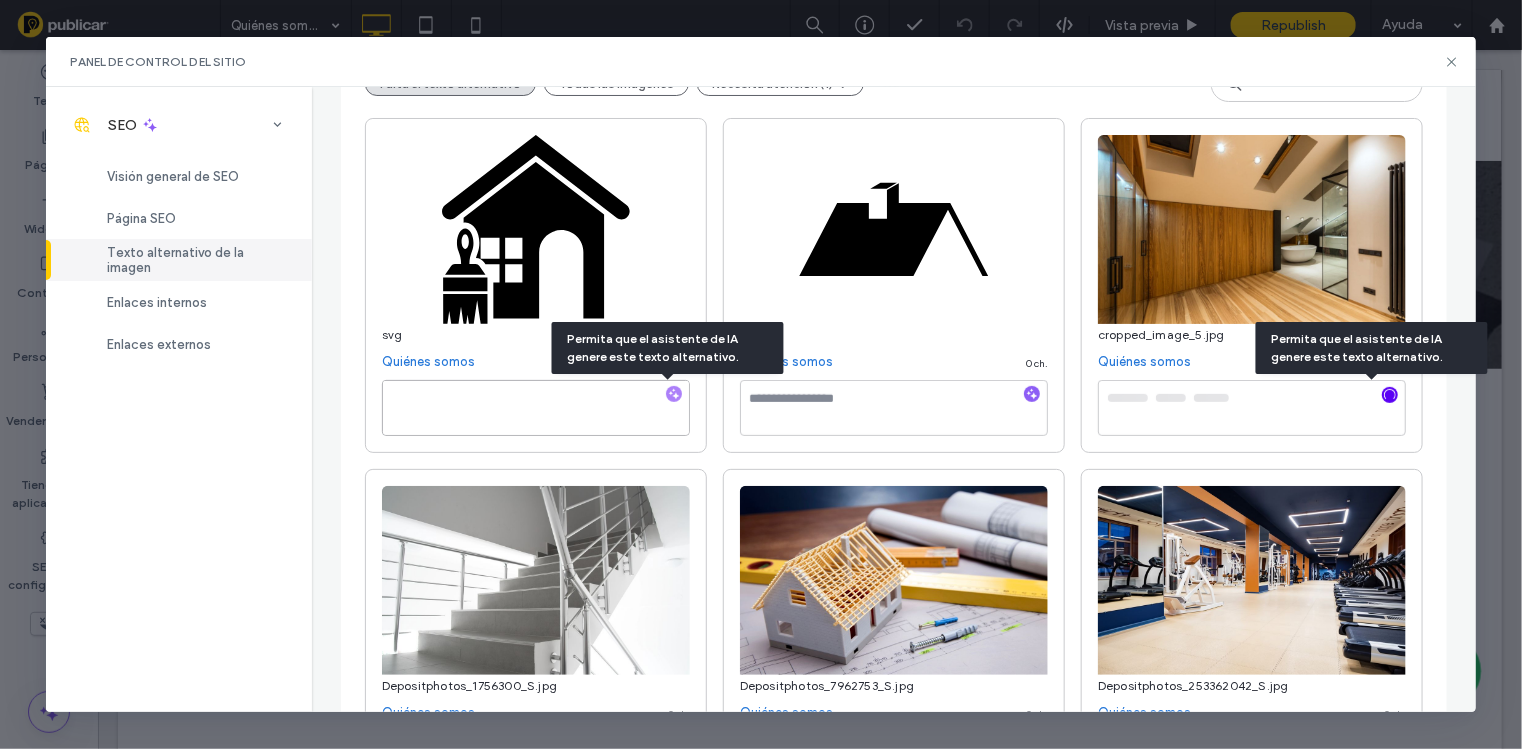 type on "**********" 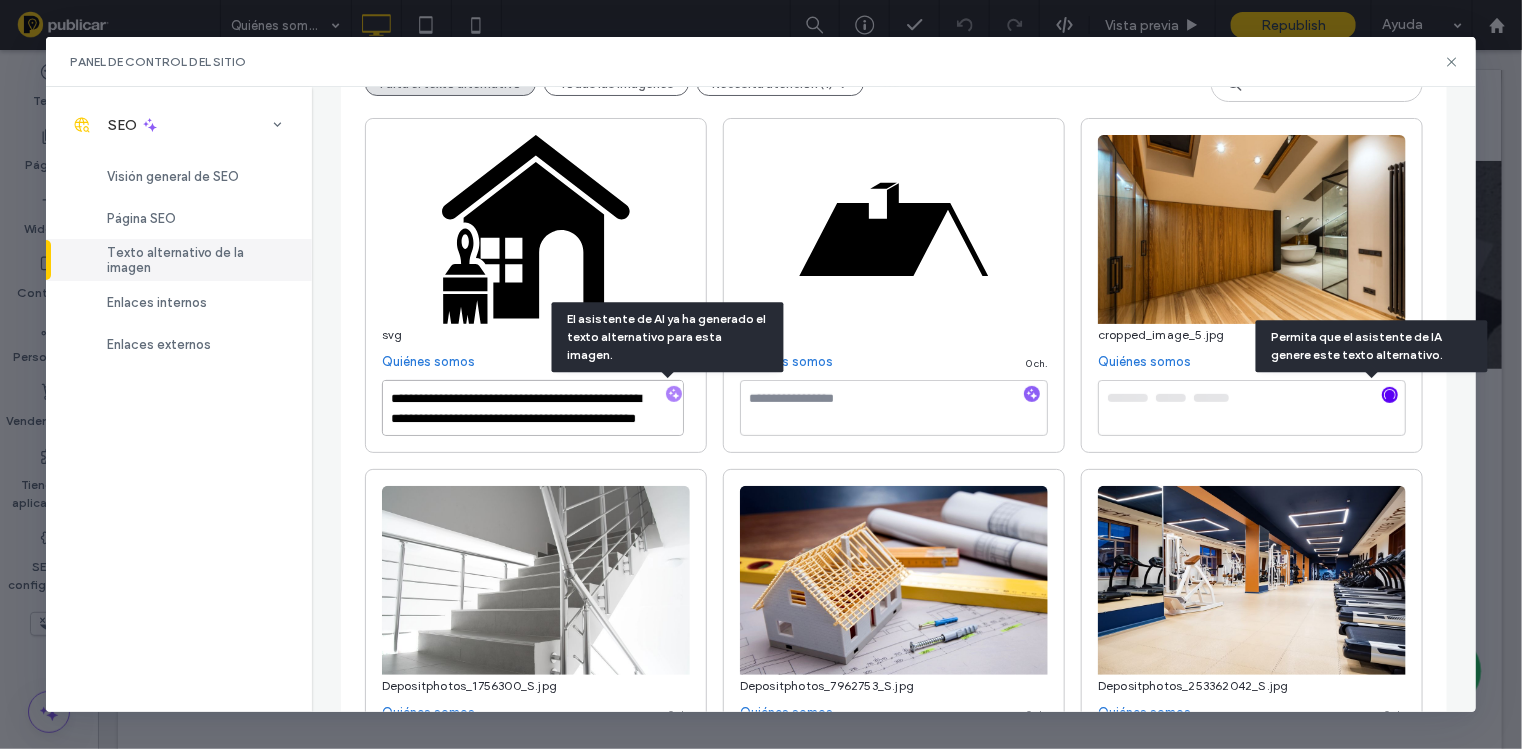 scroll, scrollTop: 404, scrollLeft: 0, axis: vertical 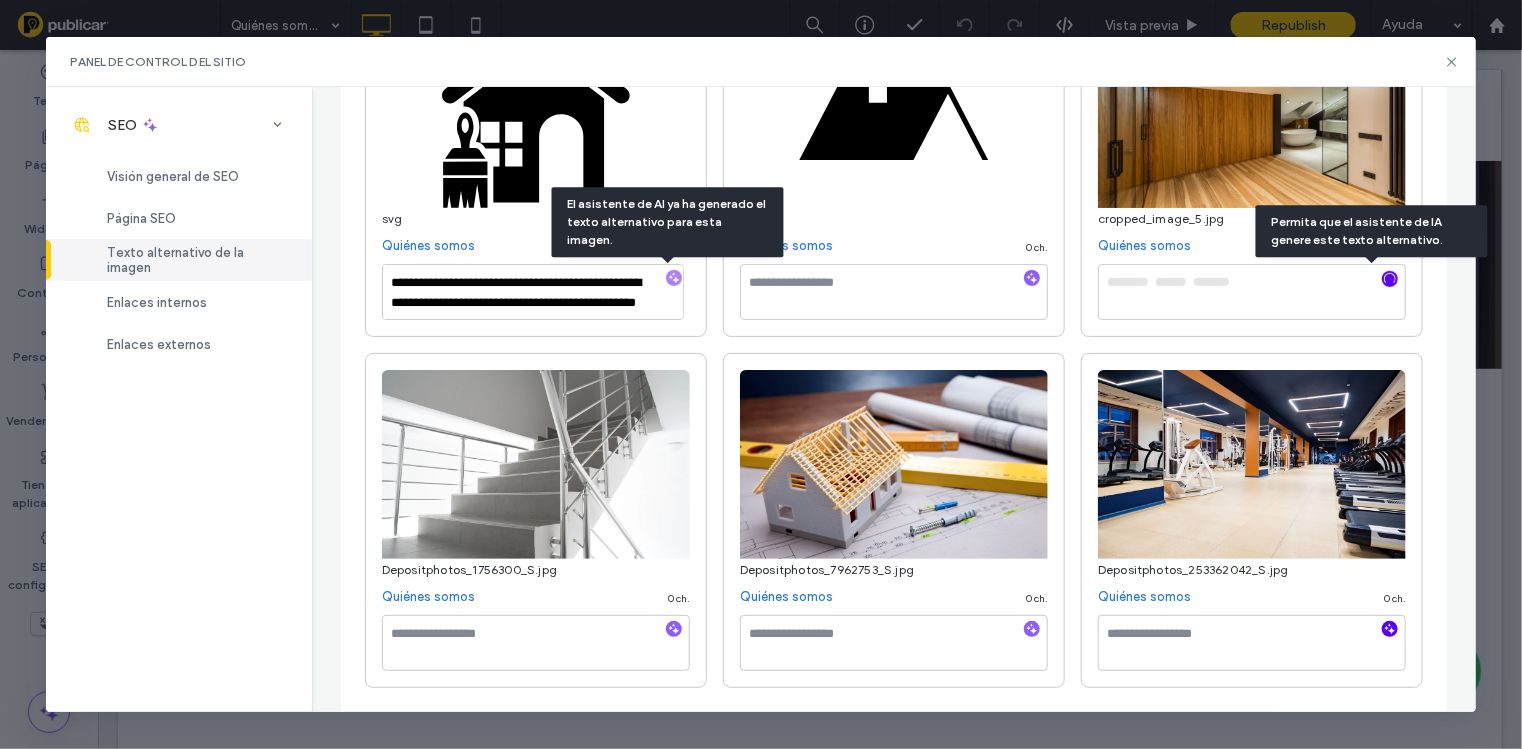 click 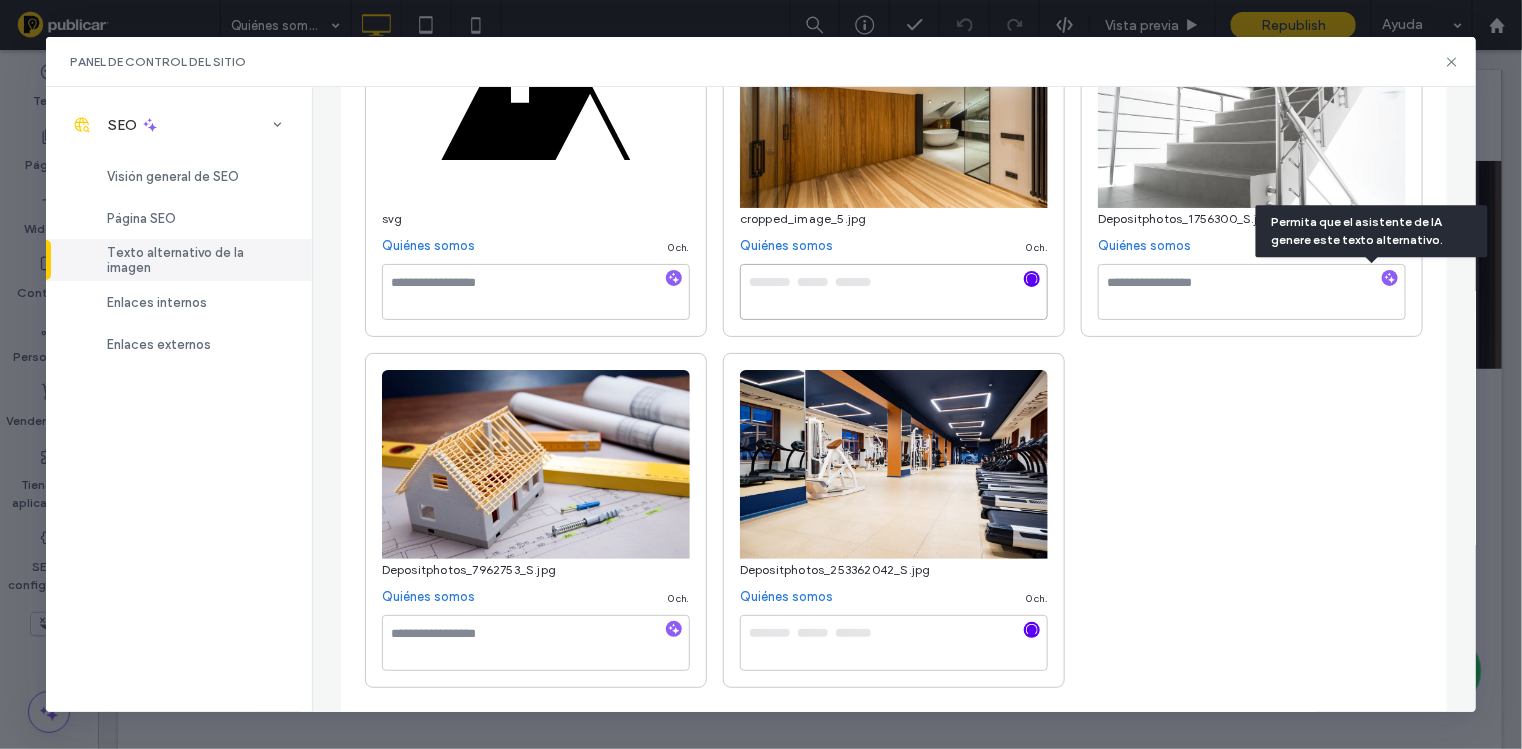 type on "**********" 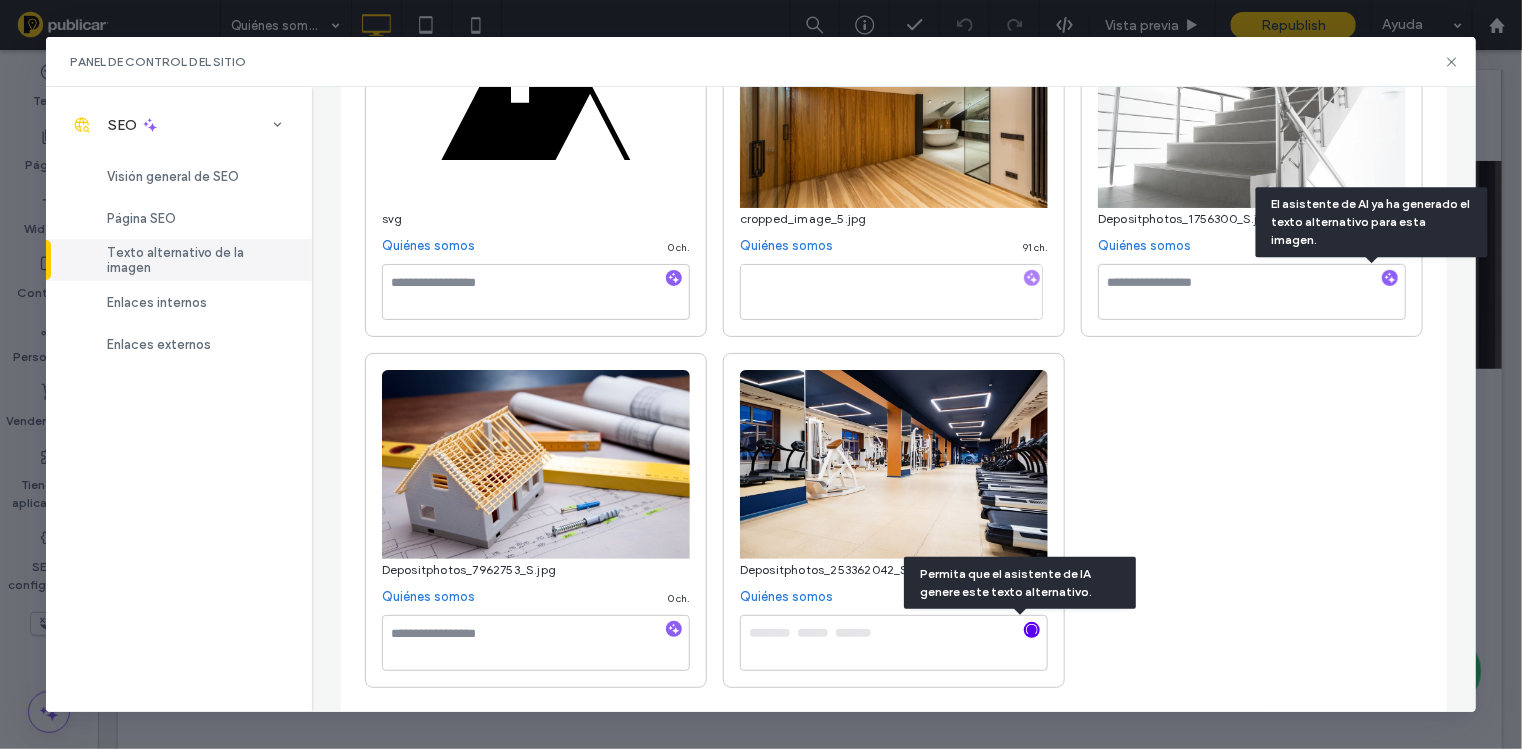 click at bounding box center (1032, 630) 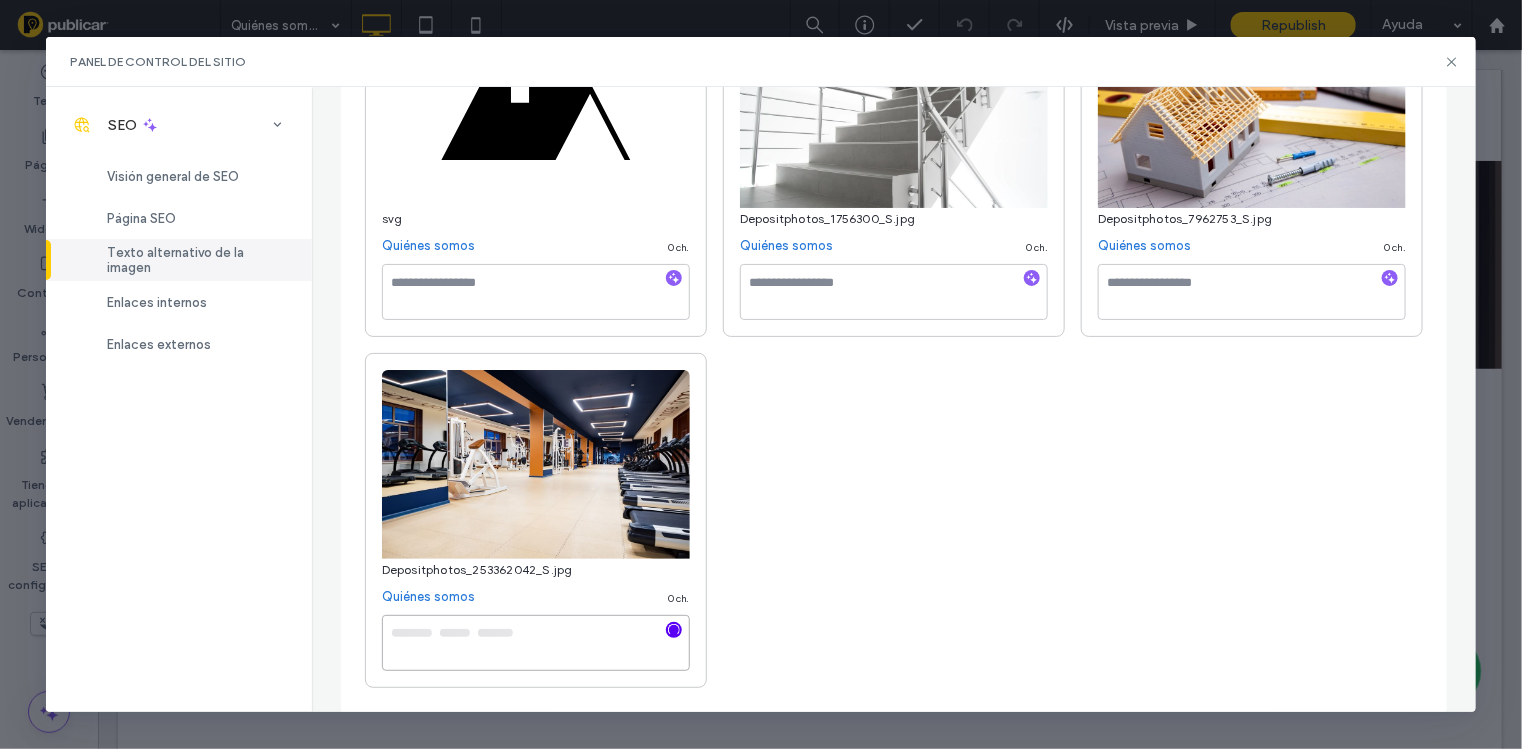 click at bounding box center [674, 630] 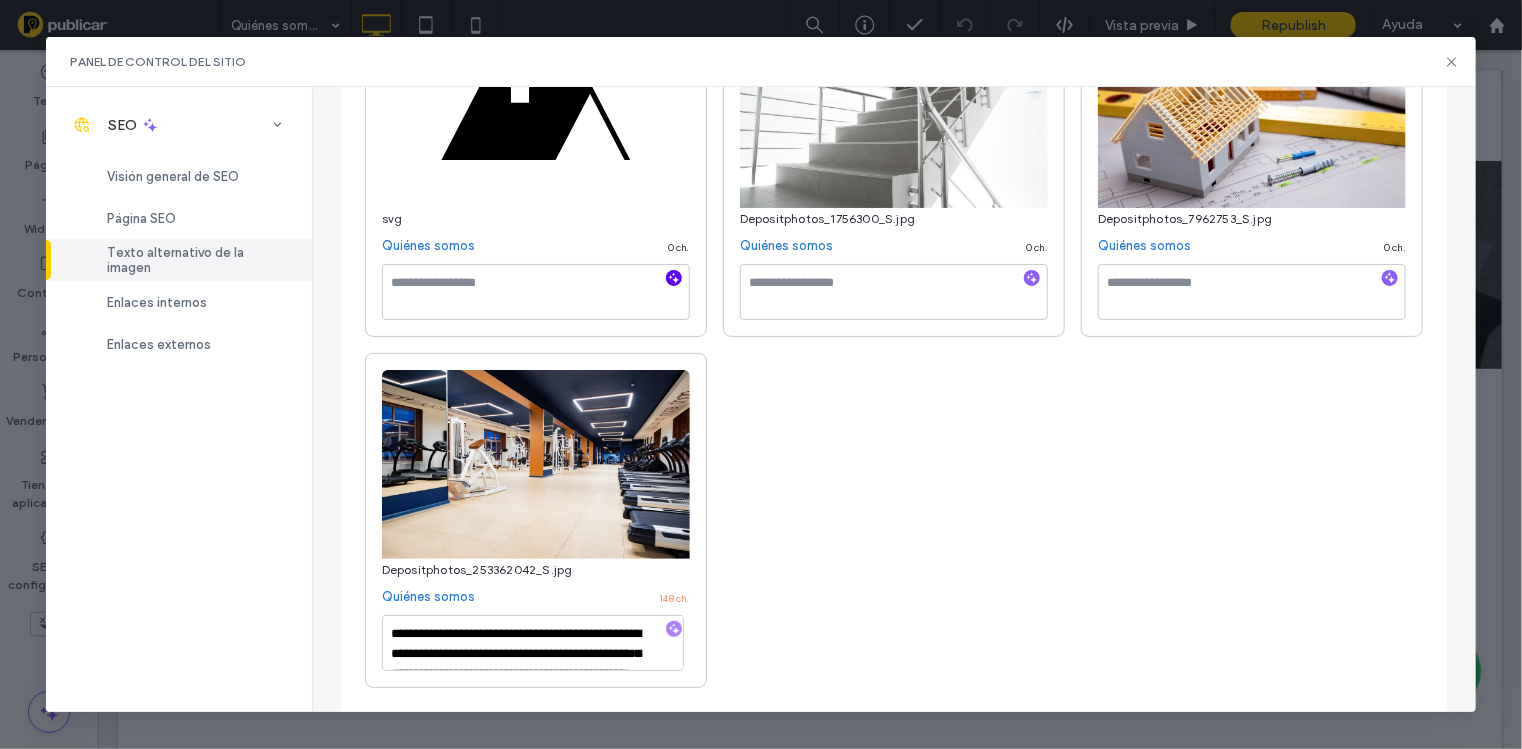 click 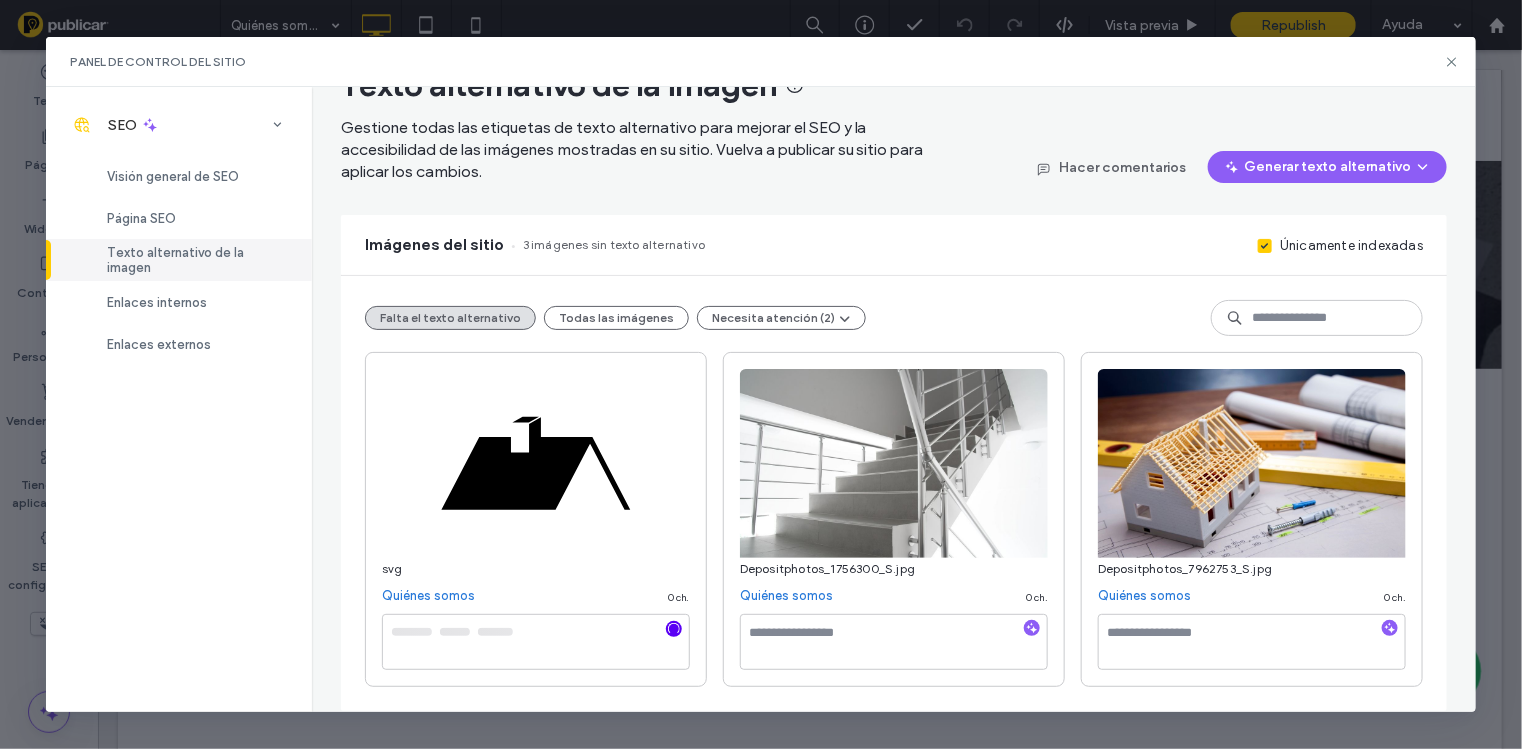 scroll, scrollTop: 54, scrollLeft: 0, axis: vertical 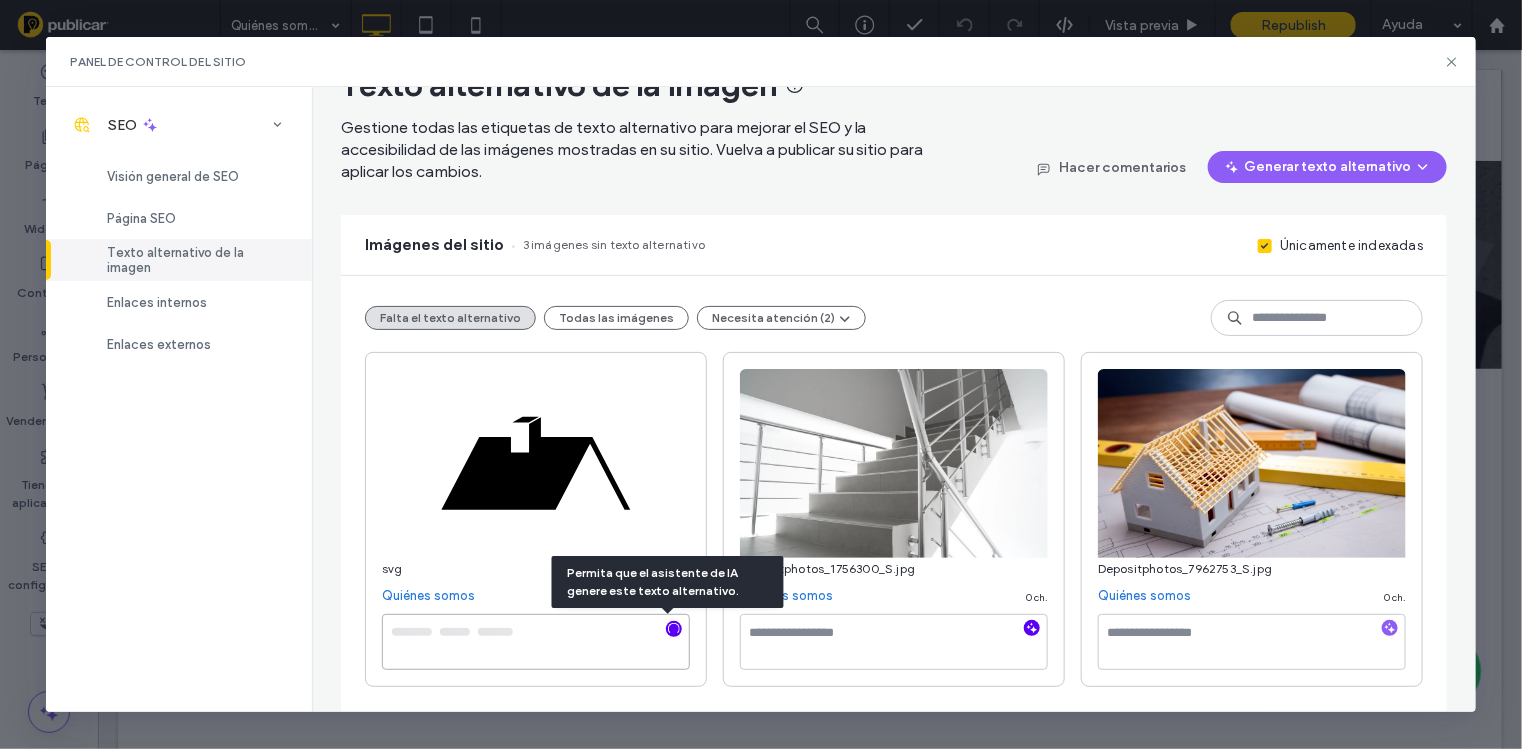 type on "**********" 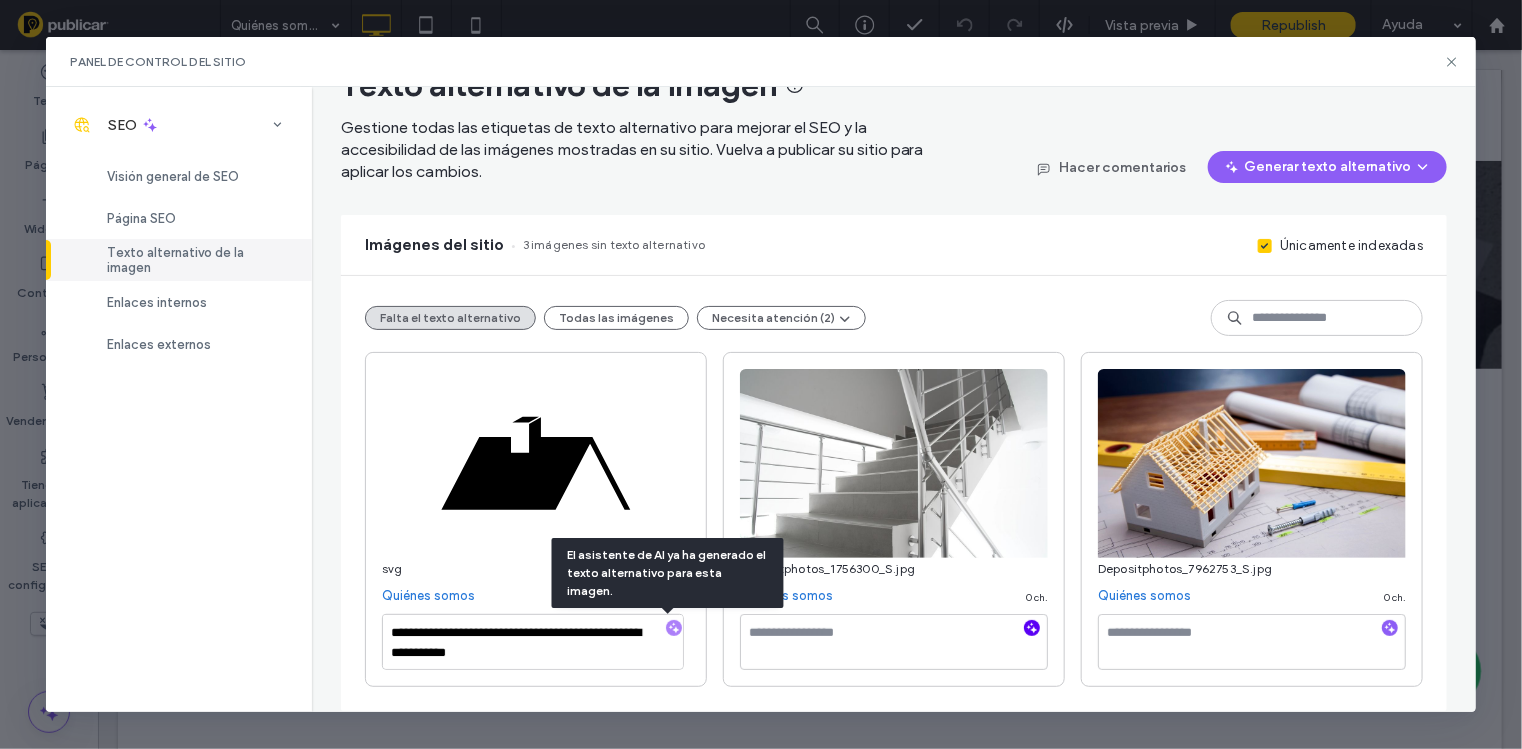 click 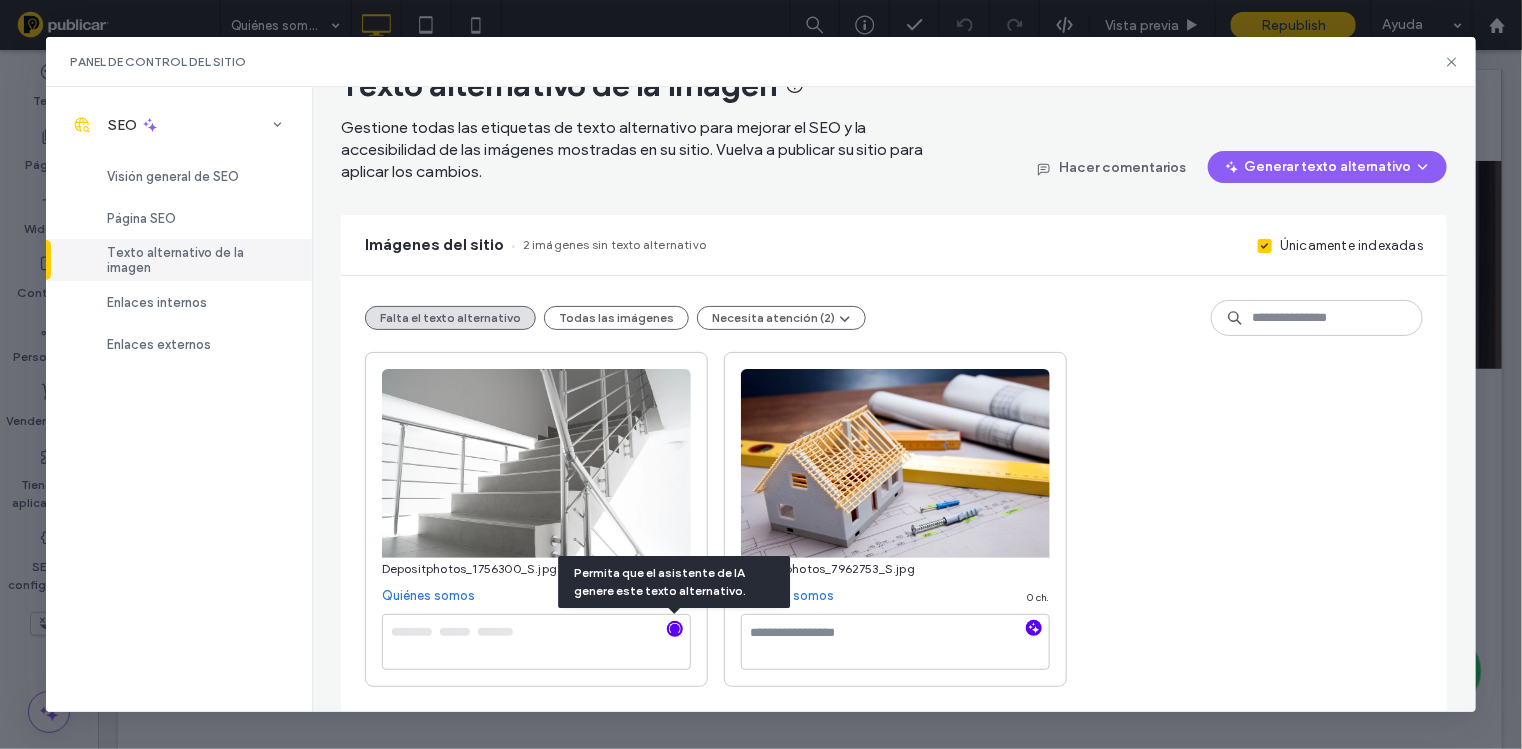 click 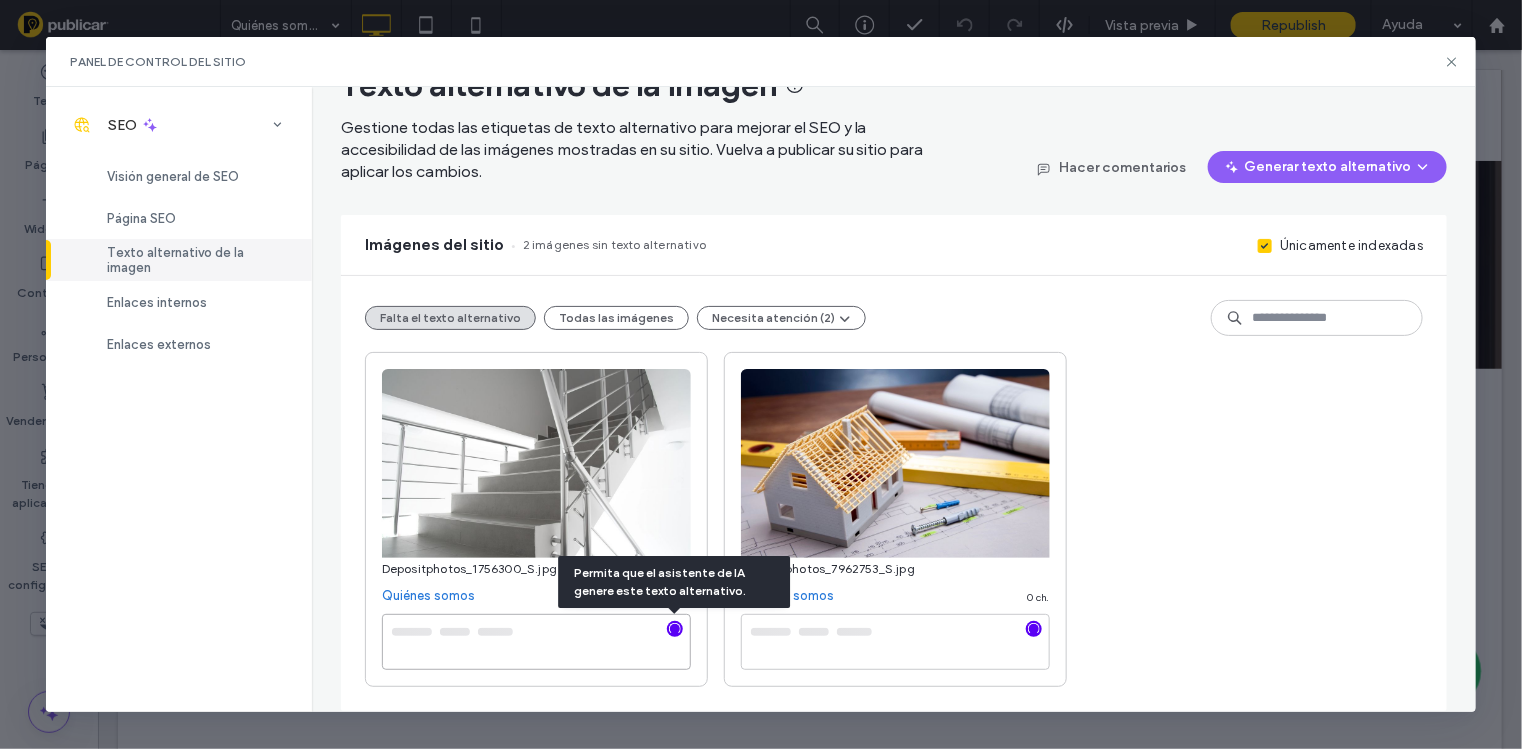 type on "**********" 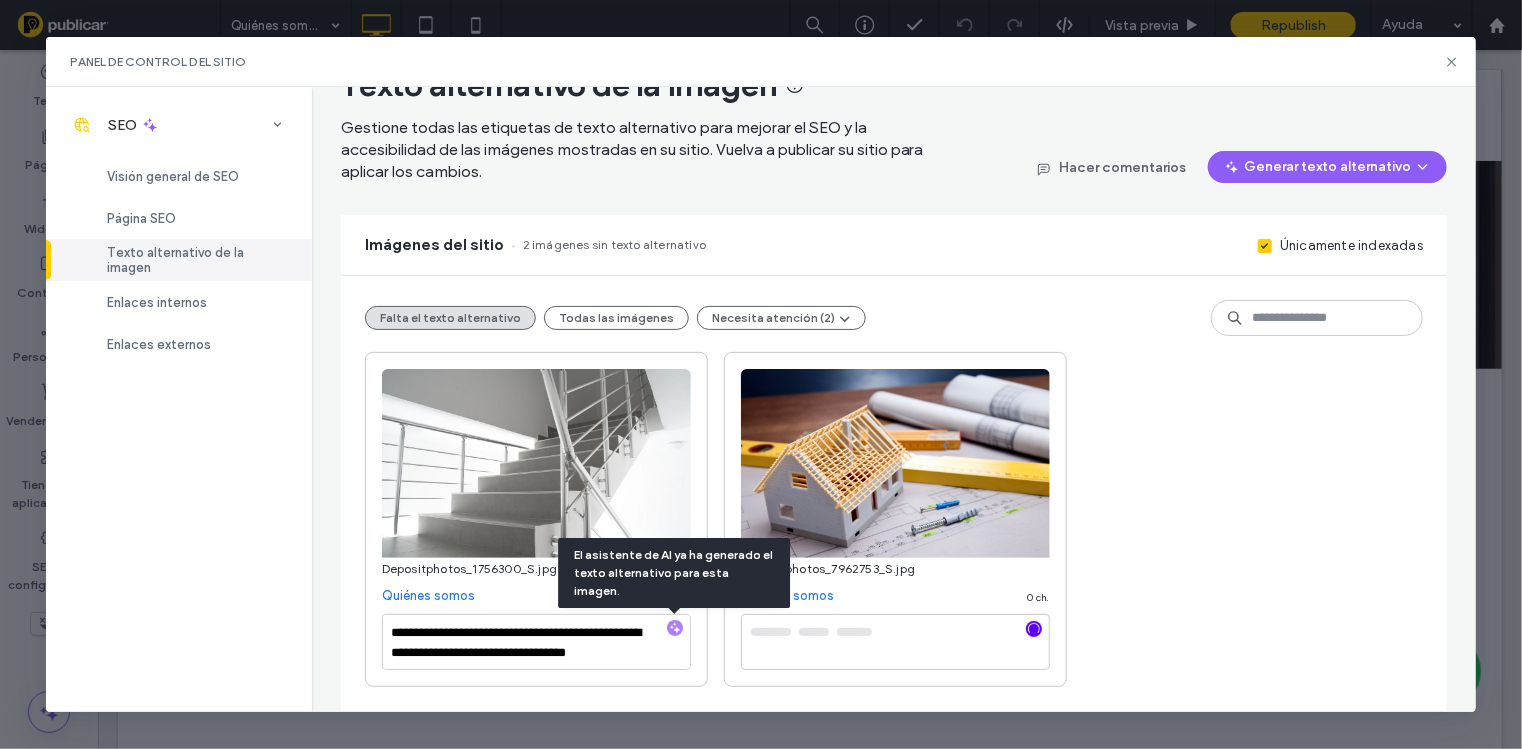 type on "**********" 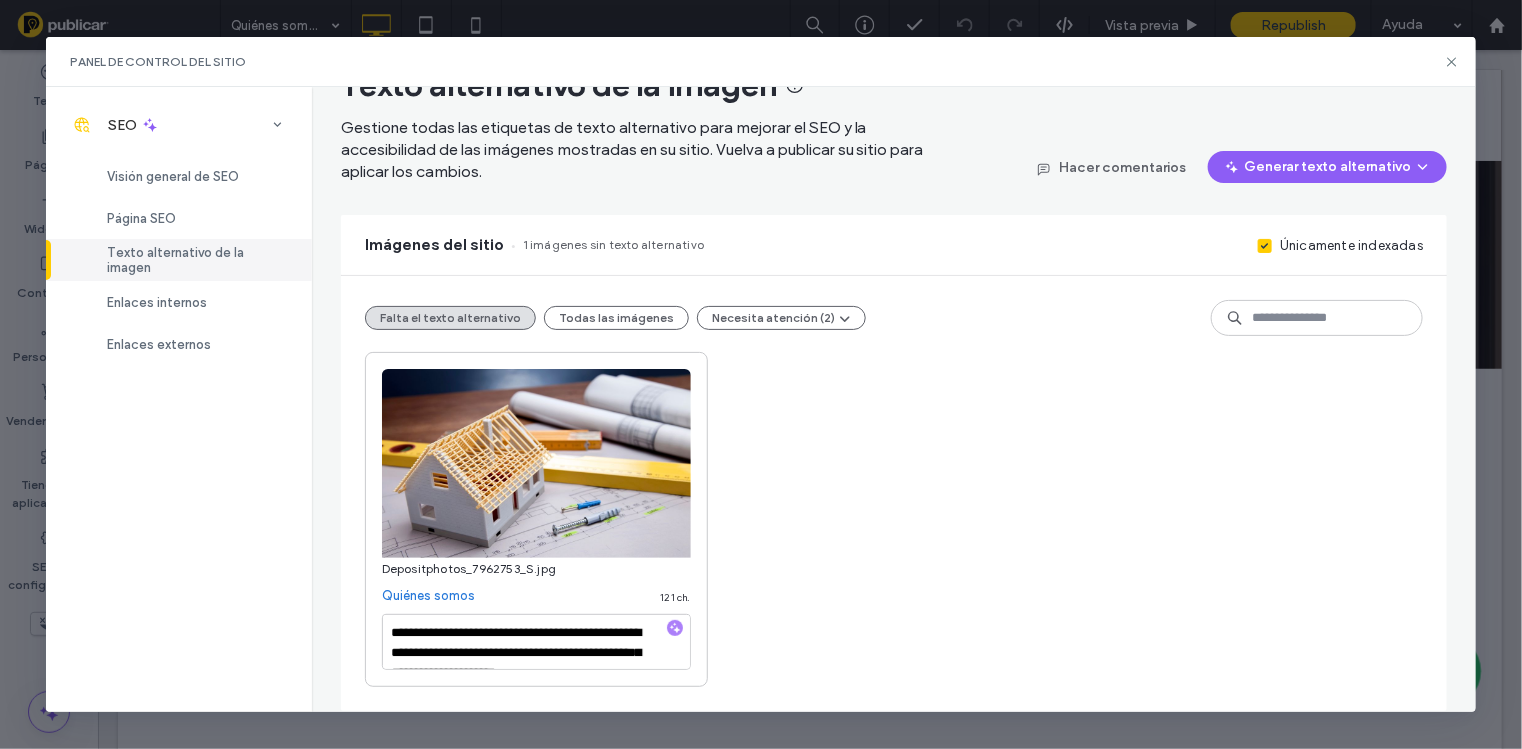 click on "**********" at bounding box center (894, 519) 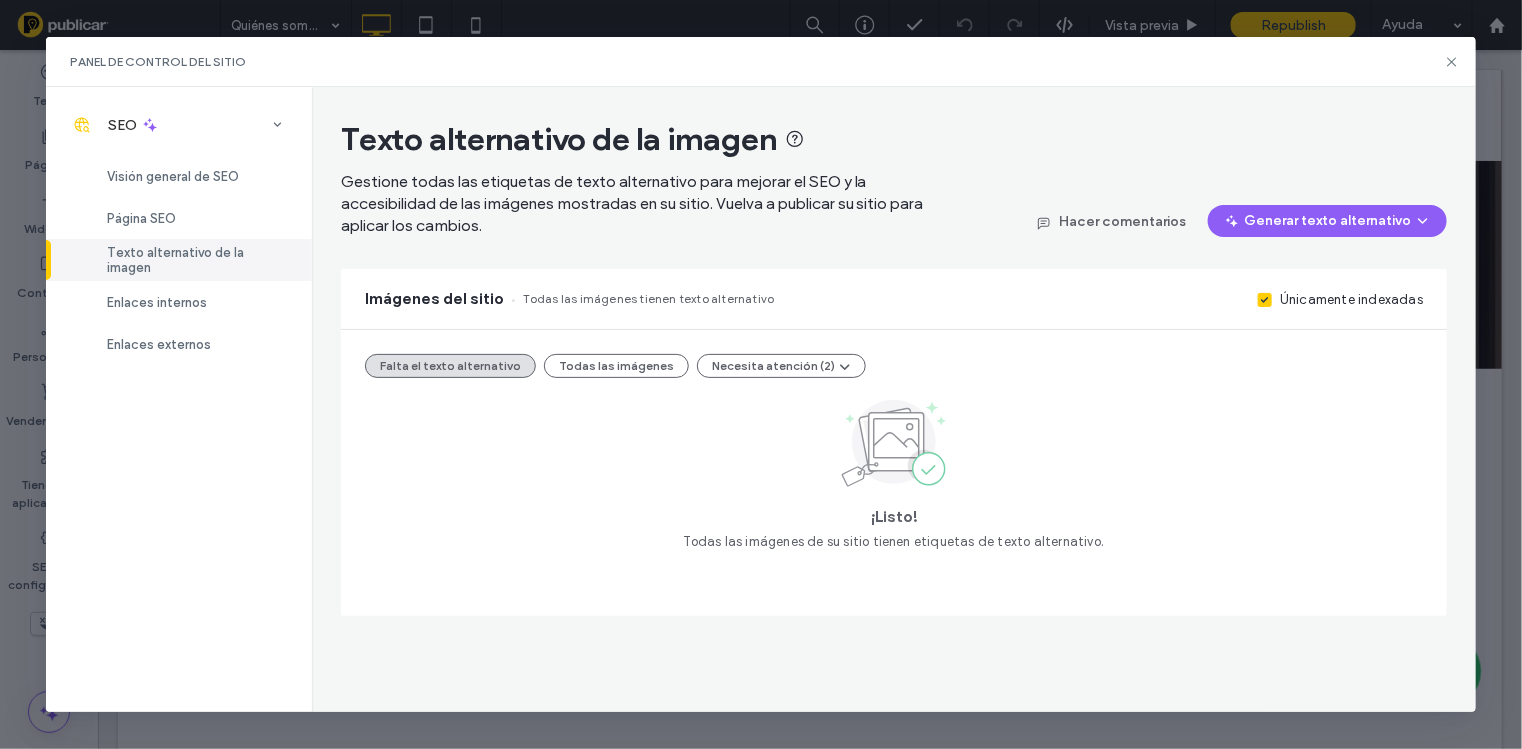 scroll, scrollTop: 0, scrollLeft: 0, axis: both 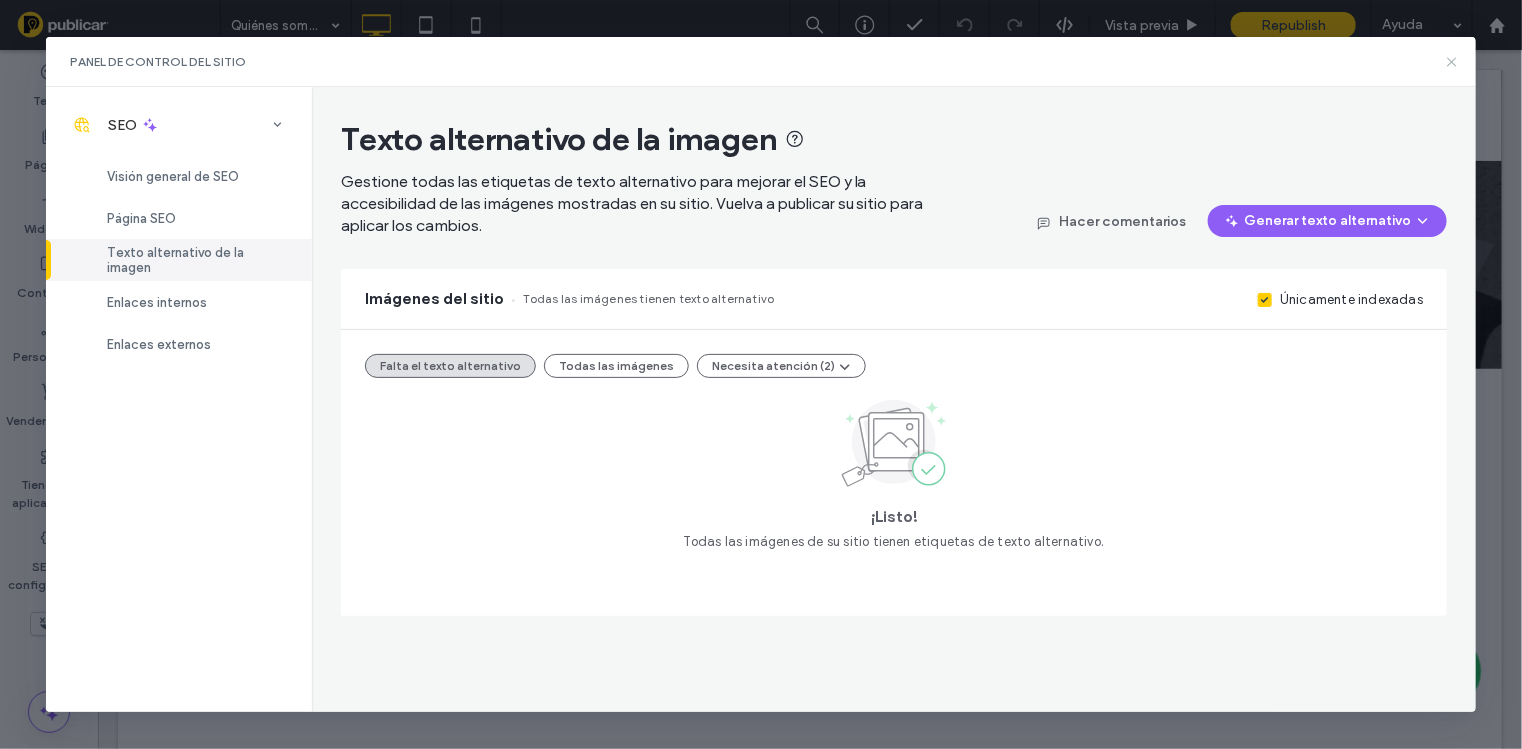 drag, startPoint x: 1447, startPoint y: 60, endPoint x: 1197, endPoint y: 109, distance: 254.75674 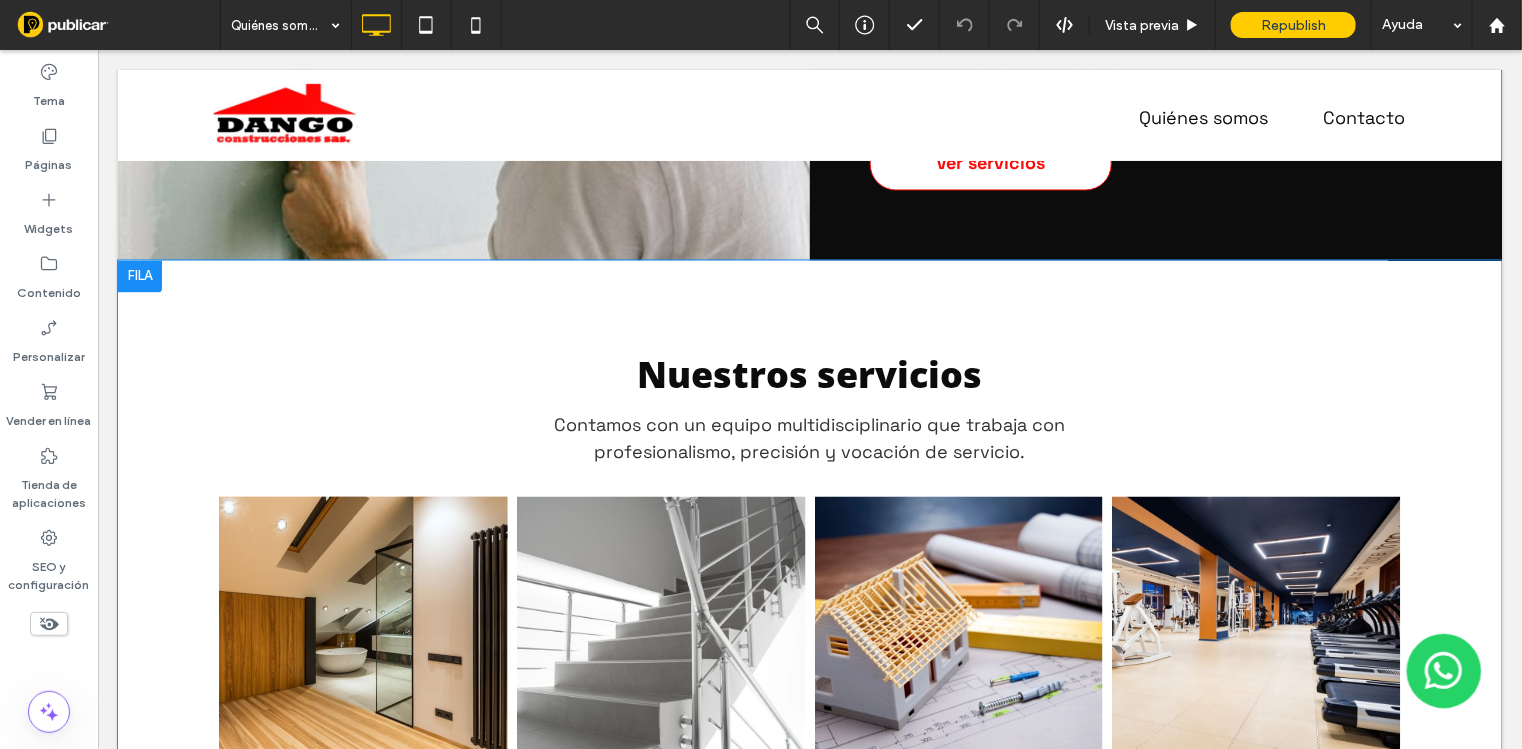 scroll, scrollTop: 1500, scrollLeft: 0, axis: vertical 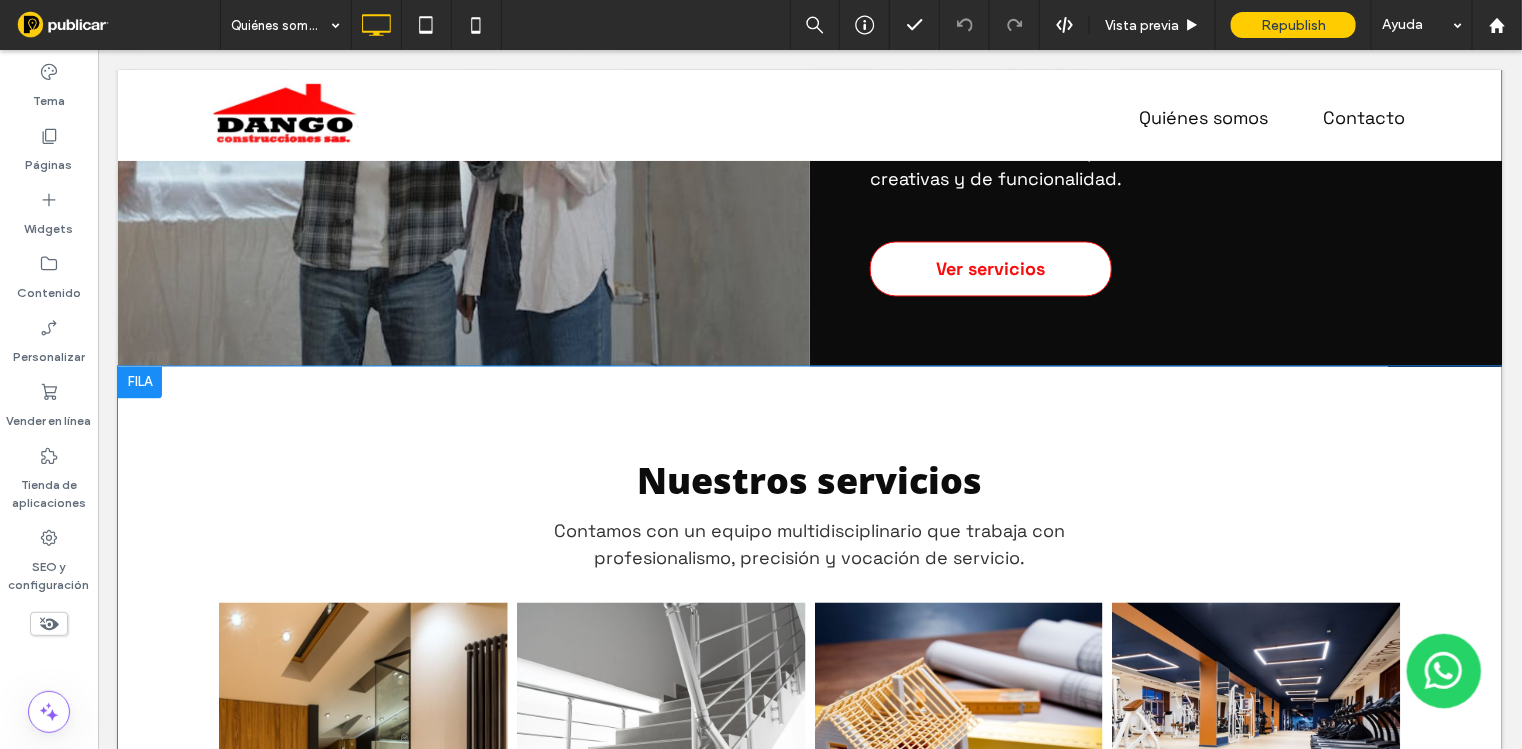 click at bounding box center [139, 382] 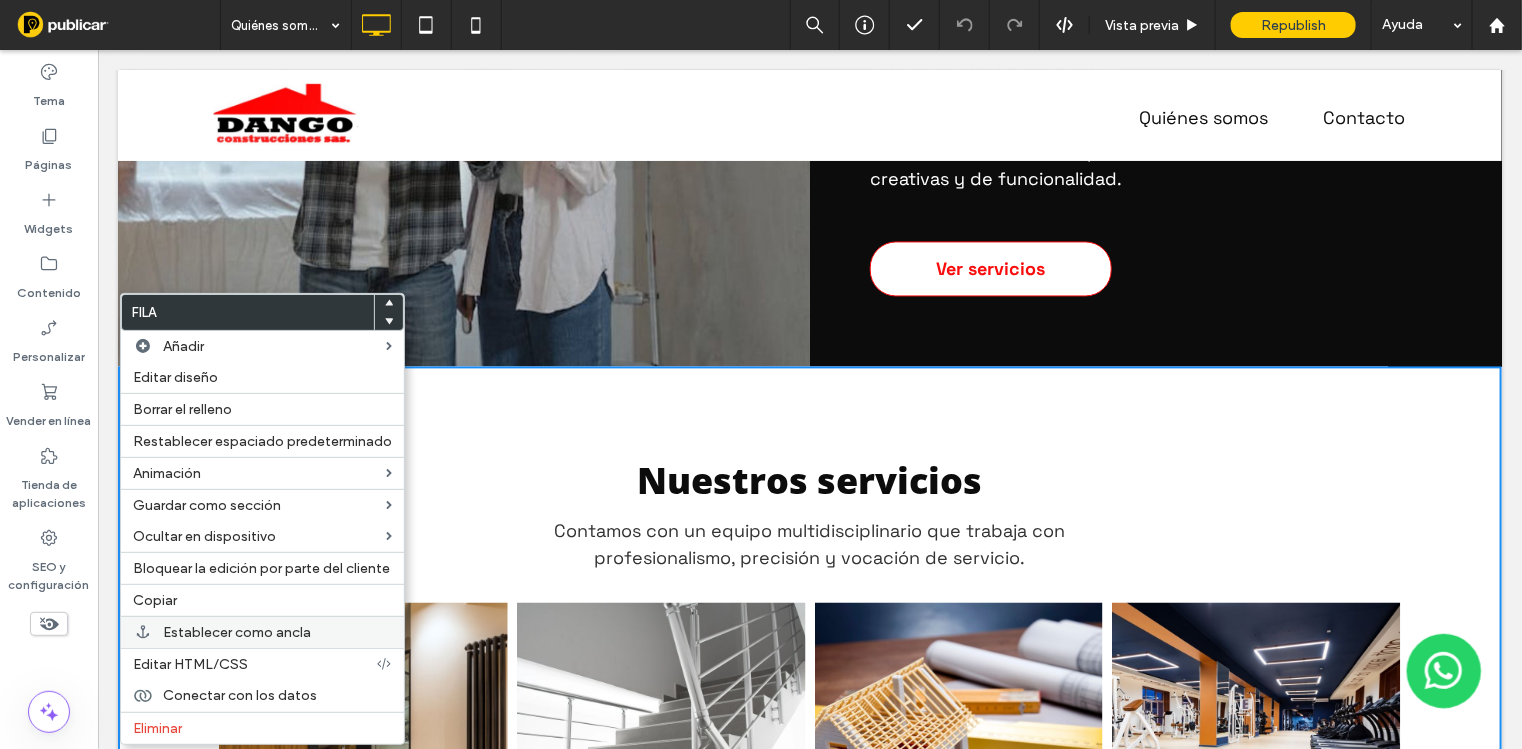click on "Establecer como ancla" at bounding box center (237, 632) 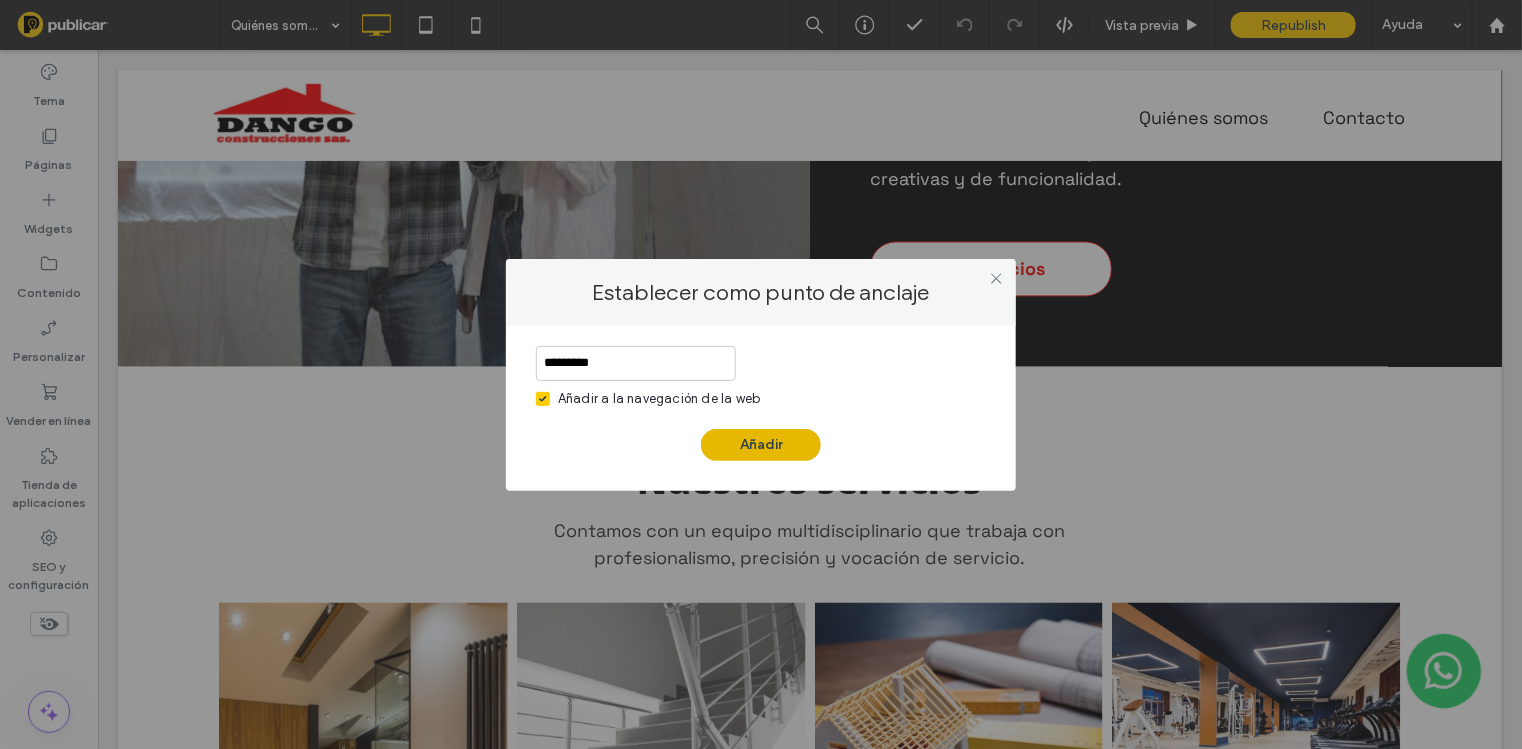type on "*********" 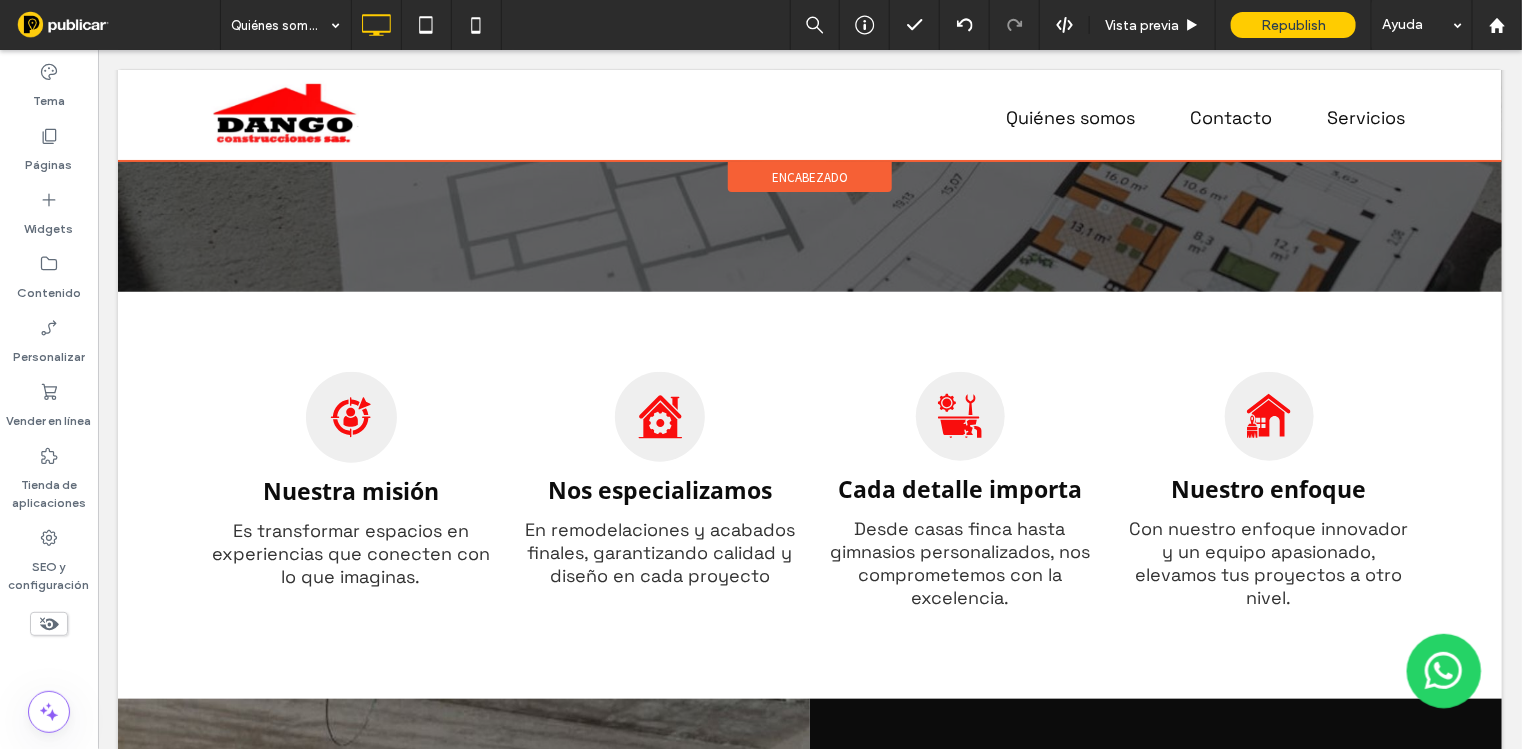 scroll, scrollTop: 380, scrollLeft: 0, axis: vertical 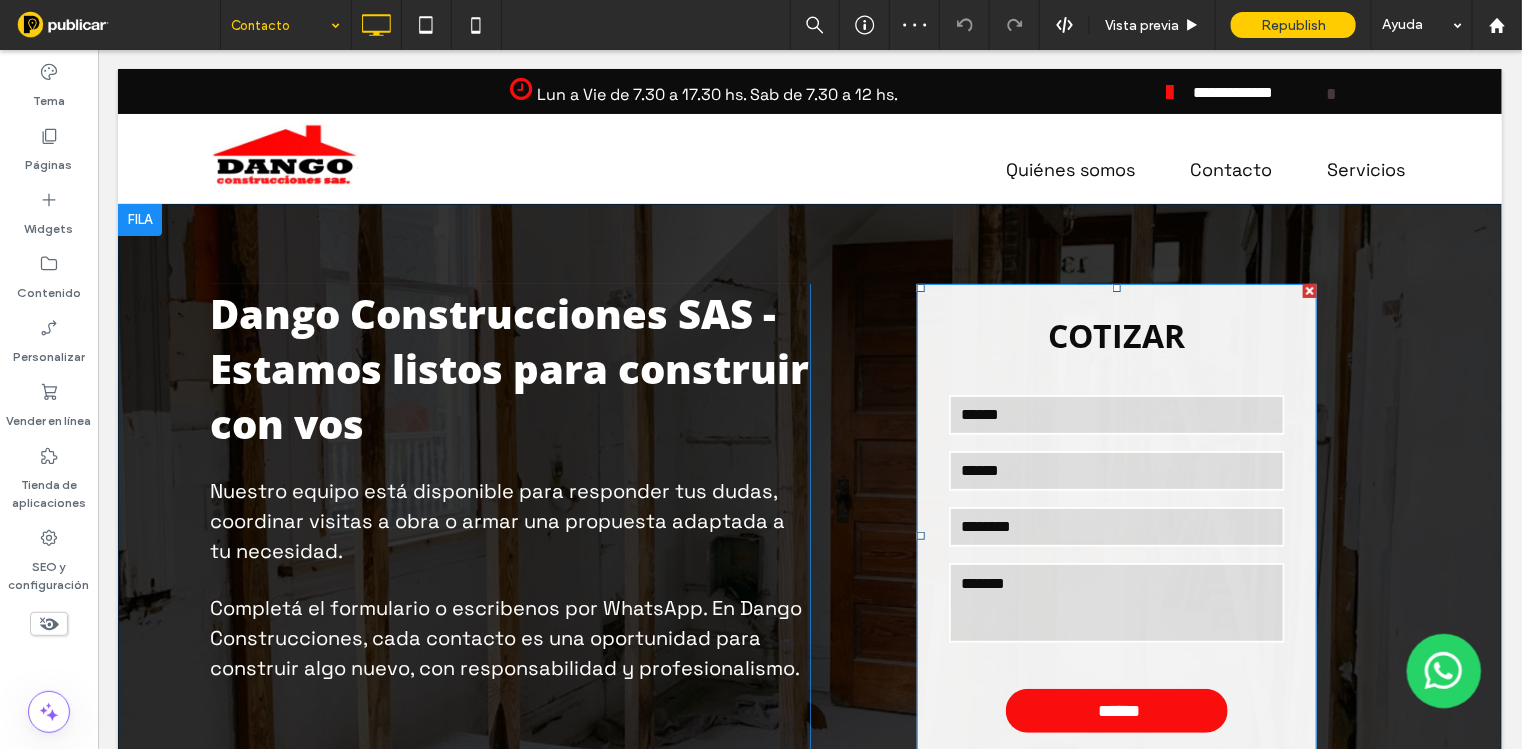 click at bounding box center (1116, 414) 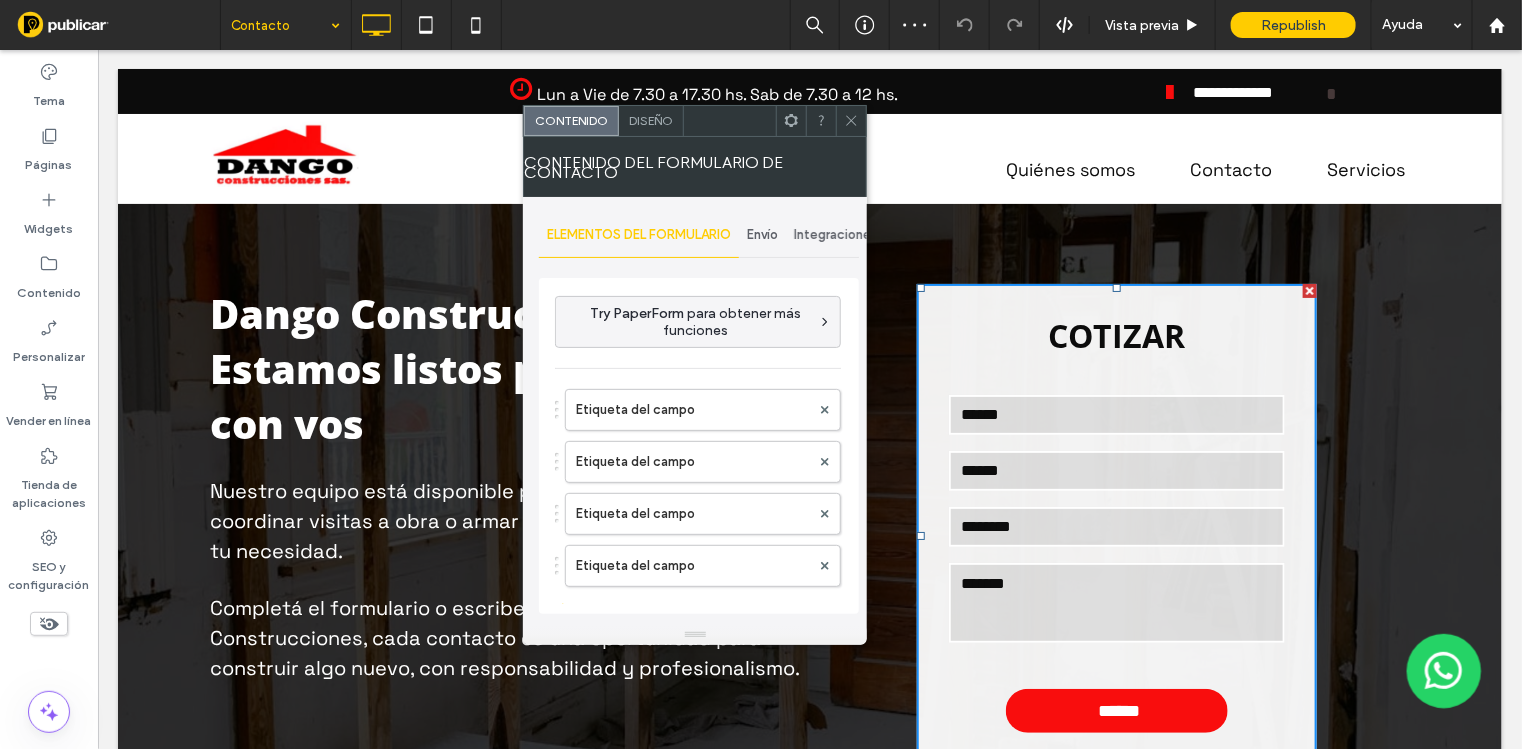 click on "Envío" at bounding box center (762, 235) 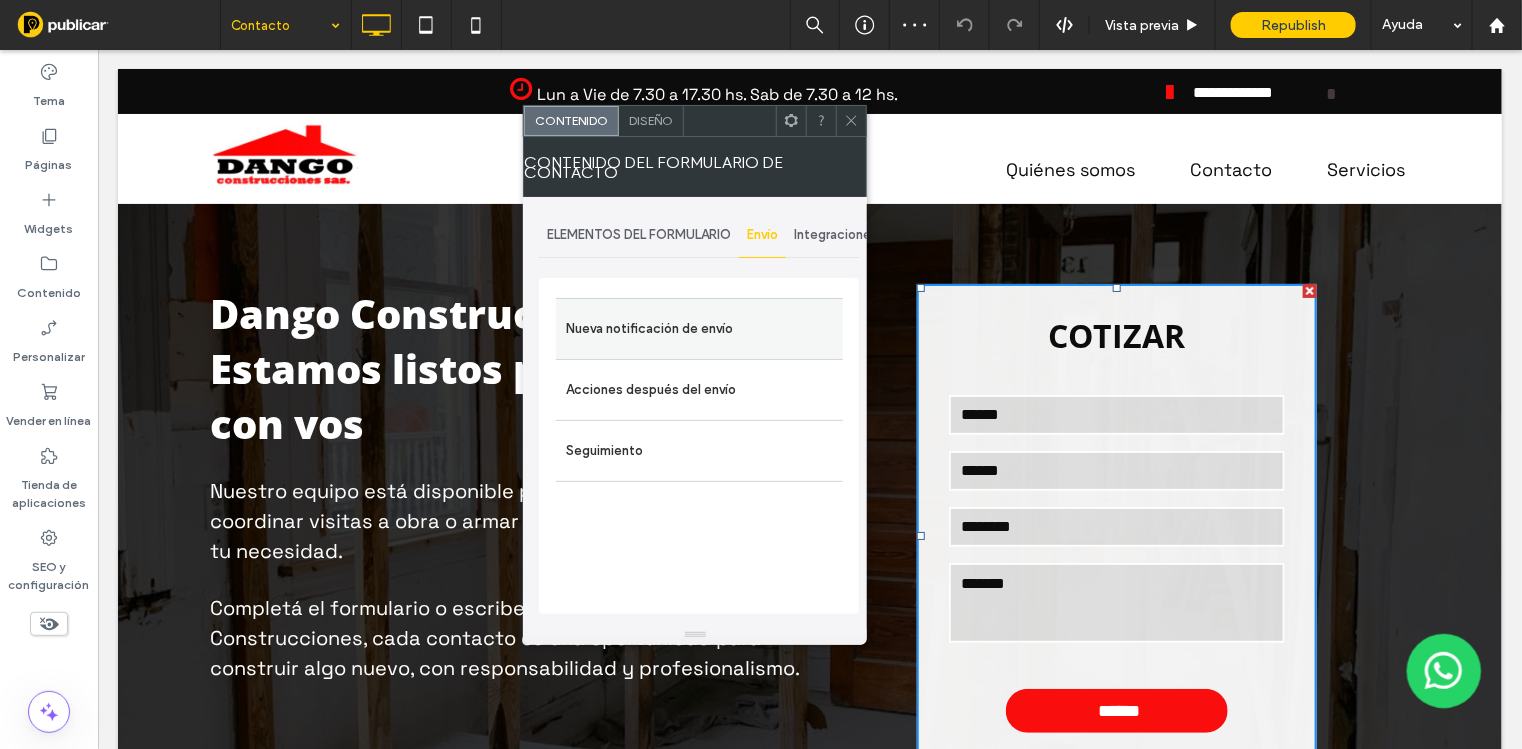 click on "Nueva notificación de envío" at bounding box center [699, 329] 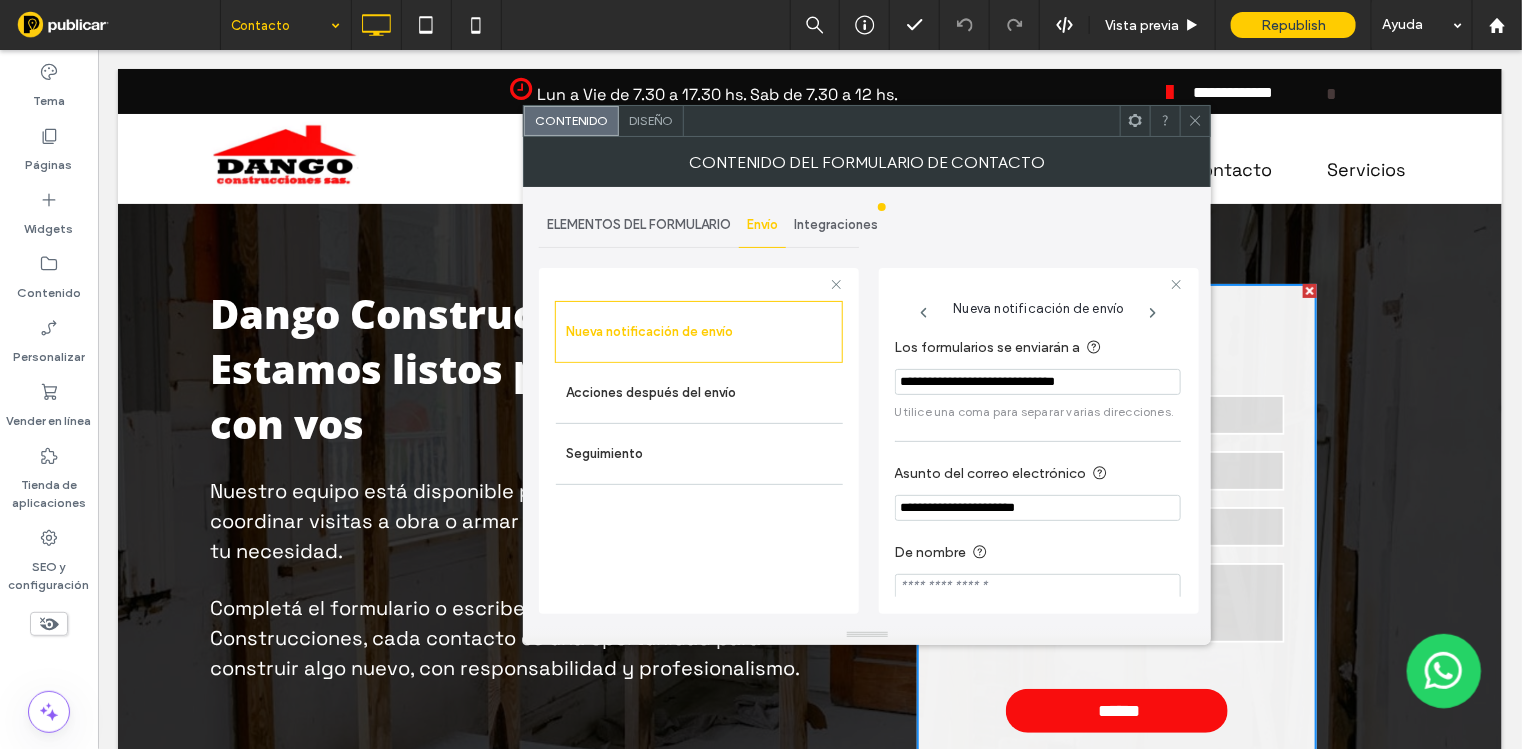 click at bounding box center [1195, 121] 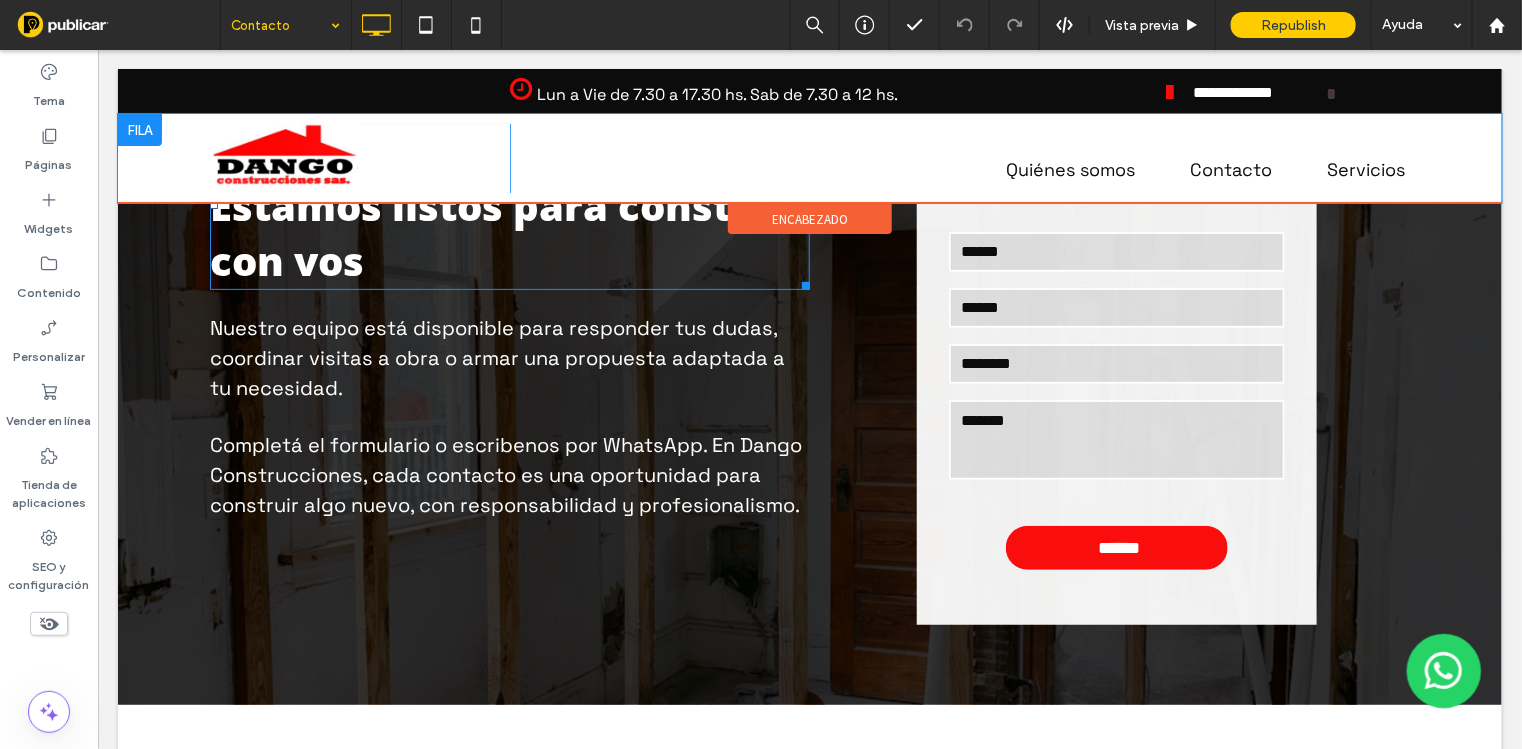 scroll, scrollTop: 0, scrollLeft: 0, axis: both 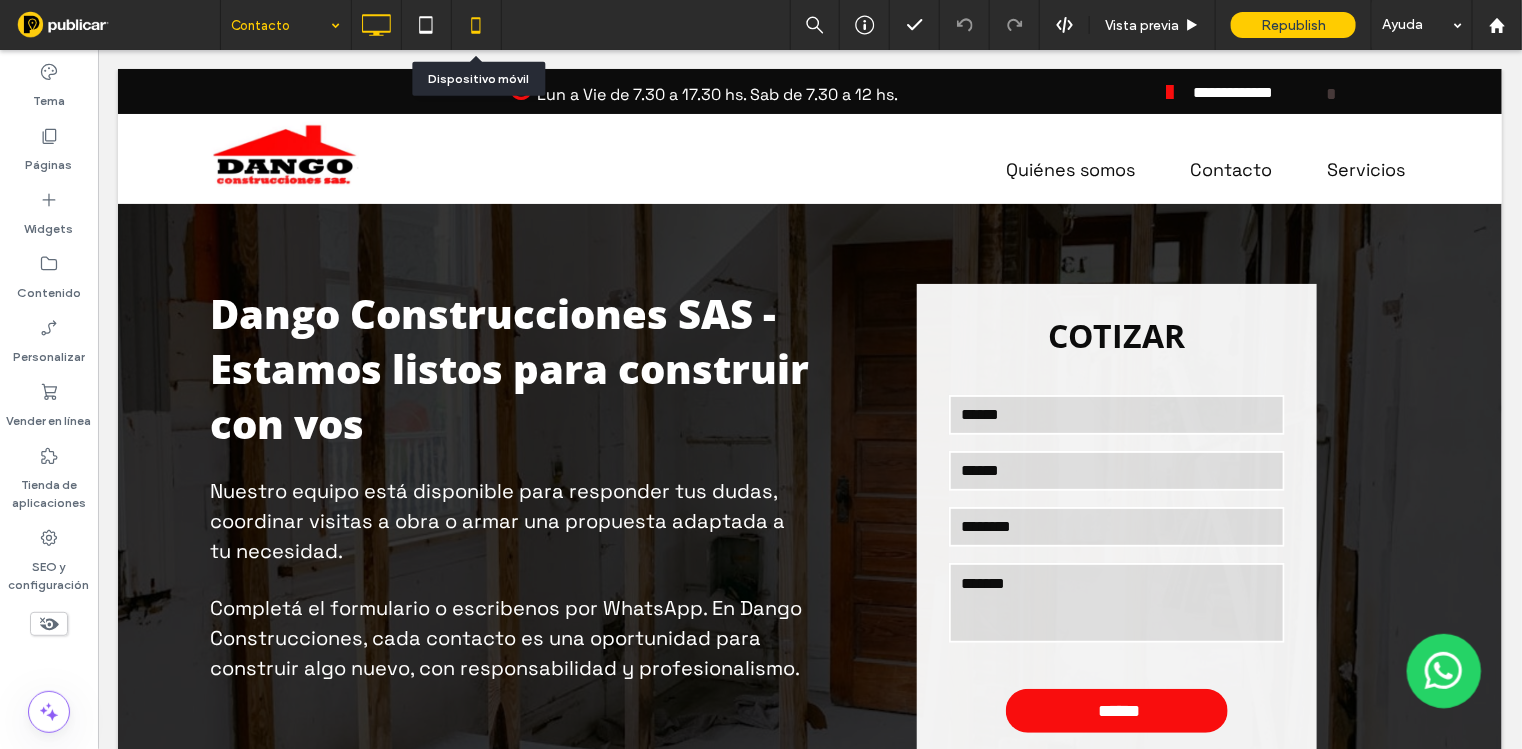 click 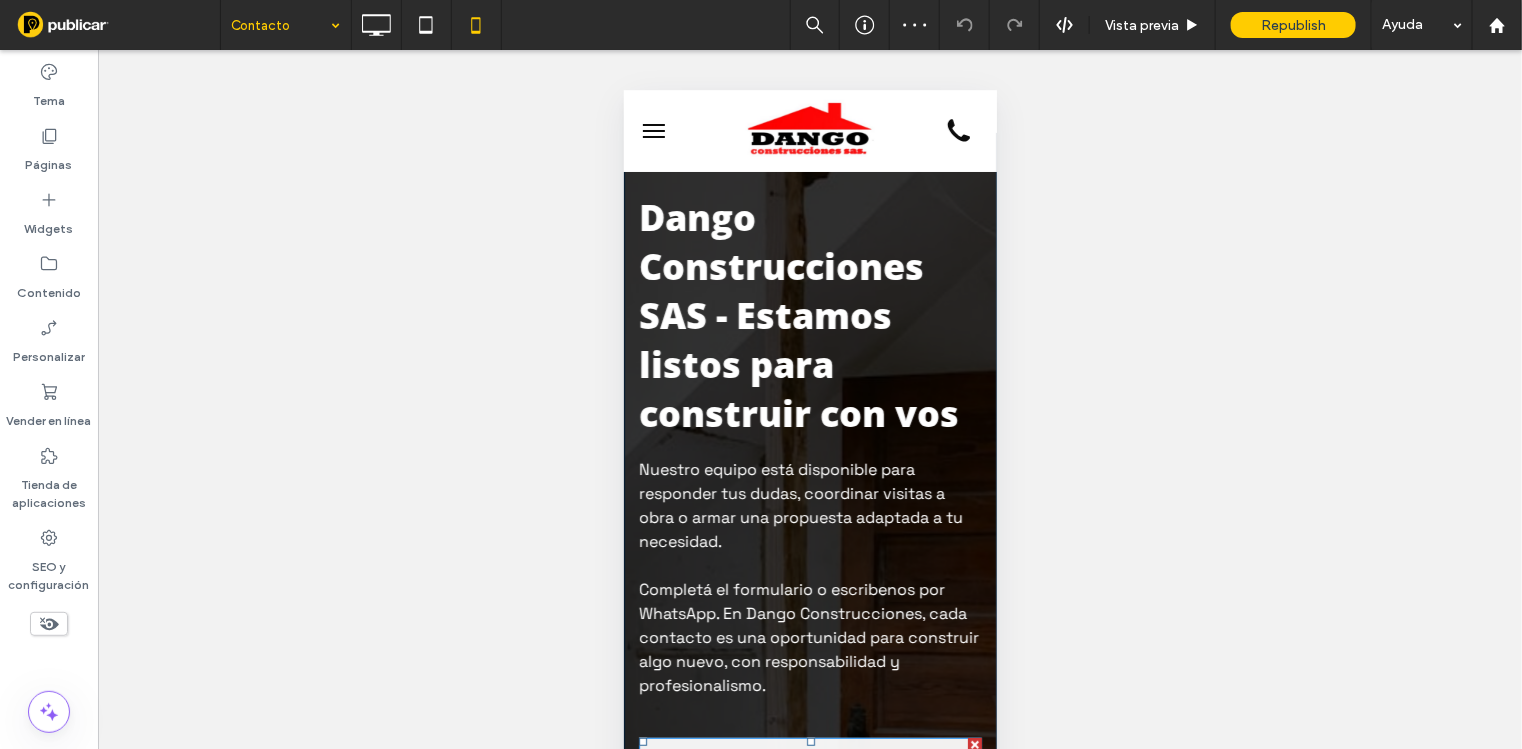 scroll, scrollTop: 0, scrollLeft: 0, axis: both 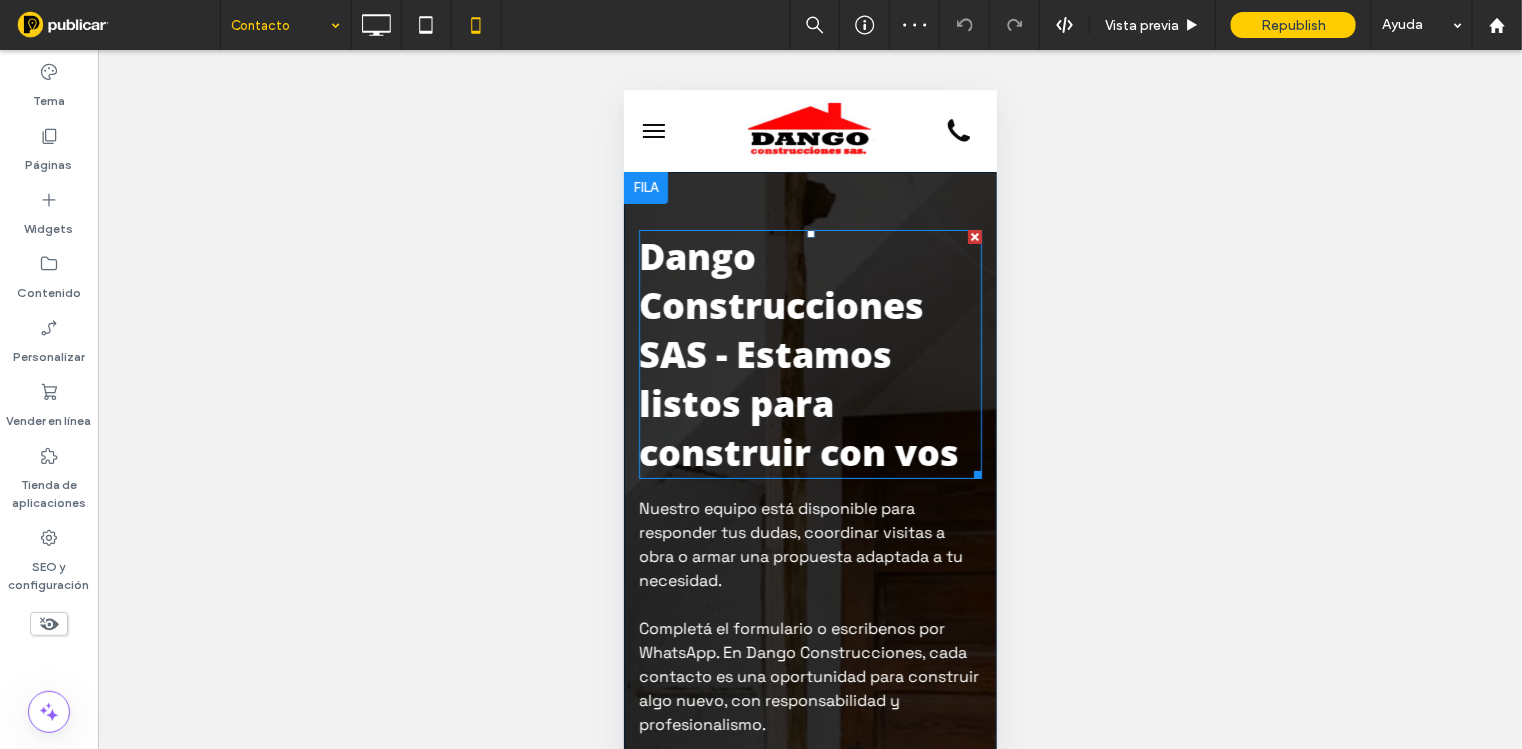 click on "Dango Construcciones SAS - Estamos listos para construir con vos" at bounding box center (798, 353) 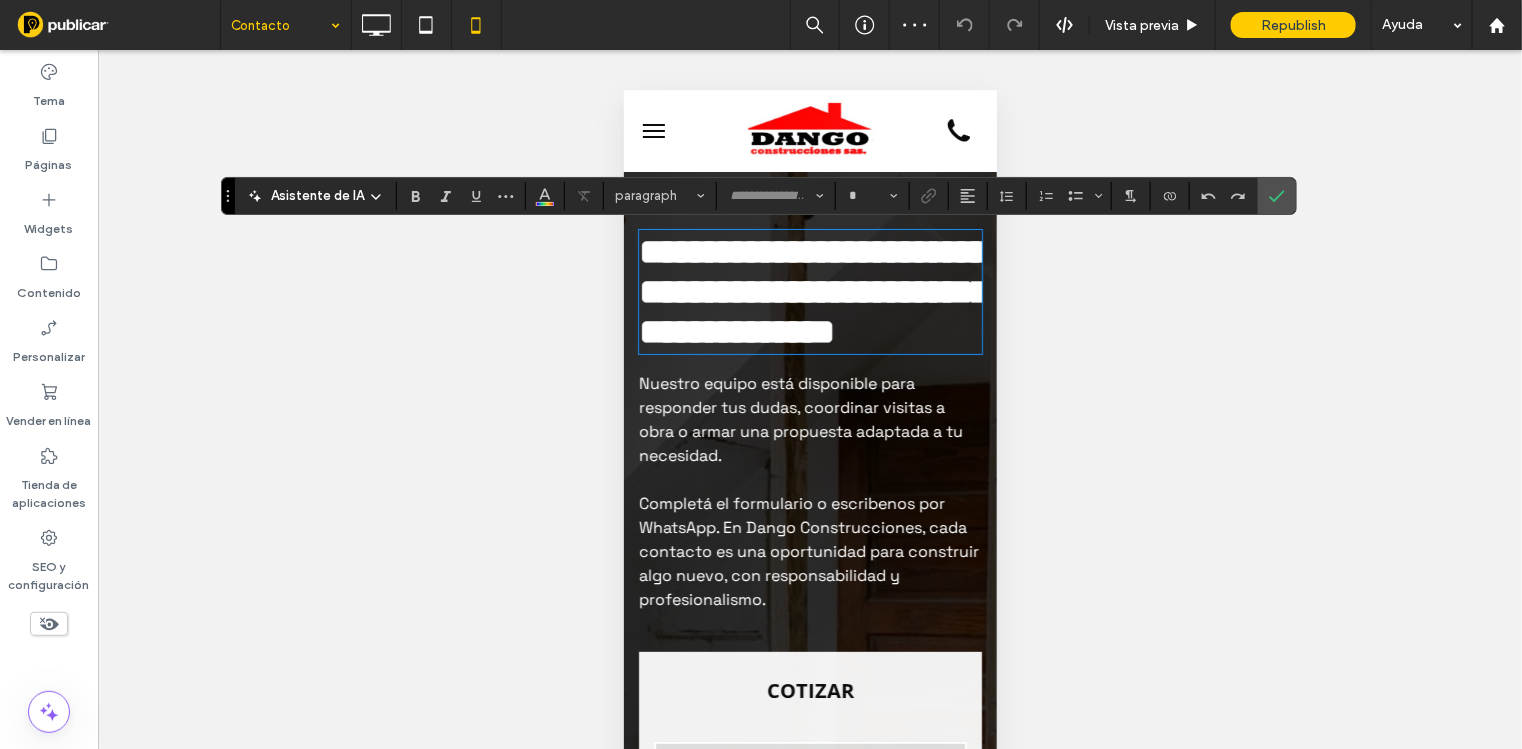 type on "*********" 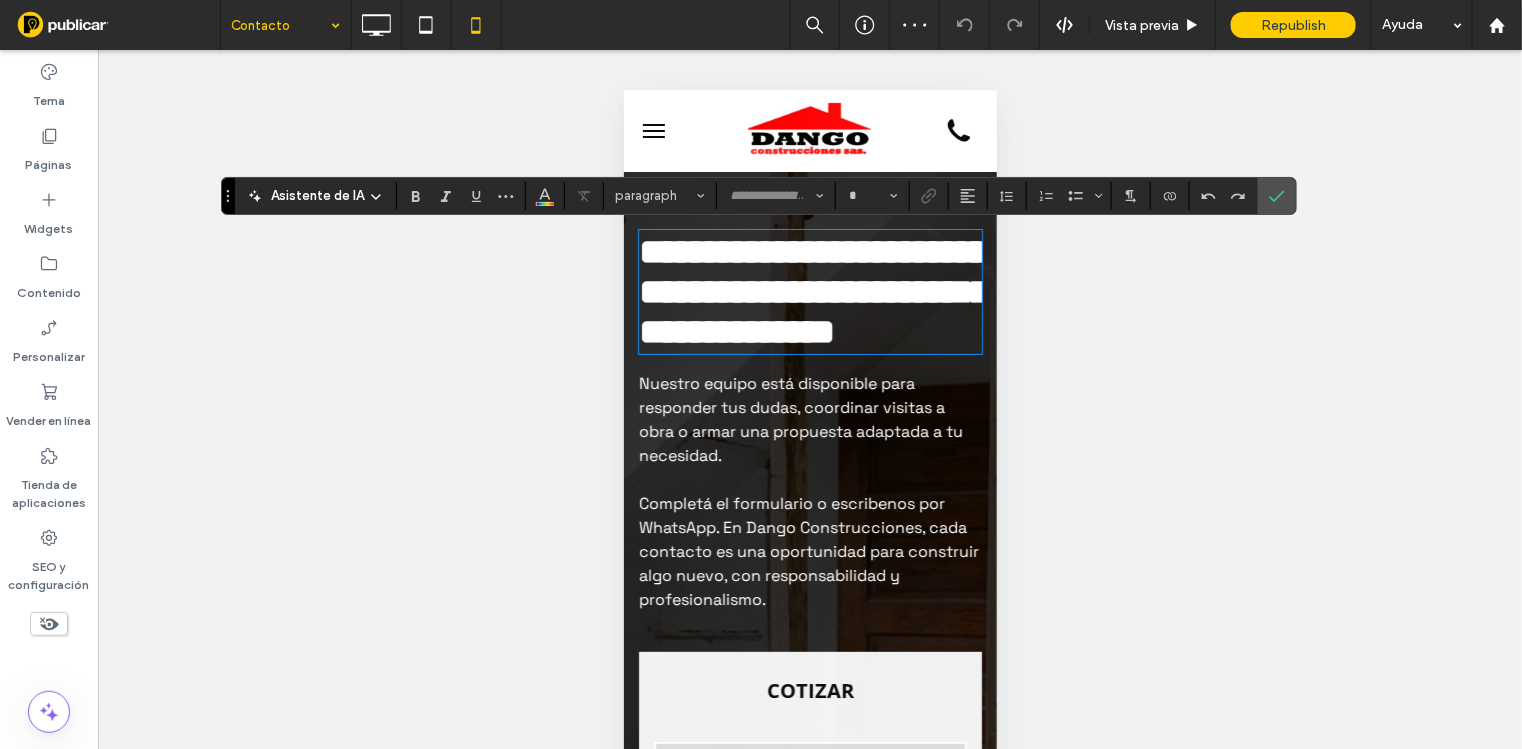 type on "**" 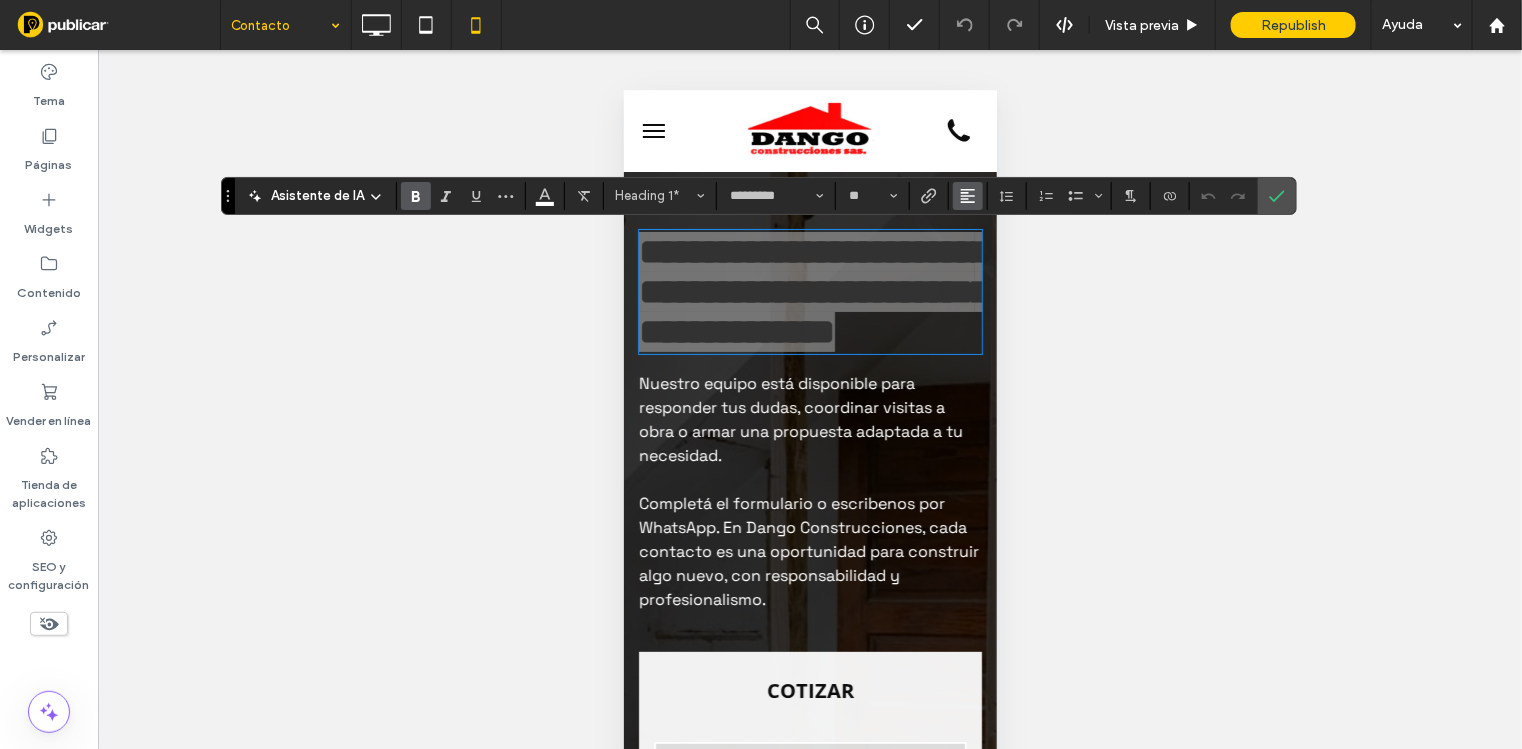 click 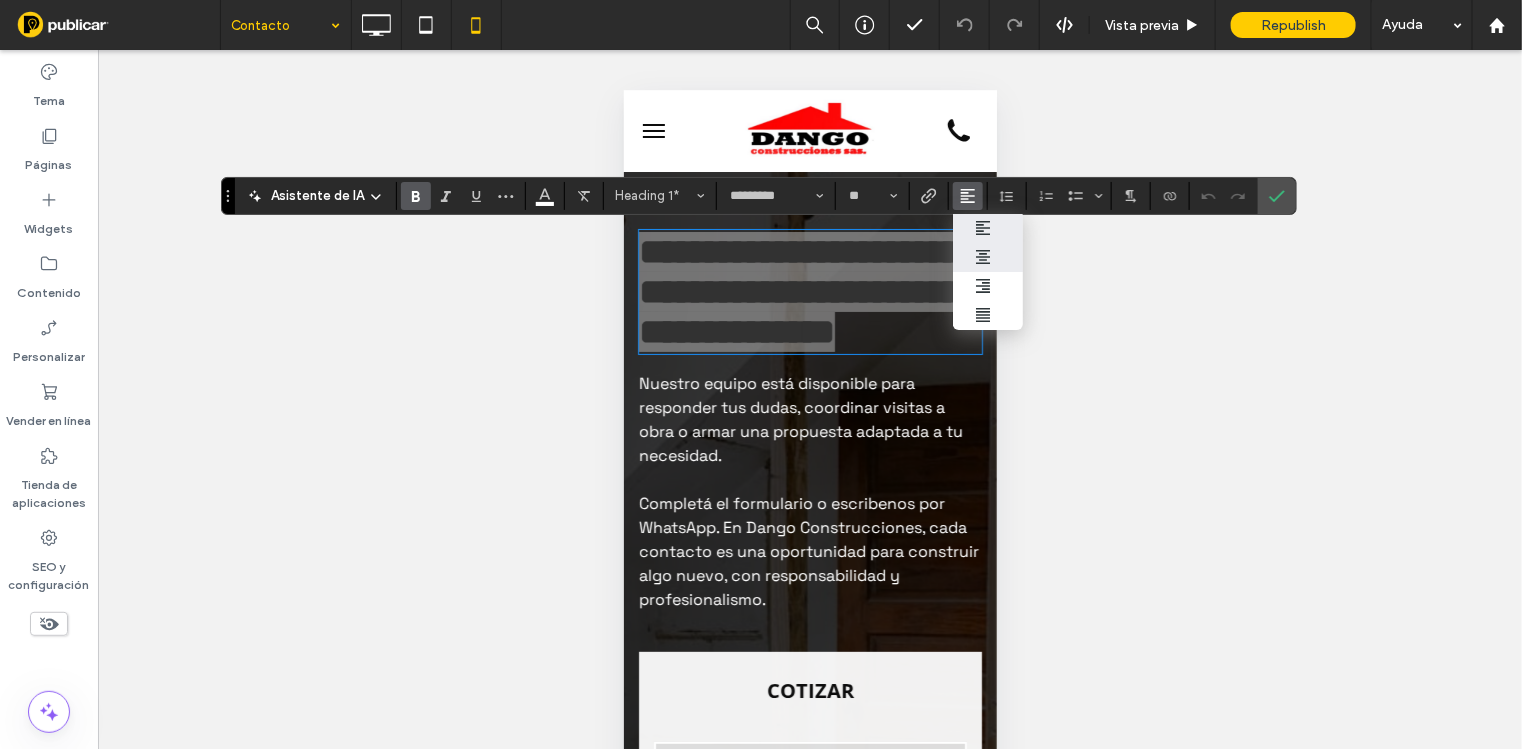 click 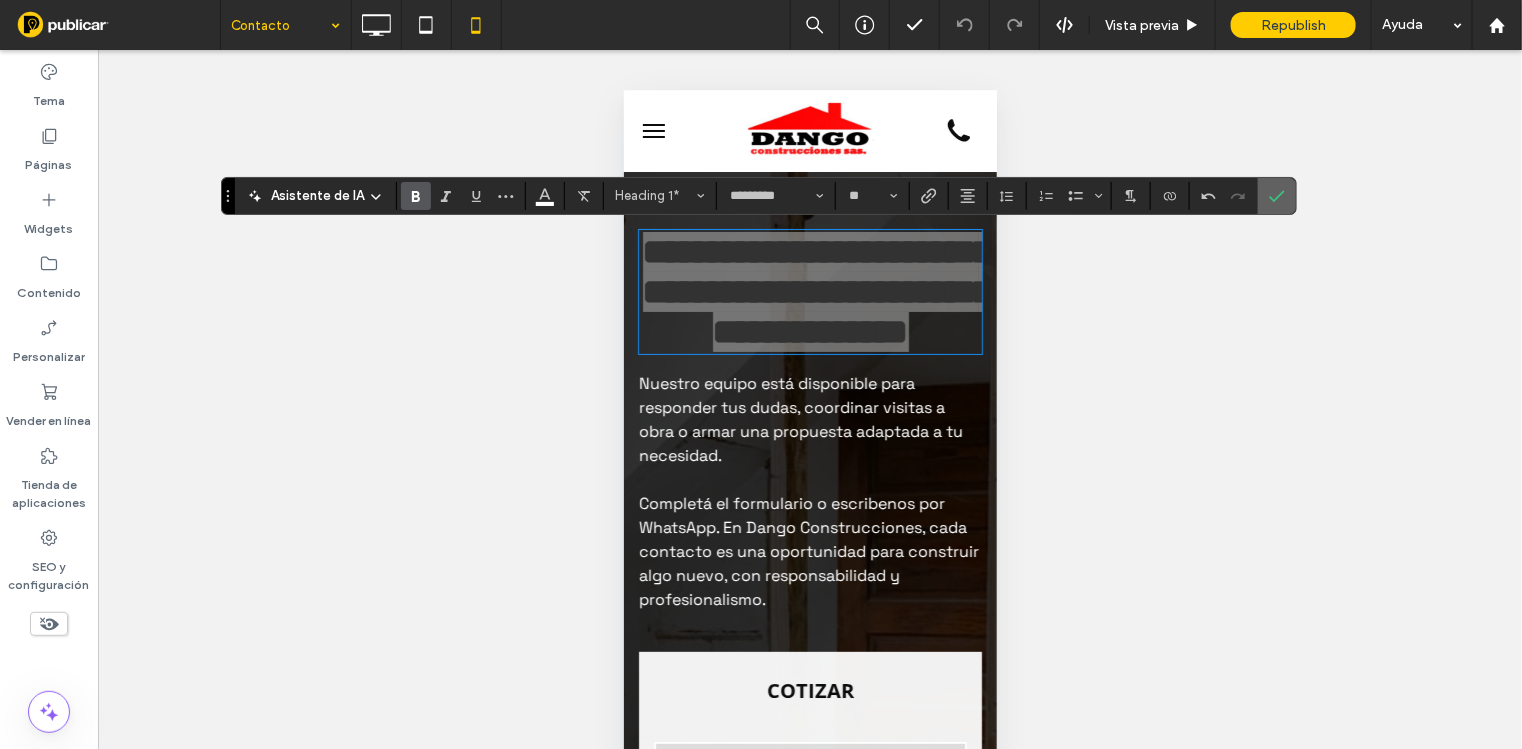 click 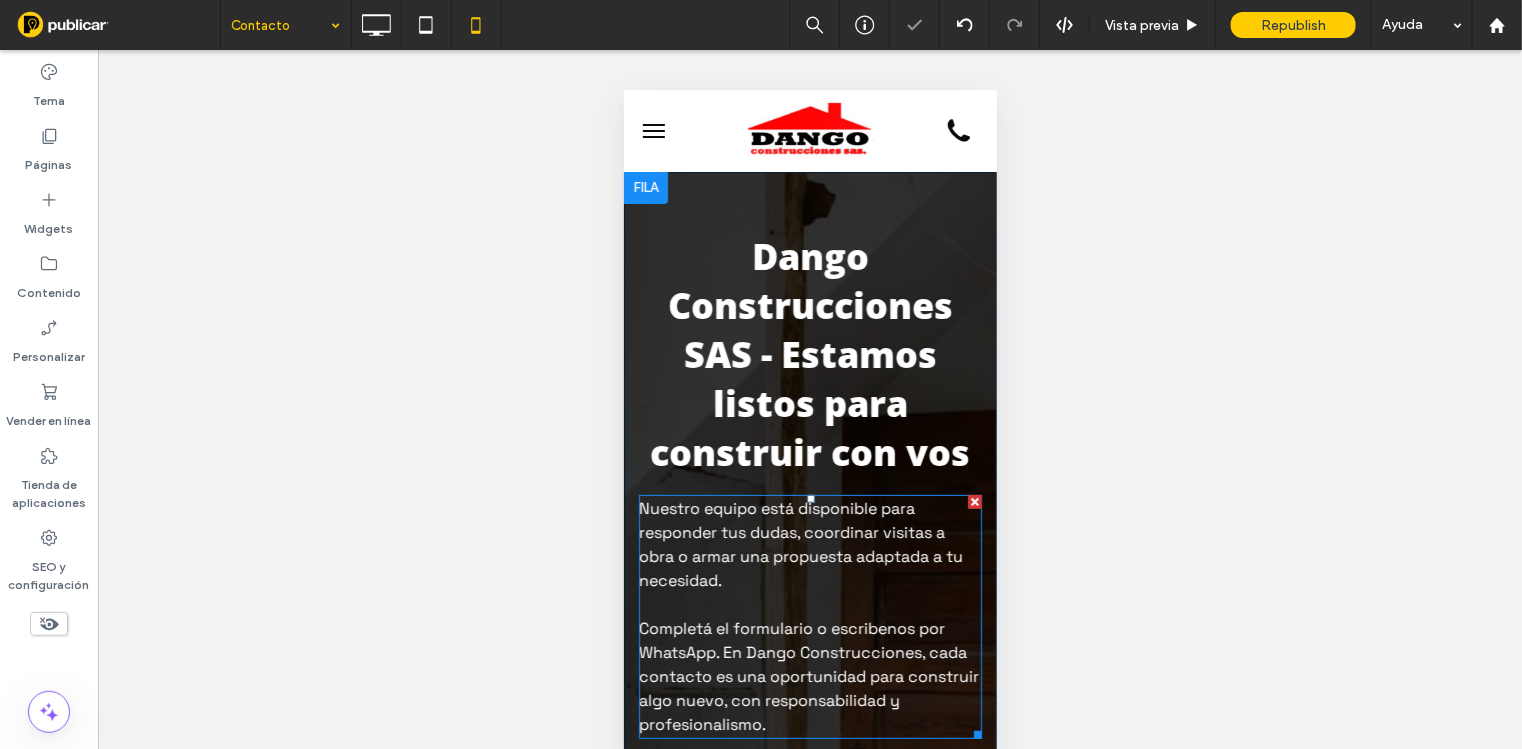 click on "Nuestro equipo está disponible para responder tus dudas, coordinar visitas a obra o armar una propuesta adaptada a tu necesidad." at bounding box center (800, 543) 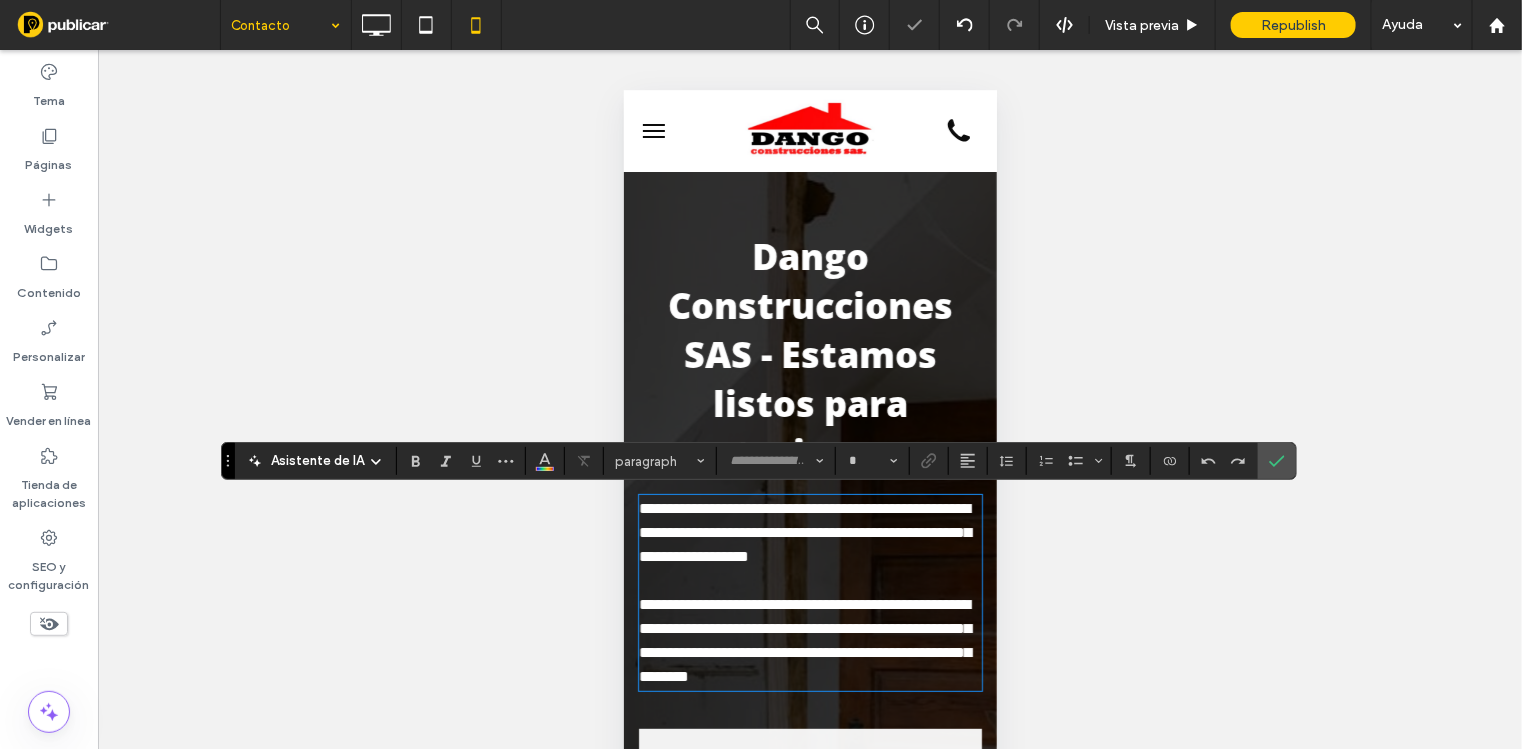 type on "**********" 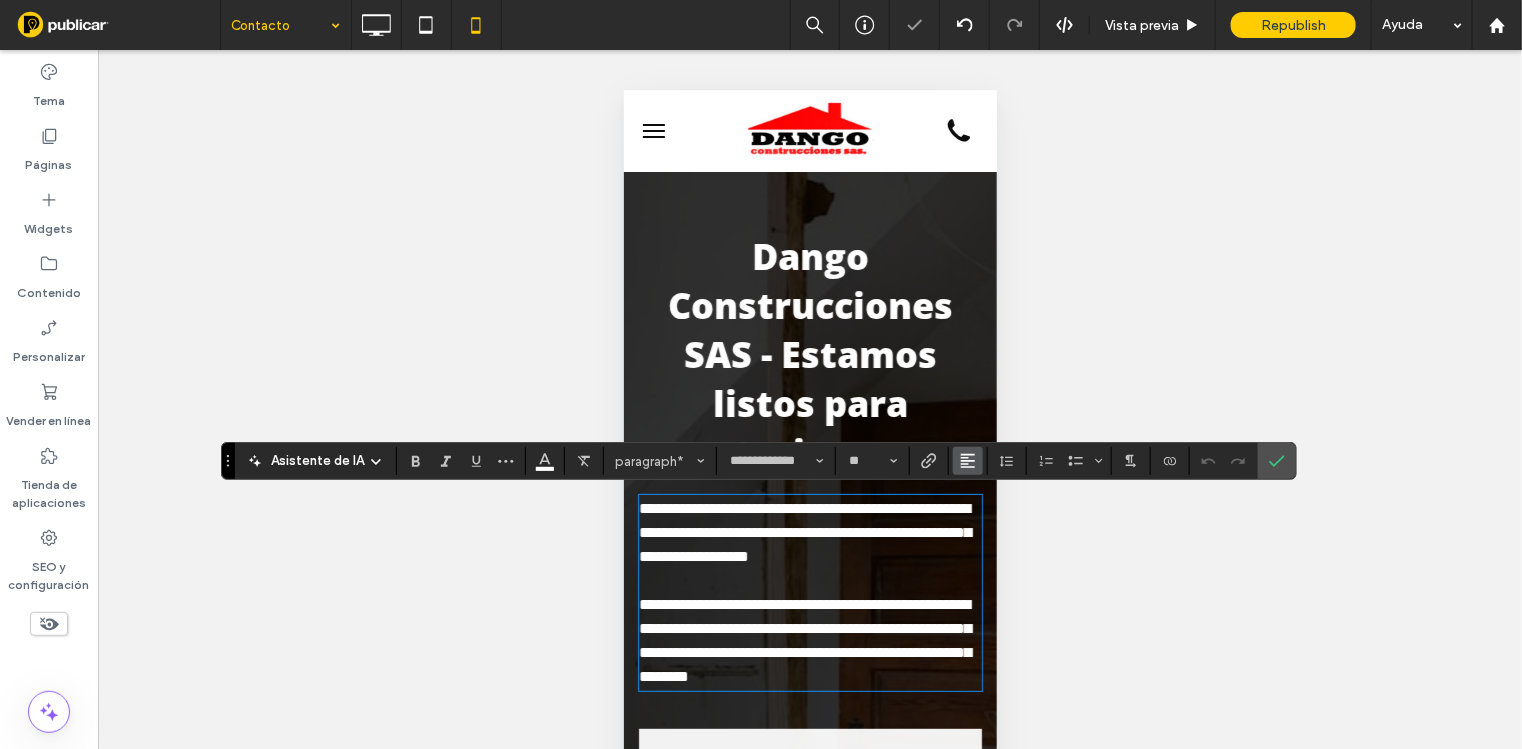 click 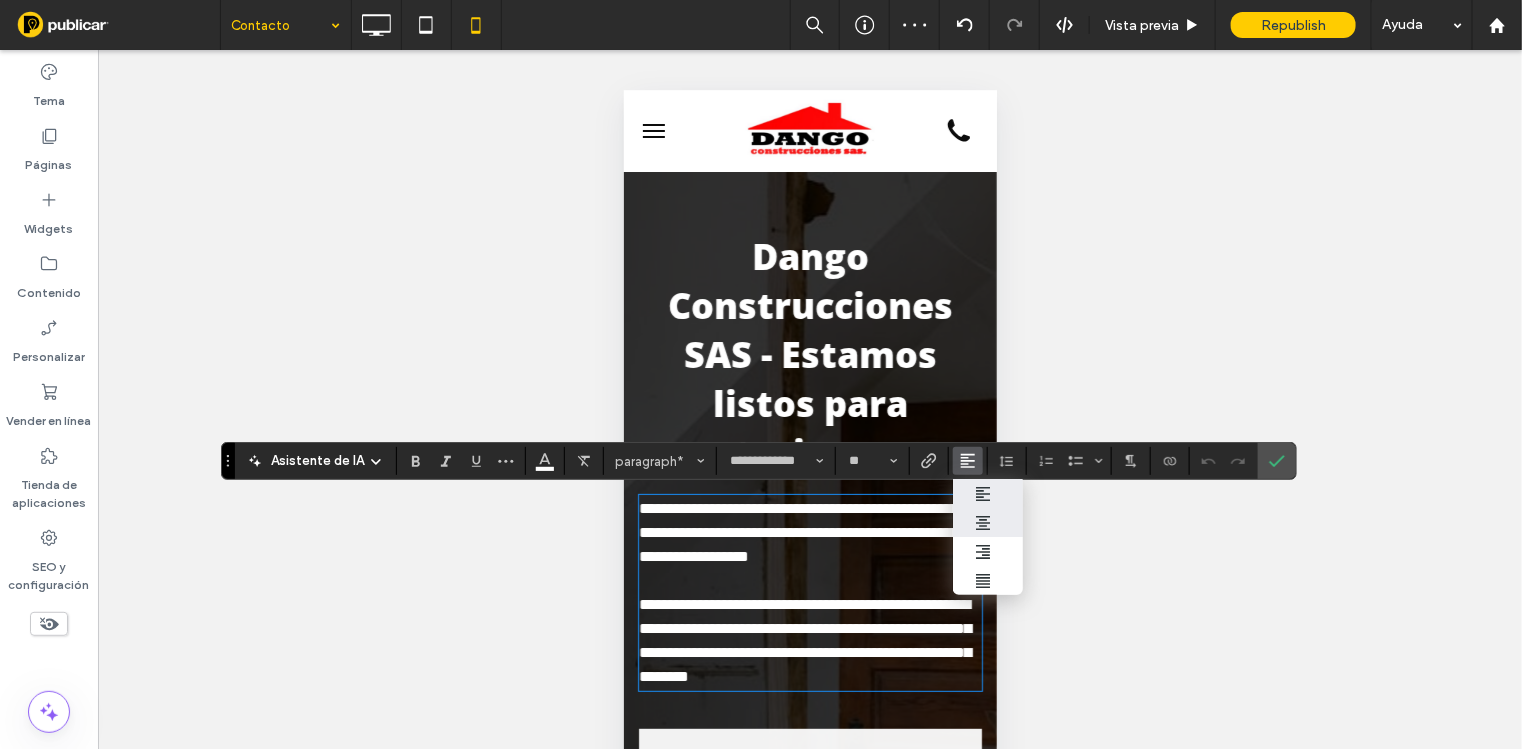 click 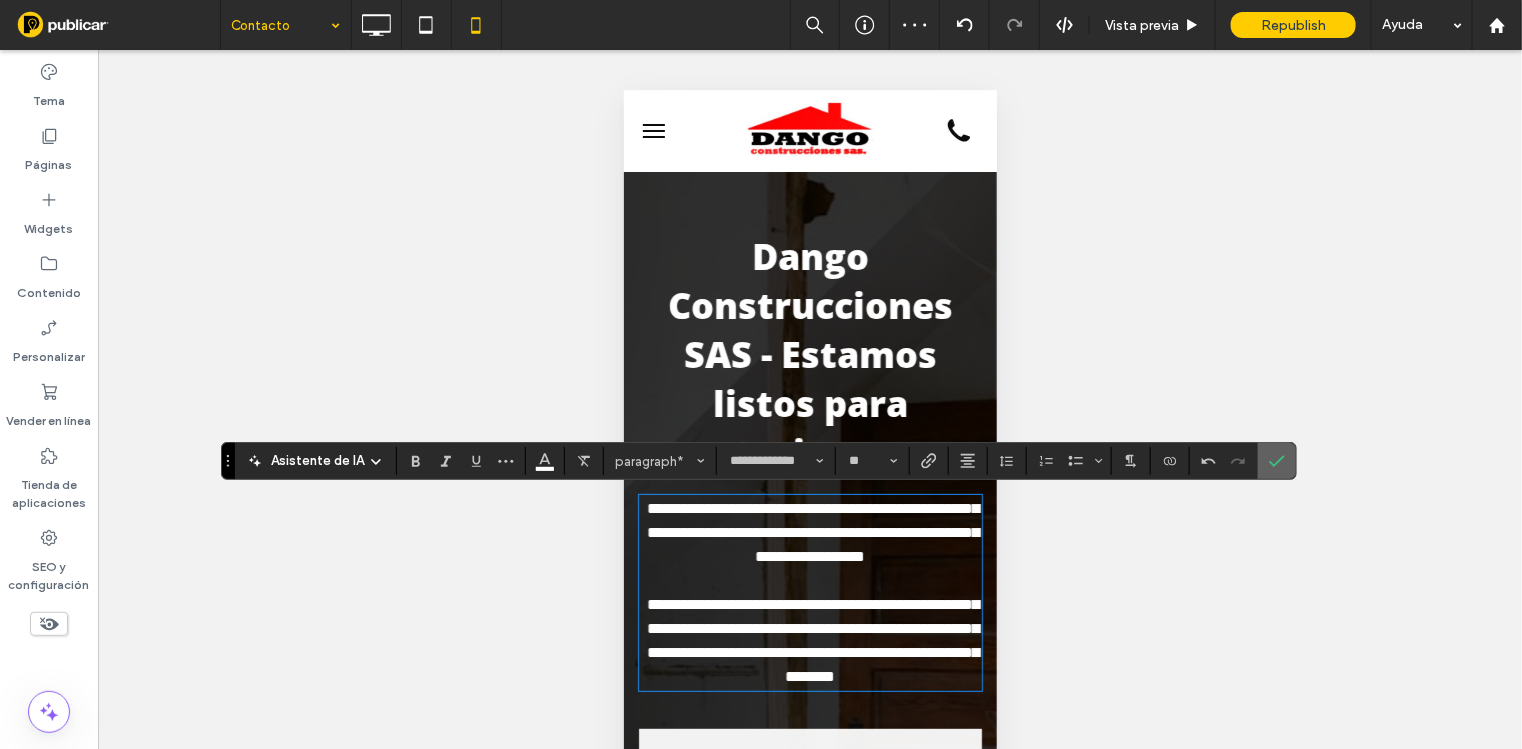 click 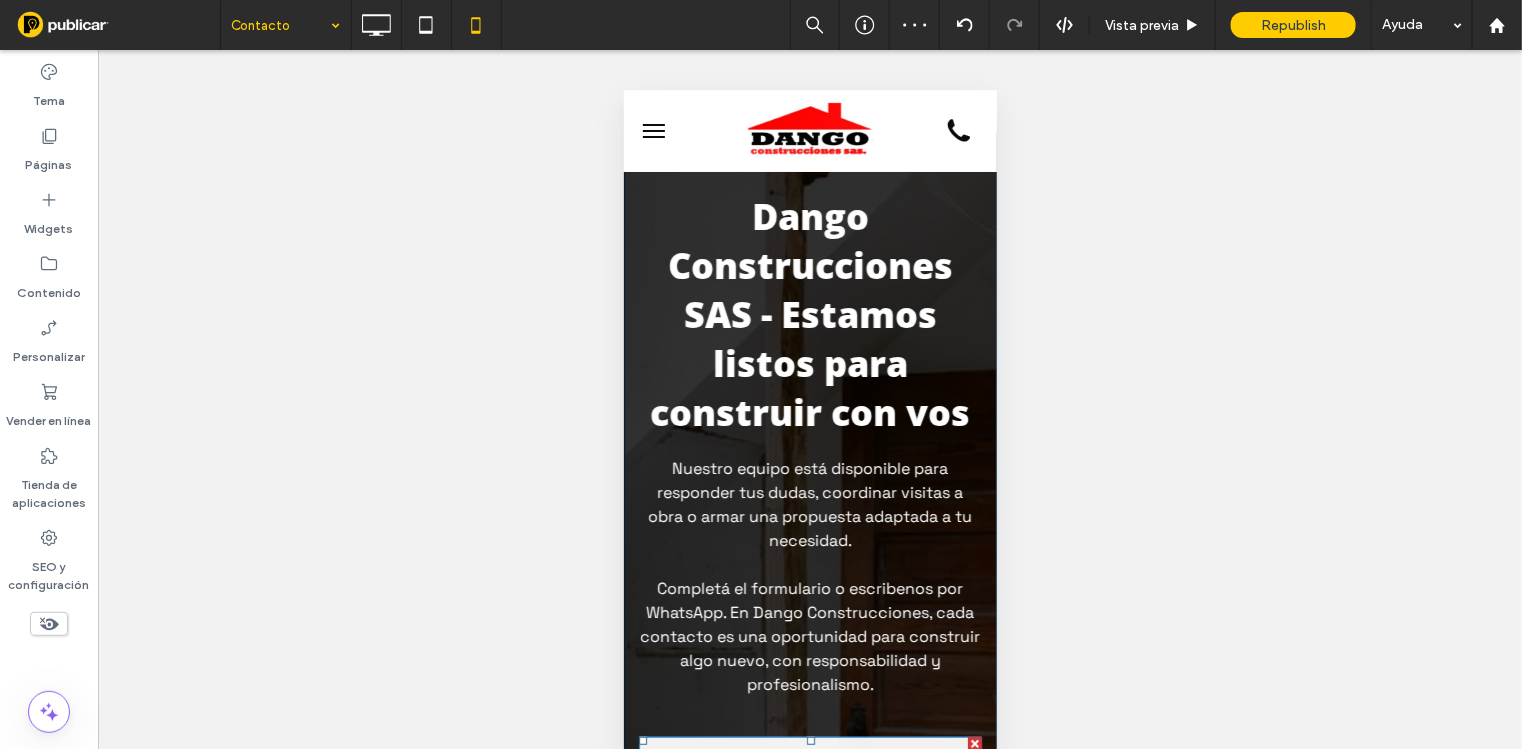 scroll, scrollTop: 0, scrollLeft: 0, axis: both 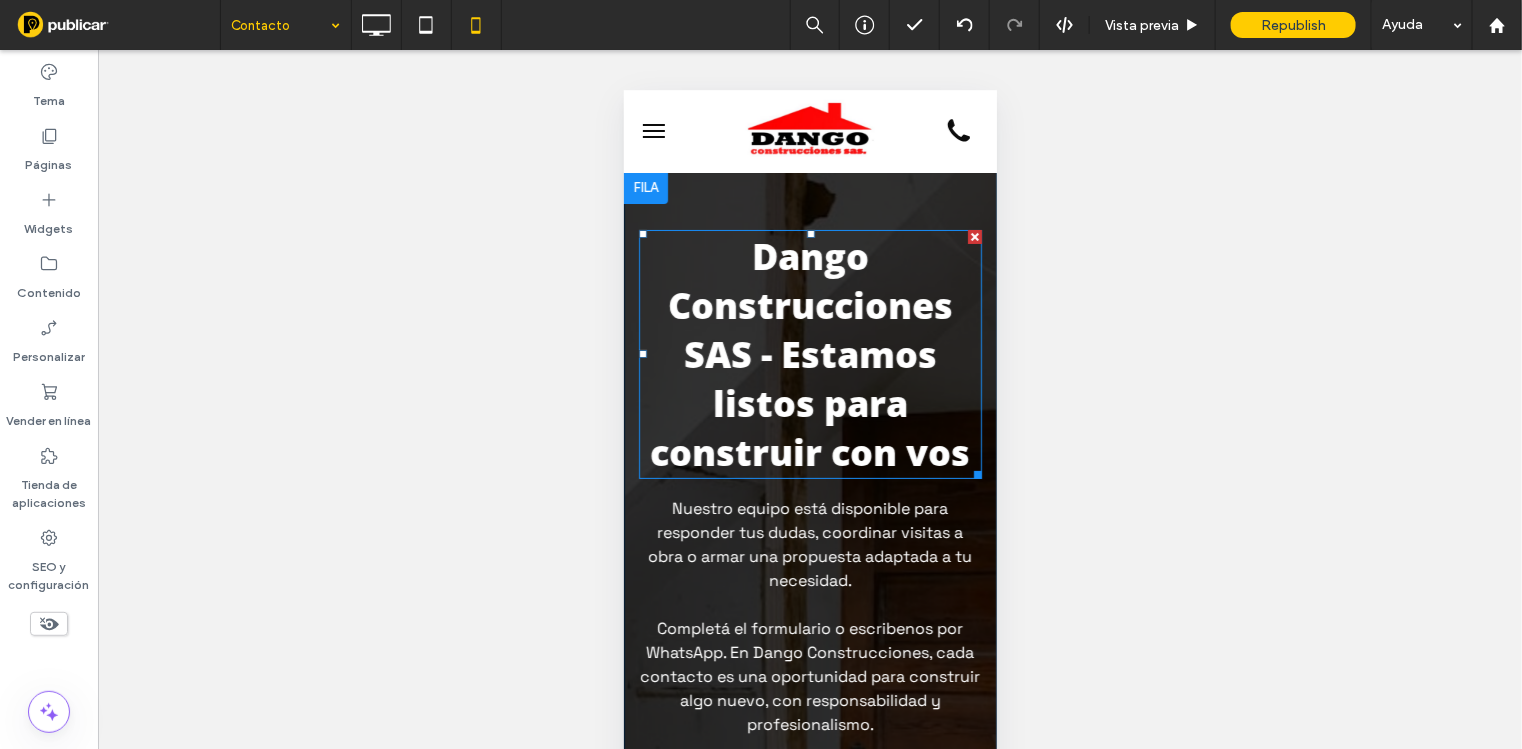 click on "Dango Construcciones SAS - Estamos listos para construir con vos" at bounding box center (810, 353) 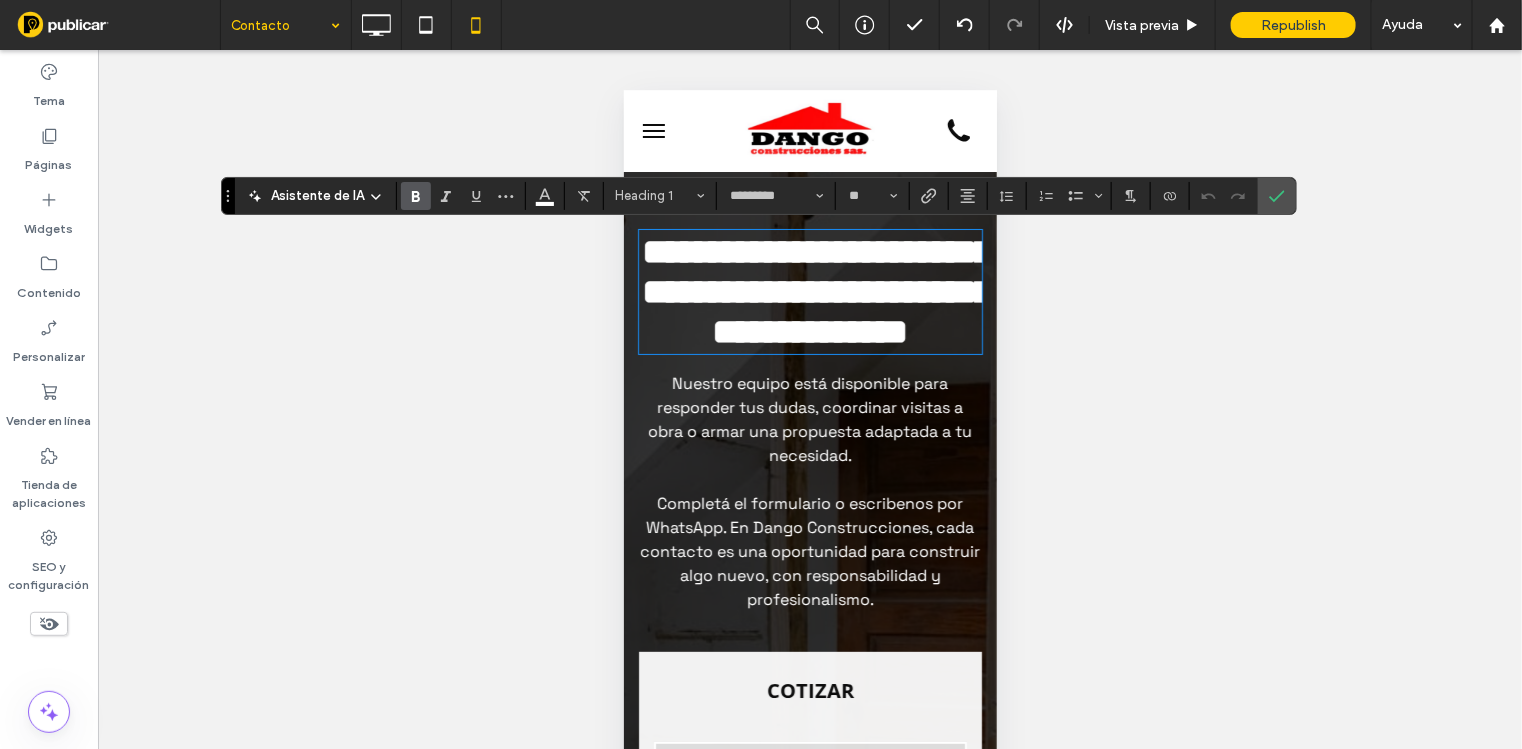 click on "**********" at bounding box center [817, 291] 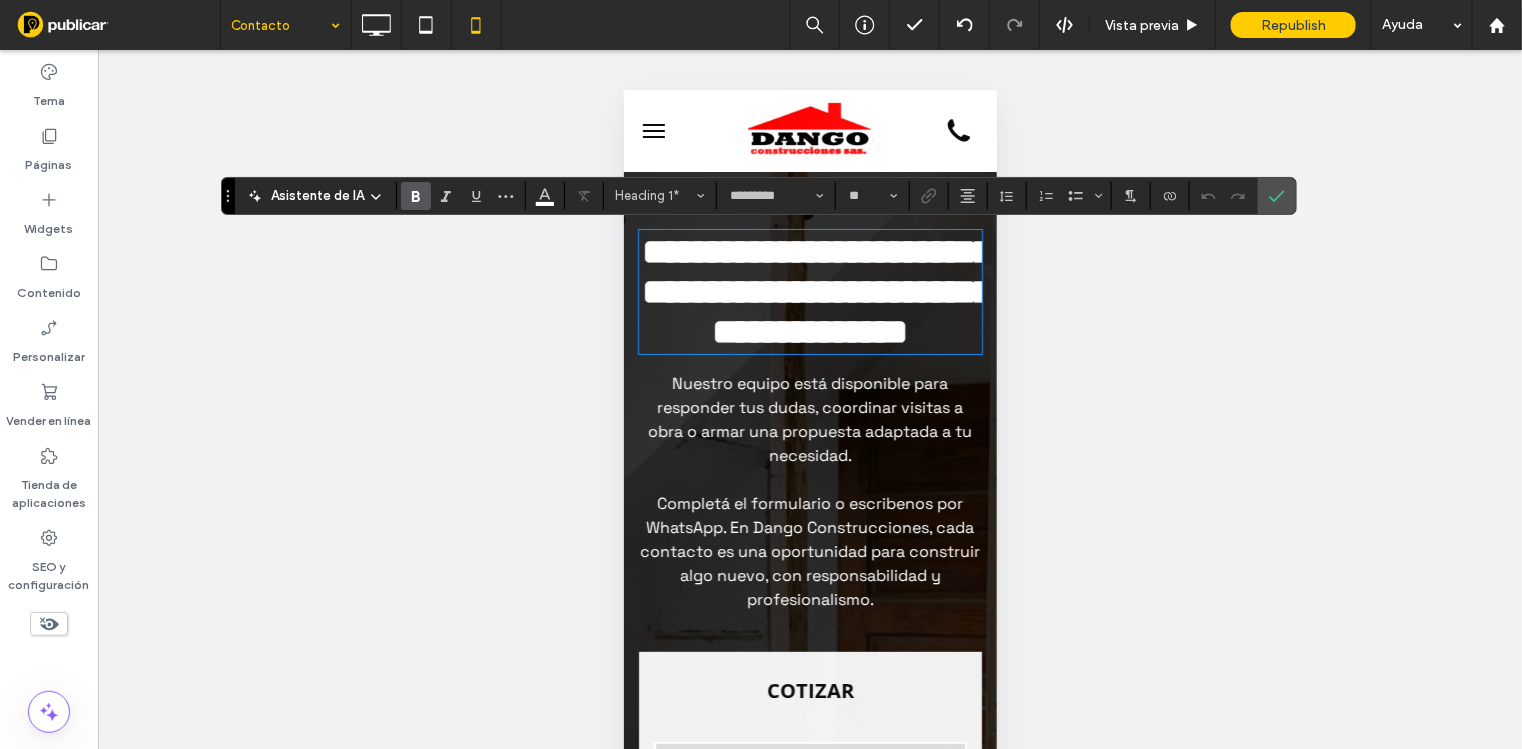 type 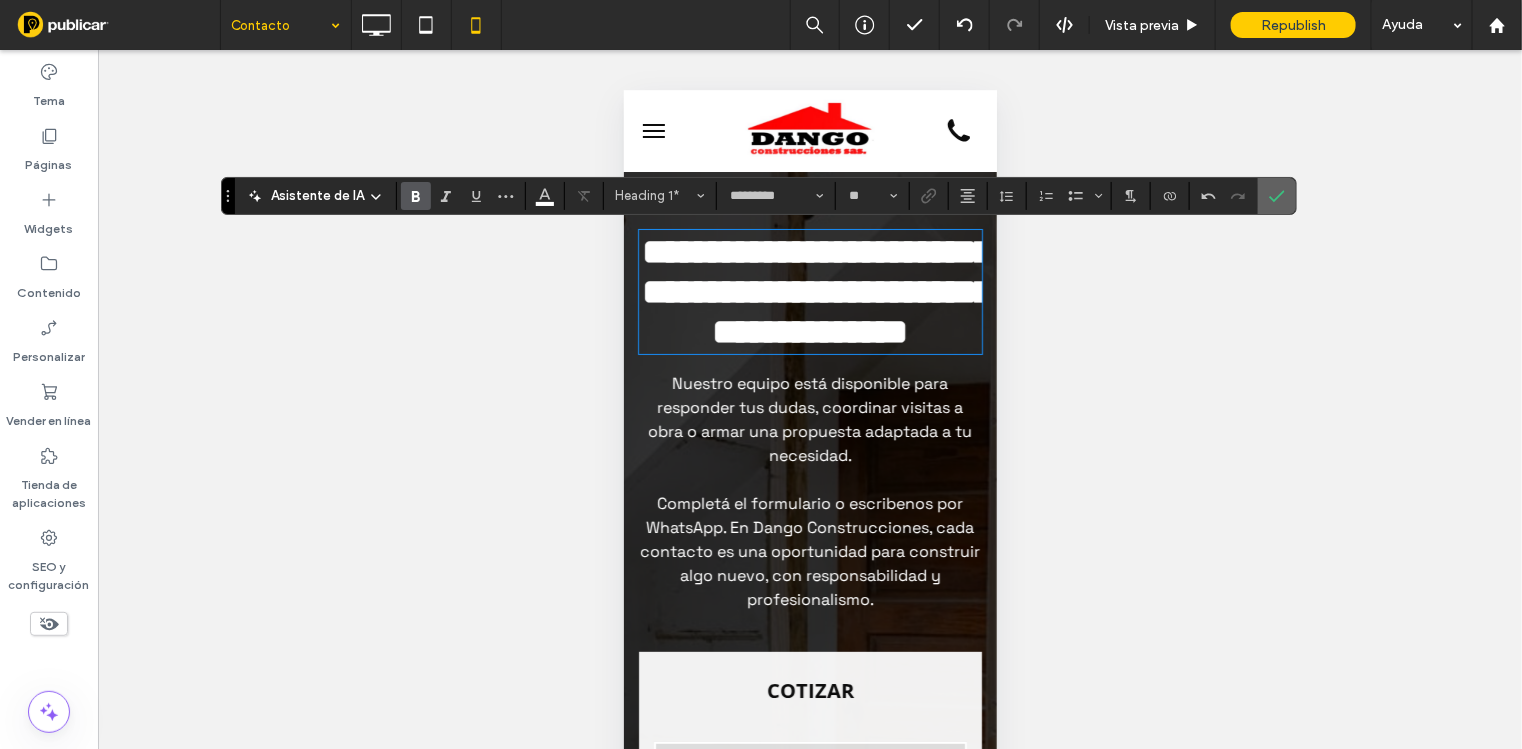 click at bounding box center [1277, 196] 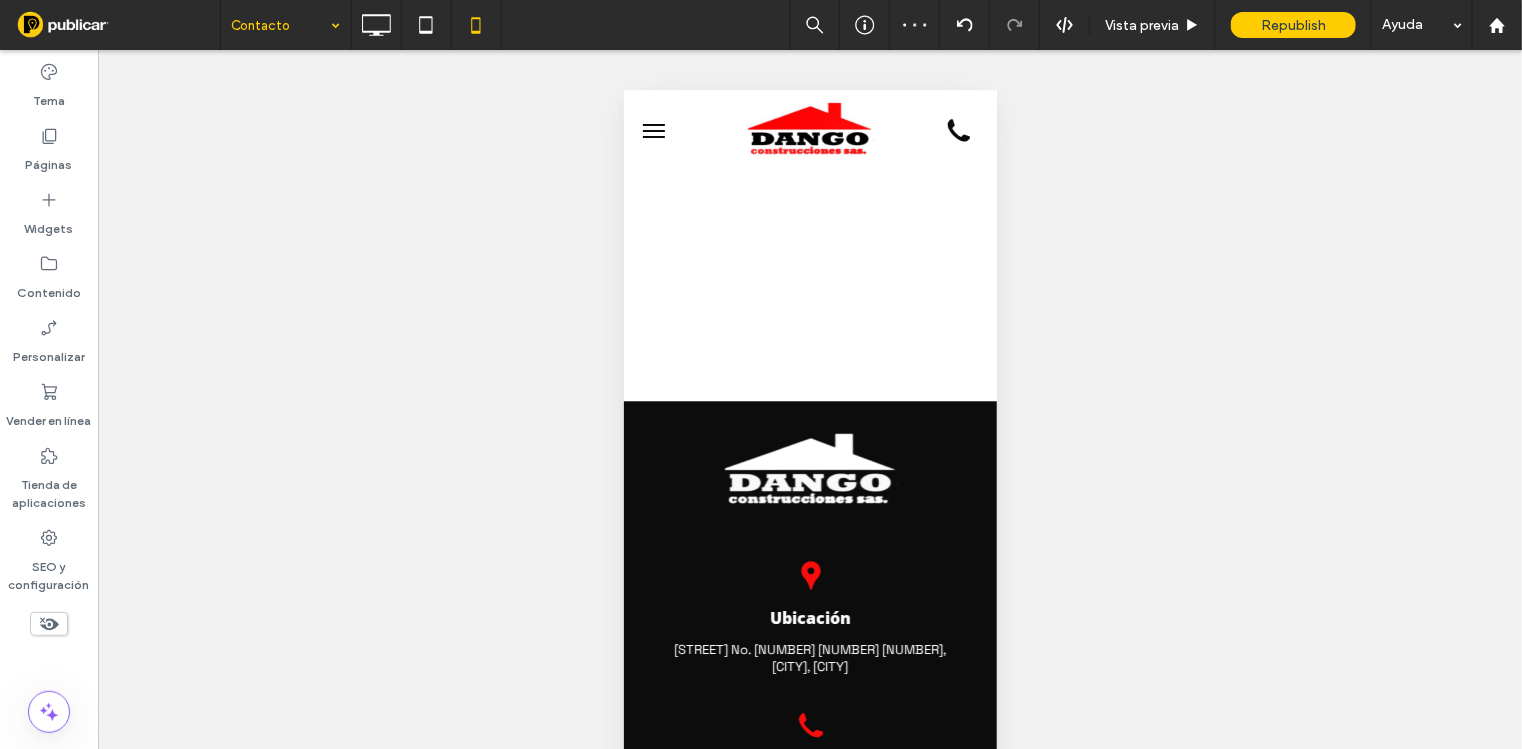 scroll, scrollTop: 1375, scrollLeft: 0, axis: vertical 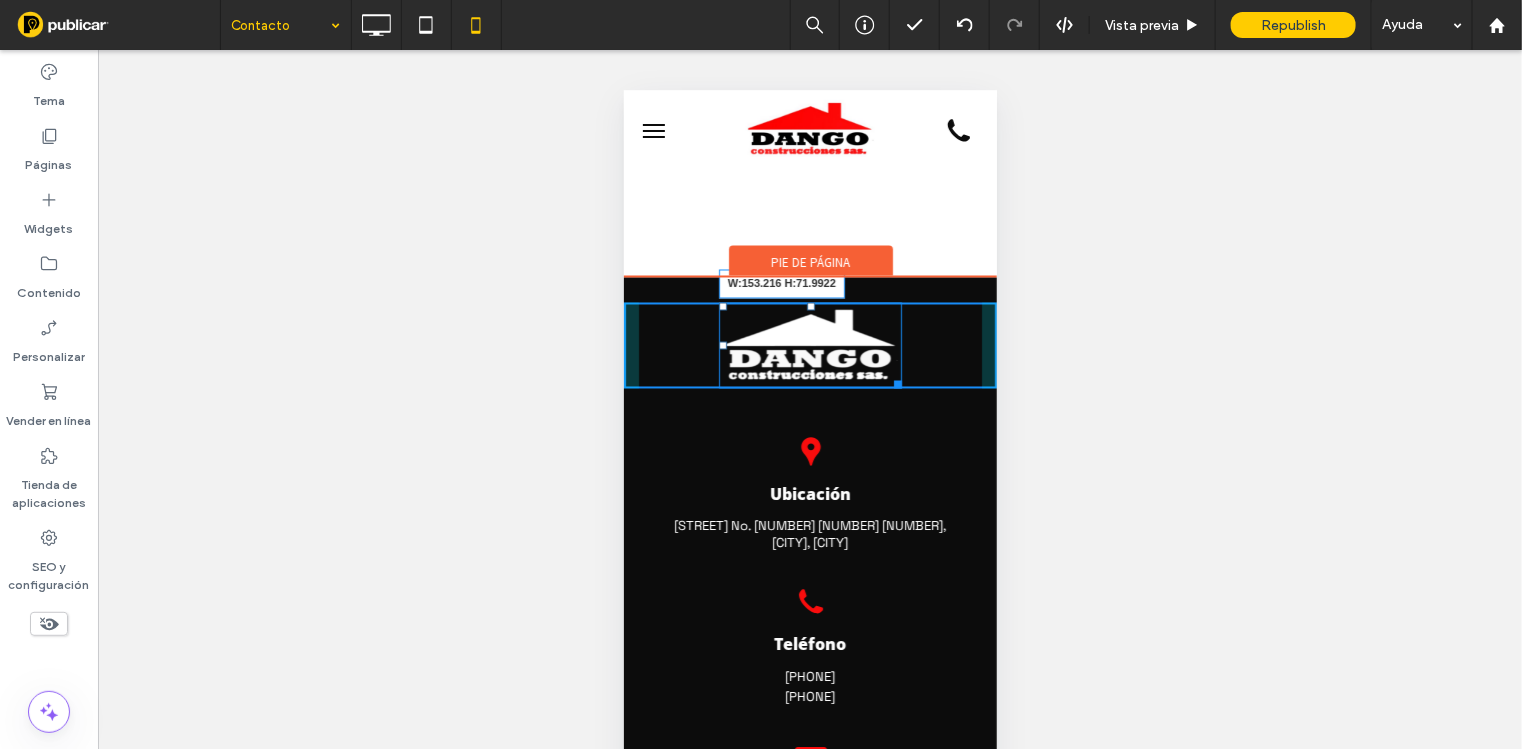 drag, startPoint x: 888, startPoint y: 383, endPoint x: 873, endPoint y: 372, distance: 18.601076 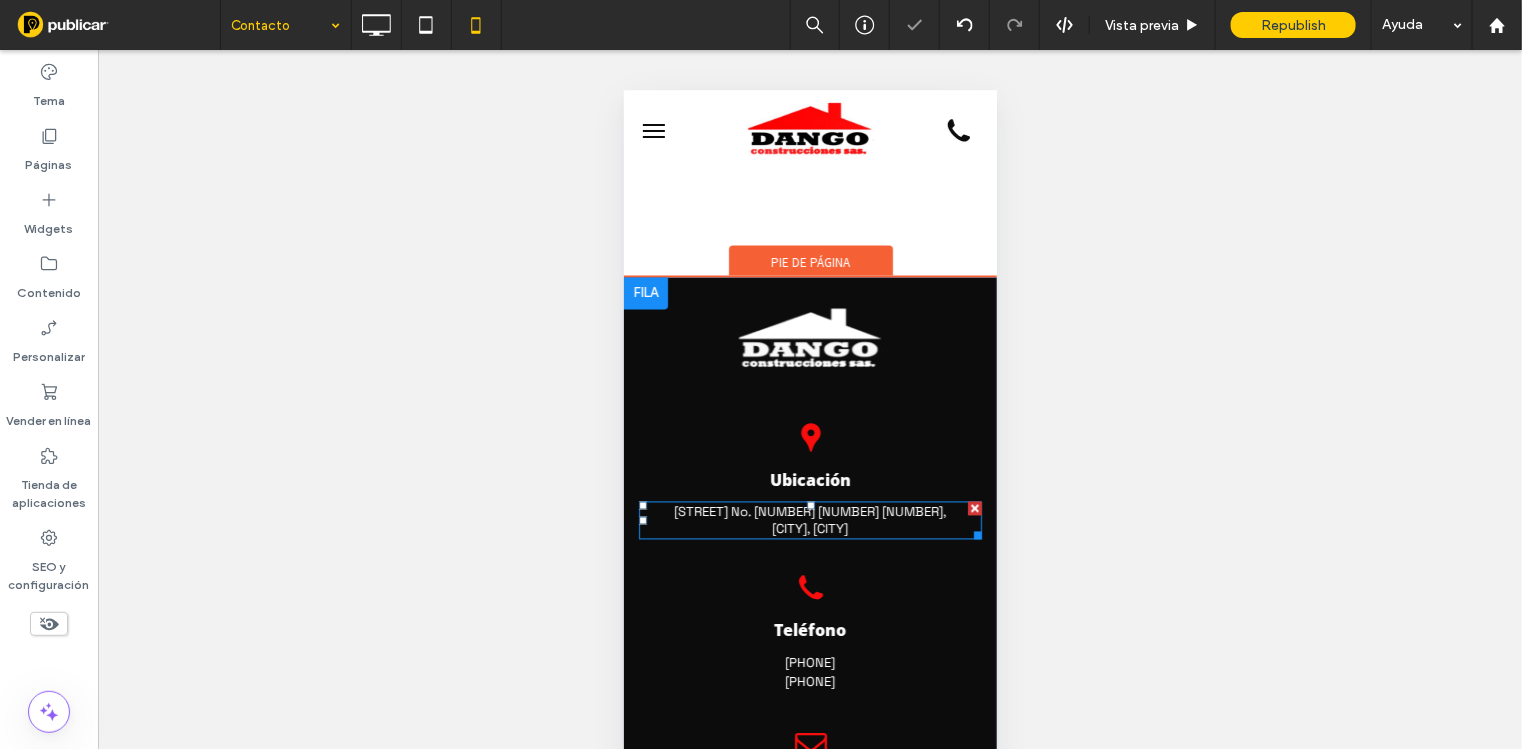 click on "Transversal 70 No. 59C‑25 Sur, Torre 7 apto 325," at bounding box center (810, 511) 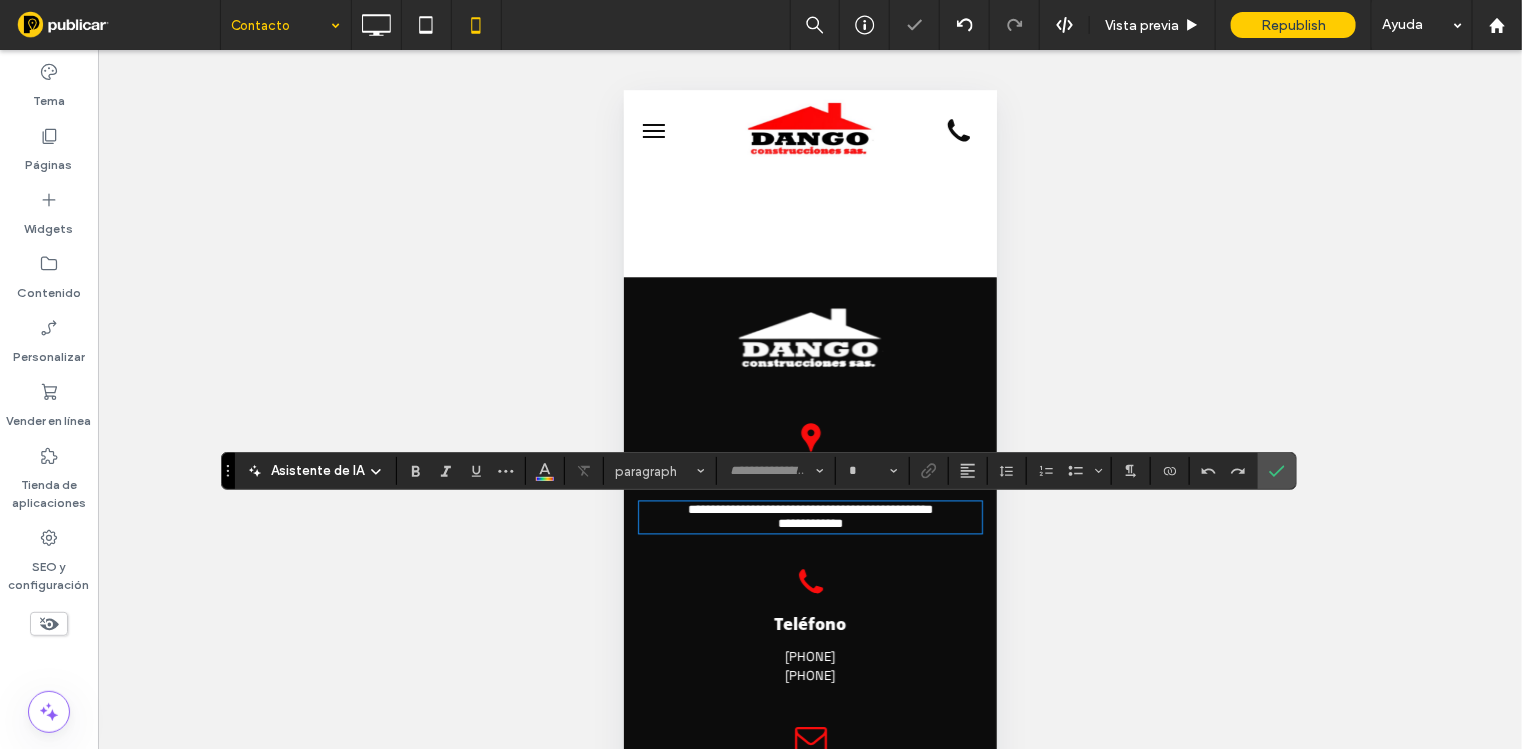 type on "**********" 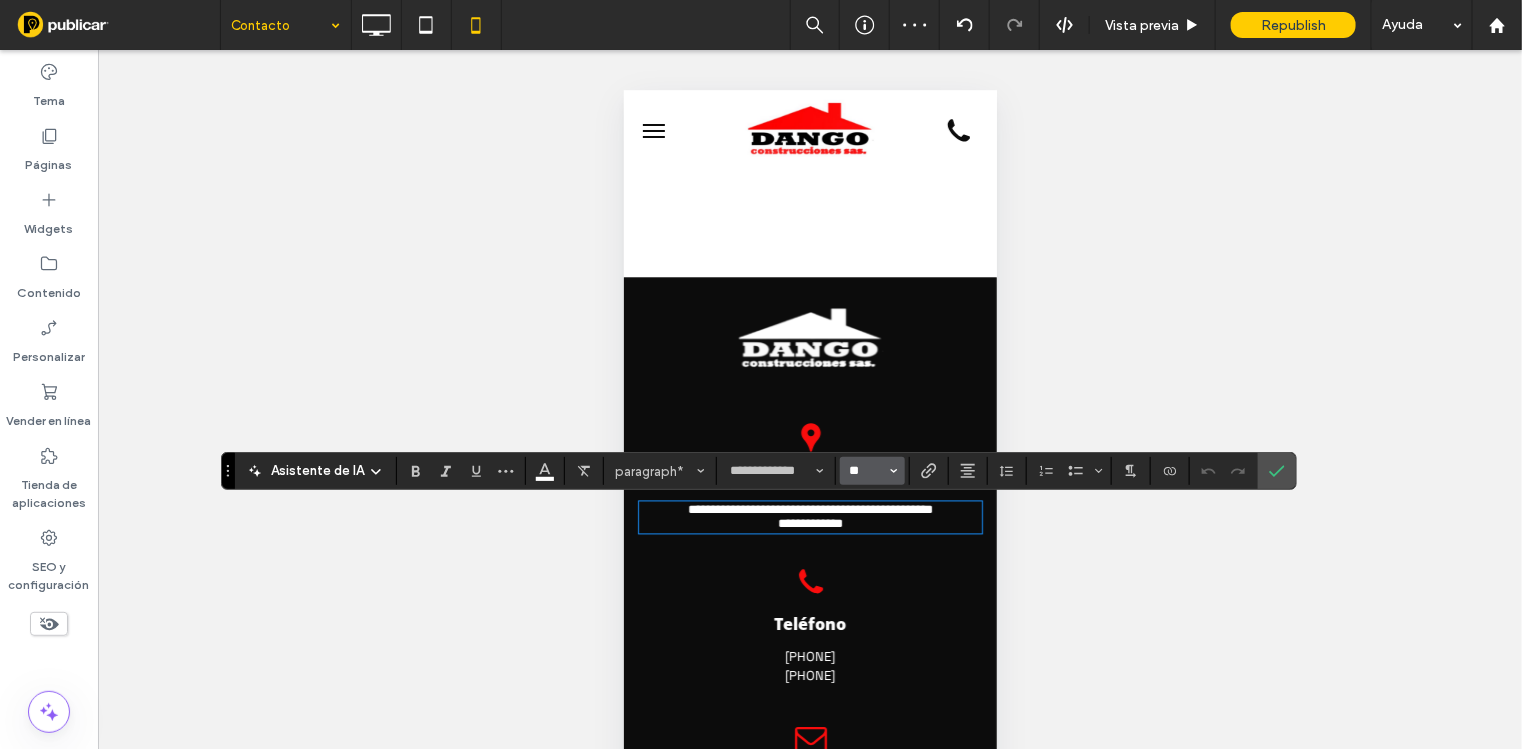 click on "**" at bounding box center [866, 471] 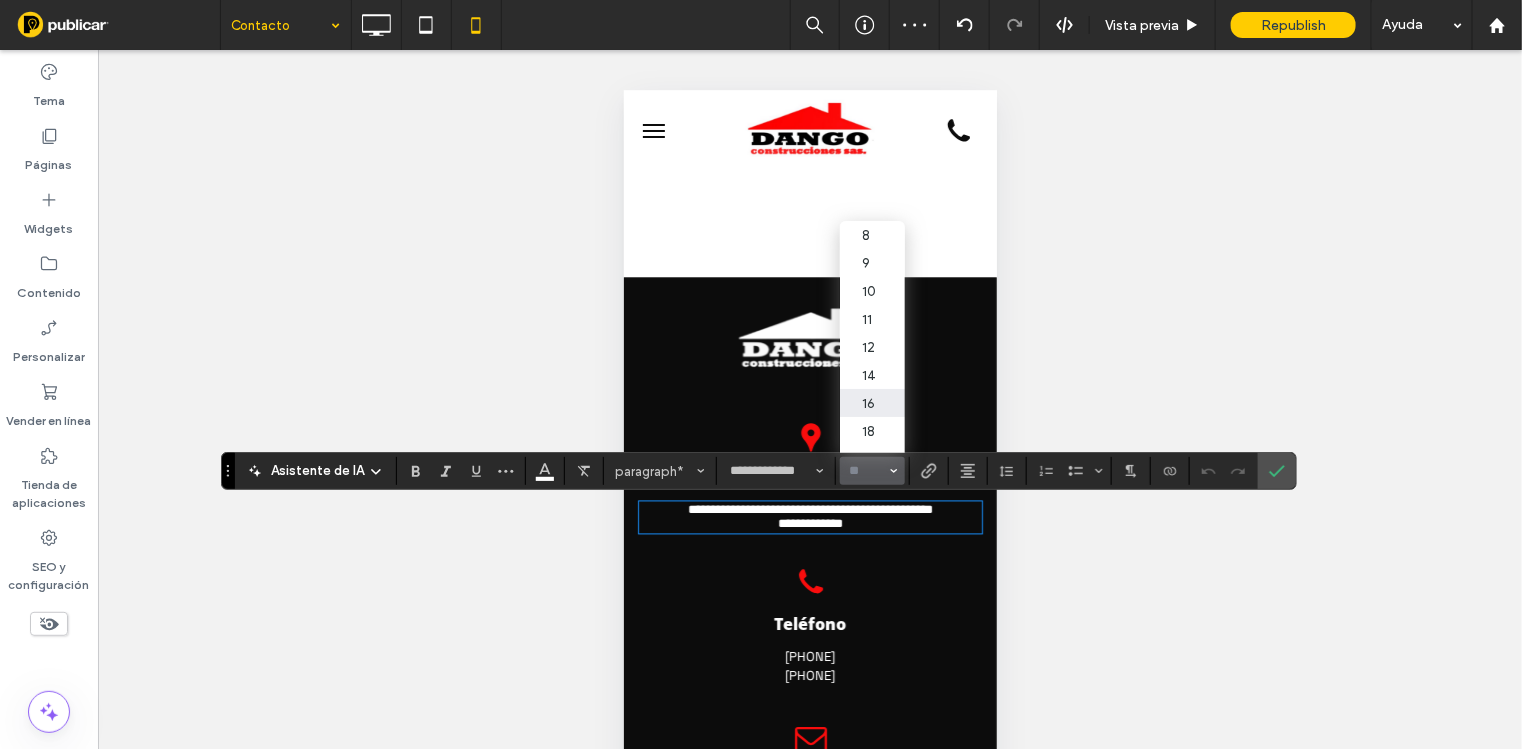 click on "16" at bounding box center (872, 403) 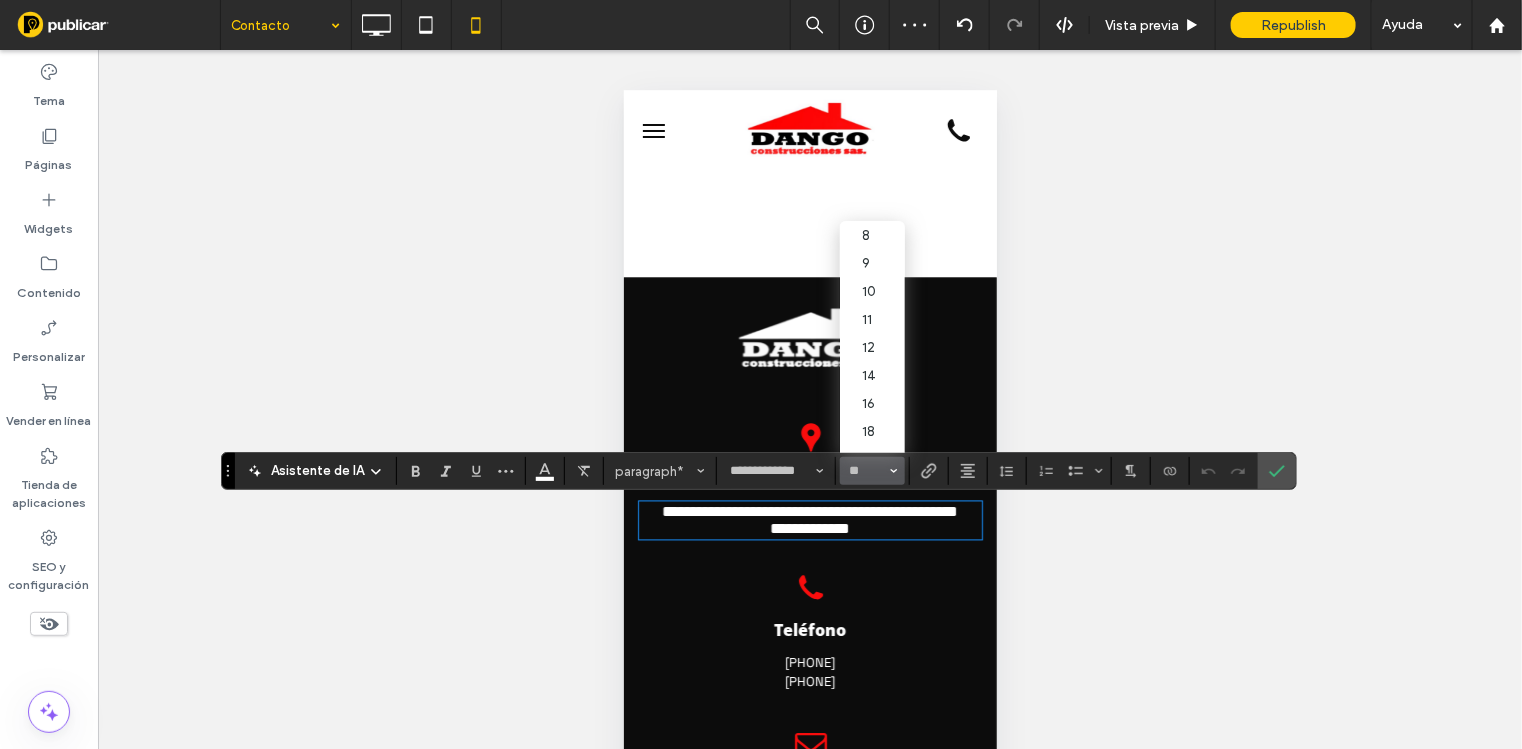 type on "**" 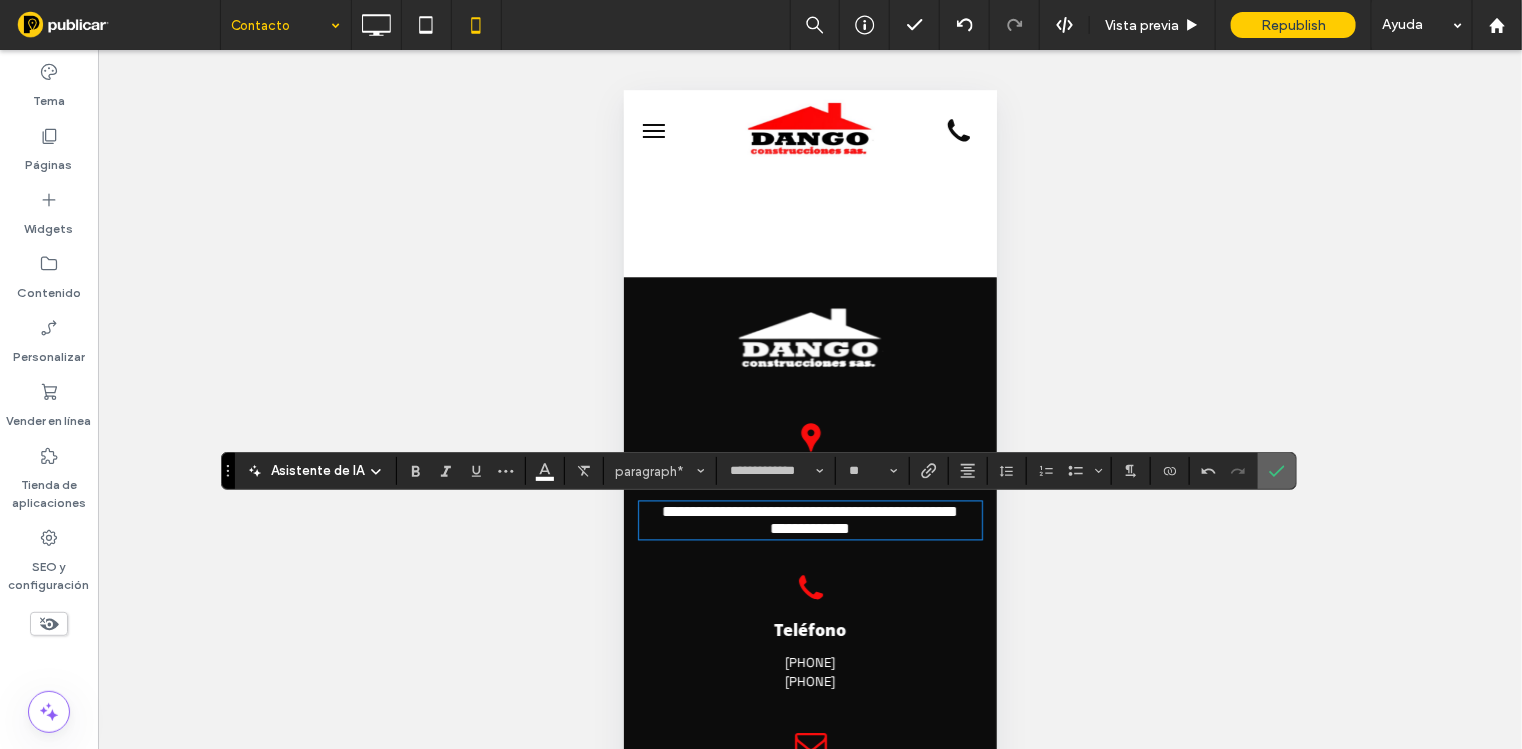 click at bounding box center (1277, 471) 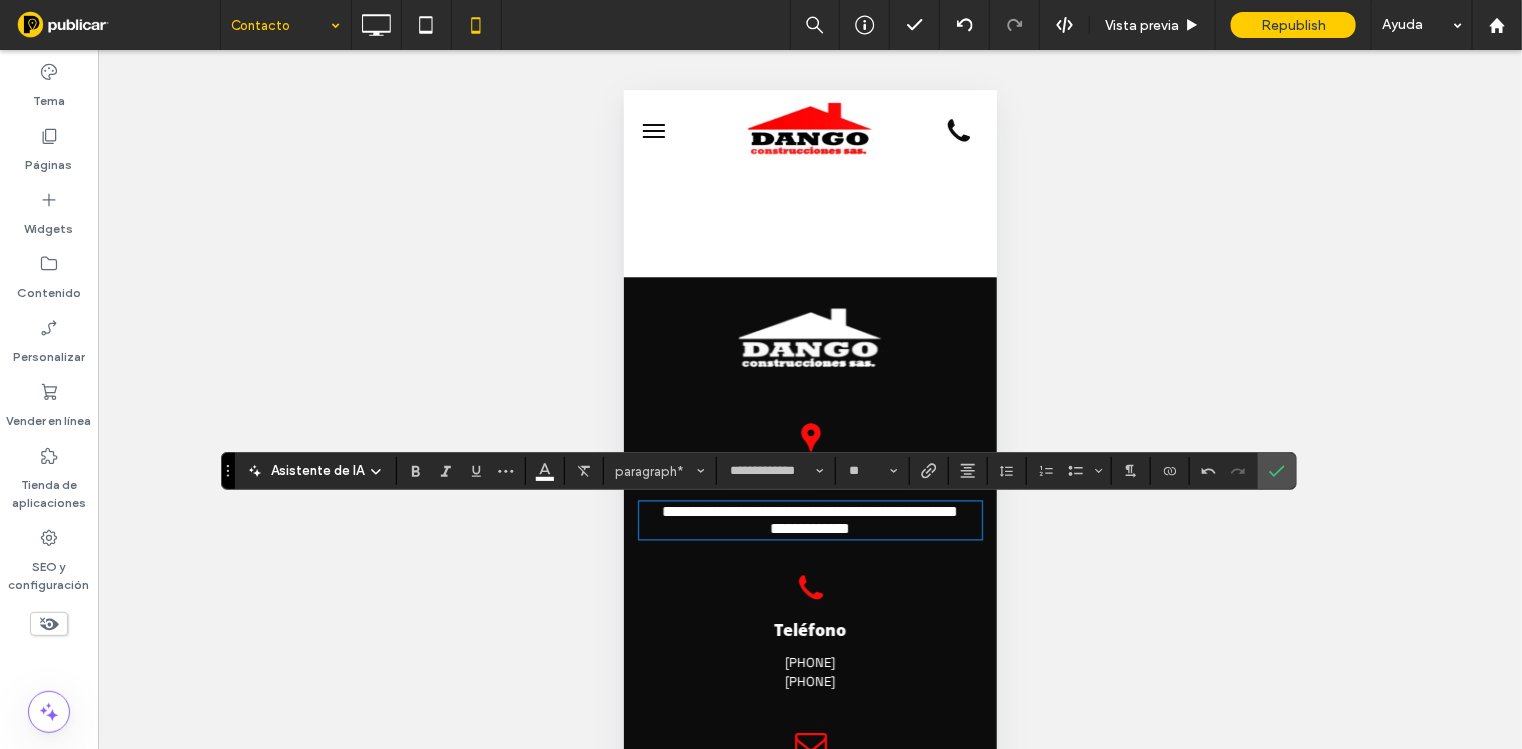 click 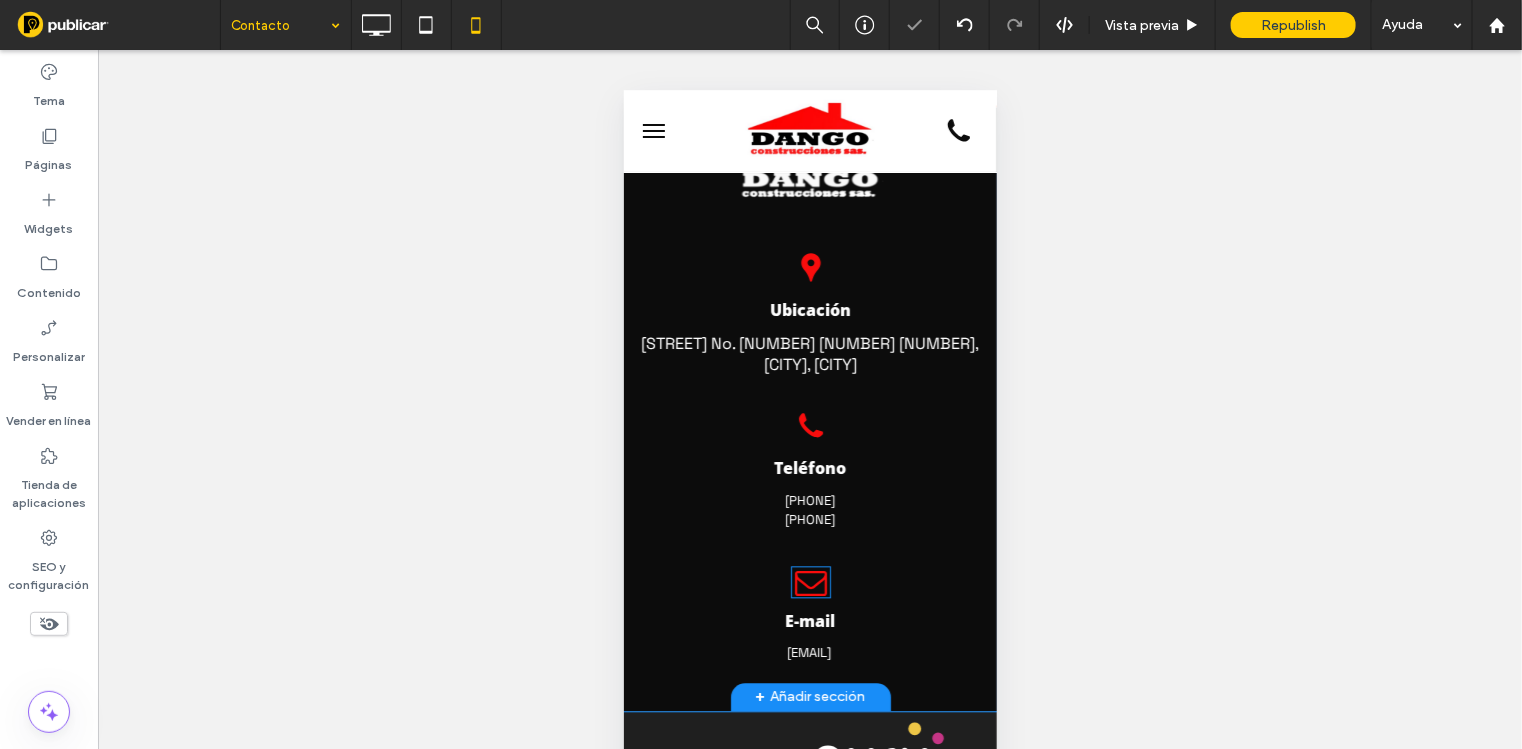 scroll, scrollTop: 1568, scrollLeft: 0, axis: vertical 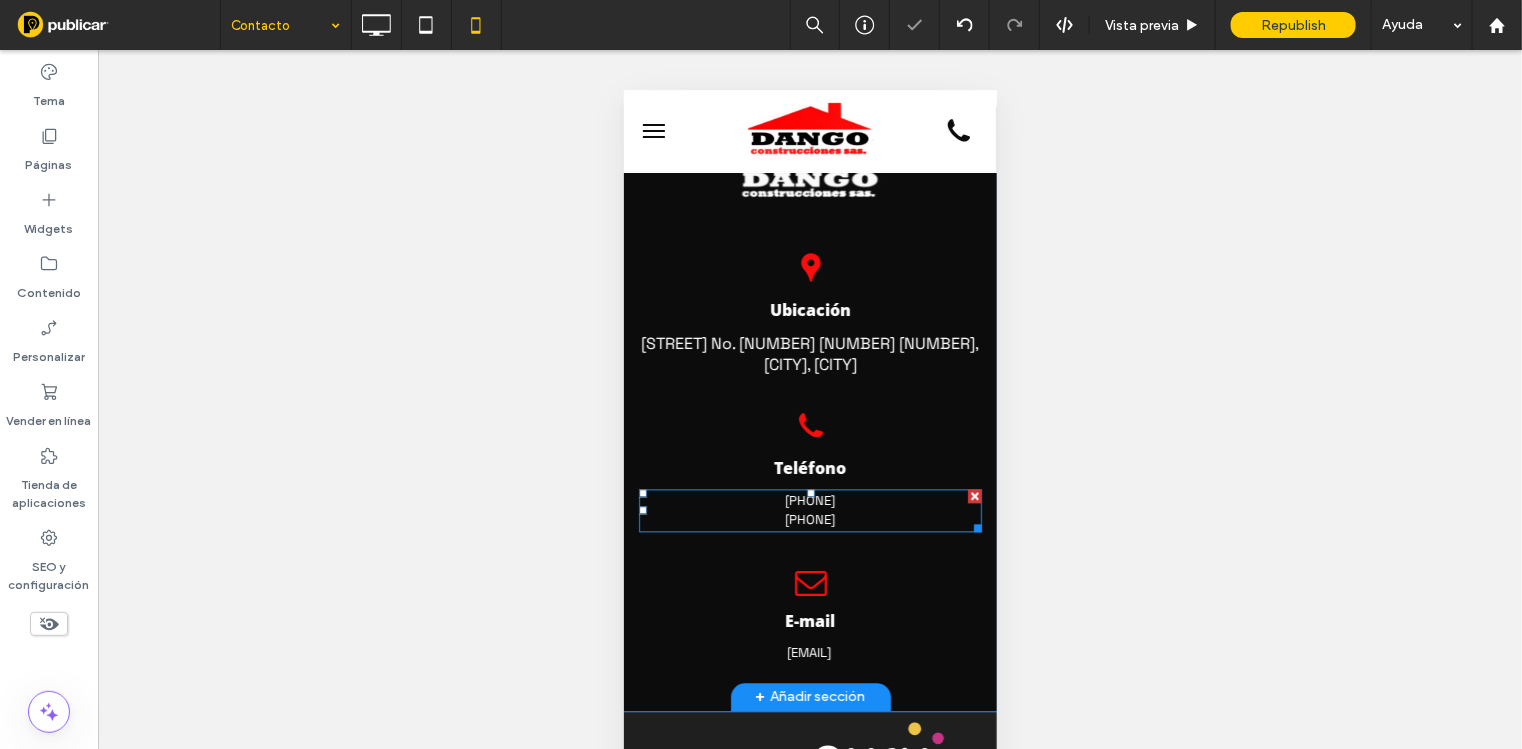 click on "+573236174906" at bounding box center (810, 500) 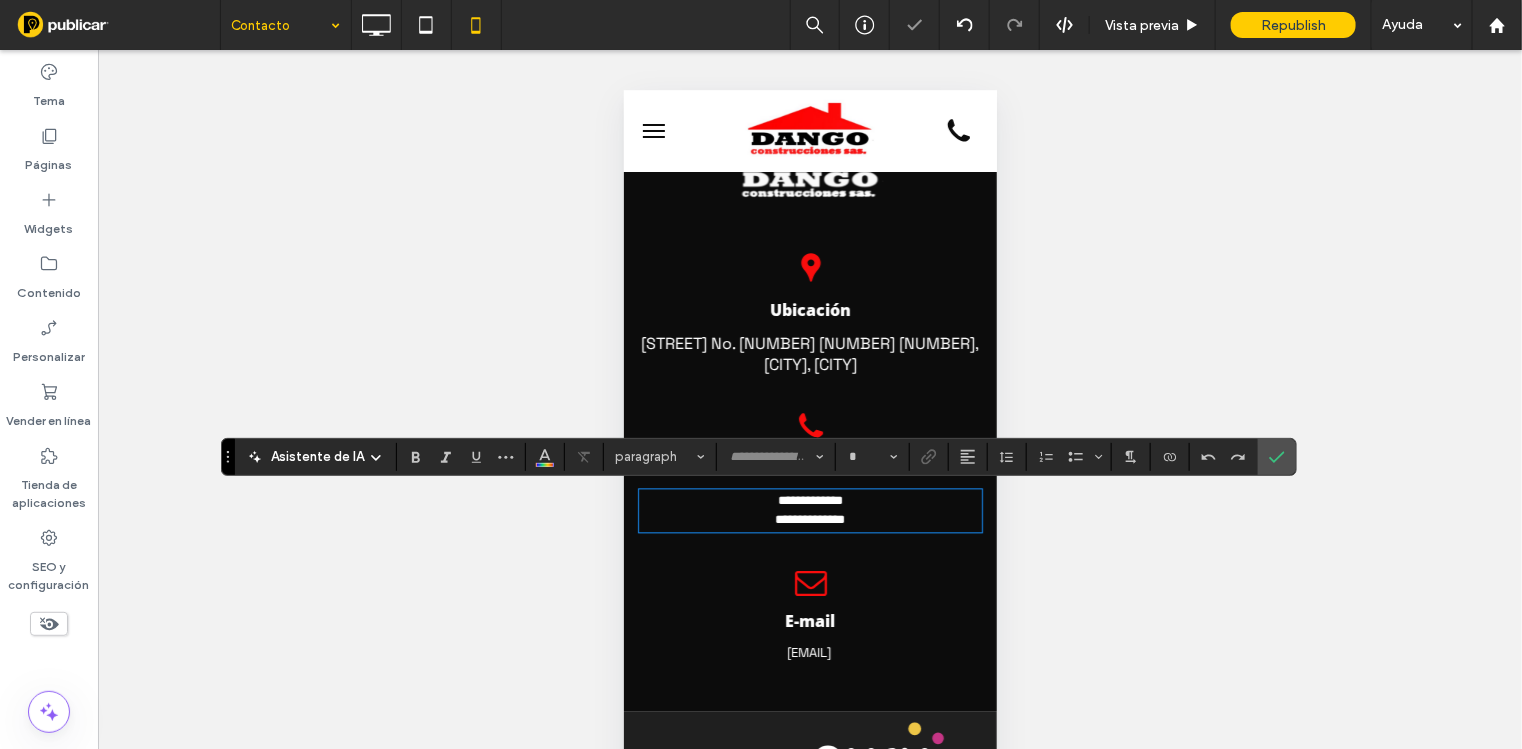 type on "**********" 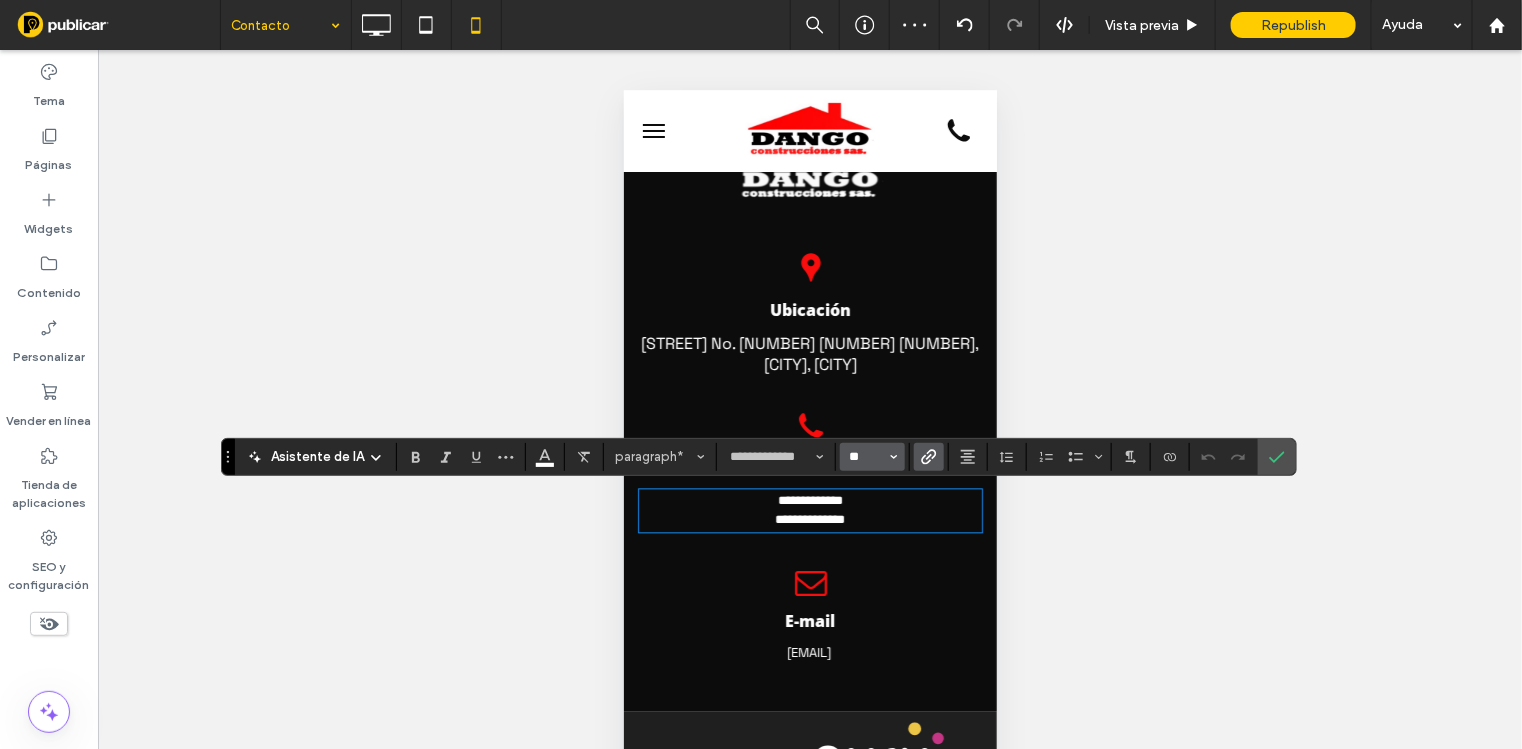 click on "**" at bounding box center (866, 457) 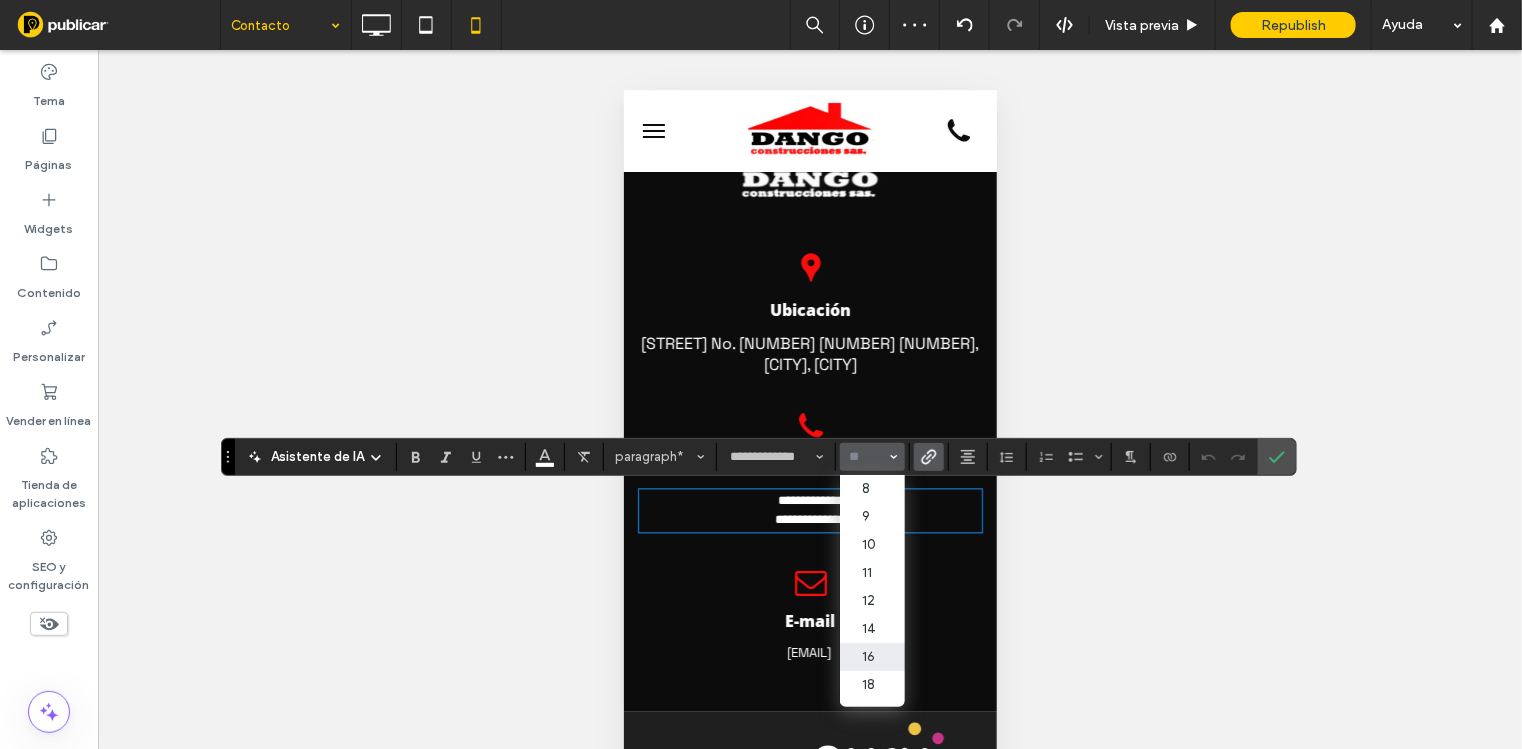 click on "16" at bounding box center (872, 657) 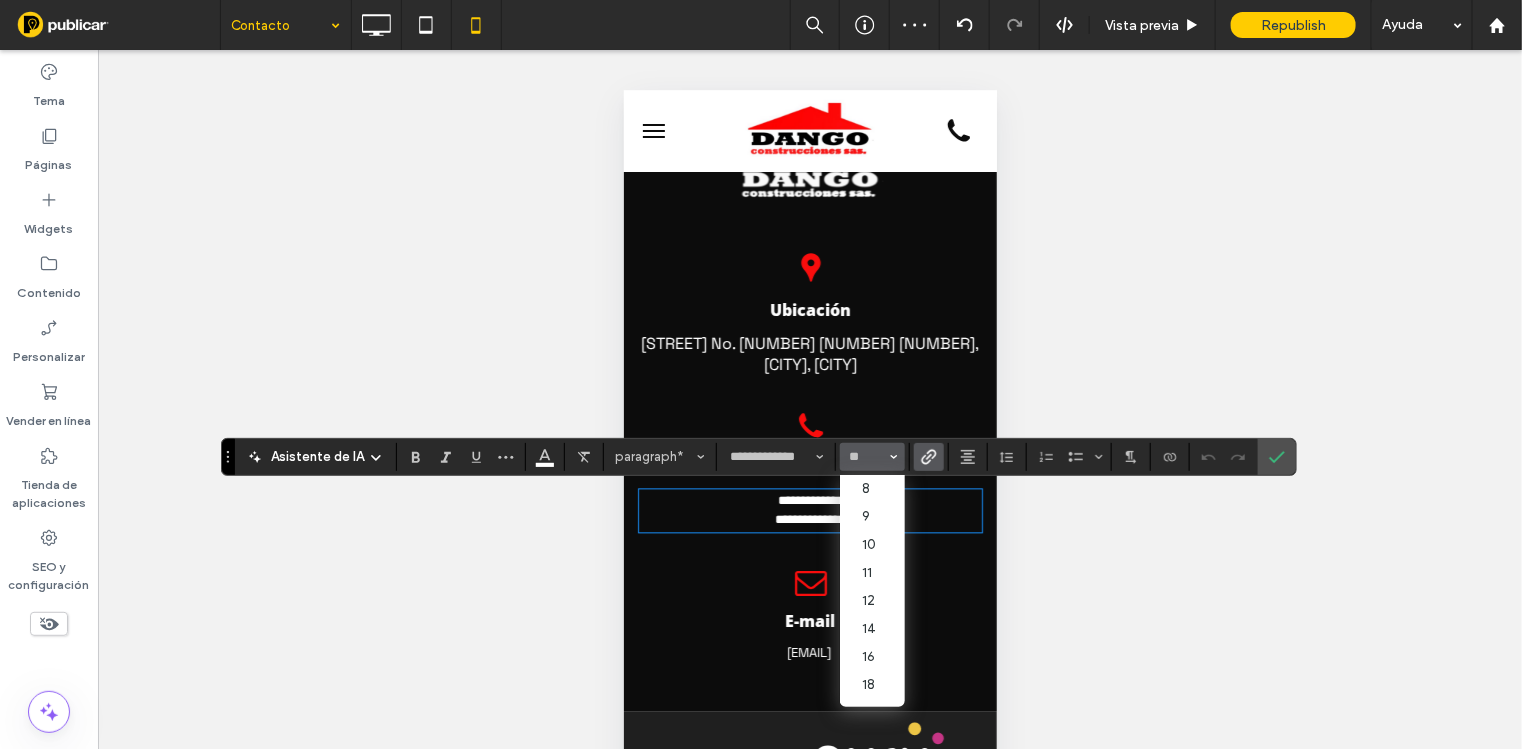 type on "**" 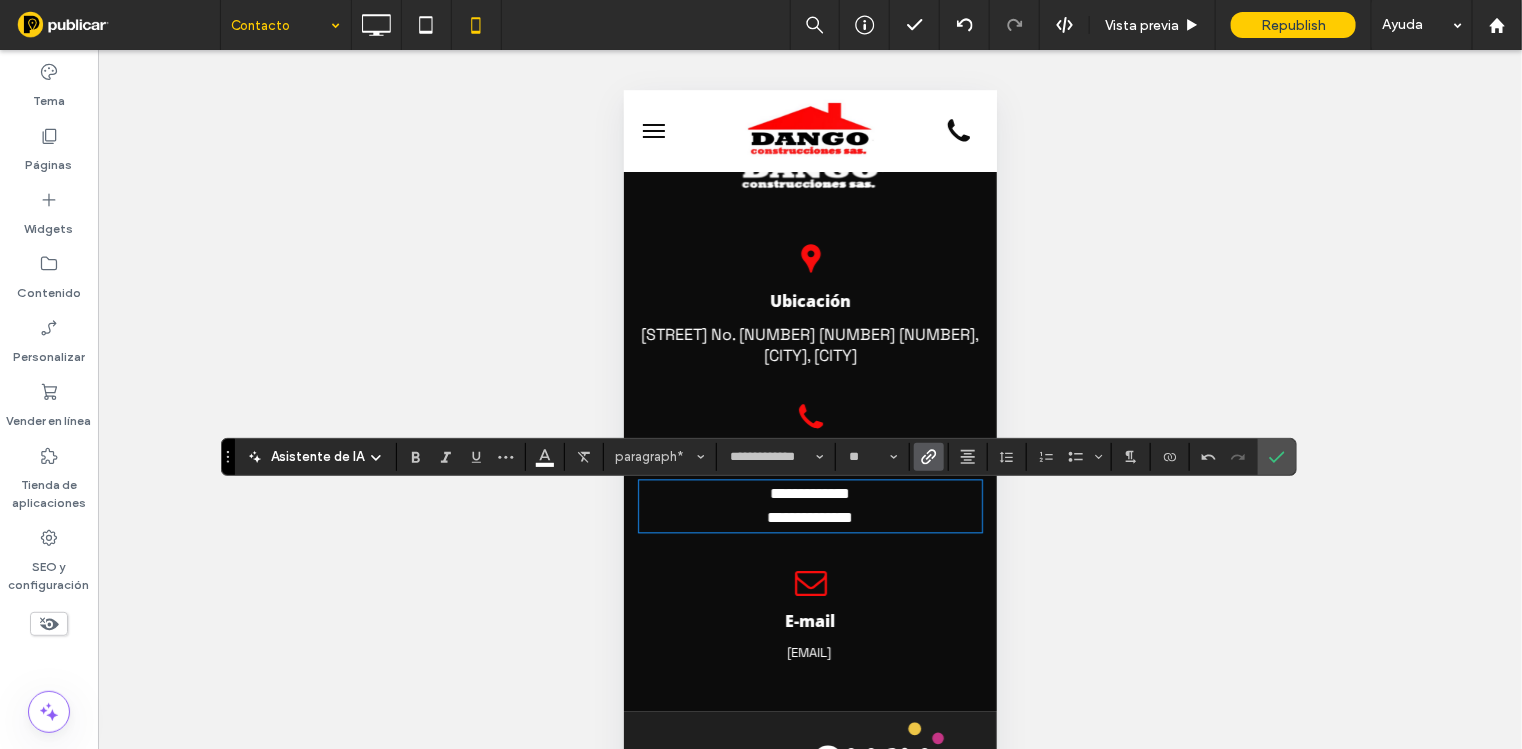 click 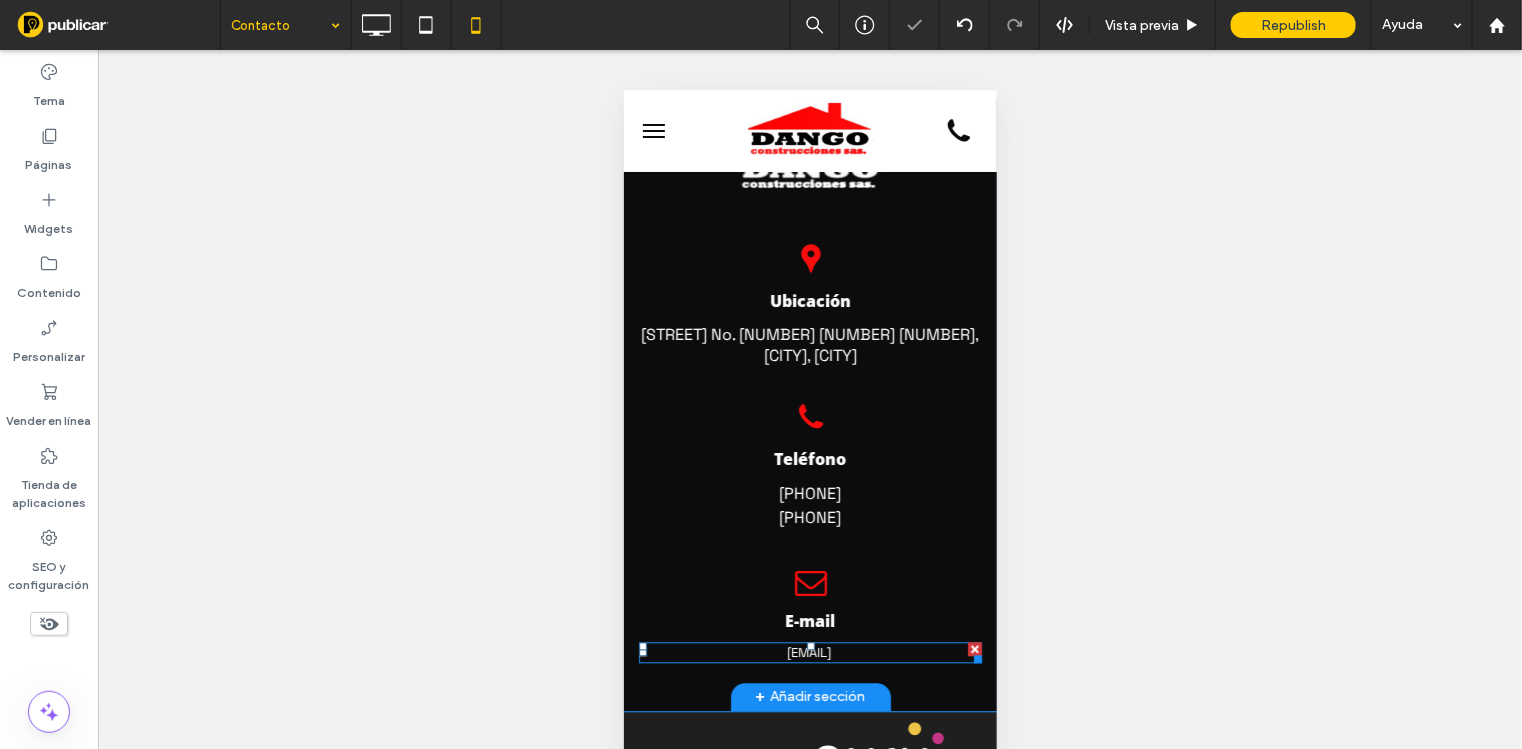 click on "dangoconstrucciones@hotmail.com" at bounding box center [808, 652] 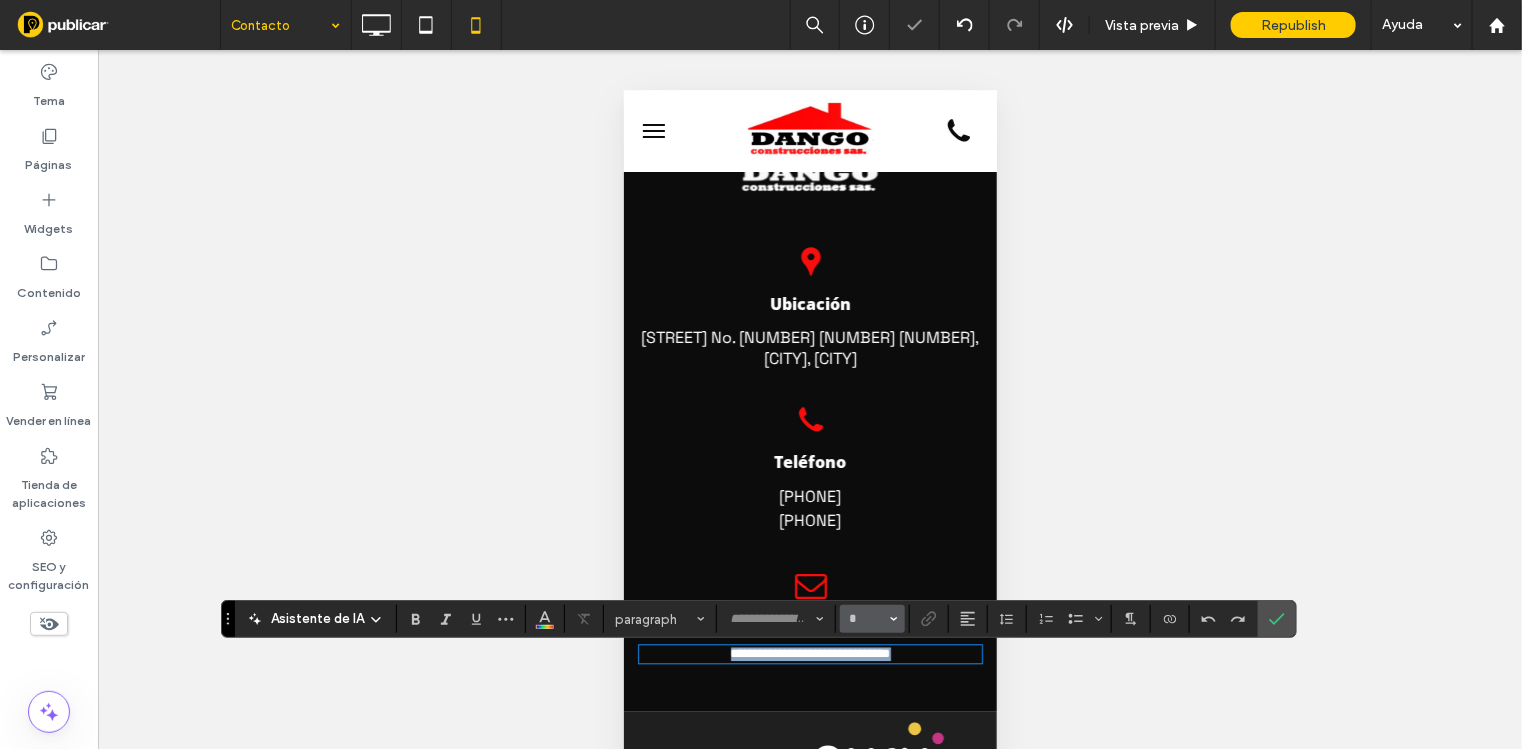 type on "**********" 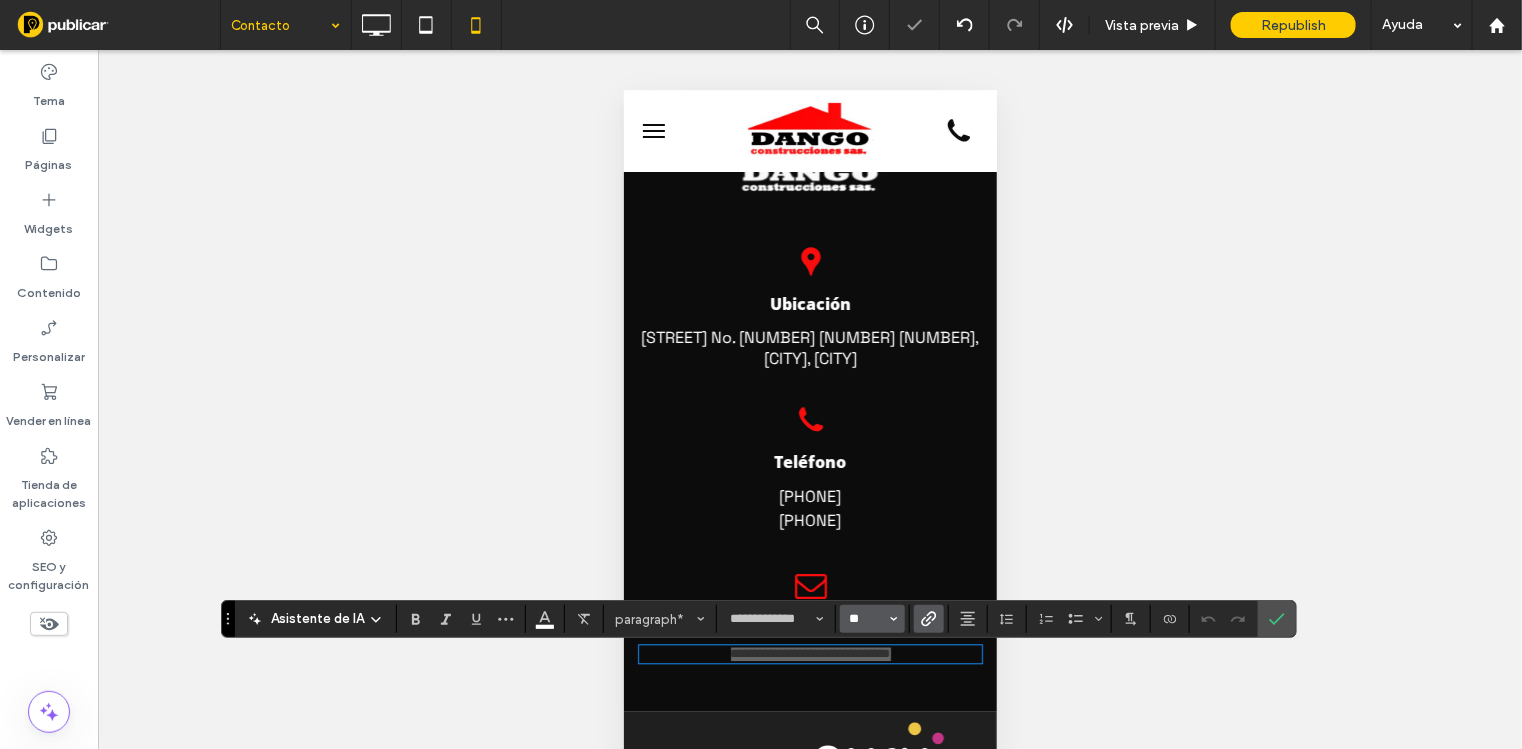 click on "**" at bounding box center [866, 619] 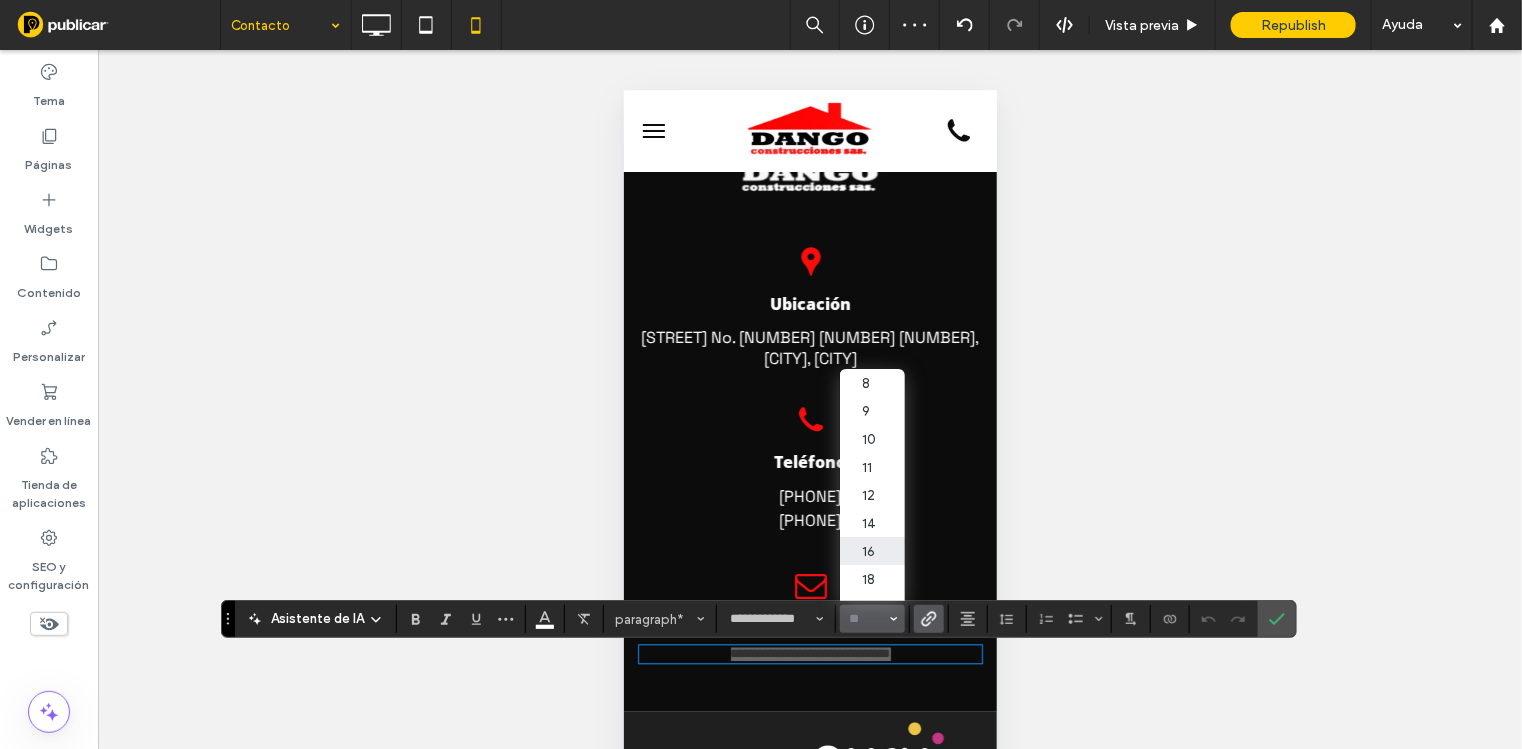 click on "16" at bounding box center [872, 551] 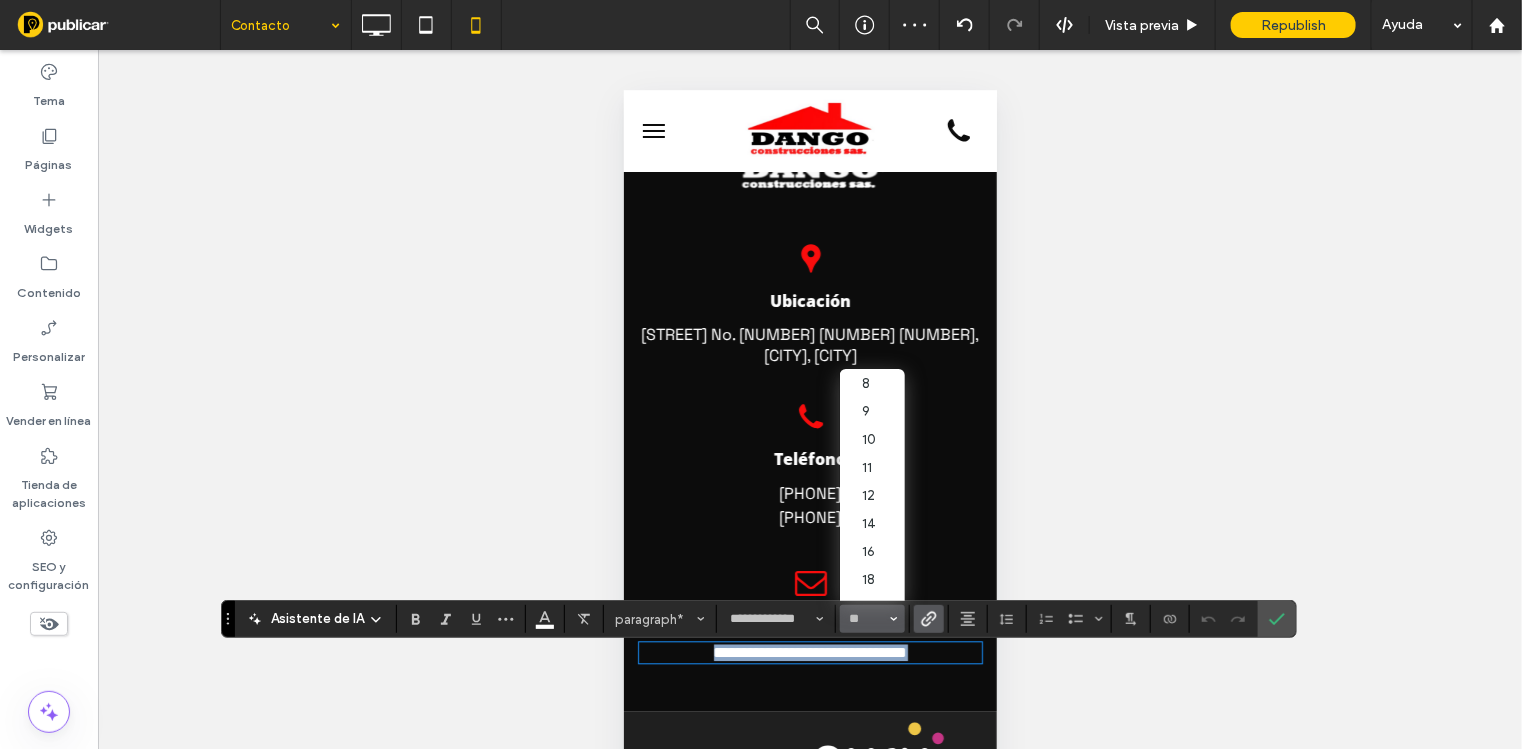 type on "**" 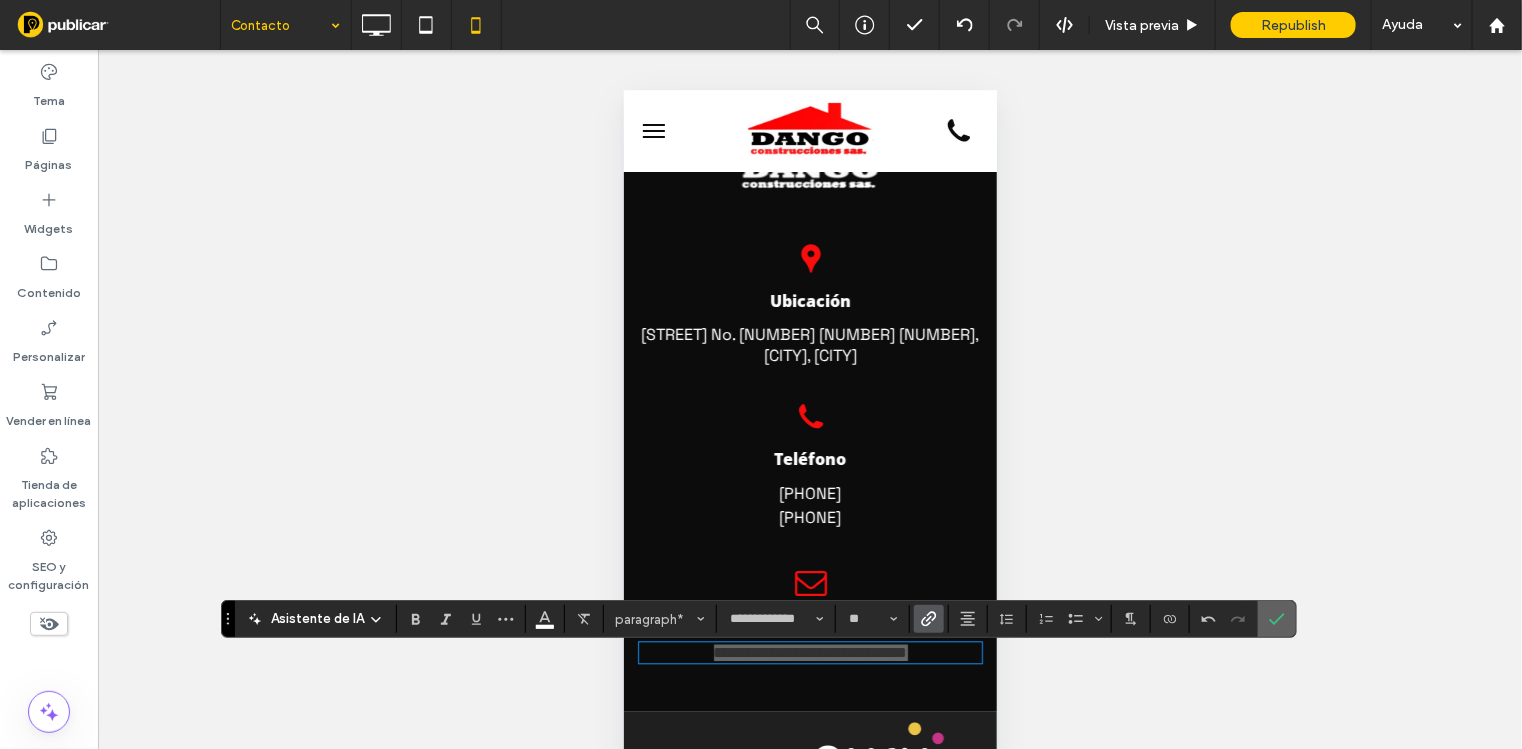 click 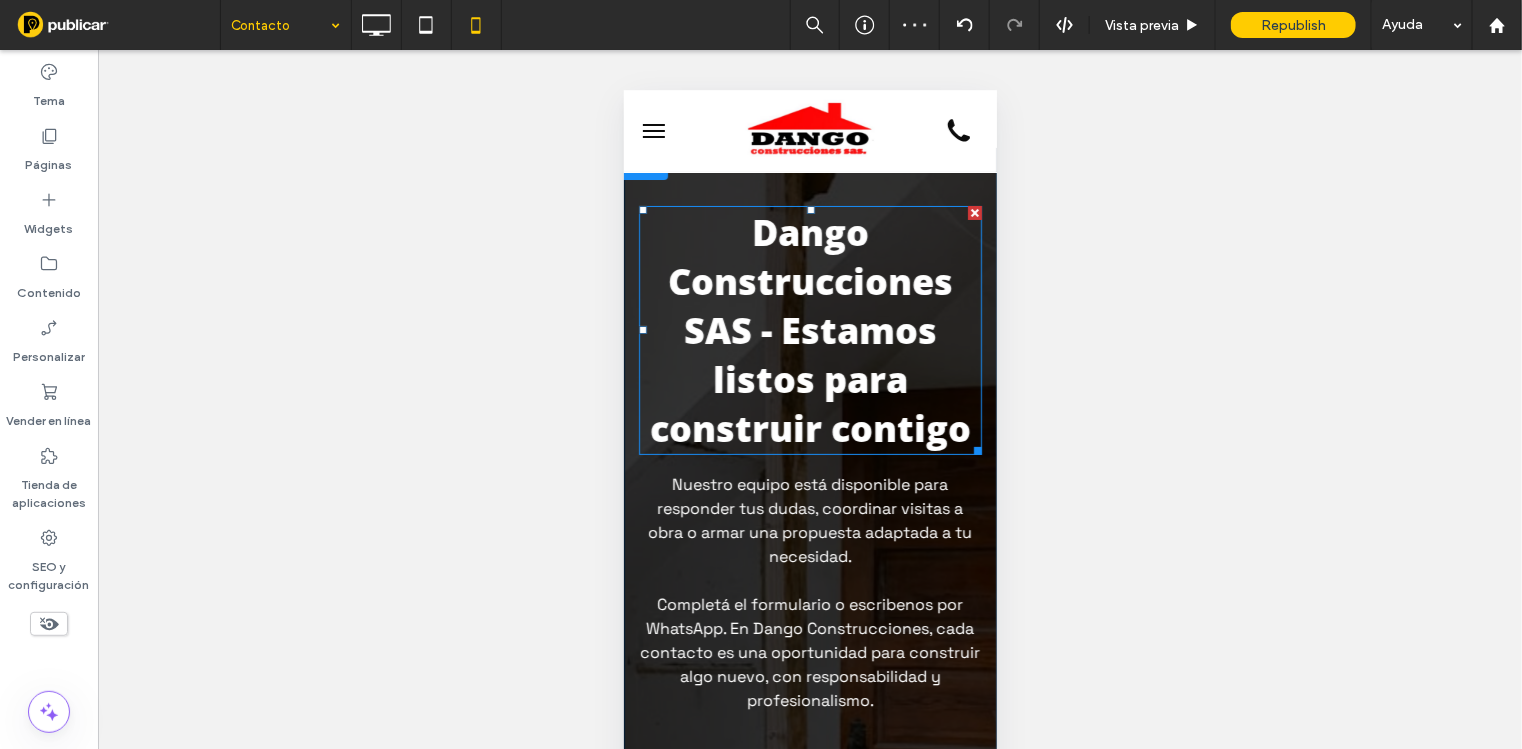 scroll, scrollTop: 0, scrollLeft: 0, axis: both 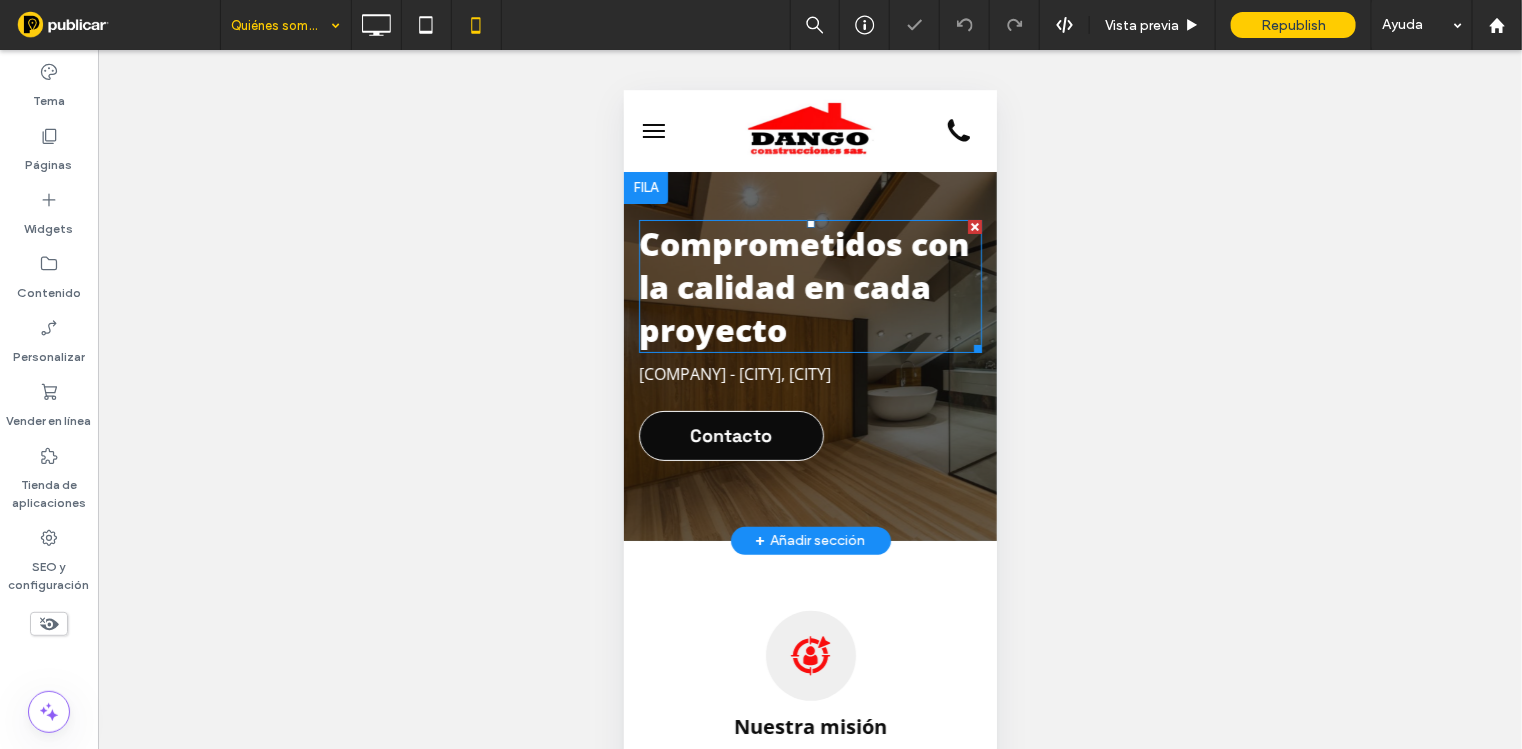 click on "Comprometidos con la calidad en cada proyecto" at bounding box center [803, 285] 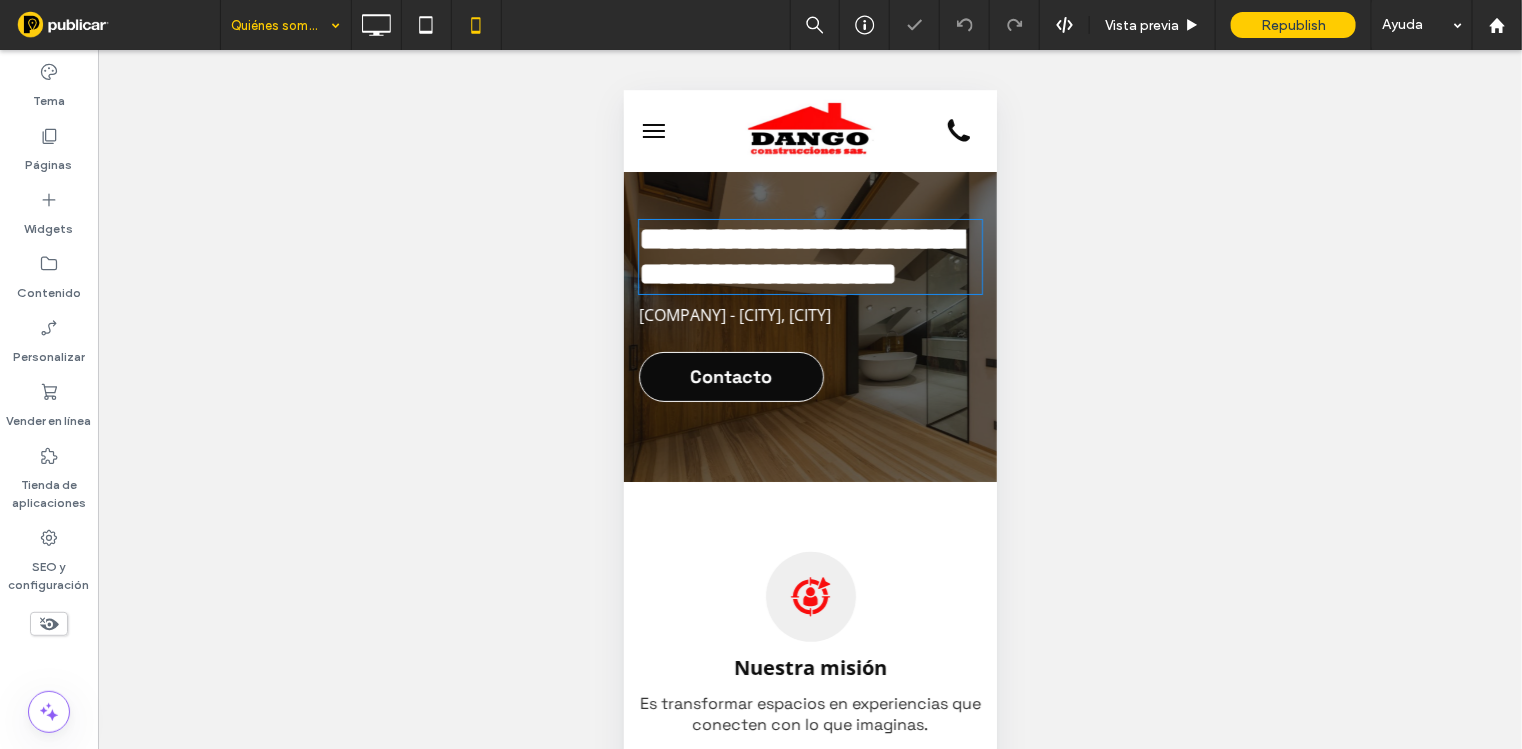 type on "*********" 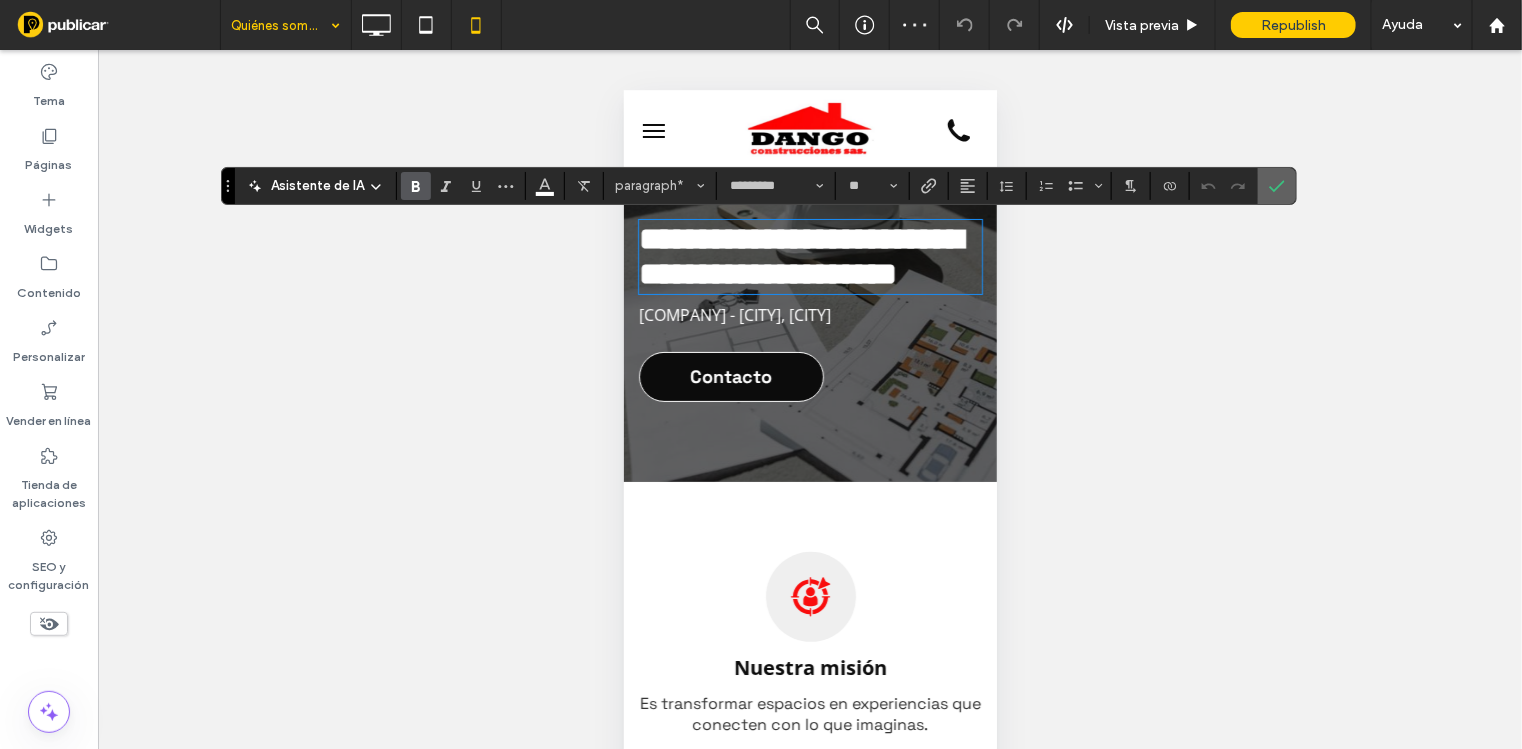 click 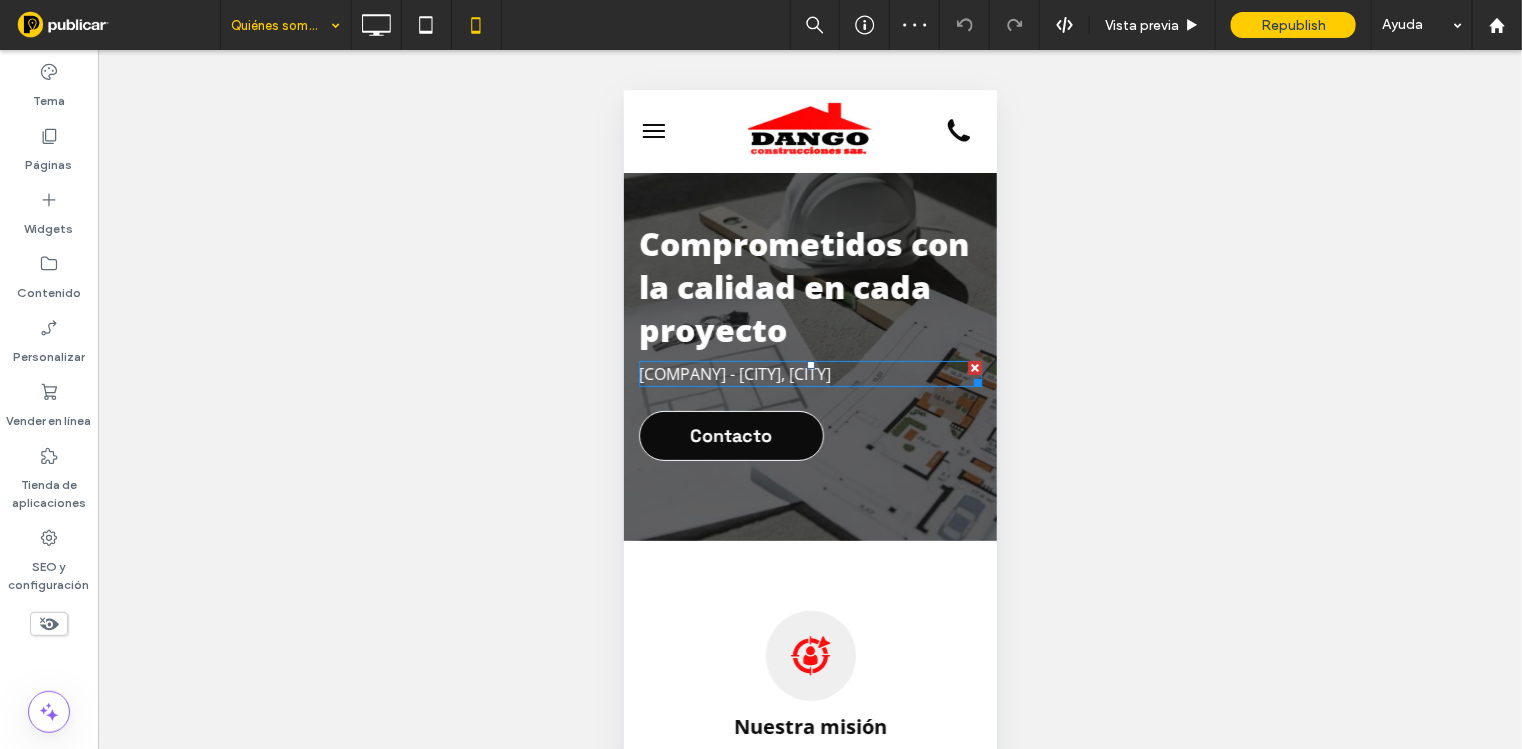 click on "Dango Construcciones Sas - Bosa, Bogotá" at bounding box center [734, 373] 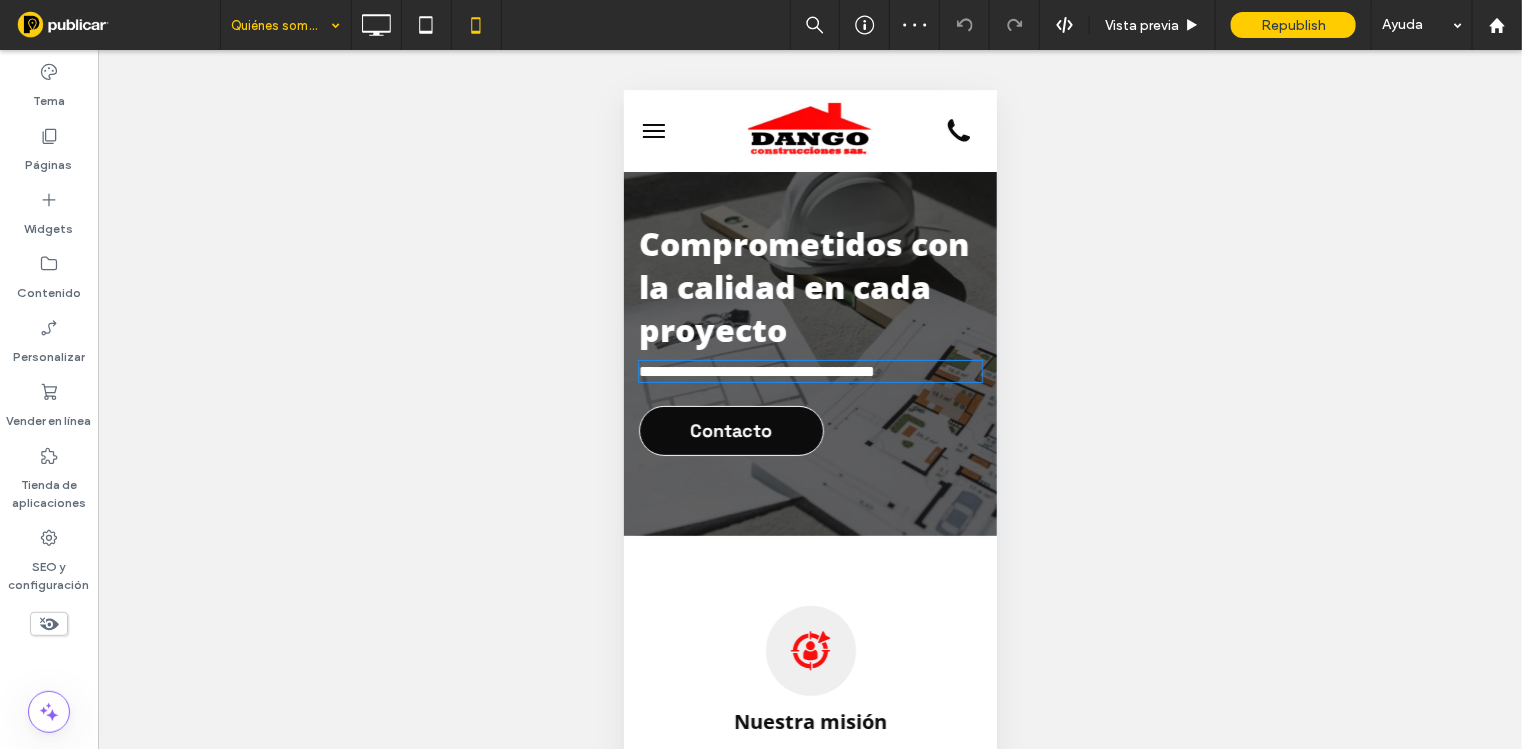 type on "*********" 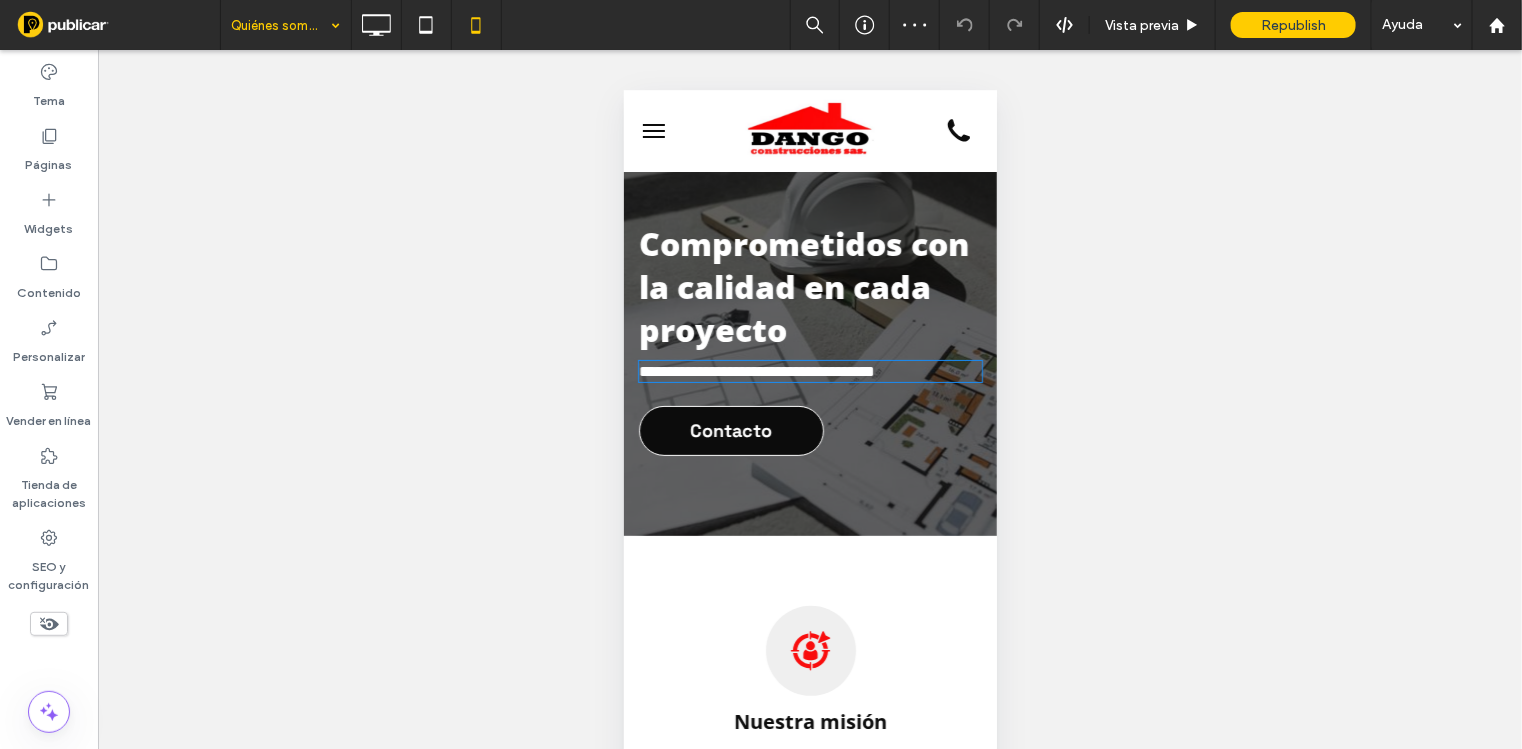 type on "**" 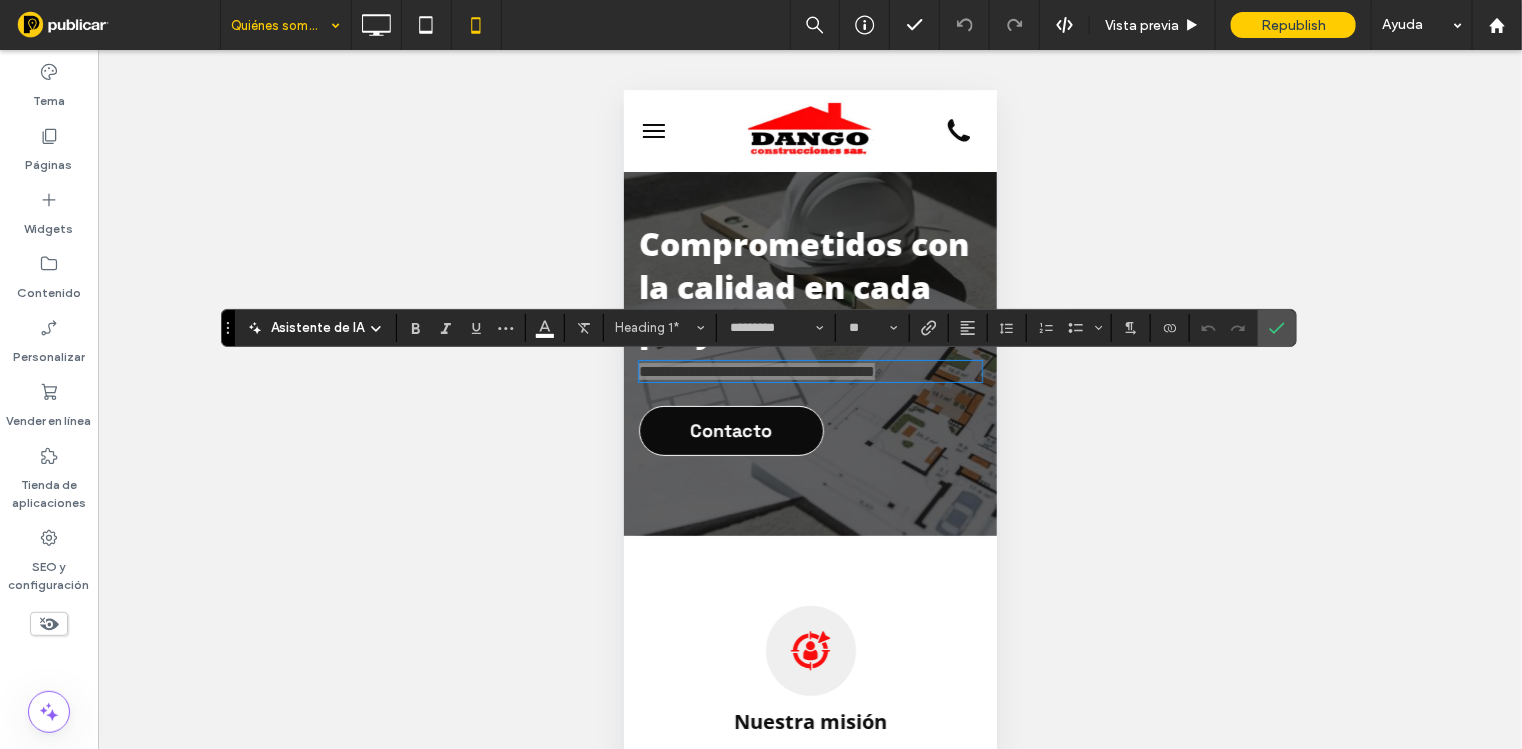 drag, startPoint x: 1295, startPoint y: 311, endPoint x: 1276, endPoint y: 317, distance: 19.924858 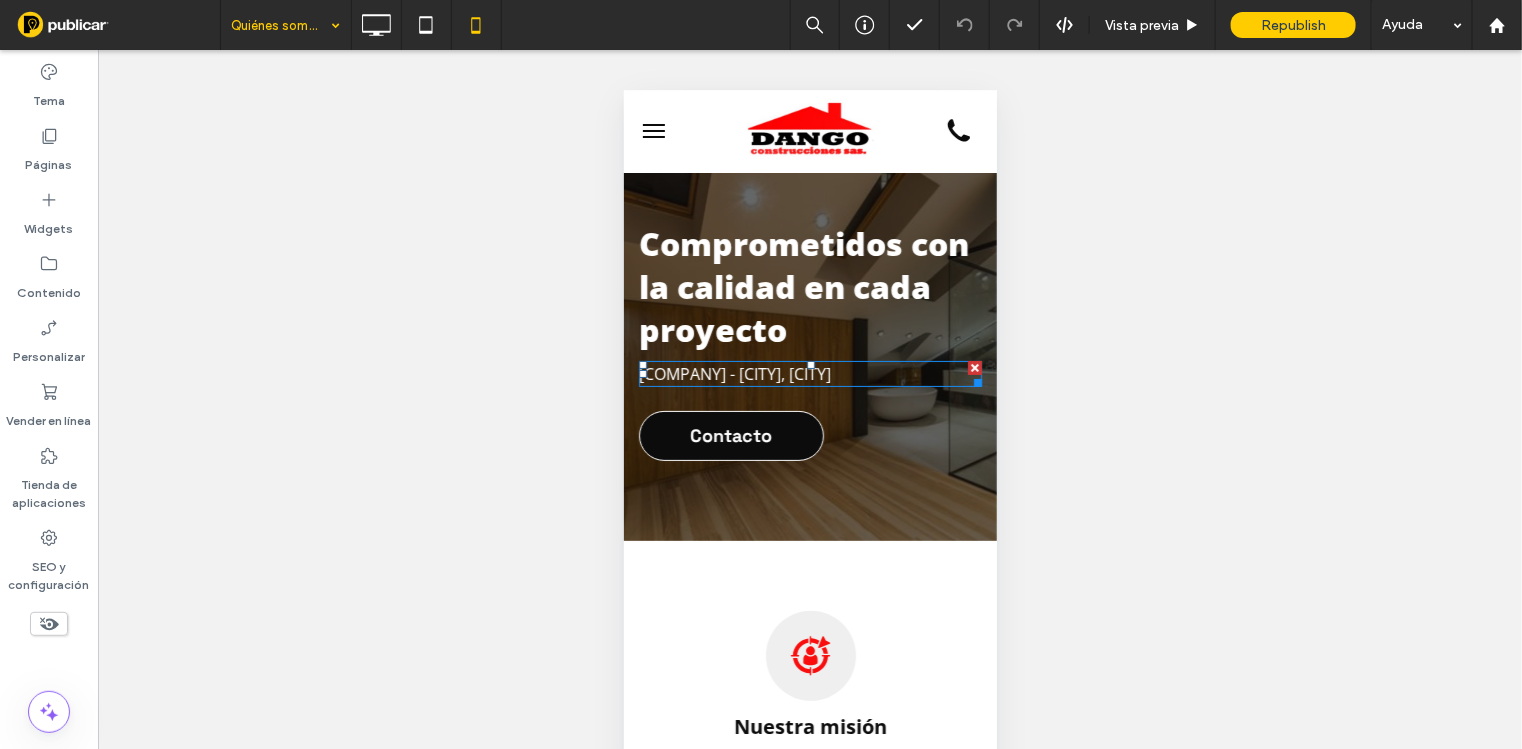 click on "Dango Construcciones Sas - Bosa, Bogotá" at bounding box center [734, 373] 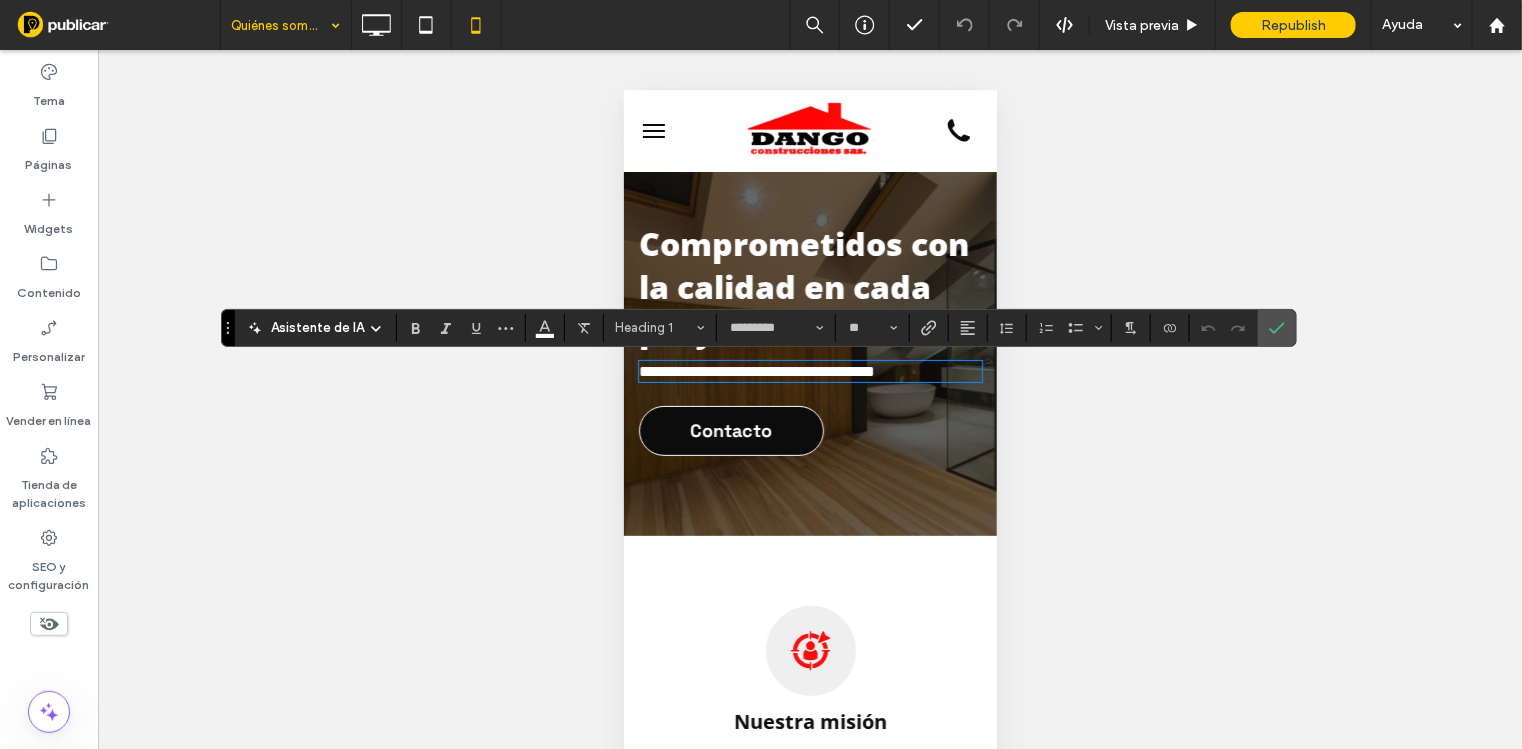 click on "**********" at bounding box center [756, 370] 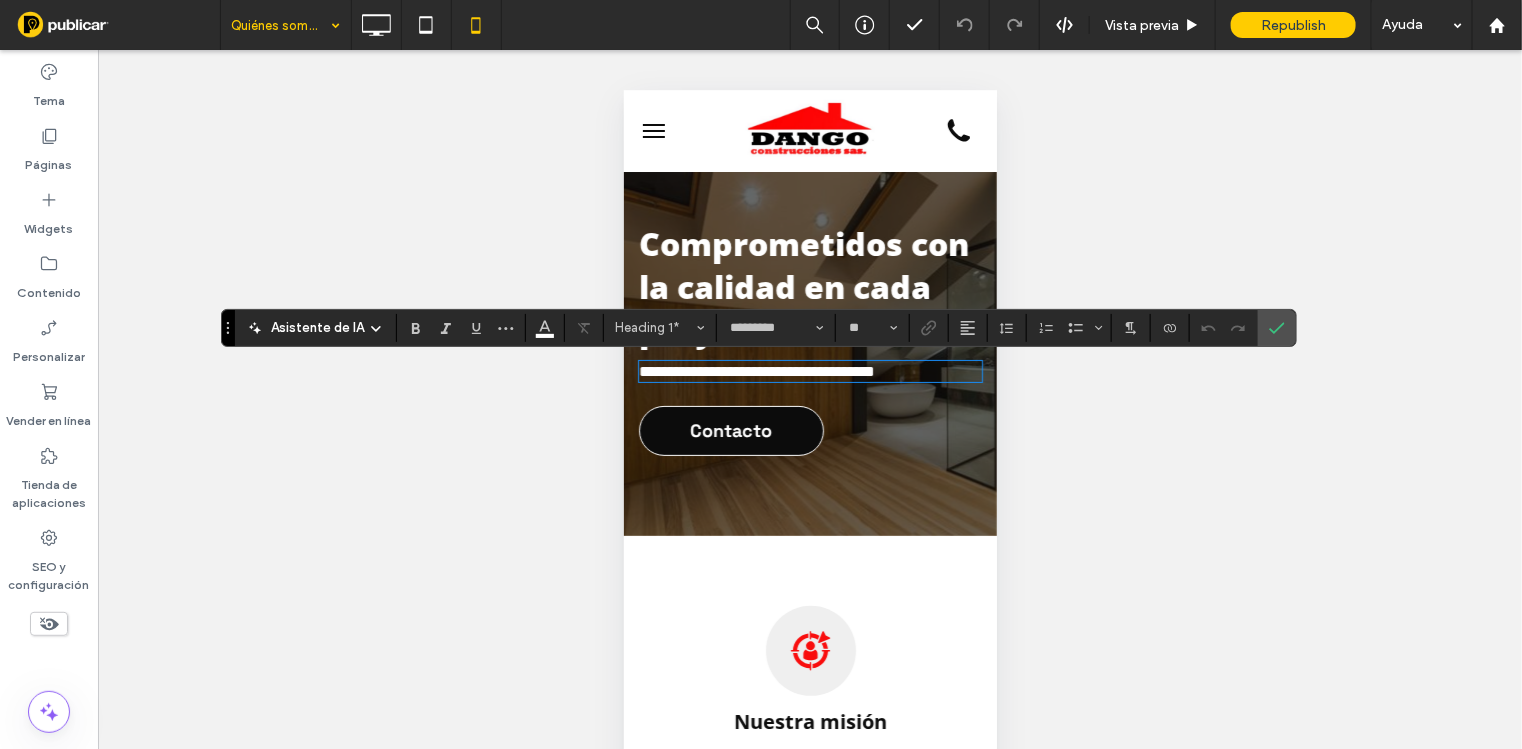 click on "**********" at bounding box center [756, 370] 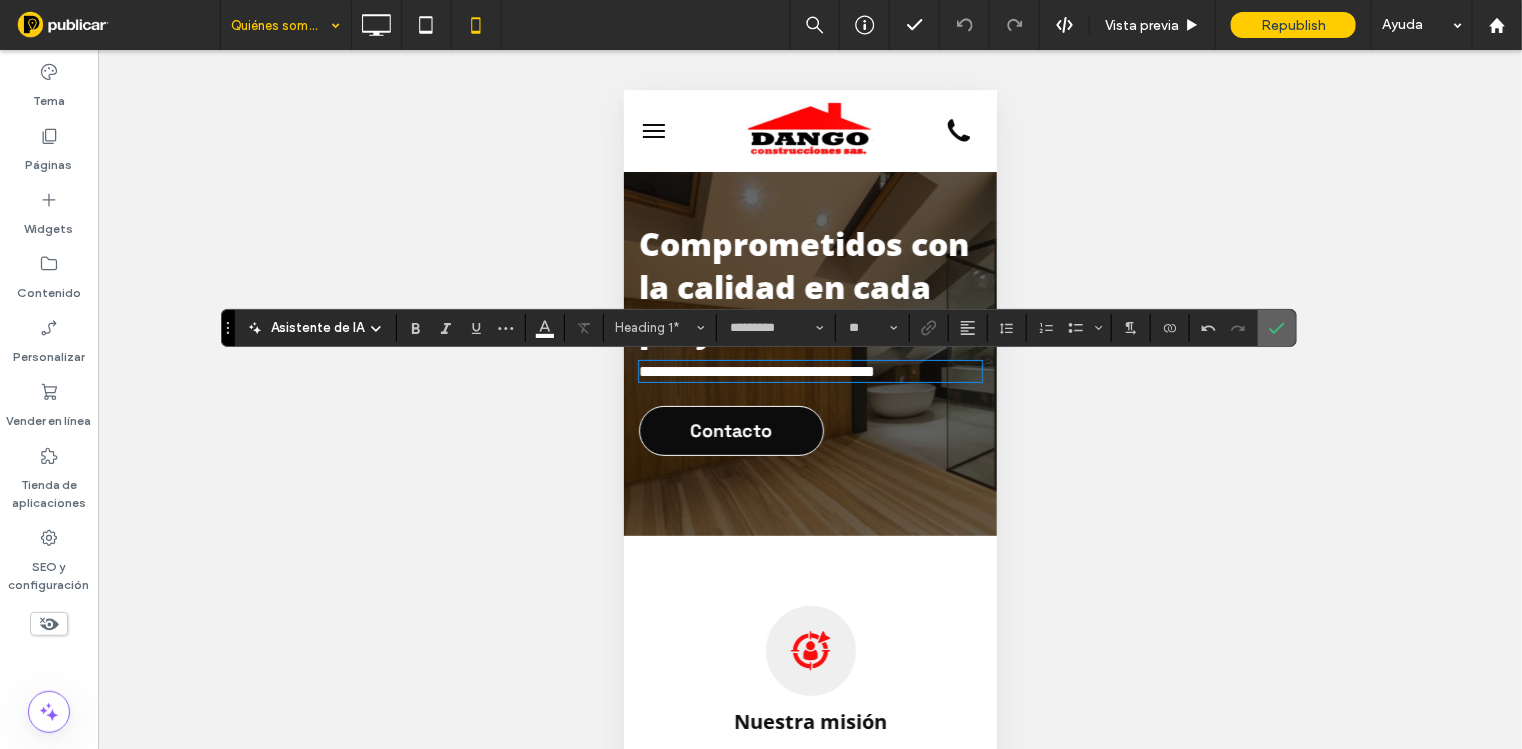 click 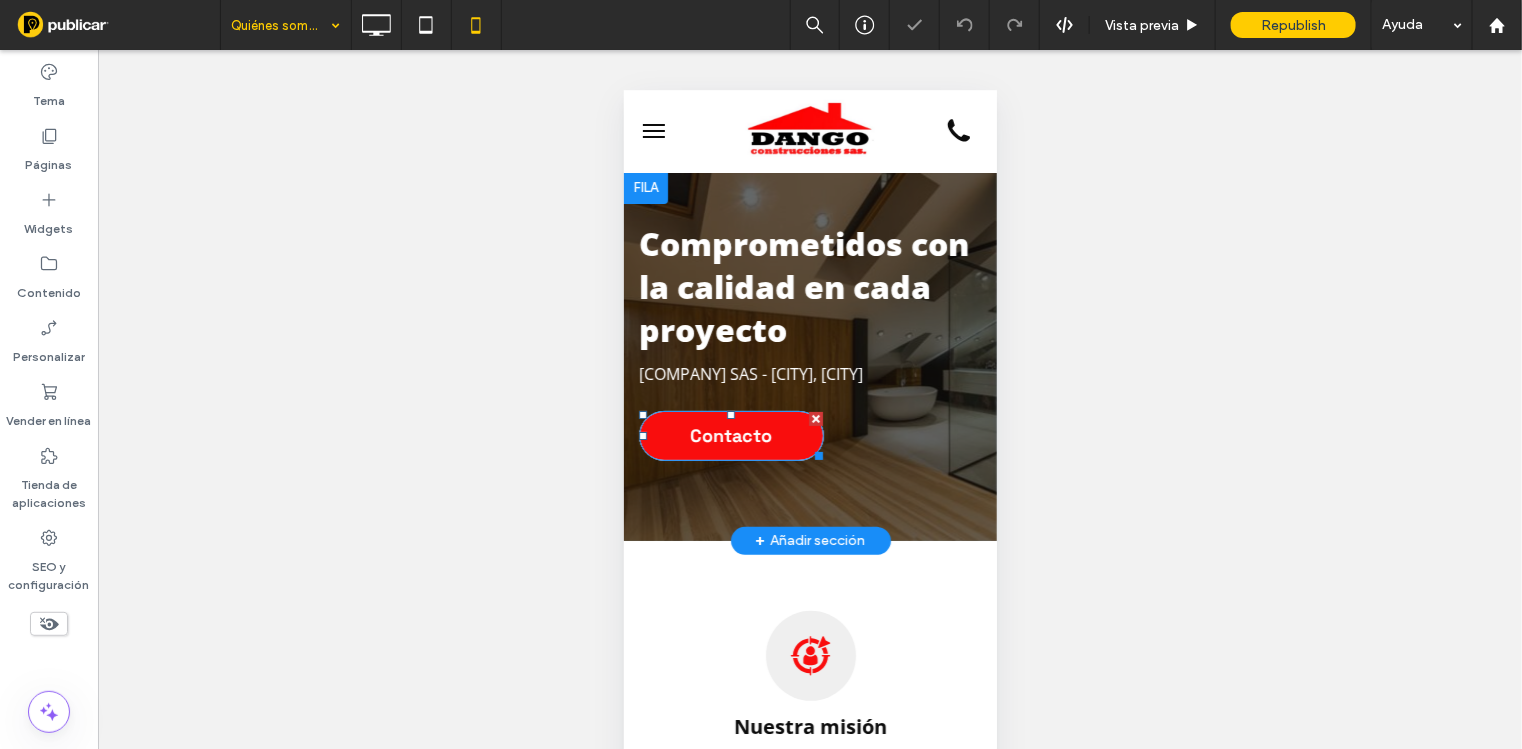 click on "Contacto" at bounding box center (730, 434) 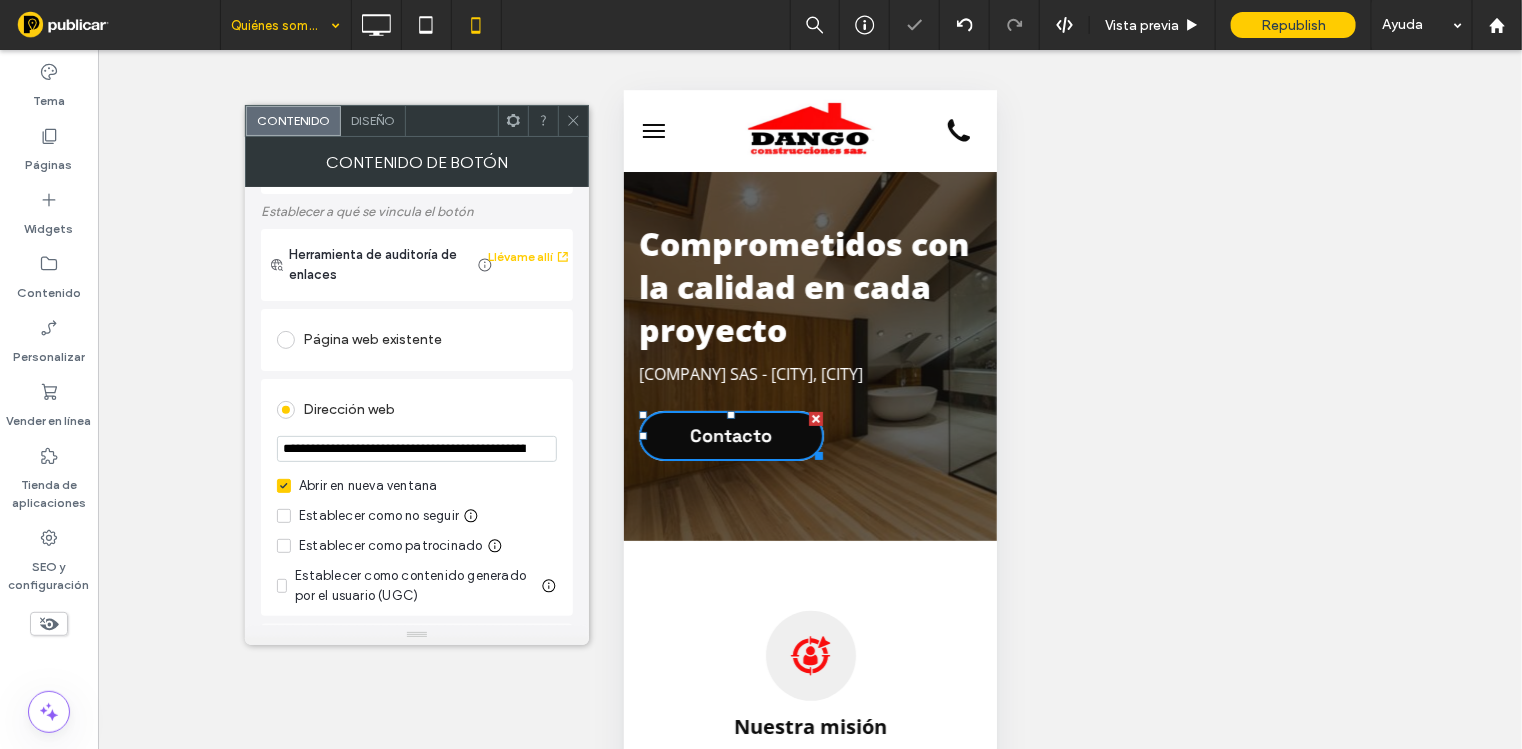 scroll, scrollTop: 124, scrollLeft: 0, axis: vertical 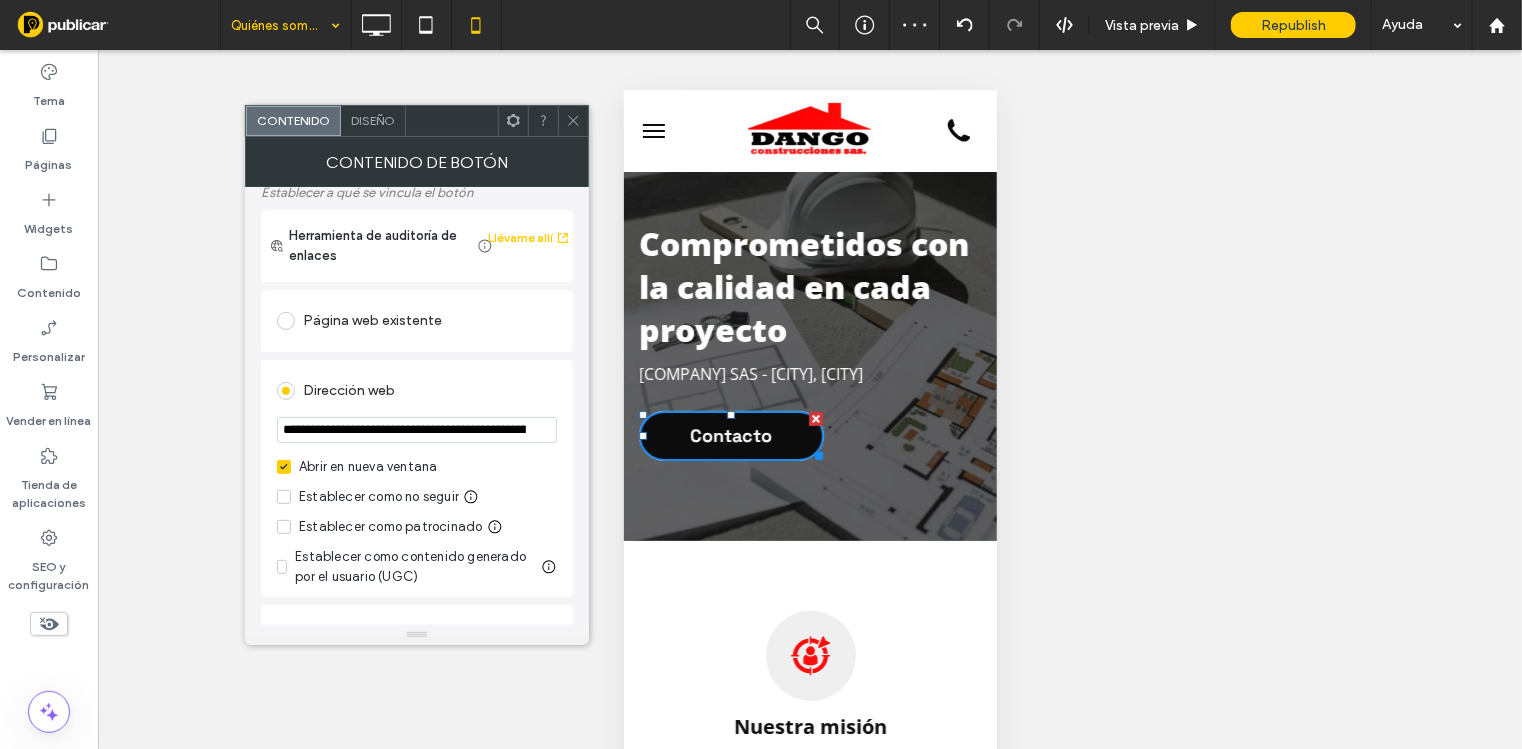 click on "**********" at bounding box center [417, 430] 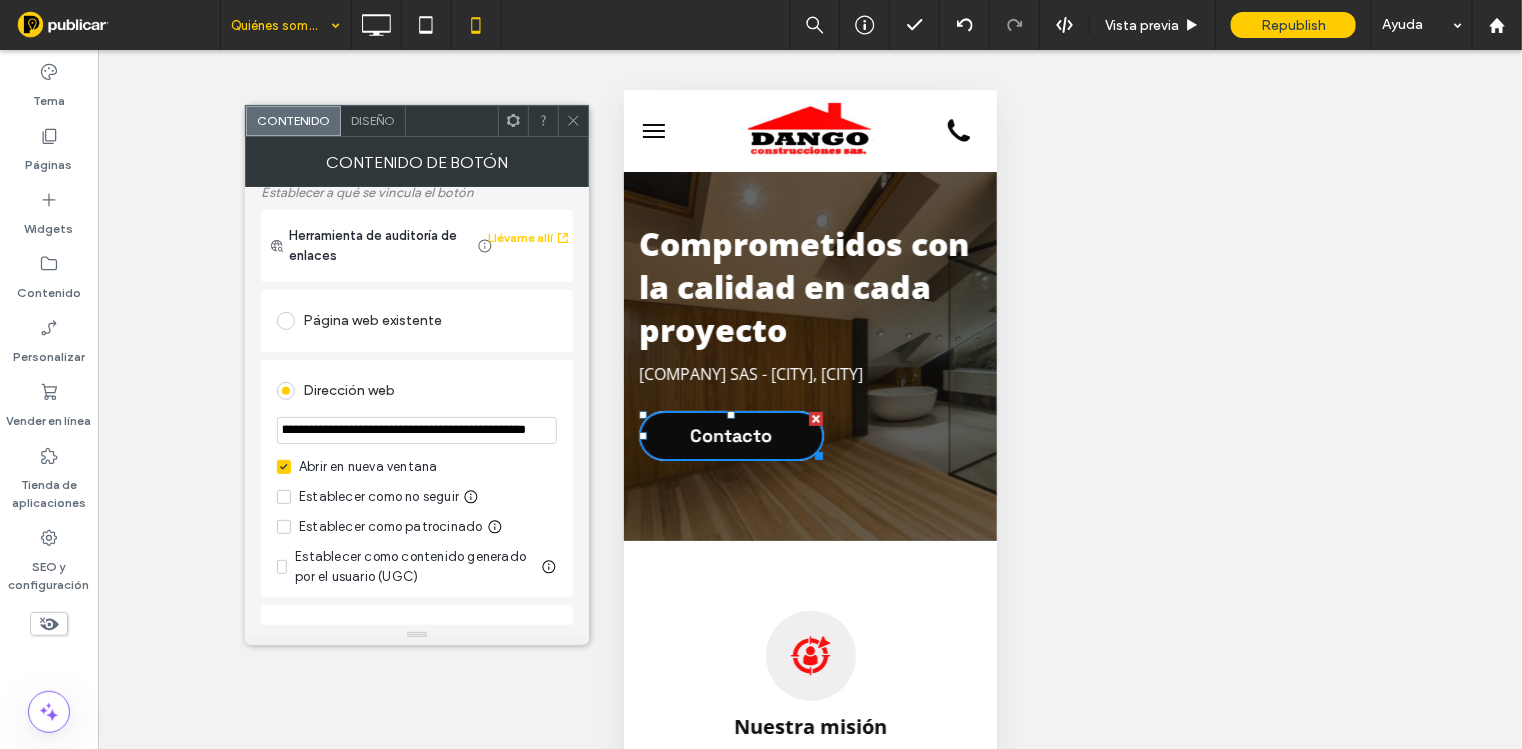 scroll, scrollTop: 0, scrollLeft: 412, axis: horizontal 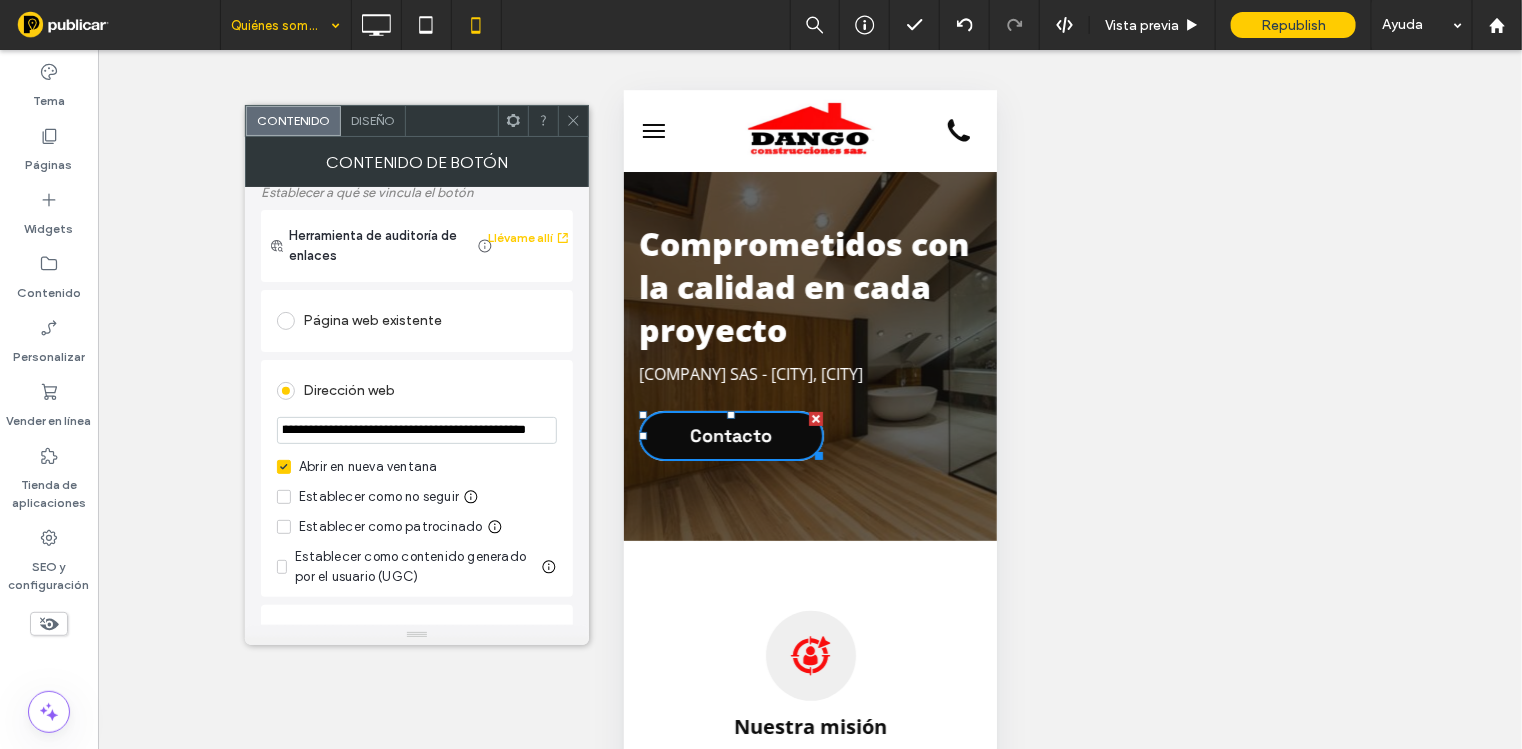 click on "**********" at bounding box center [417, 430] 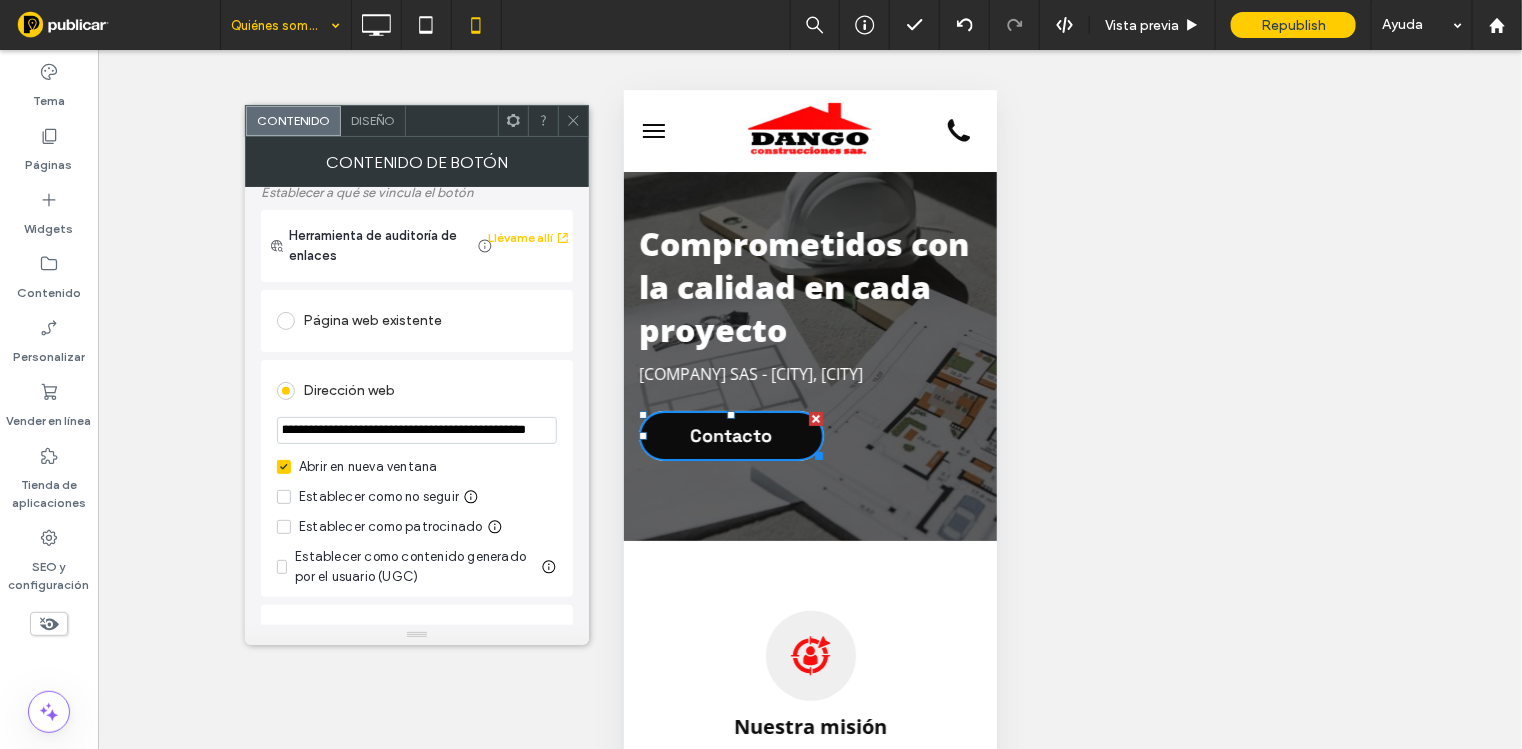 scroll, scrollTop: 0, scrollLeft: 404, axis: horizontal 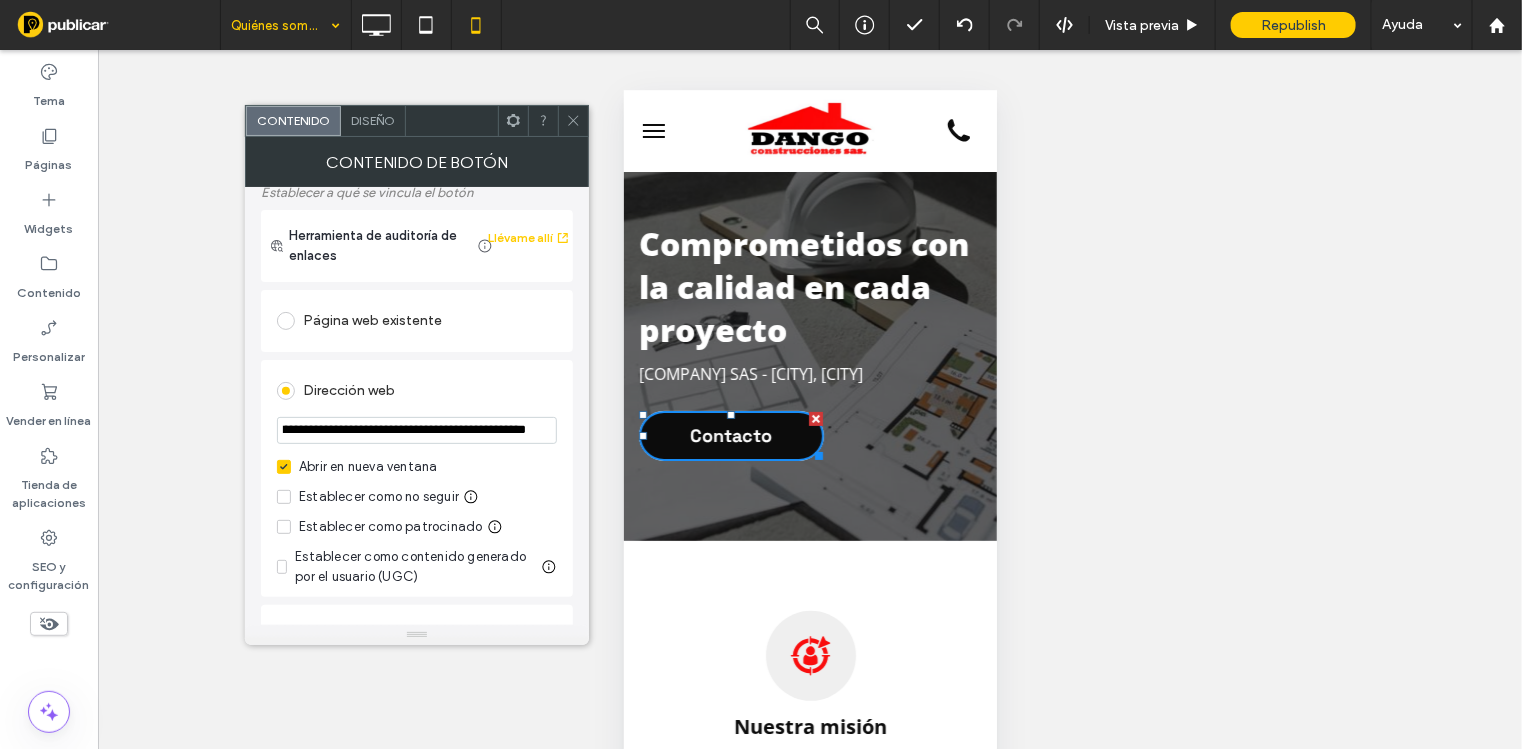 type on "**********" 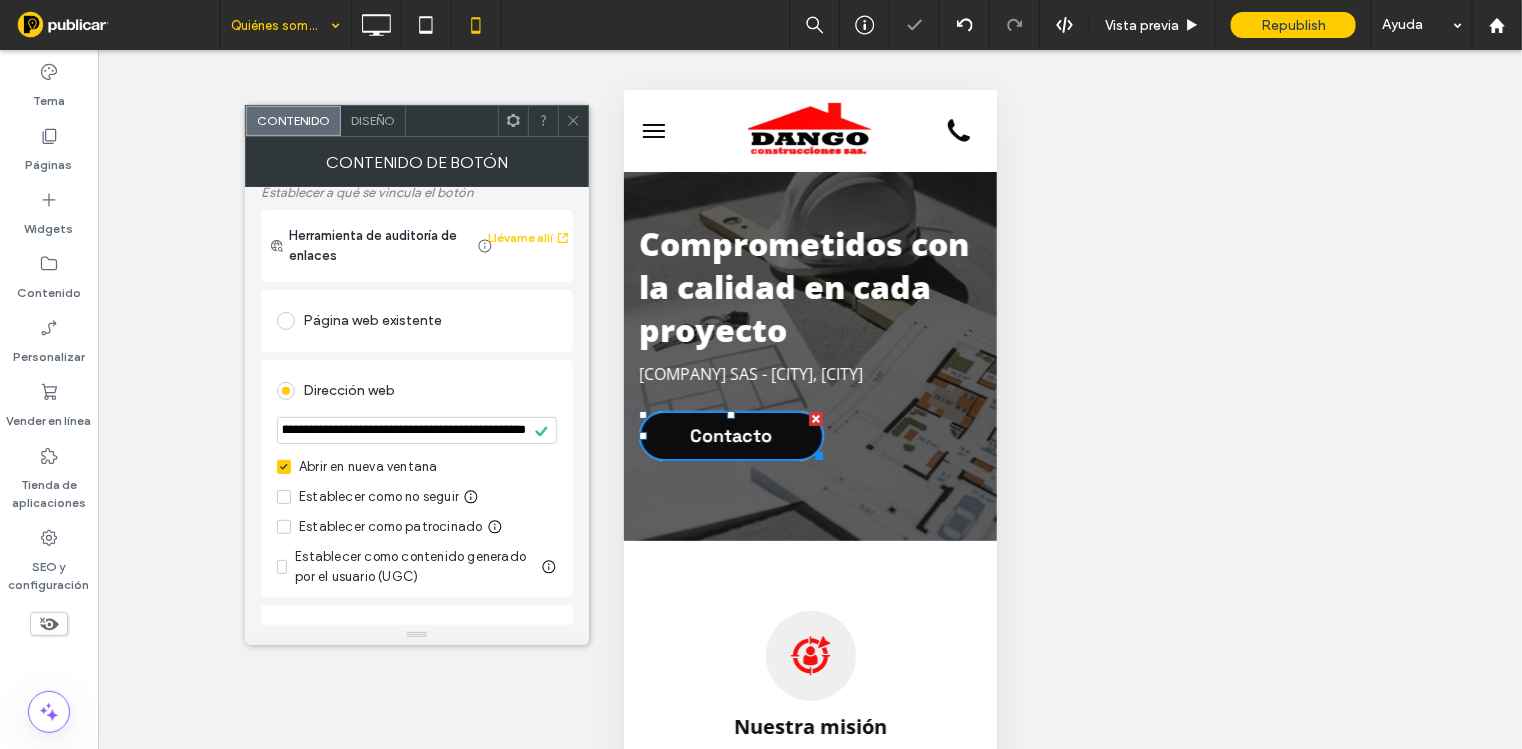 click at bounding box center (452, 121) 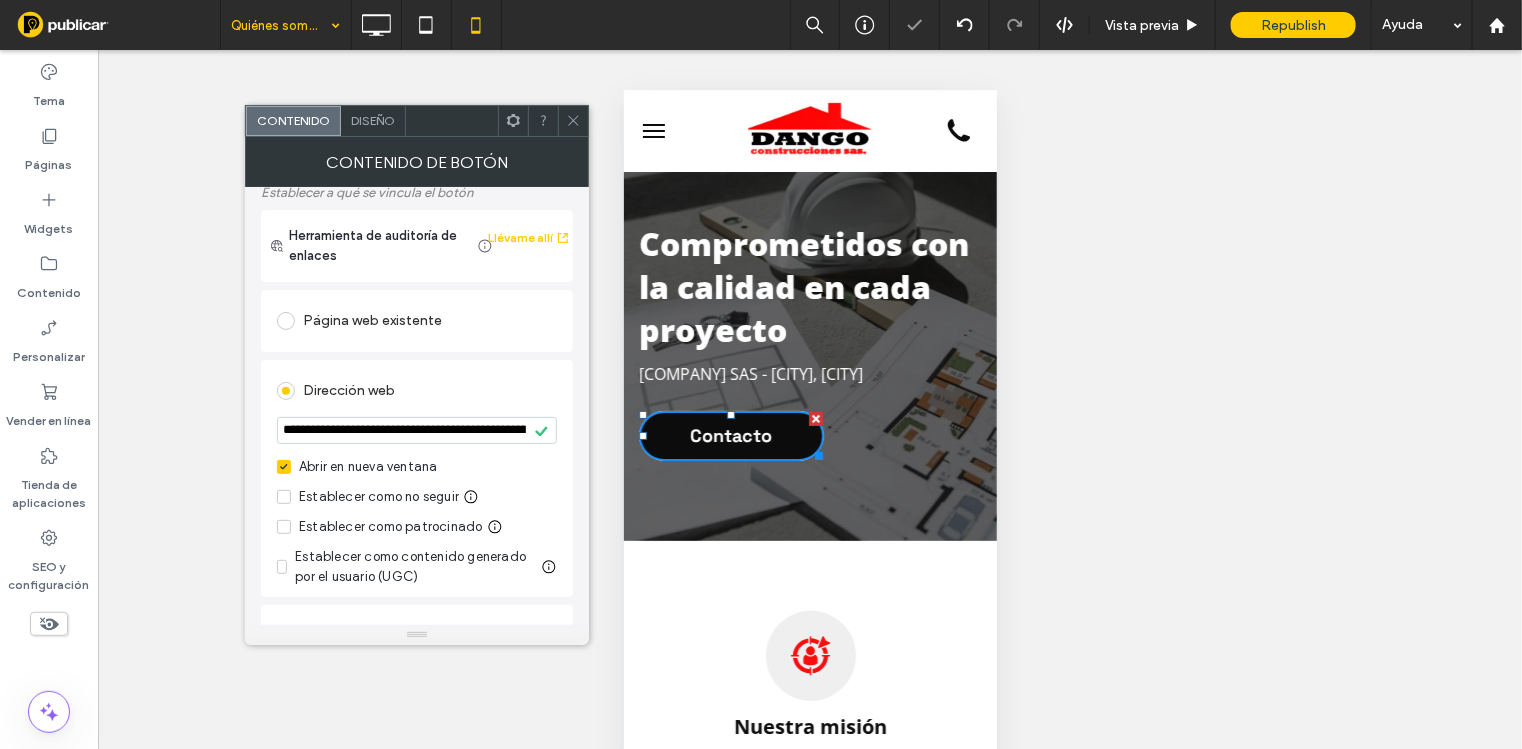 click 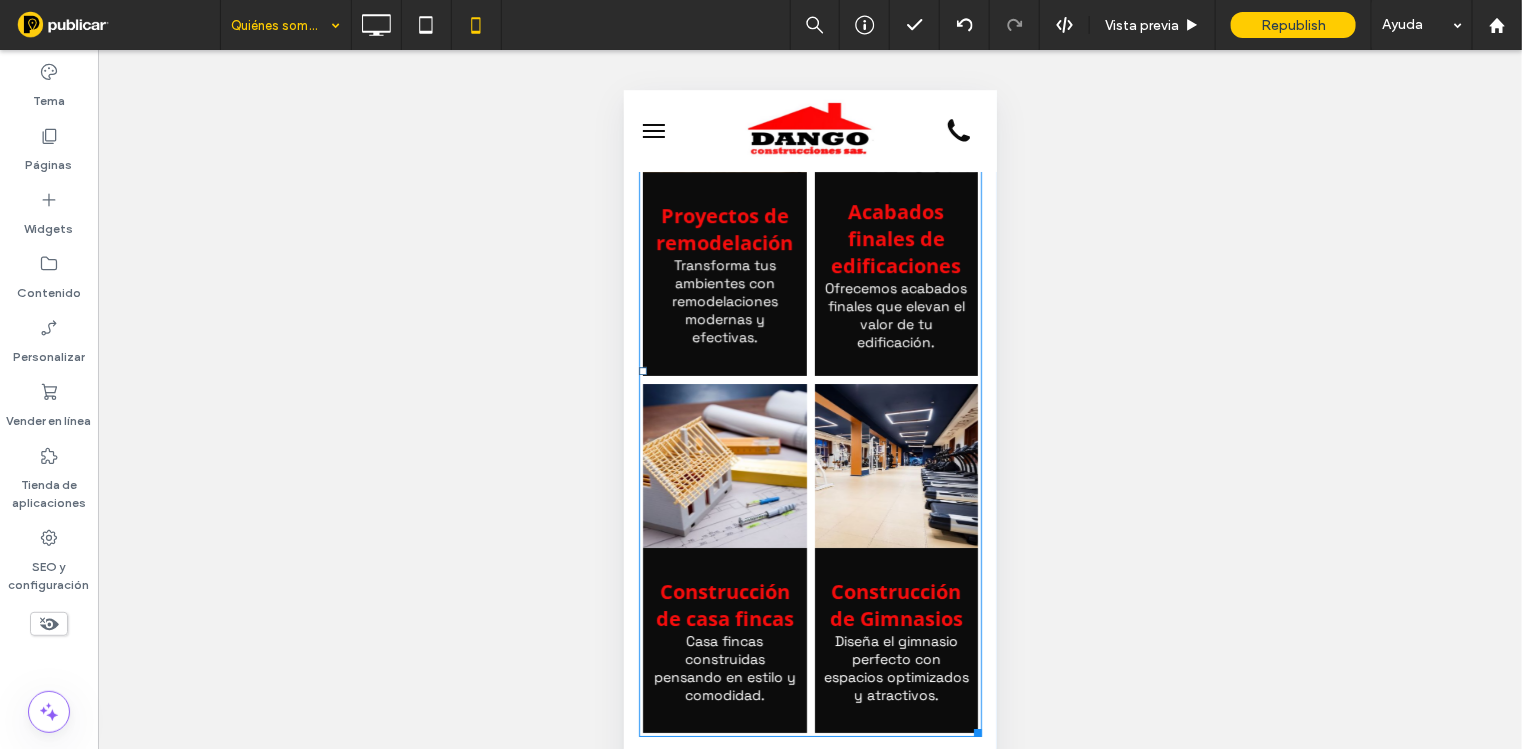 scroll, scrollTop: 2625, scrollLeft: 0, axis: vertical 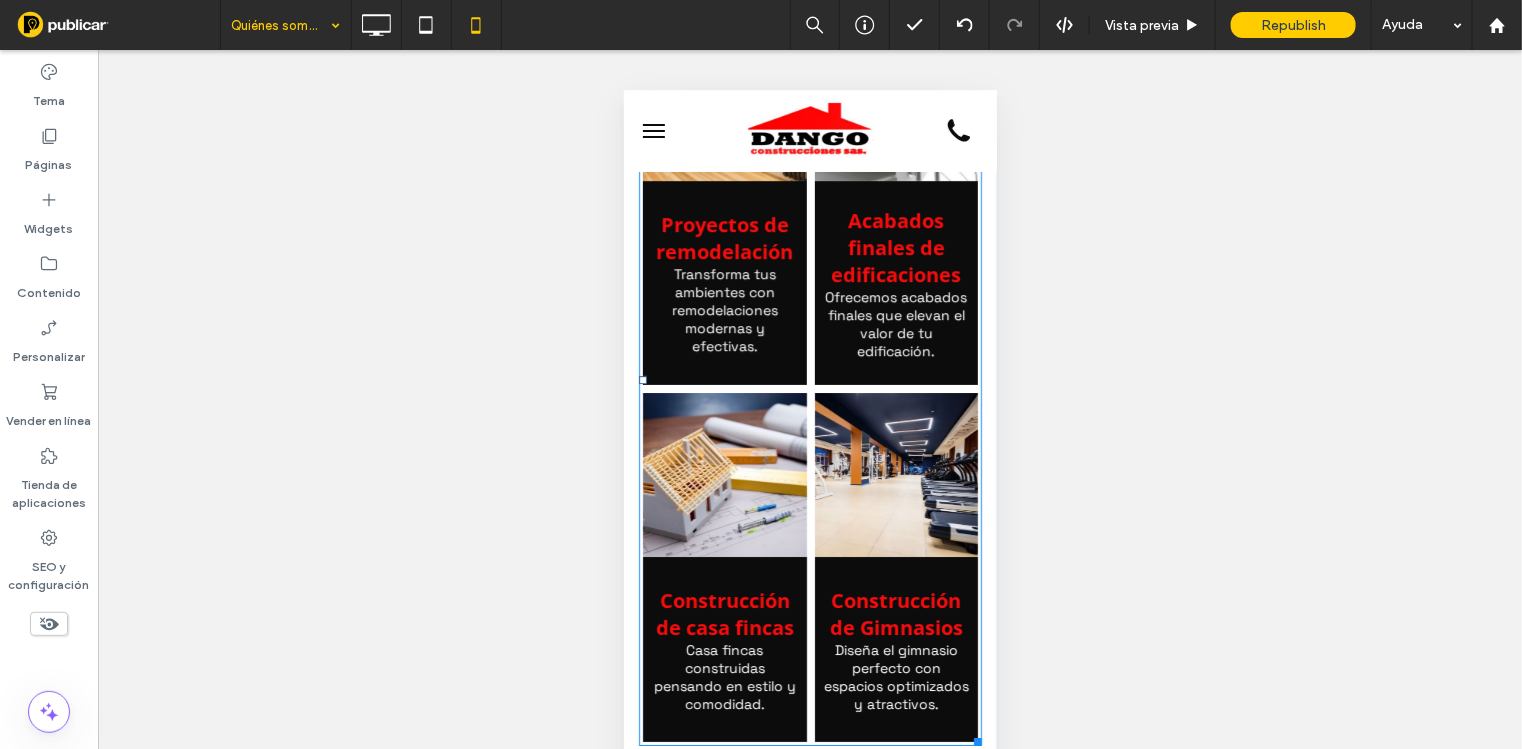click on "Transforma tus ambientes con remodelaciones modernas y efectivas." at bounding box center [724, 309] 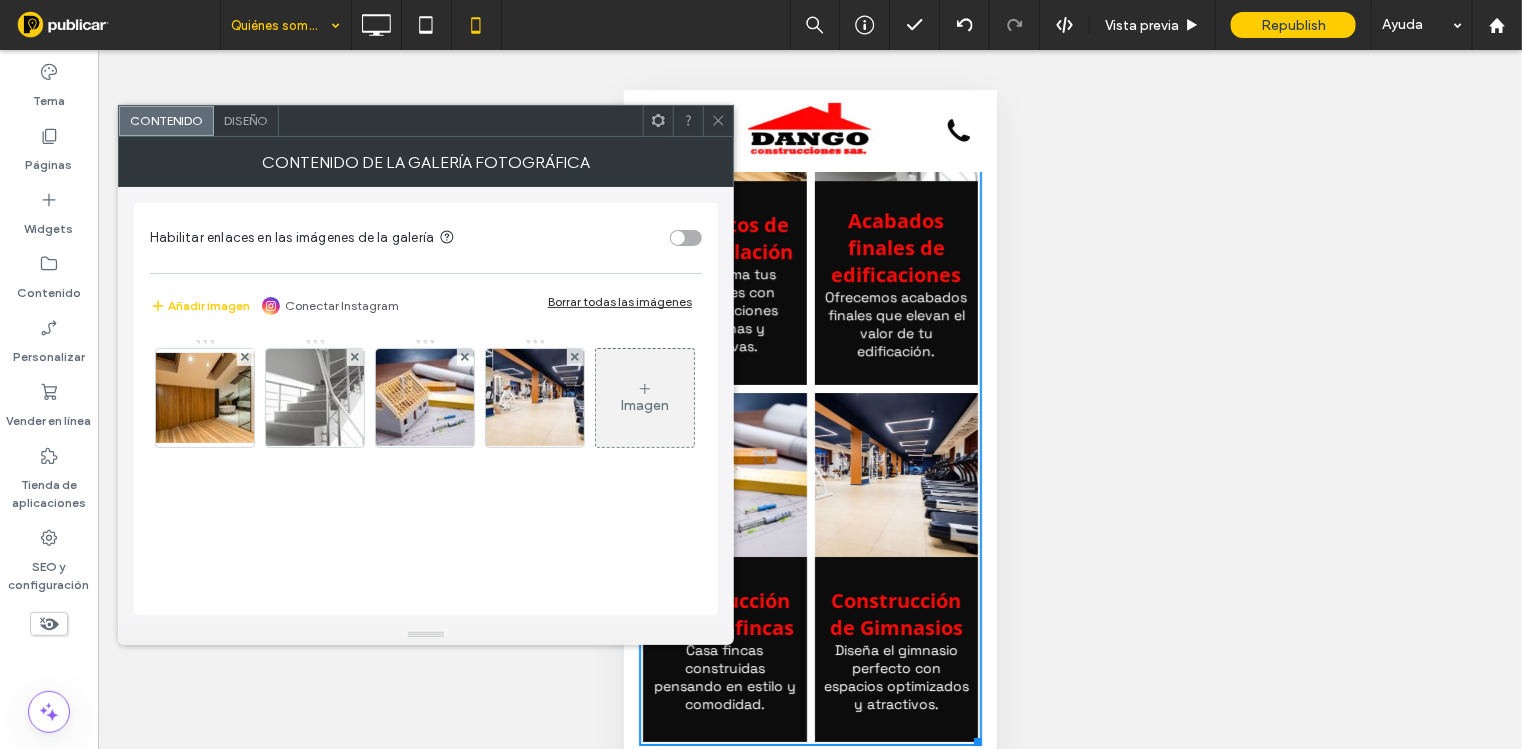 click on "Diseño" at bounding box center [246, 120] 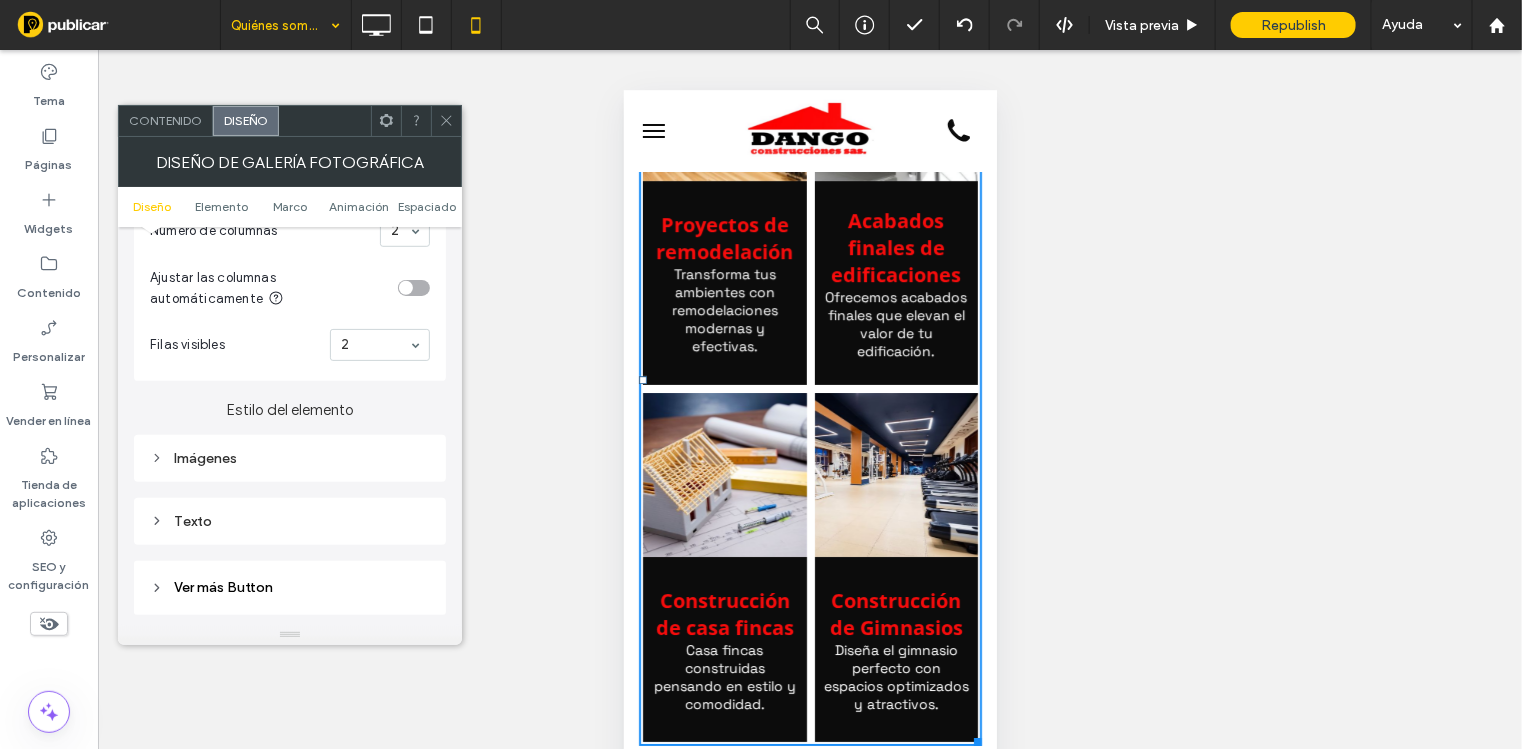 scroll, scrollTop: 750, scrollLeft: 0, axis: vertical 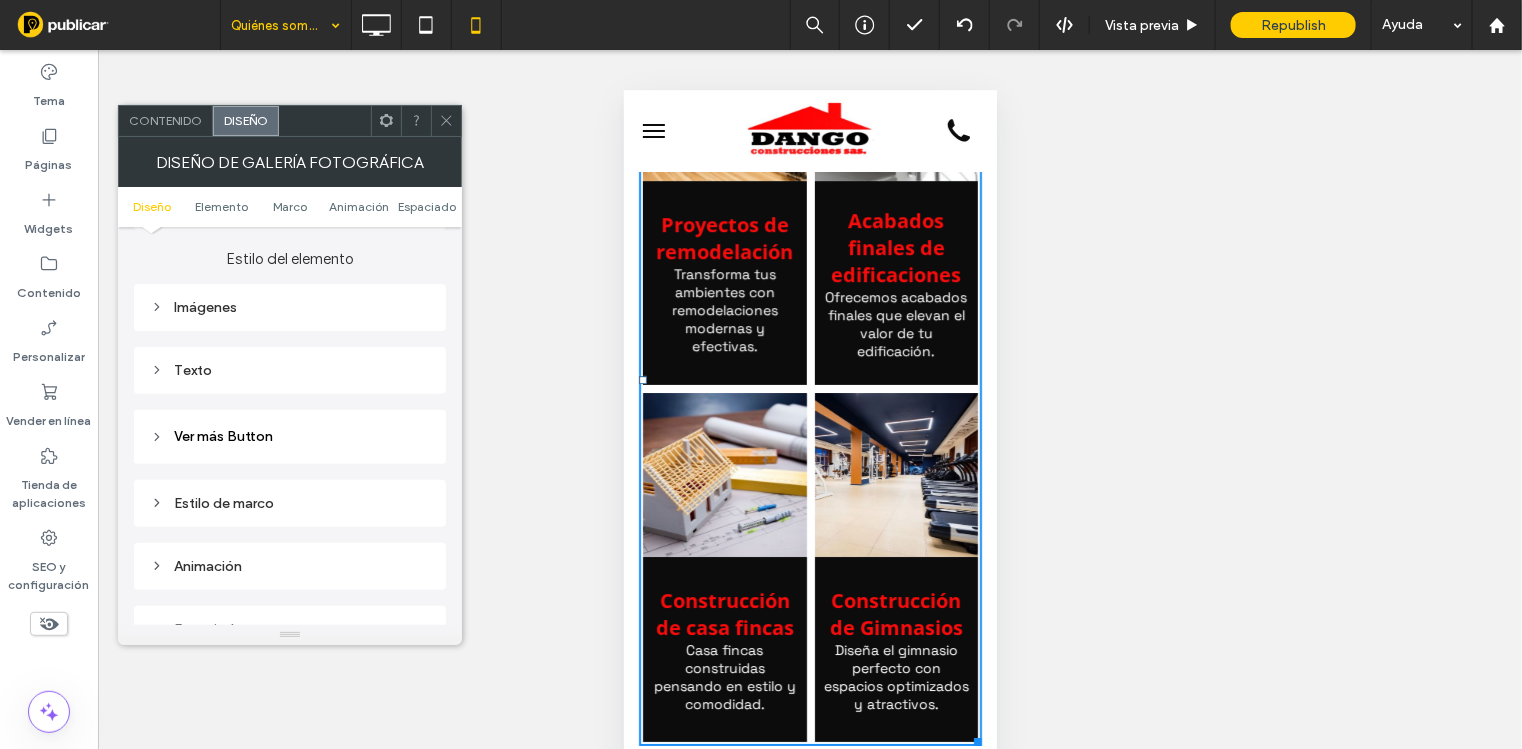 click on "Texto" at bounding box center (290, 370) 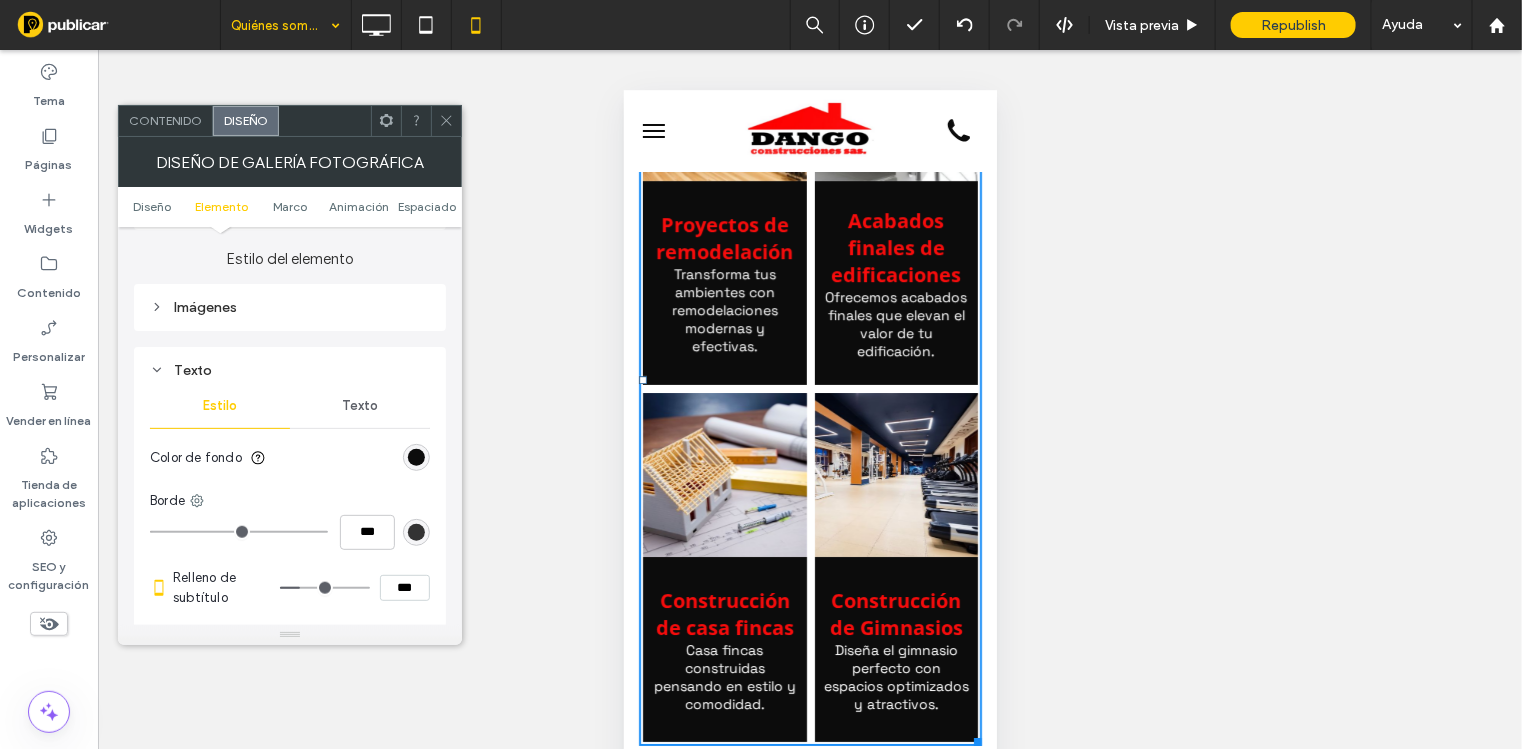 scroll, scrollTop: 874, scrollLeft: 0, axis: vertical 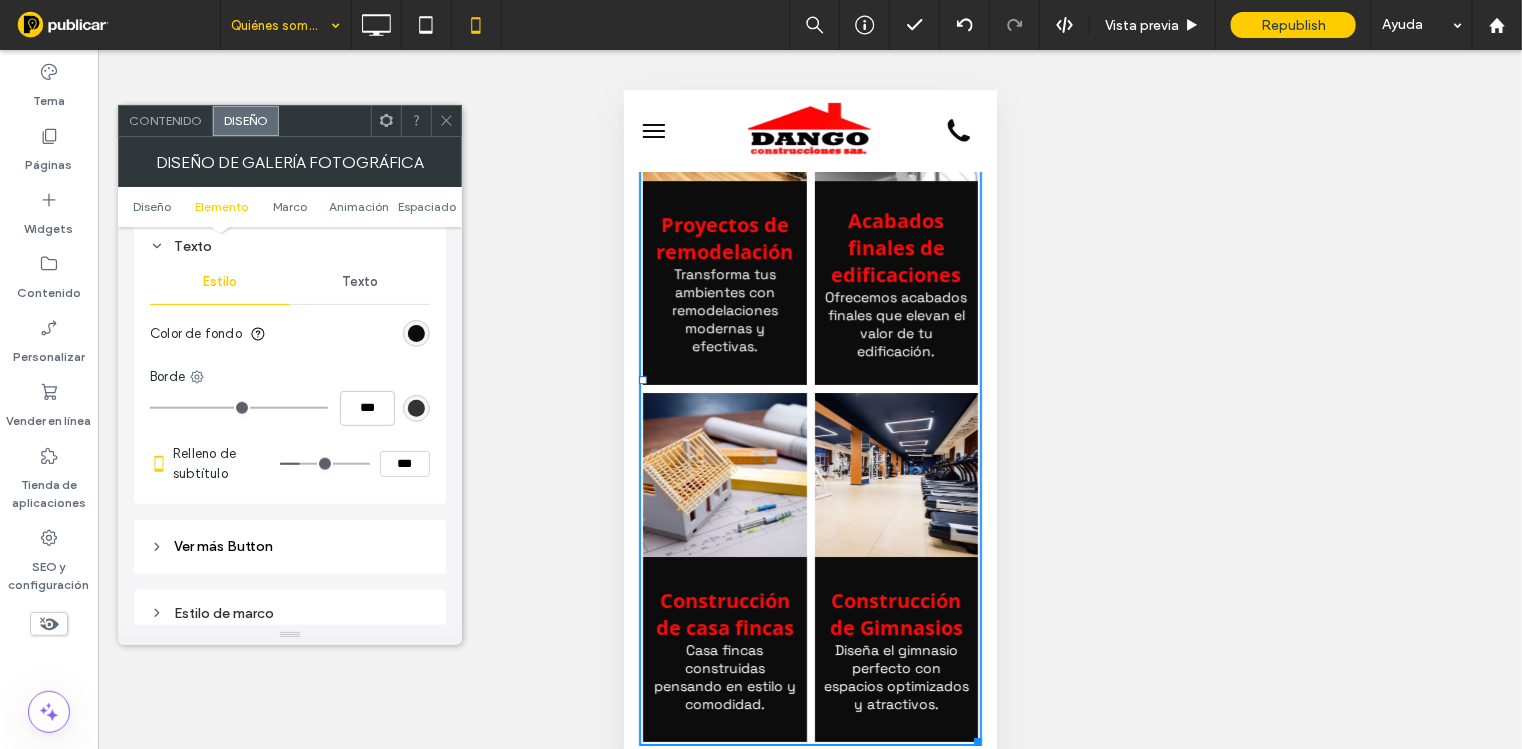 click on "Texto" at bounding box center [360, 282] 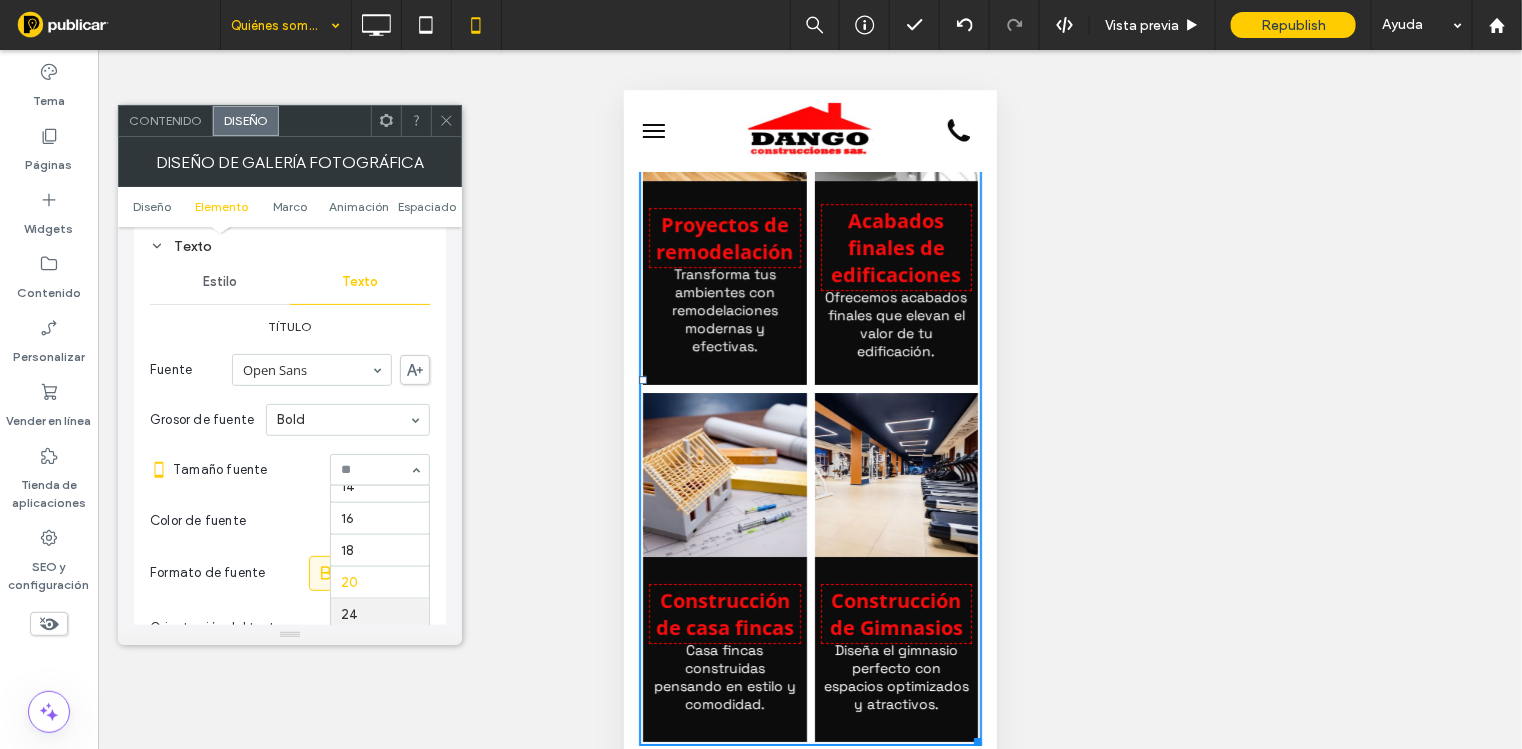 scroll, scrollTop: 135, scrollLeft: 0, axis: vertical 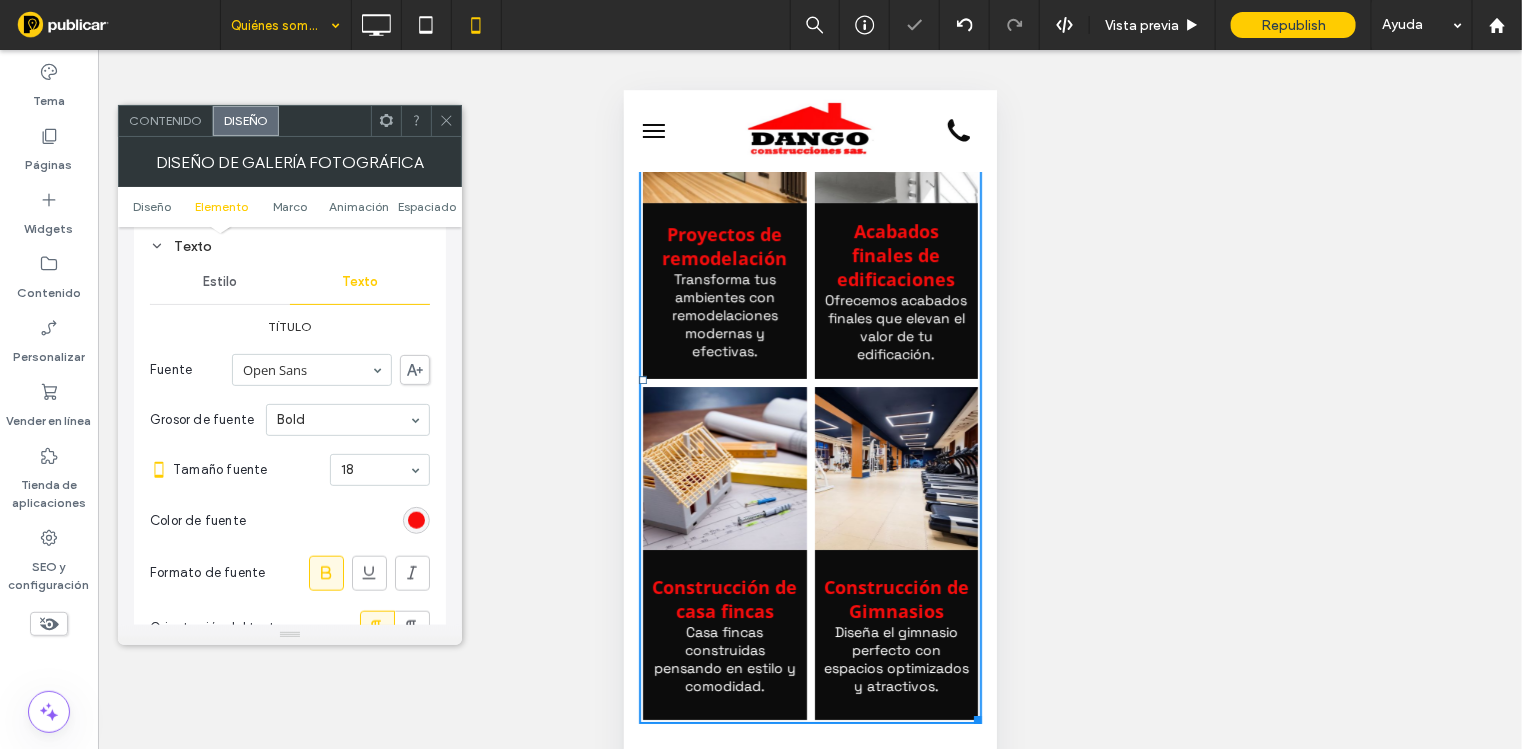 click 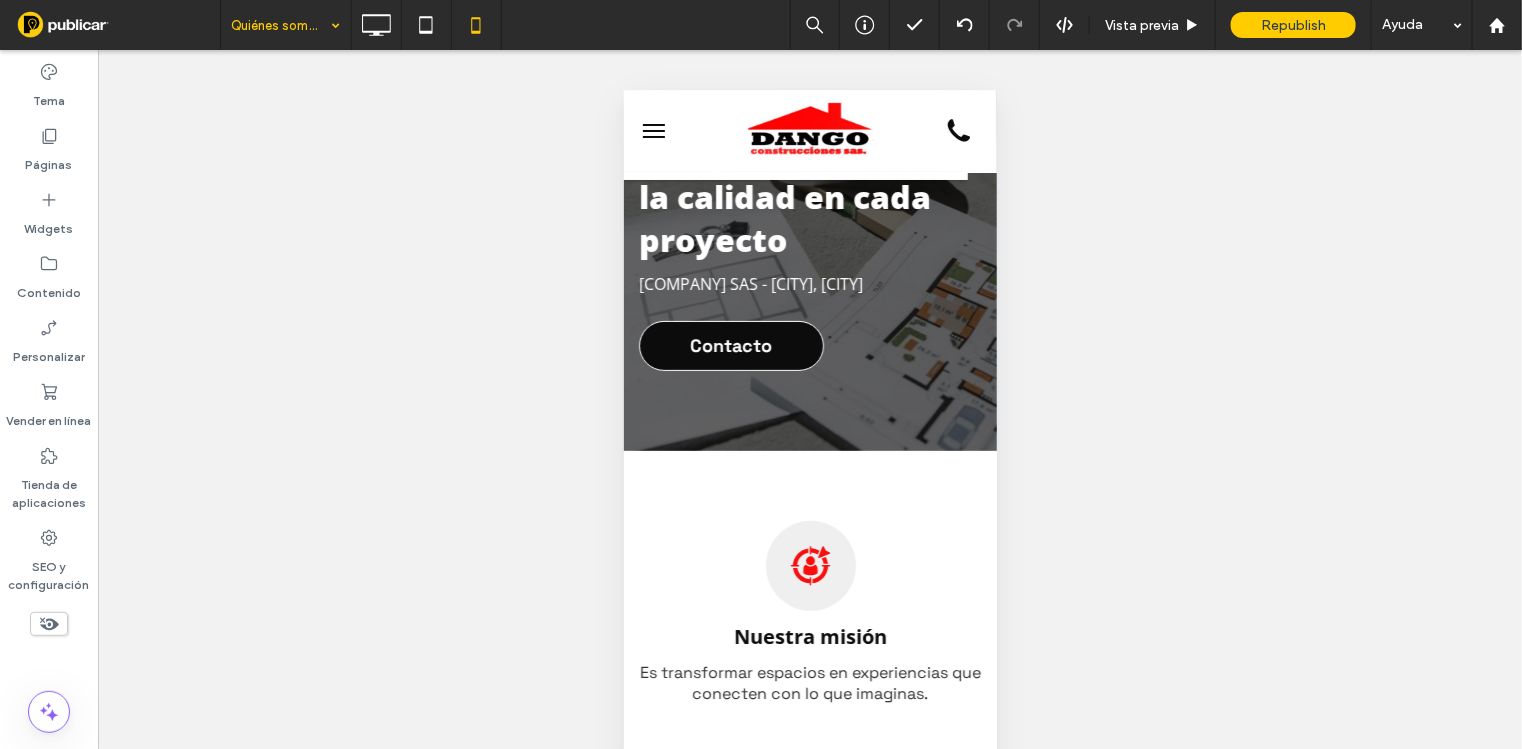 scroll, scrollTop: 0, scrollLeft: 0, axis: both 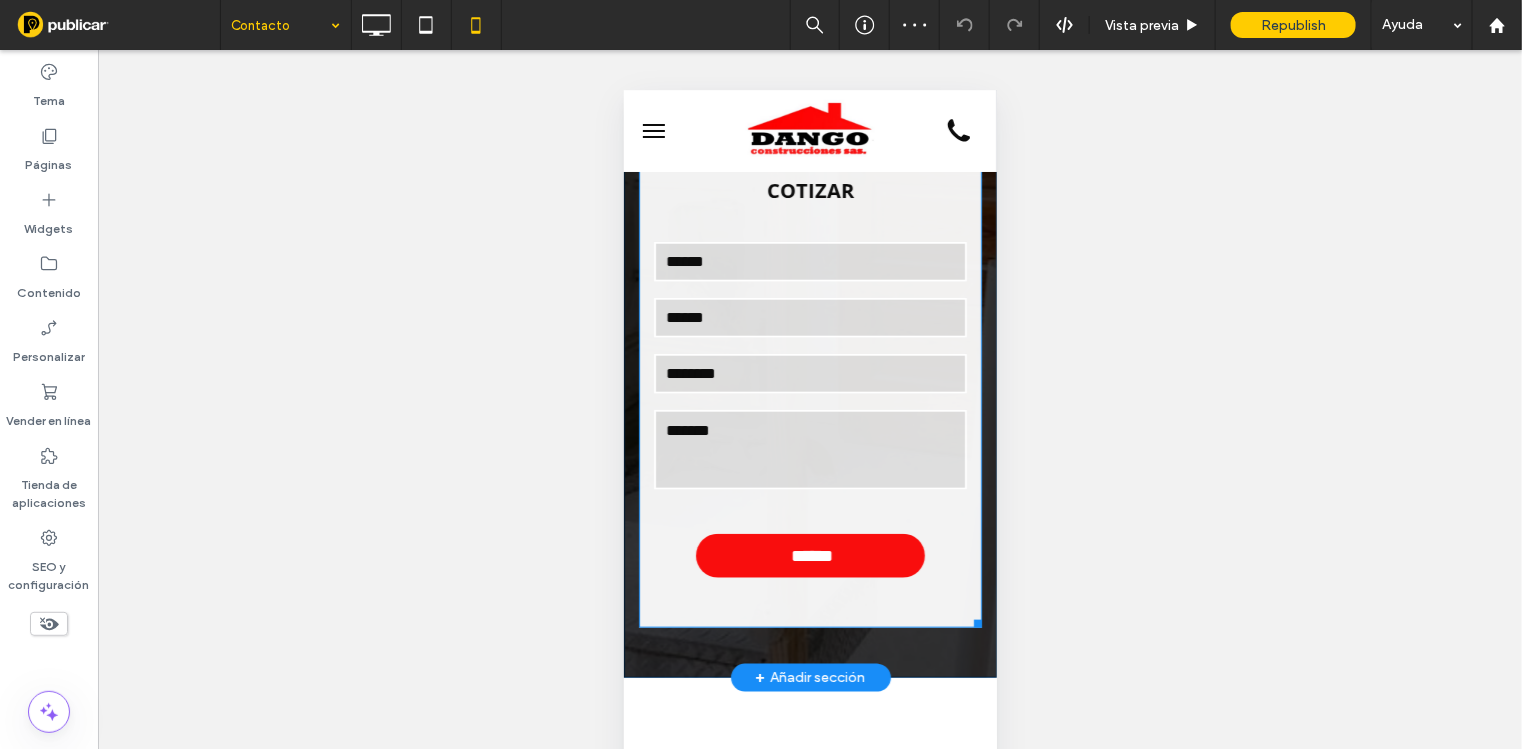 click at bounding box center [809, 373] 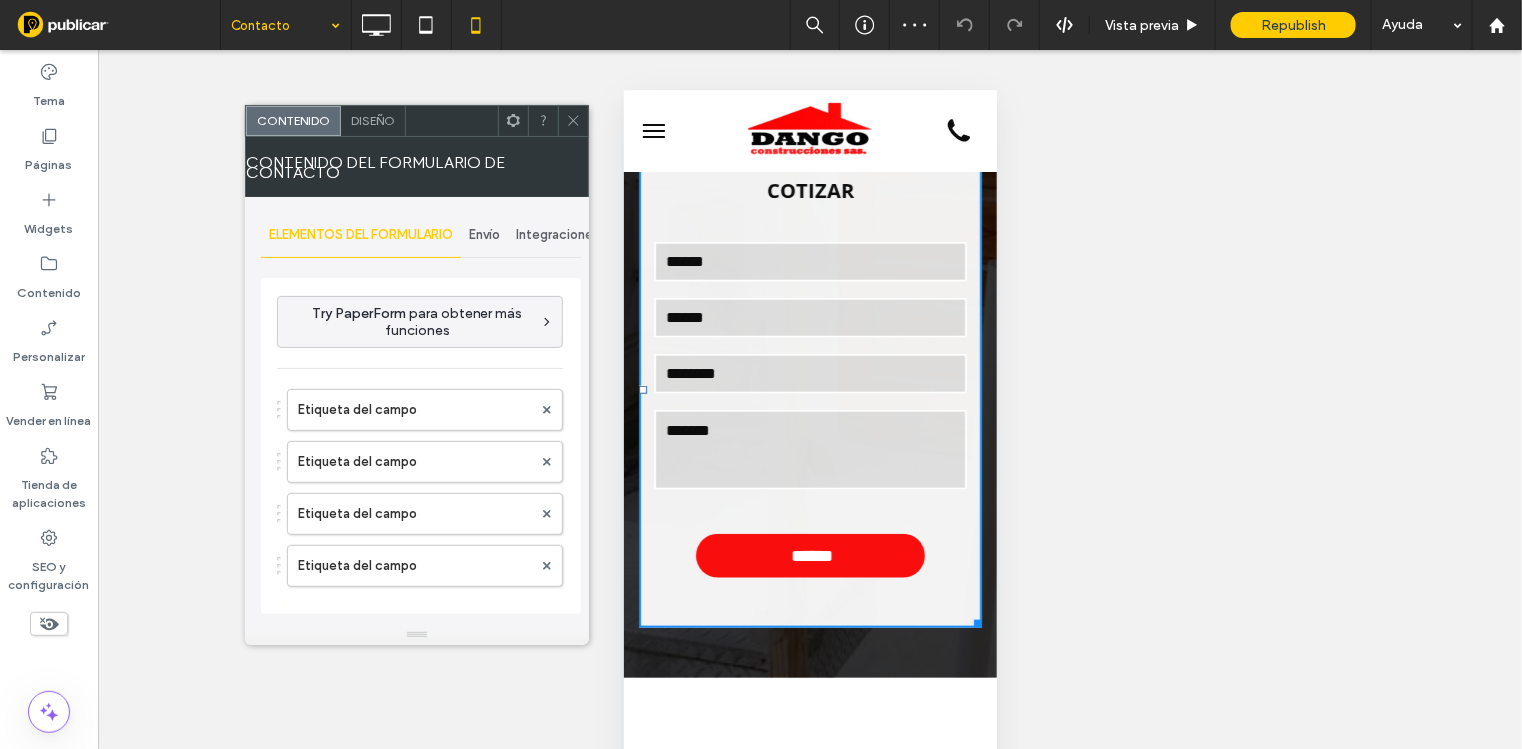 type on "******" 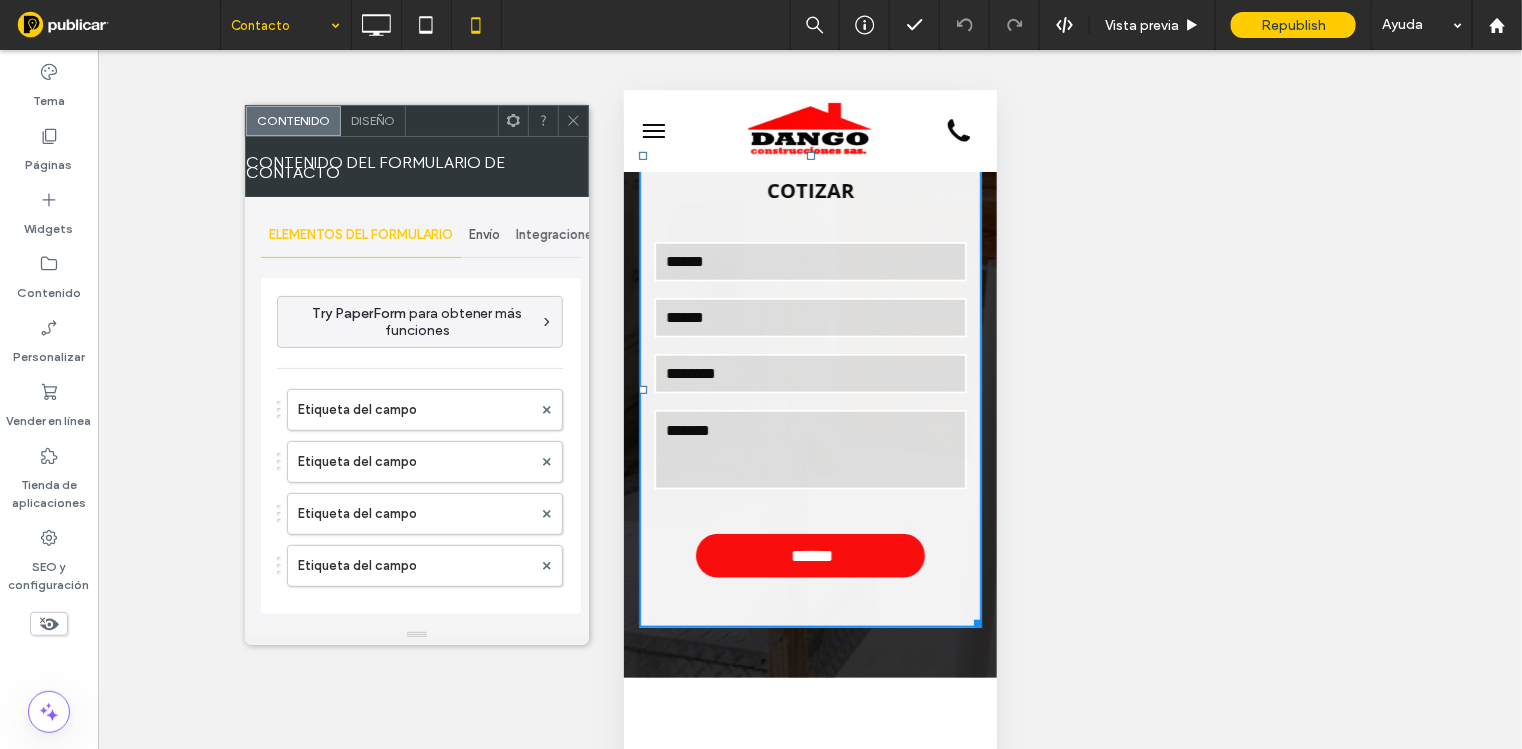 click on "Envío" at bounding box center (484, 235) 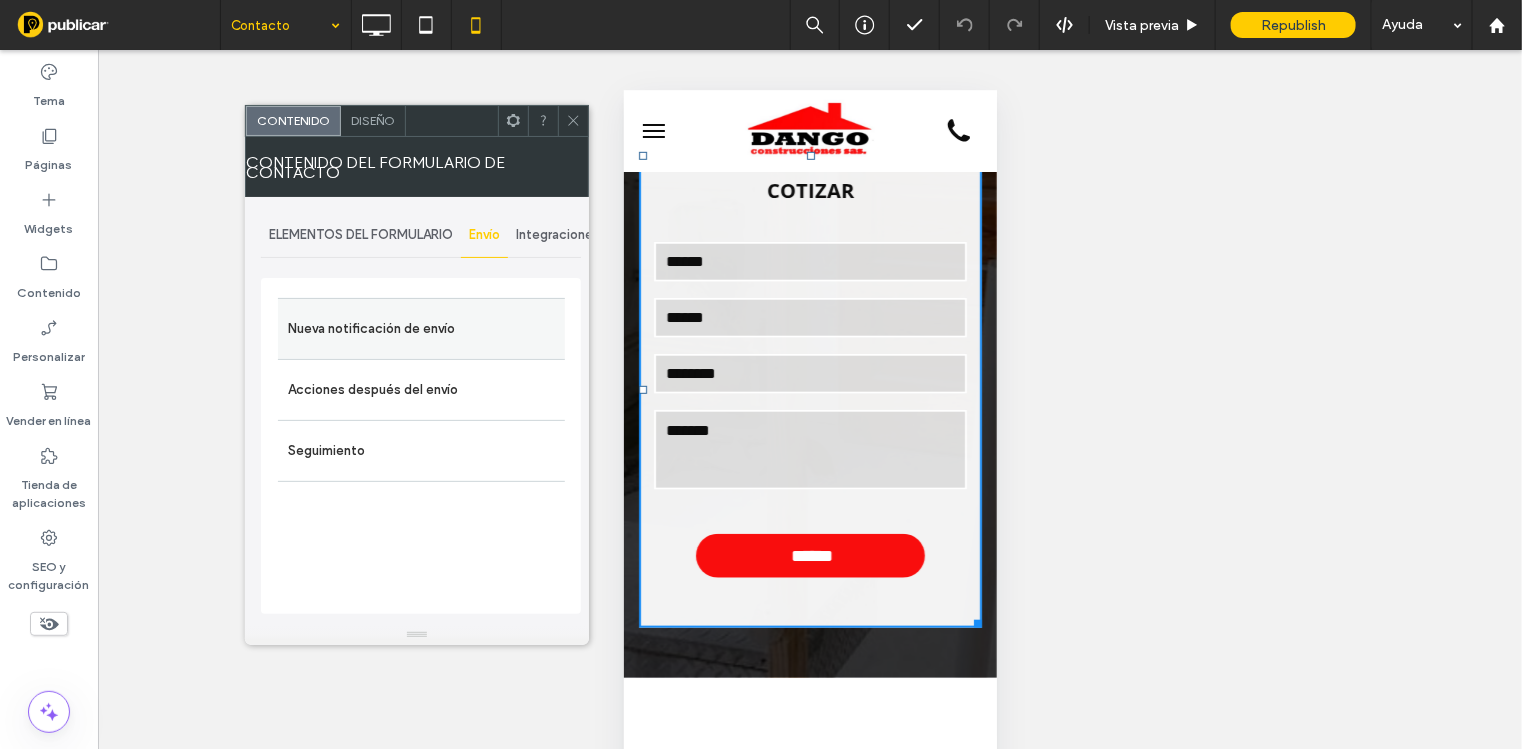 click on "Nueva notificación de envío" at bounding box center (421, 329) 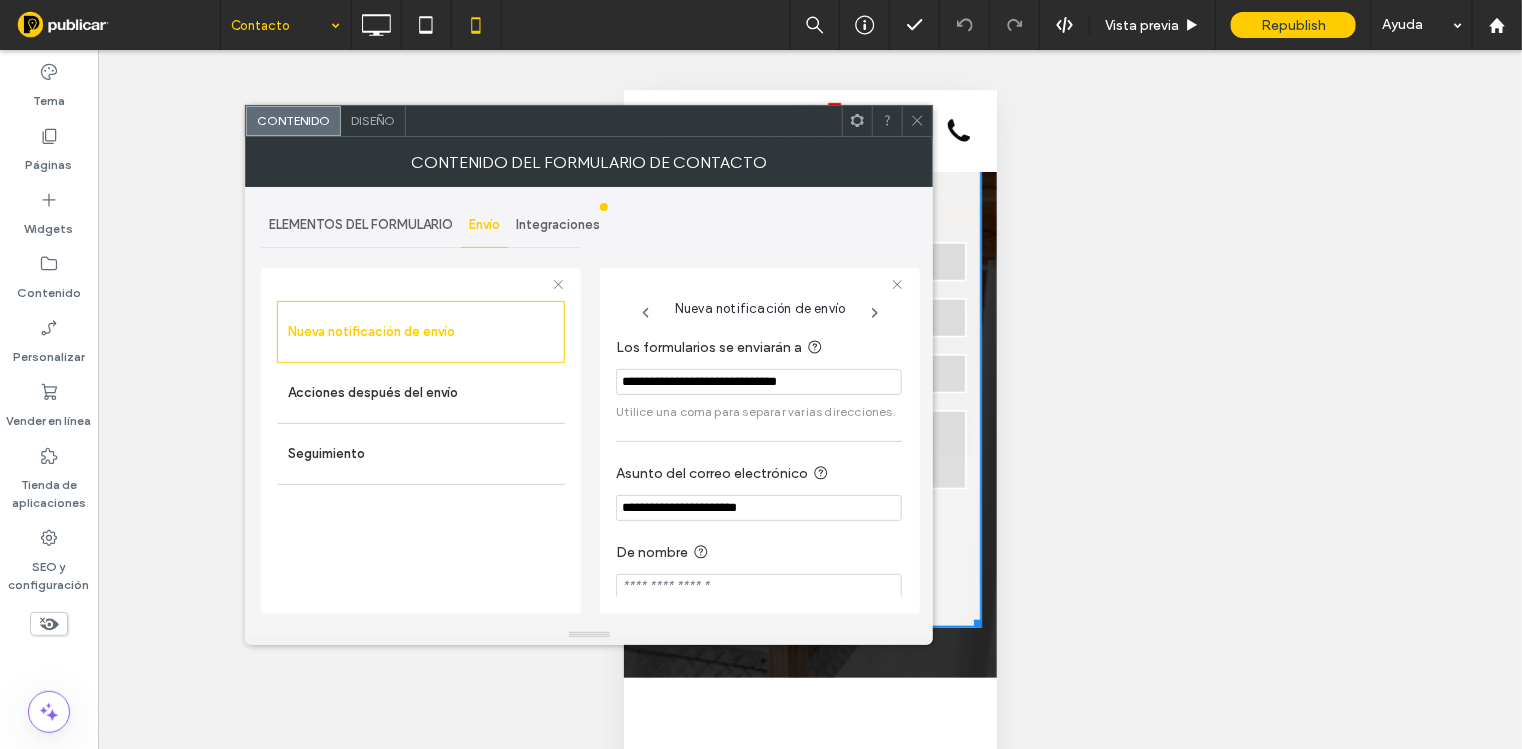 click 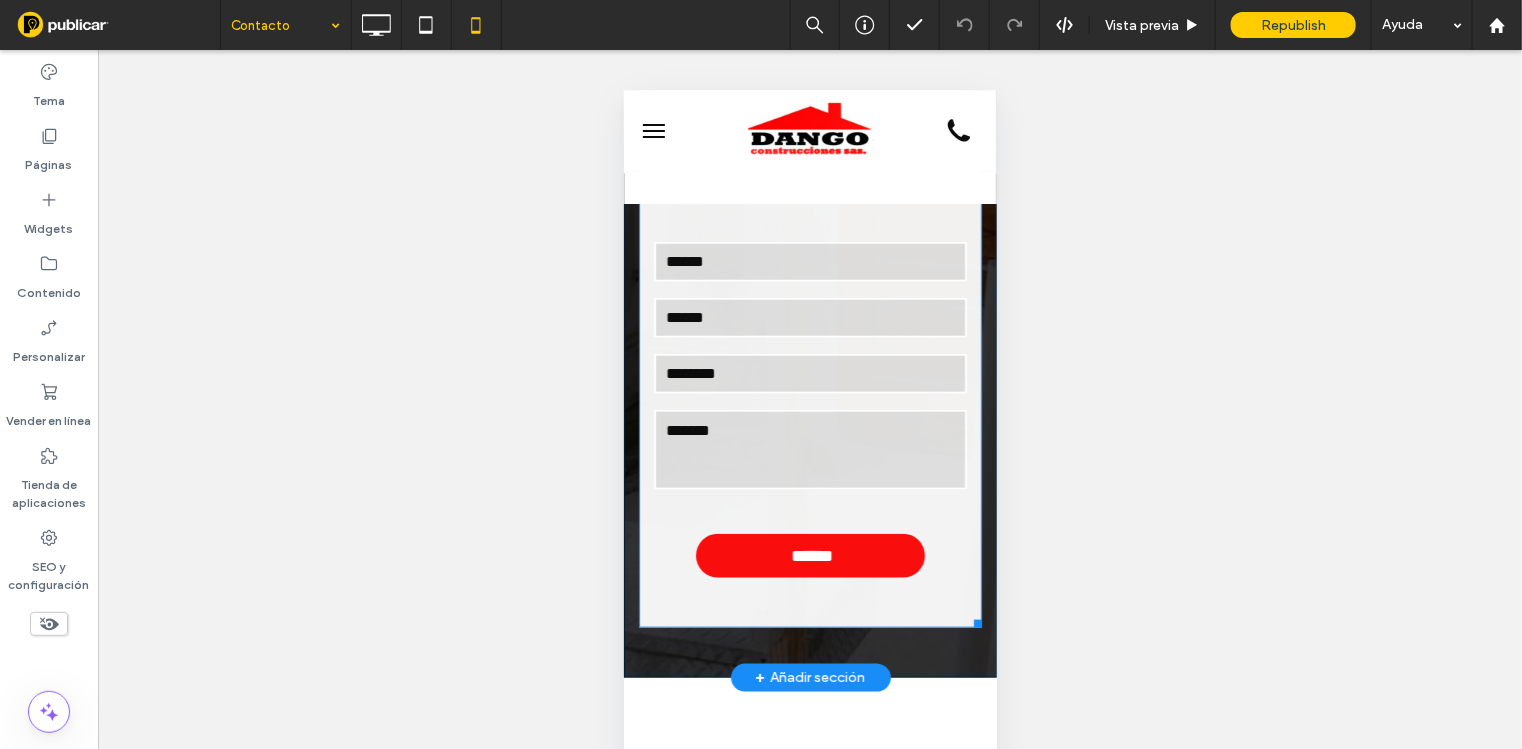 click on "******" at bounding box center (809, 412) 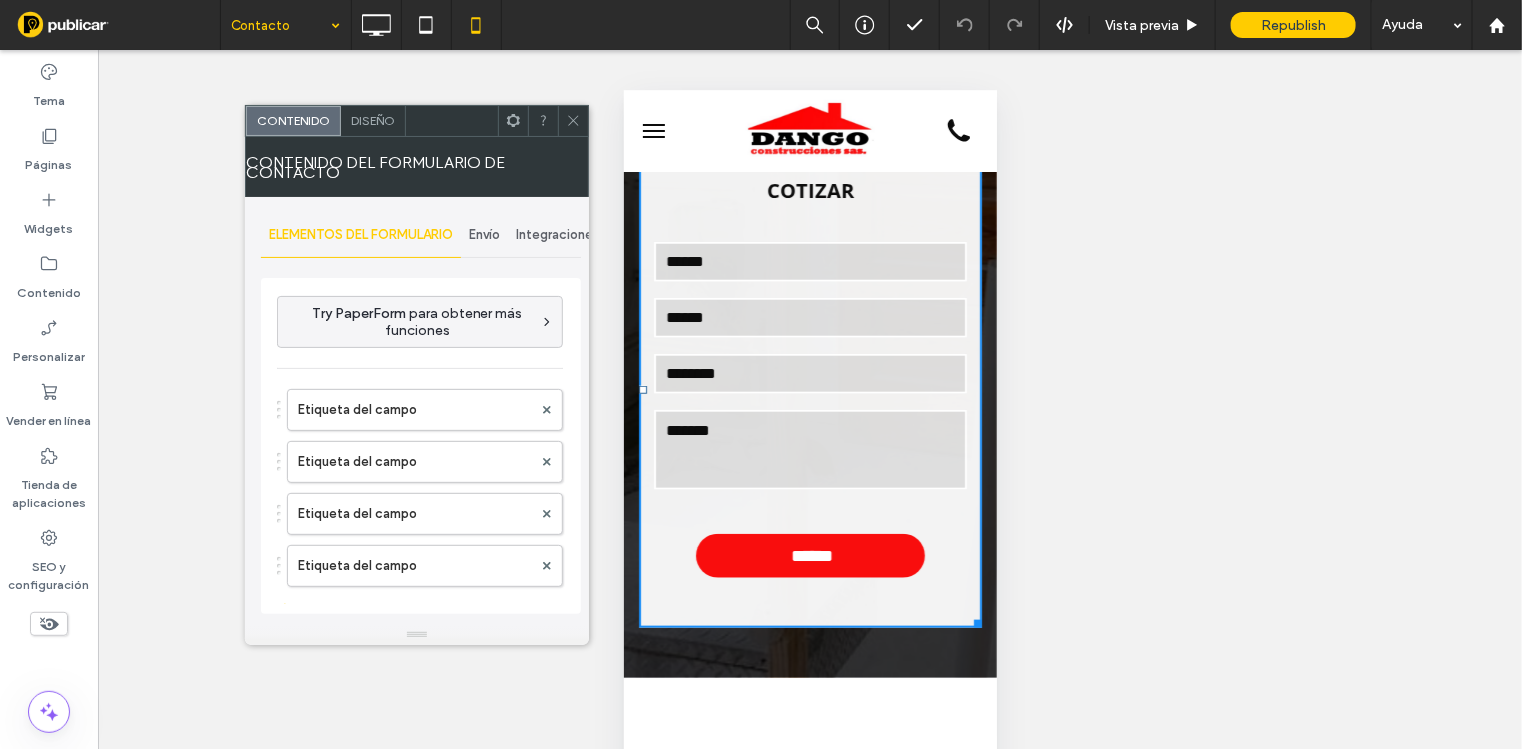 type on "******" 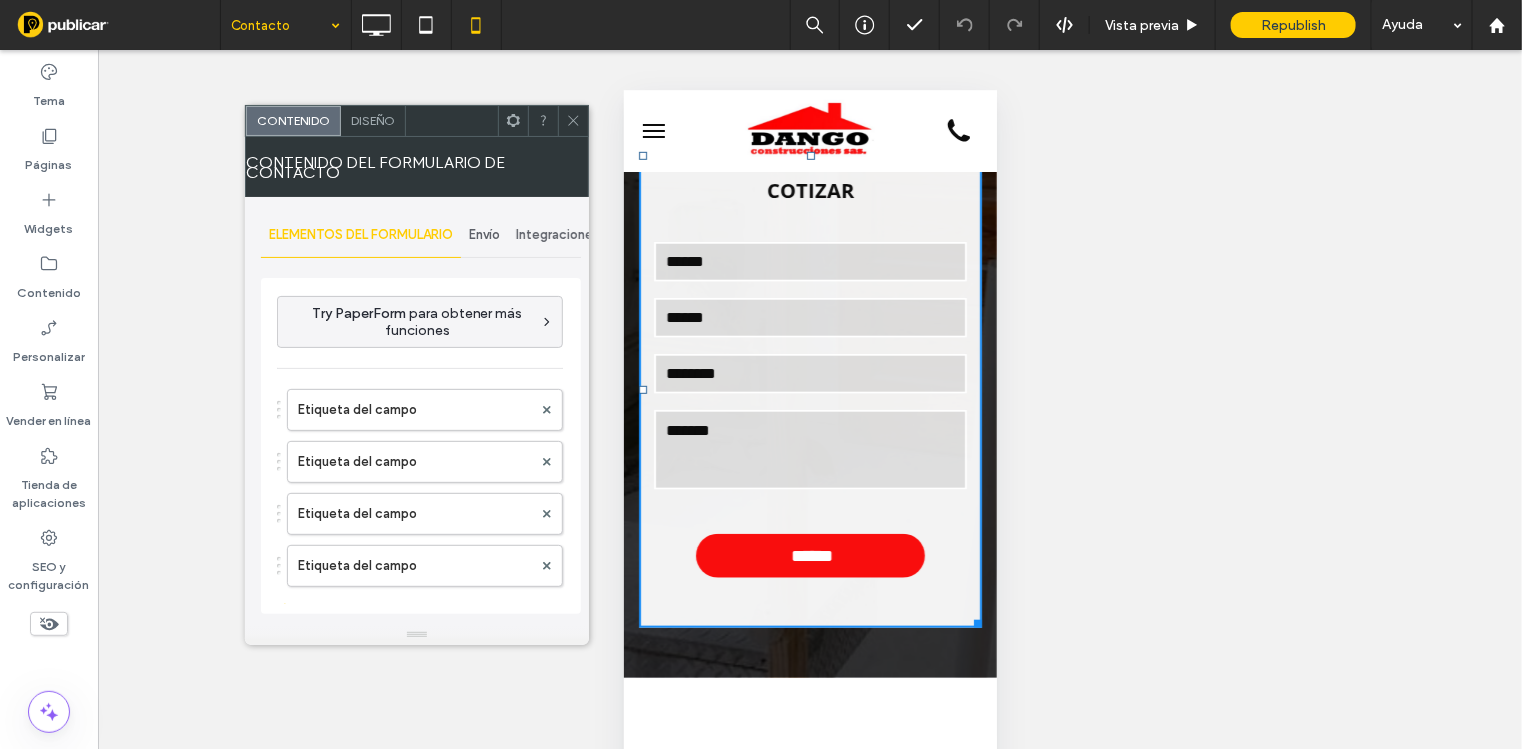click on "Envío" at bounding box center (484, 235) 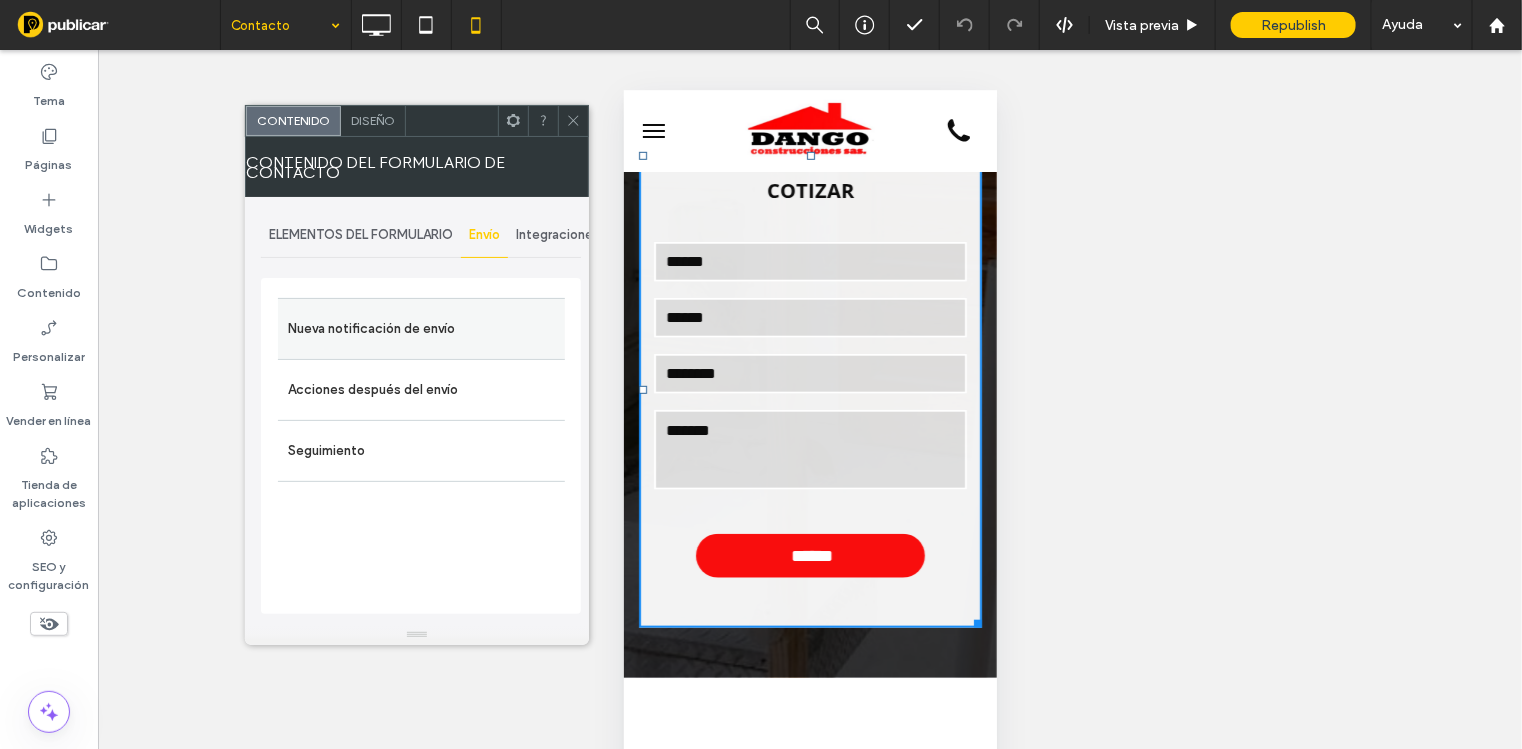 click on "Nueva notificación de envío" at bounding box center [421, 329] 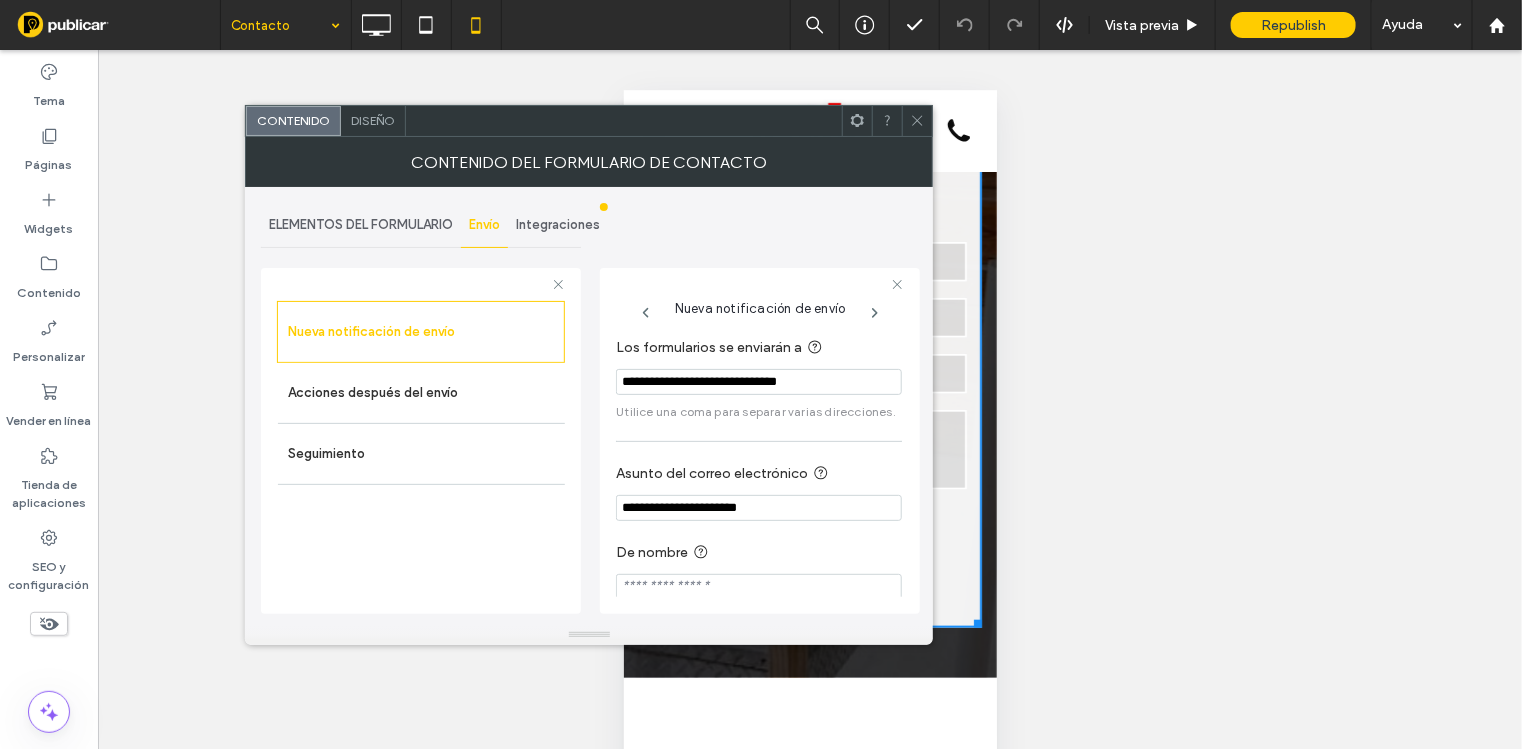 click on "**********" at bounding box center (759, 382) 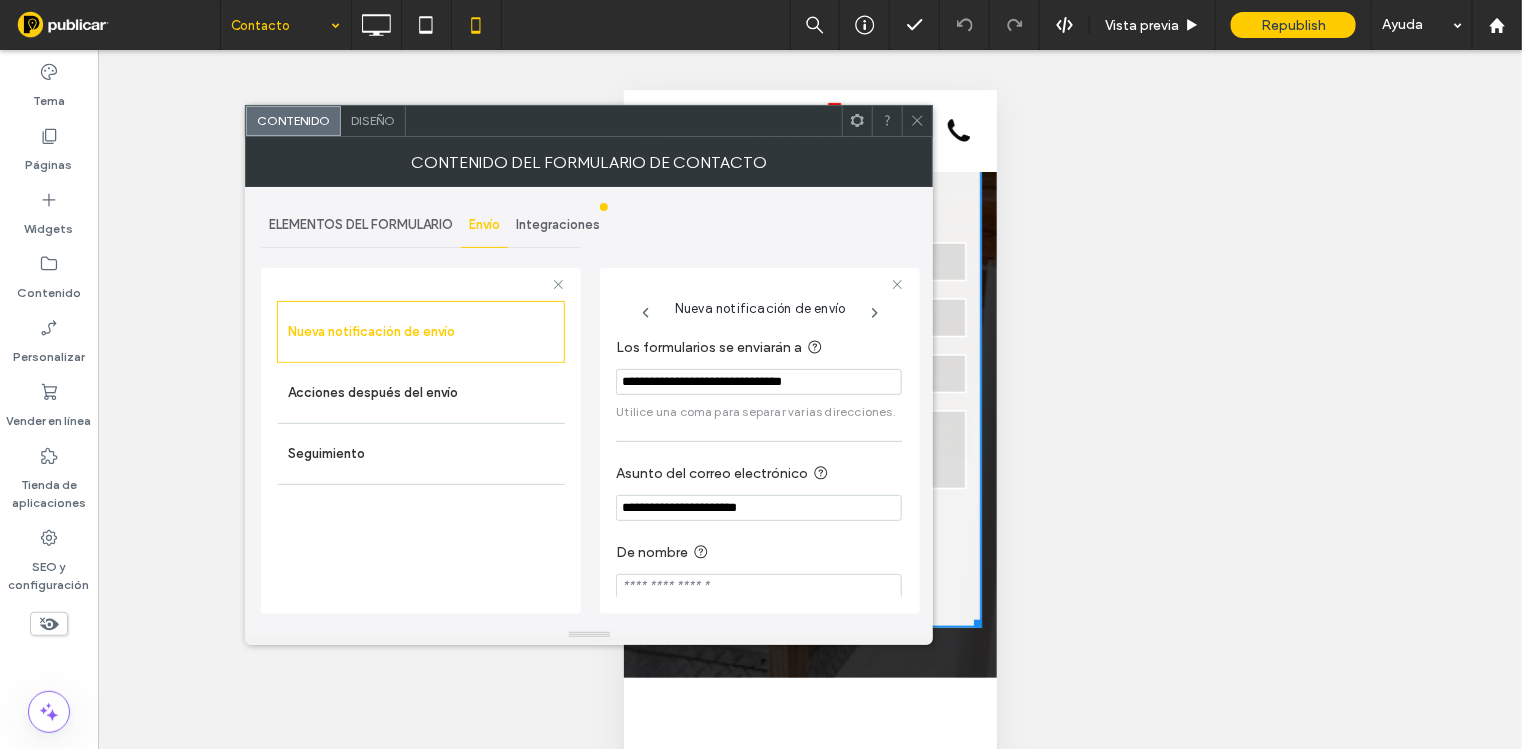 paste on "**********" 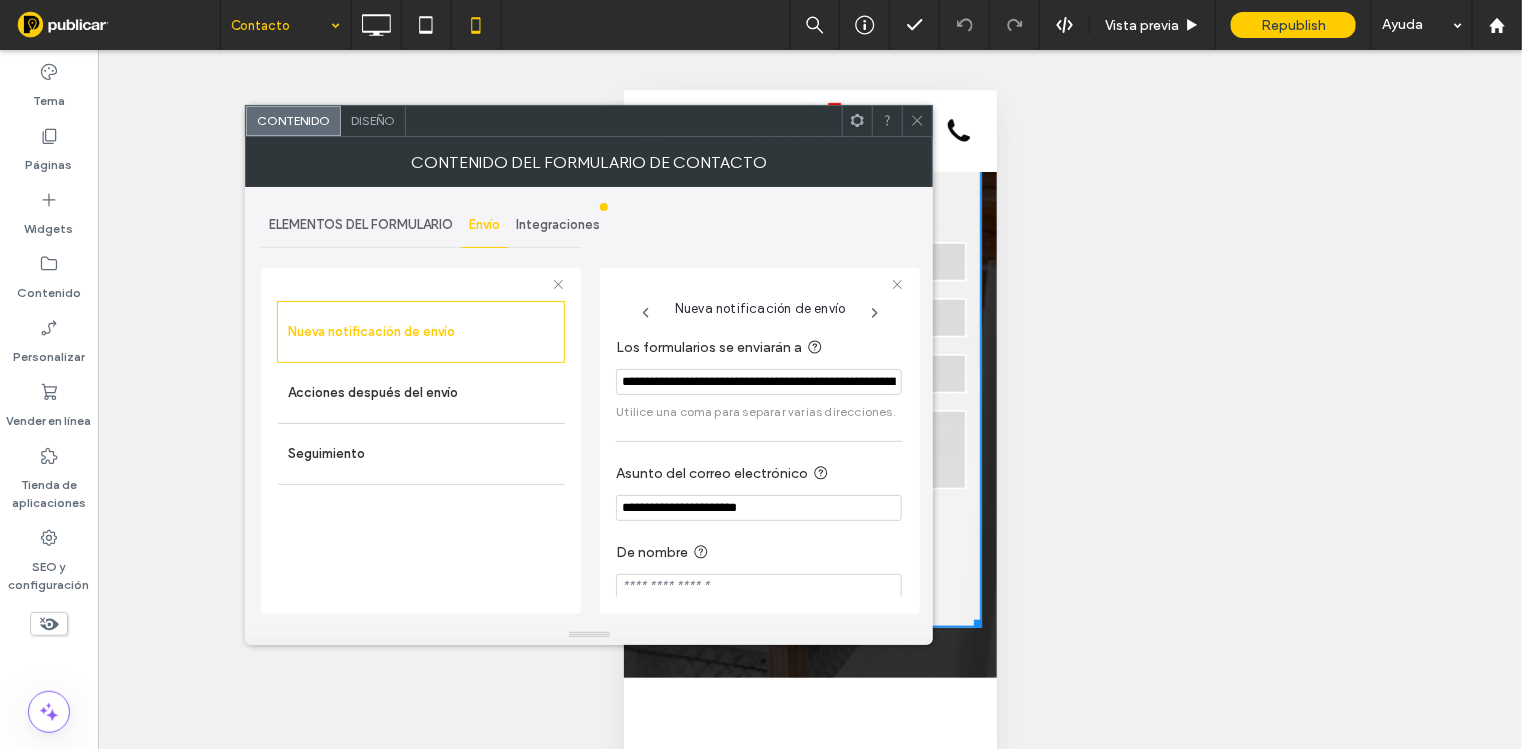 scroll, scrollTop: 0, scrollLeft: 206, axis: horizontal 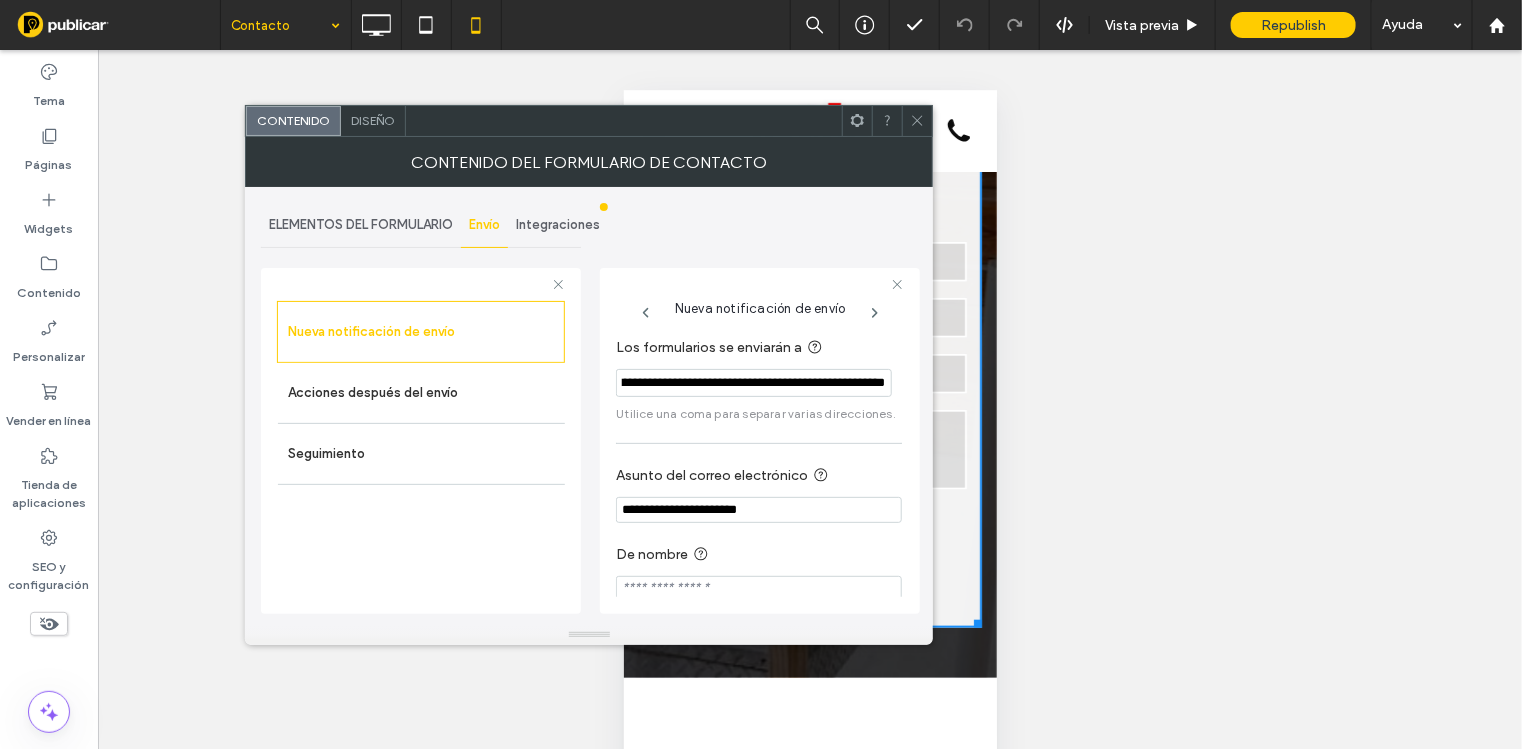type on "**********" 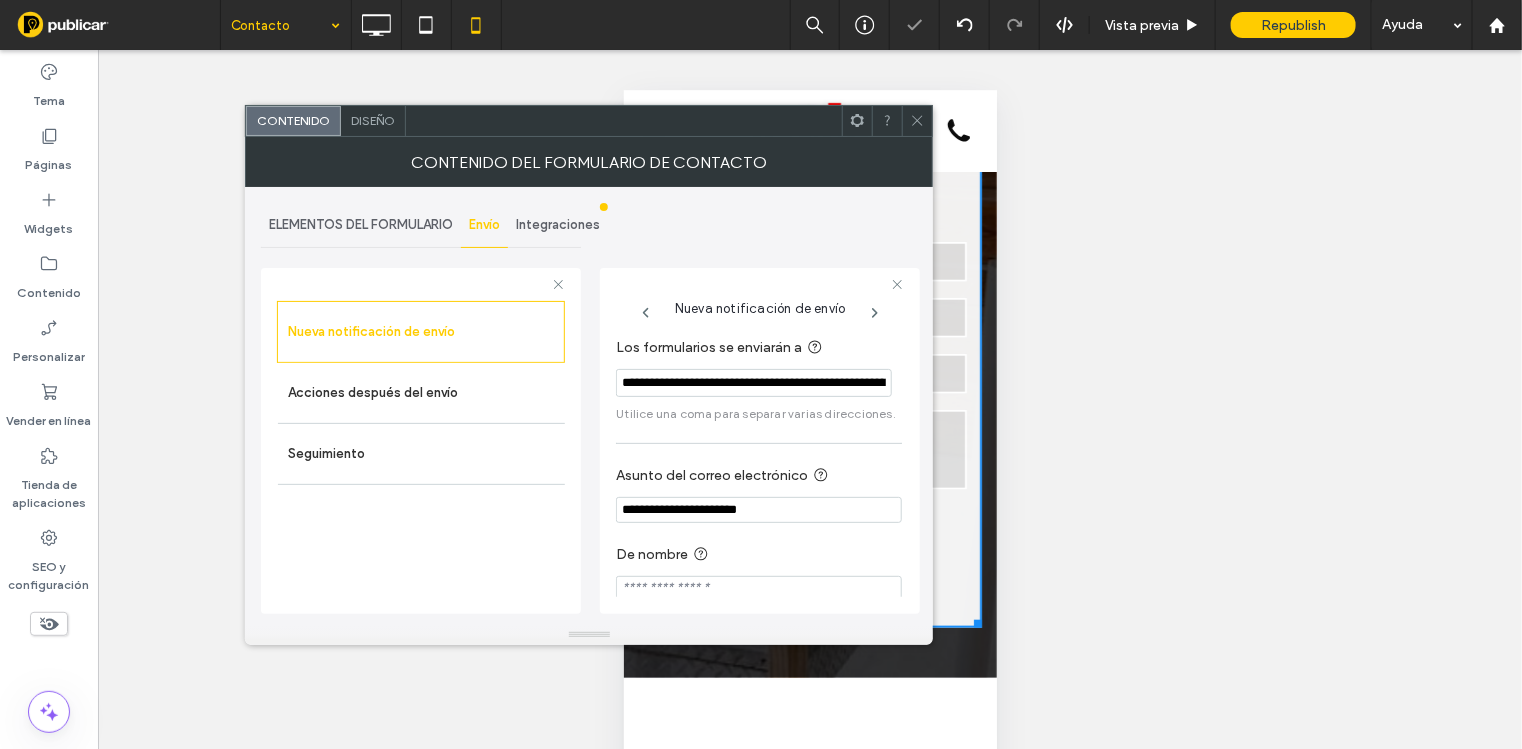 click 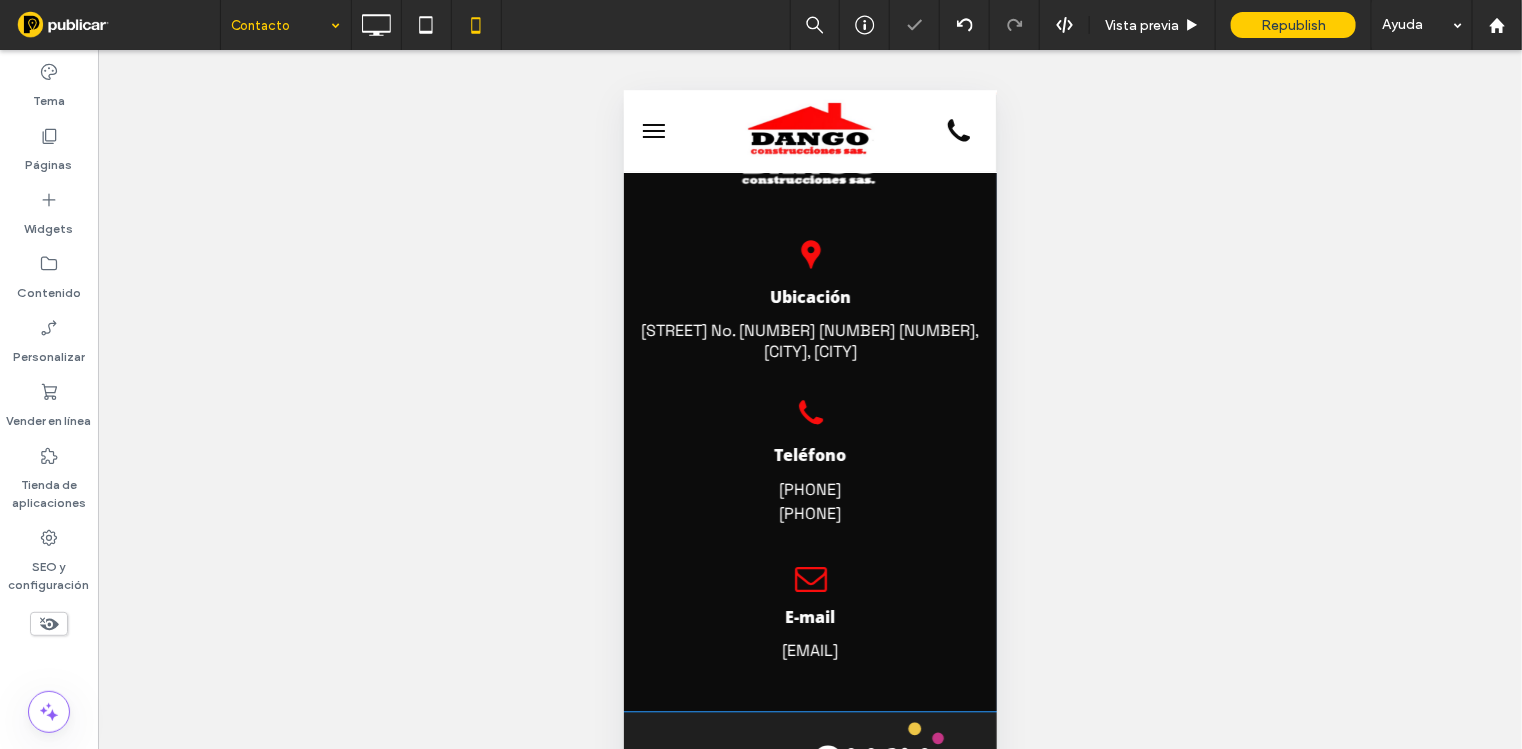 scroll, scrollTop: 1581, scrollLeft: 0, axis: vertical 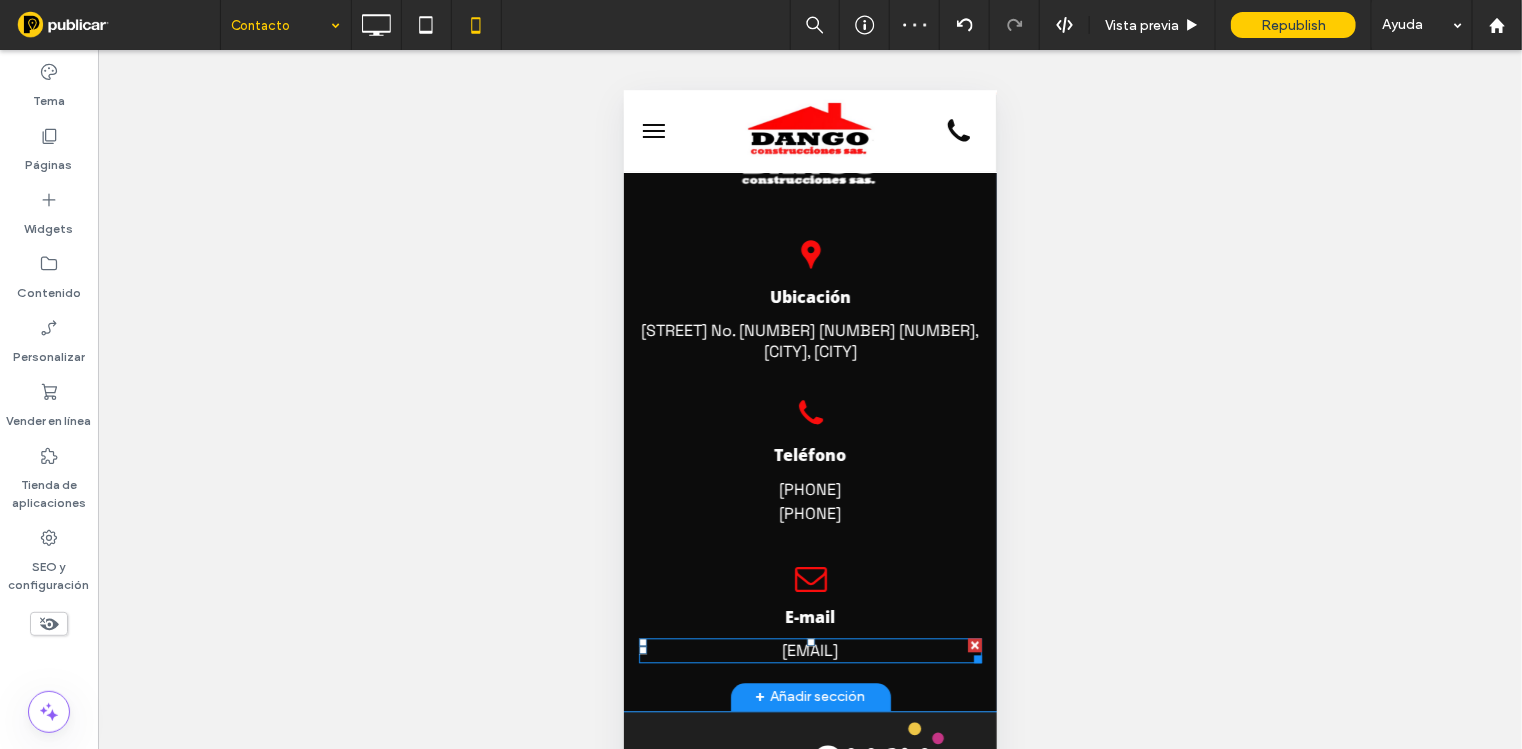 click on "dangoconstrucciones@hotmail.com" at bounding box center (810, 650) 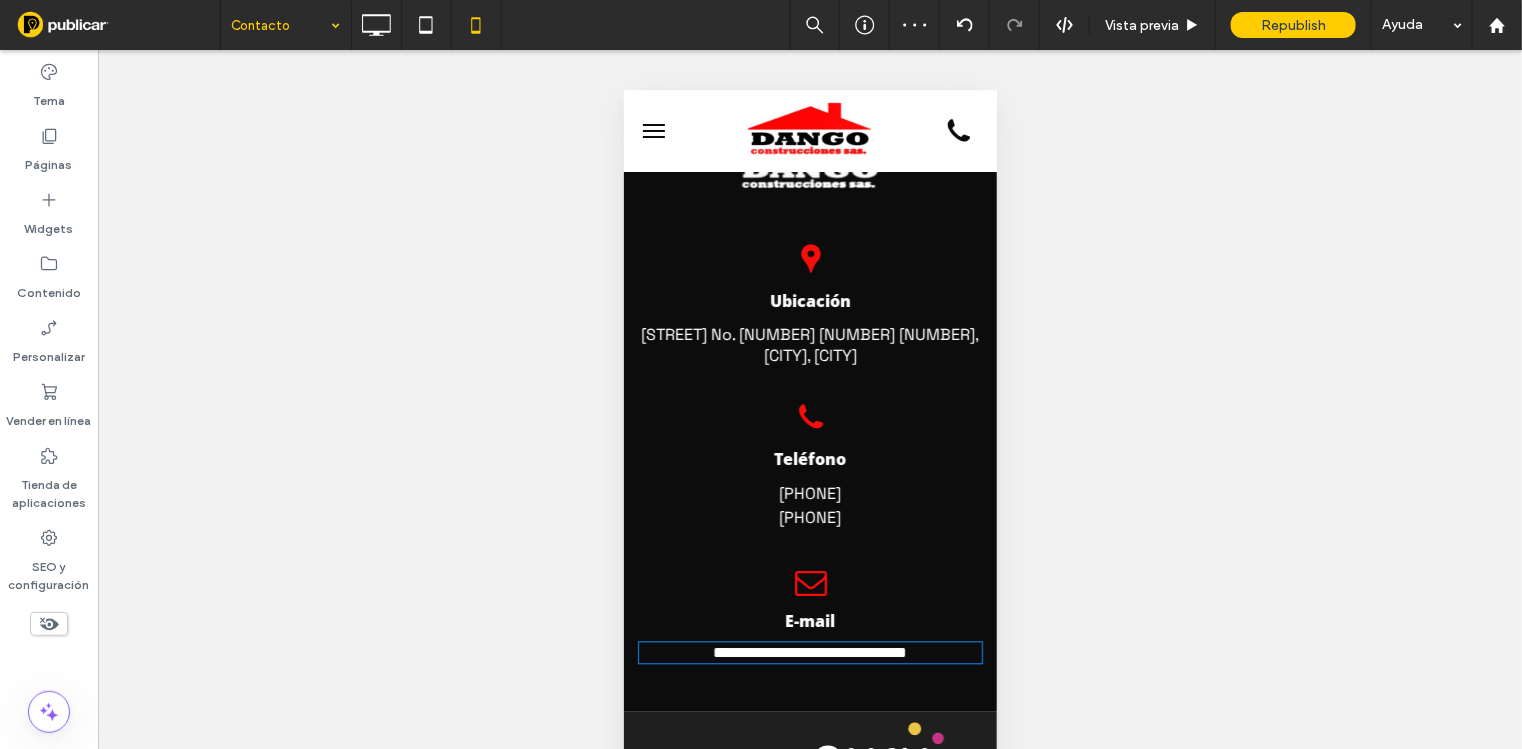 type on "**********" 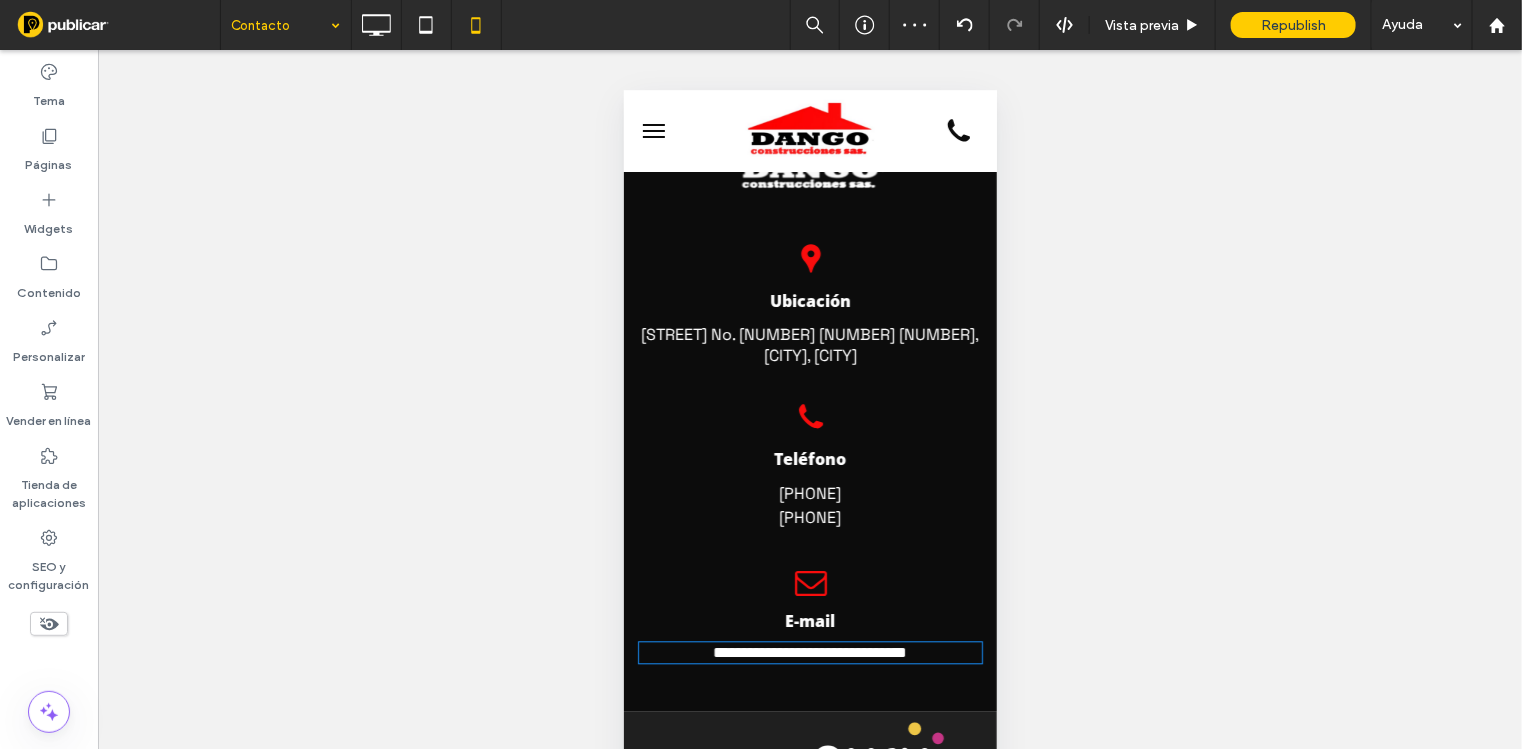 type on "**" 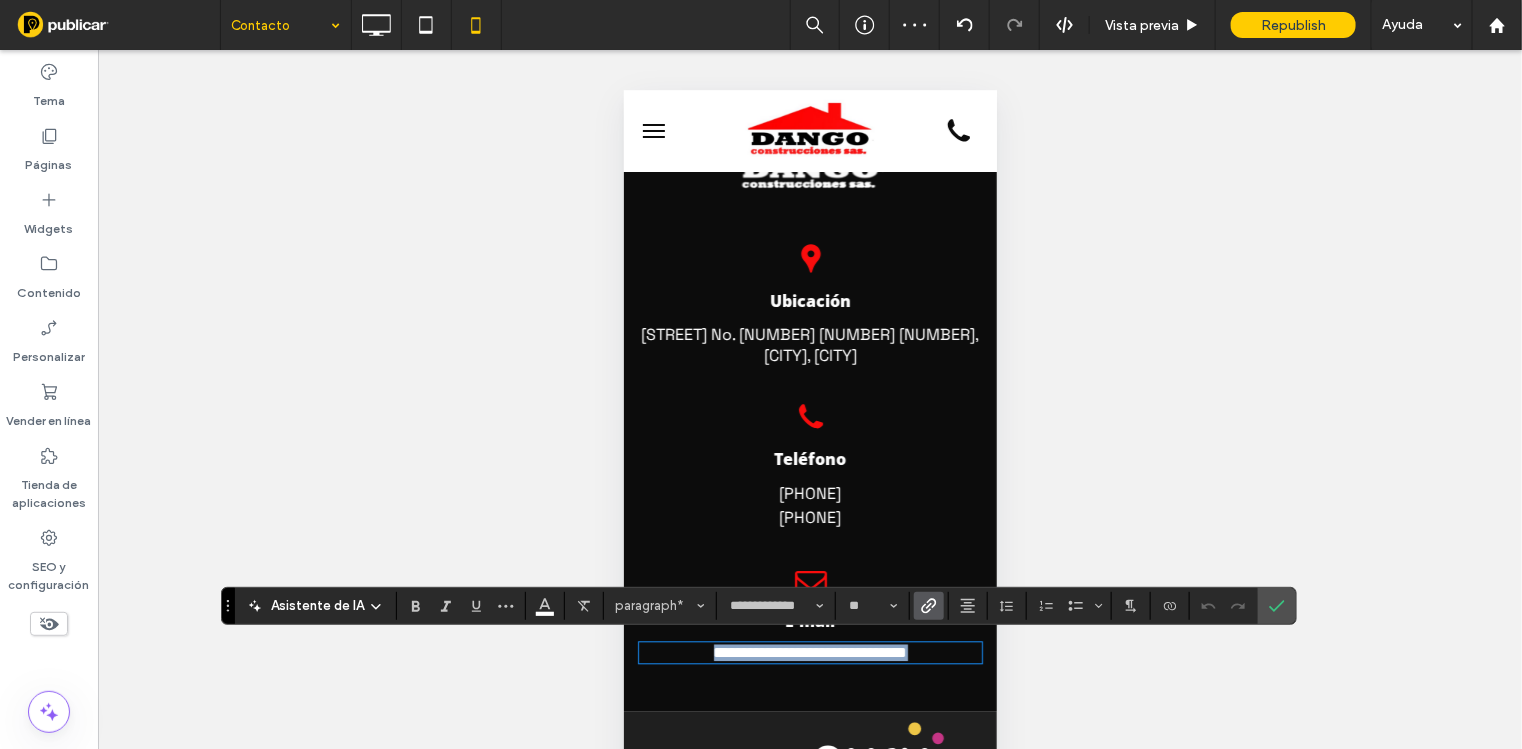 drag, startPoint x: 926, startPoint y: 644, endPoint x: 944, endPoint y: 646, distance: 18.110771 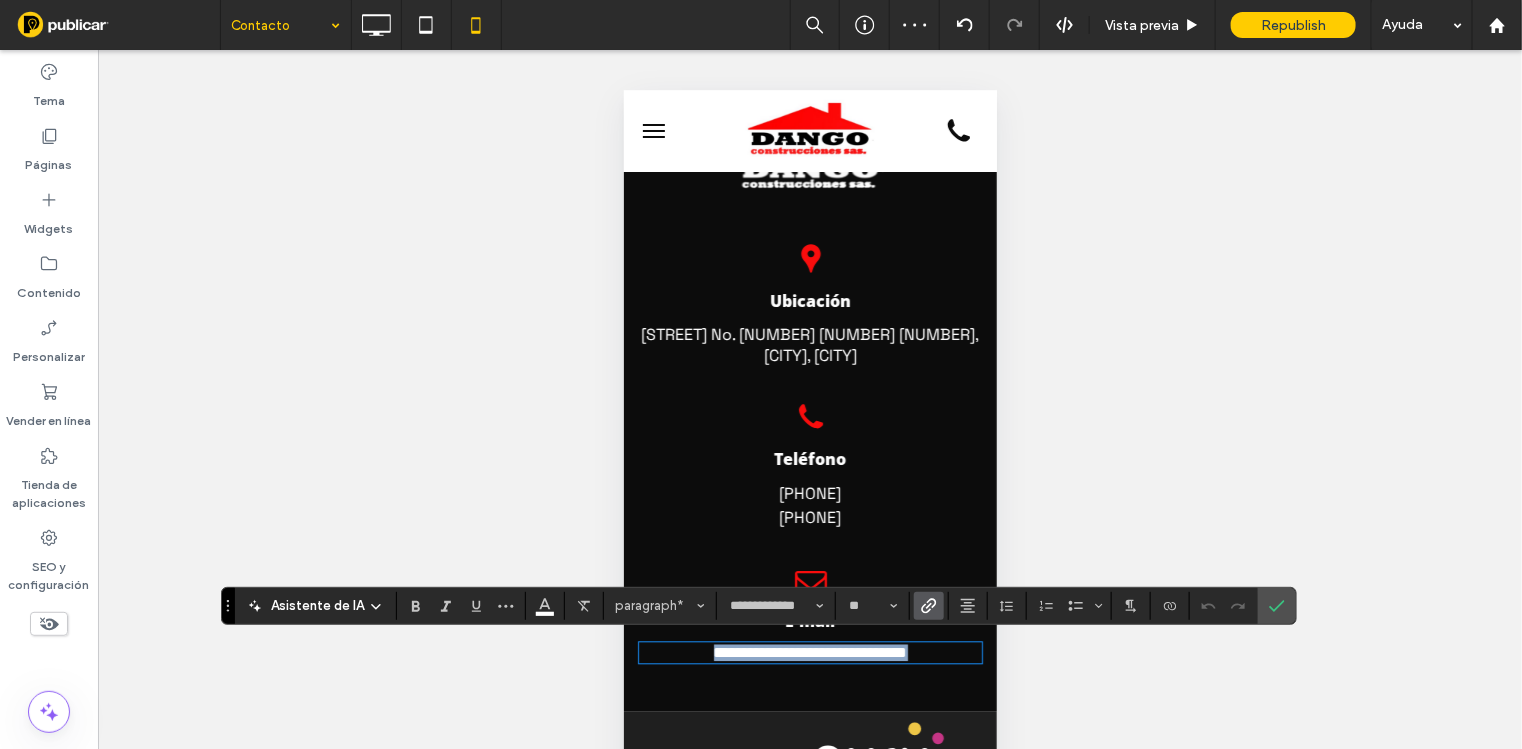 click on "**********" at bounding box center (809, 652) 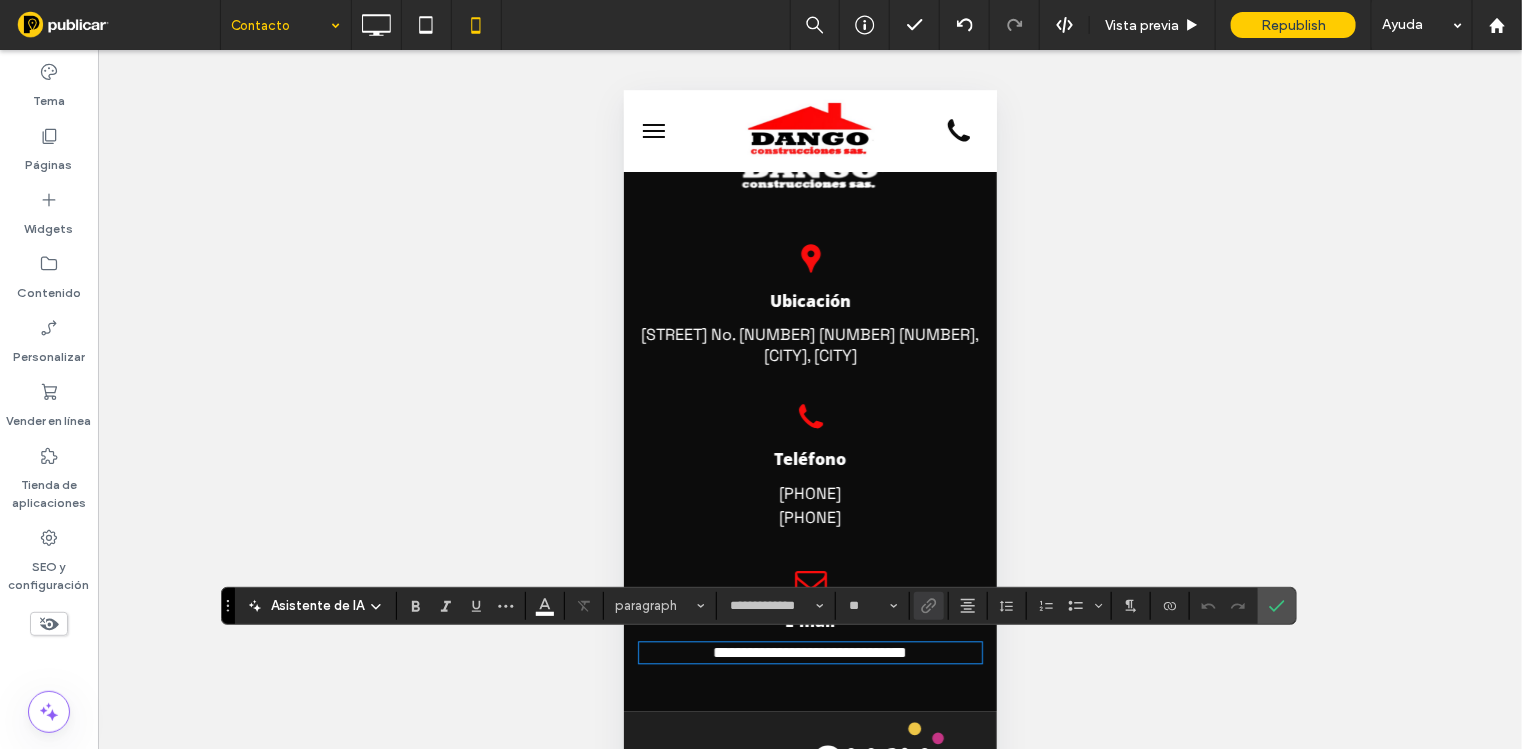 scroll, scrollTop: 0, scrollLeft: 0, axis: both 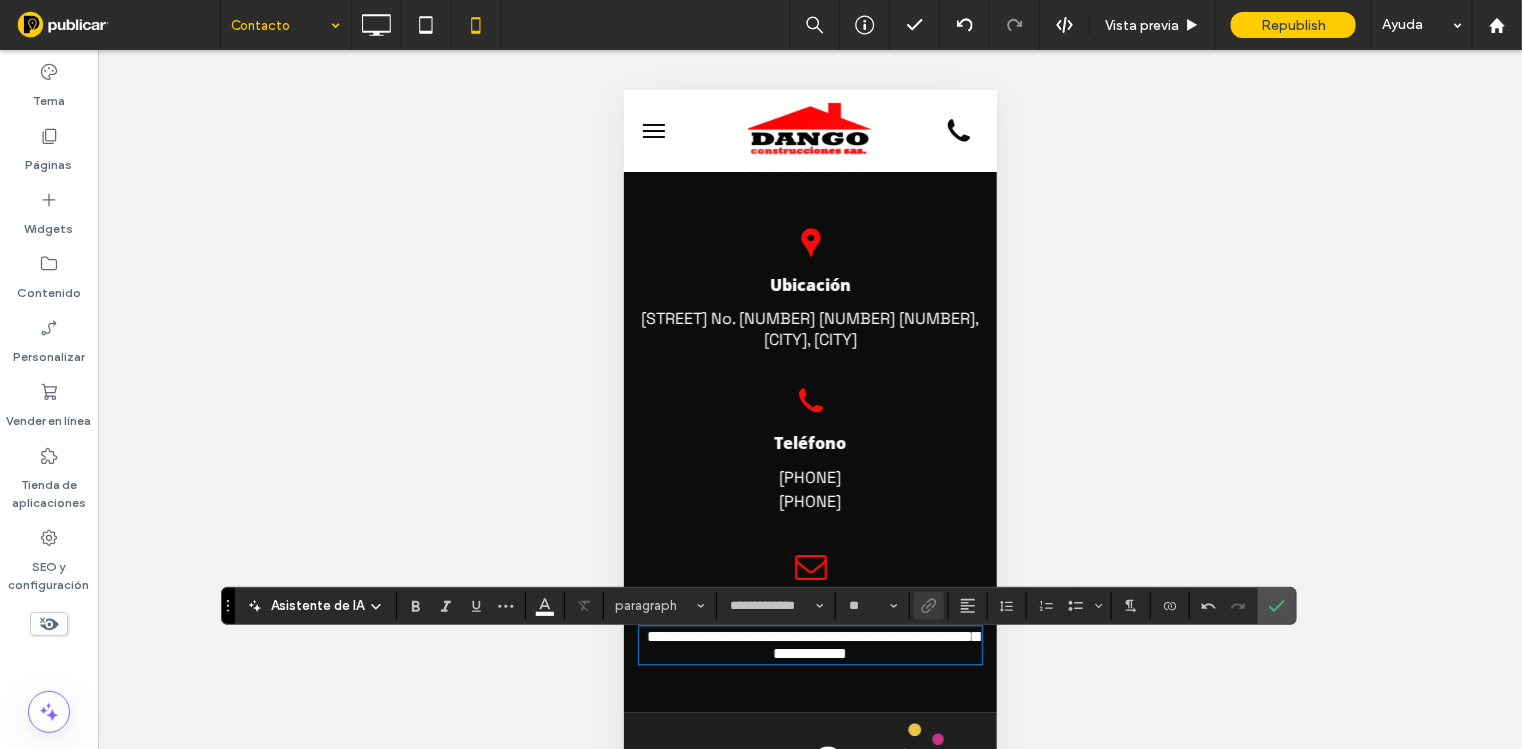 click on "**********" at bounding box center [813, 644] 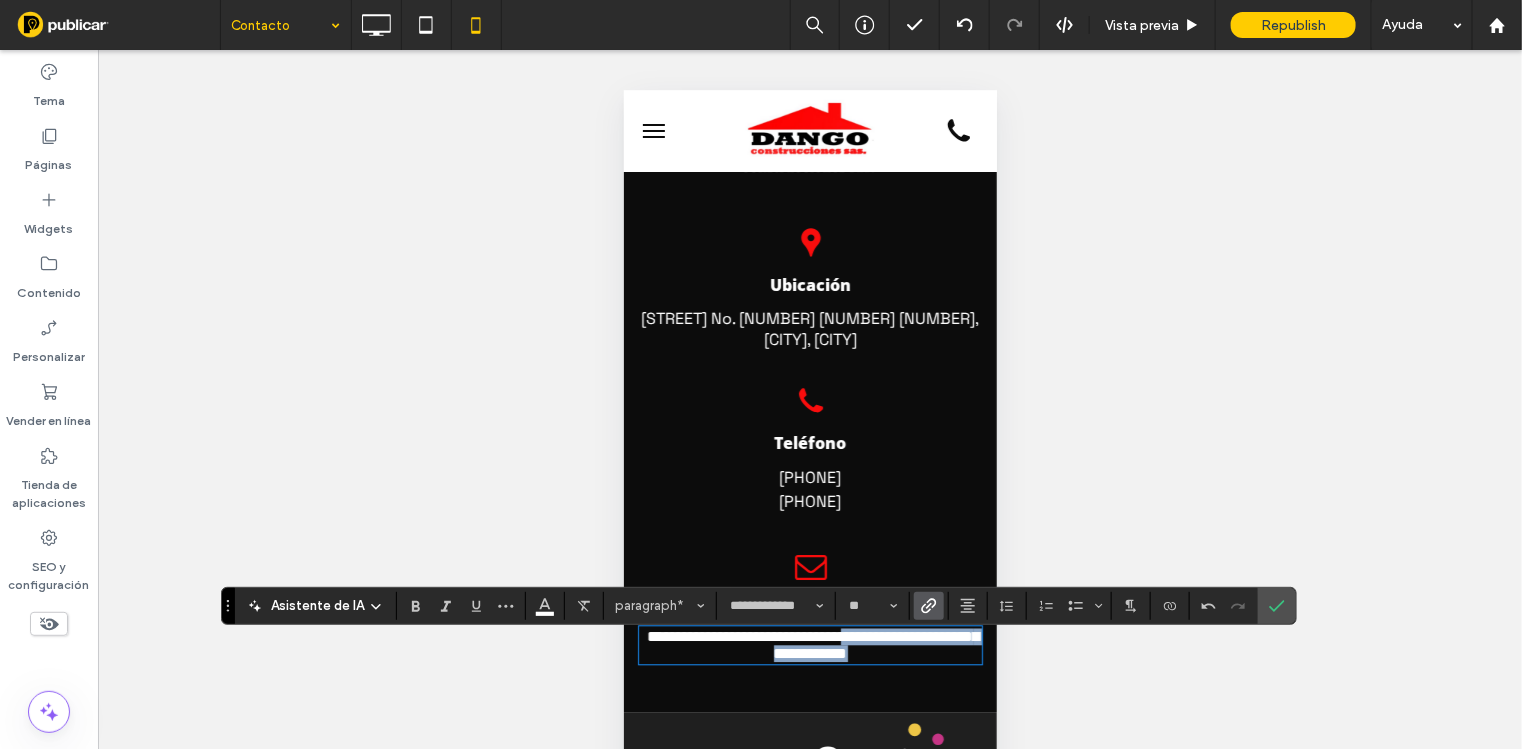 drag, startPoint x: 650, startPoint y: 671, endPoint x: 973, endPoint y: 673, distance: 323.0062 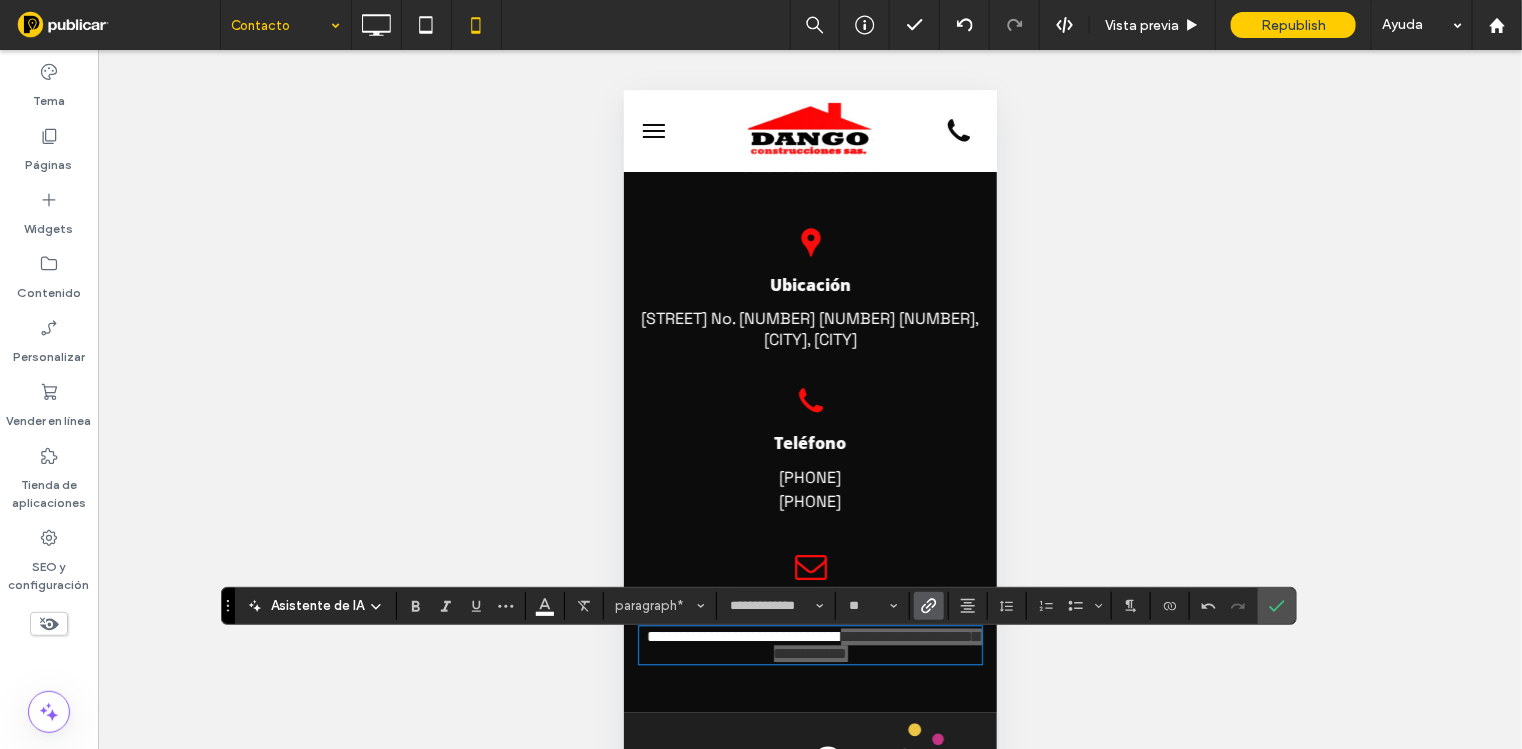 click 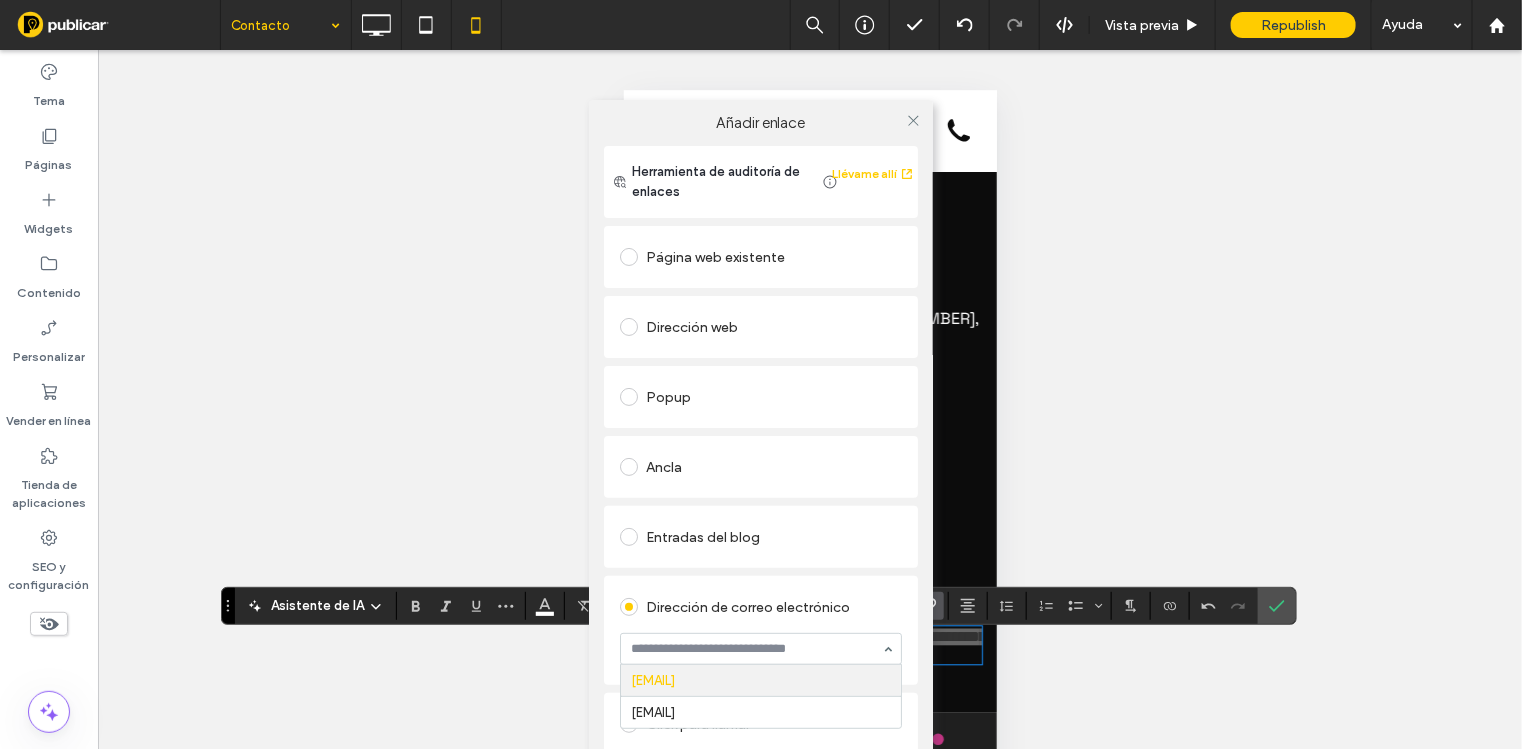 paste on "**********" 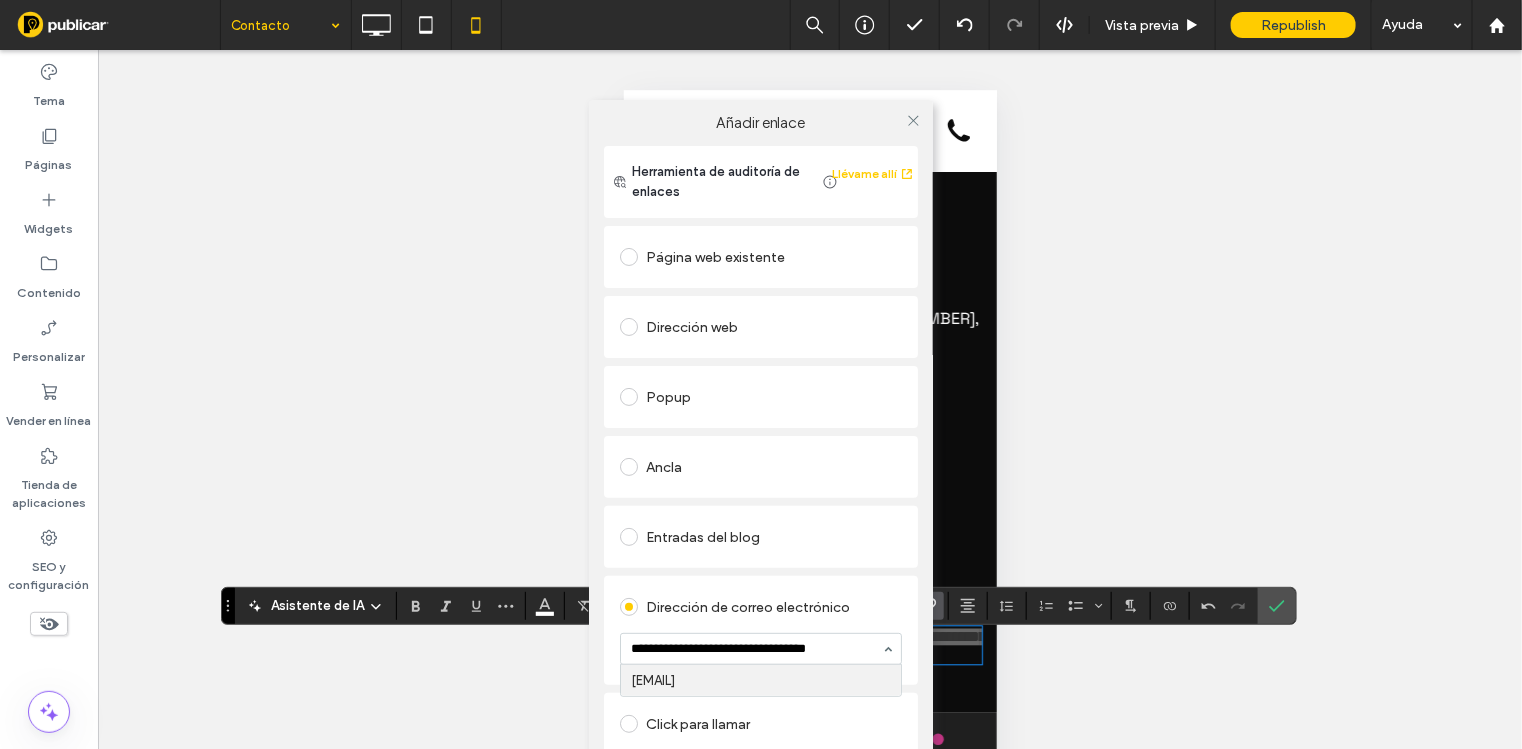 click on "Añadir enlace" at bounding box center [761, 123] 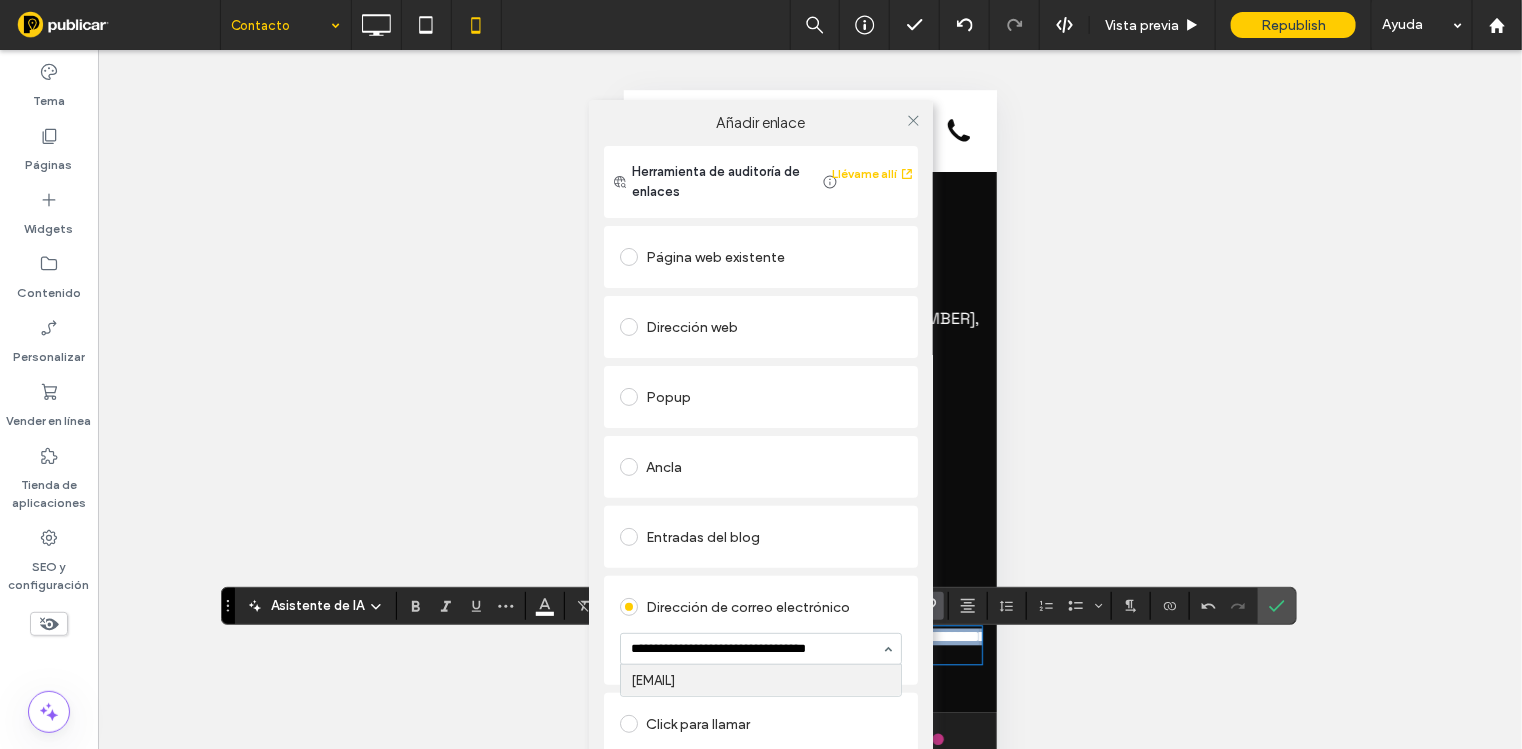 type 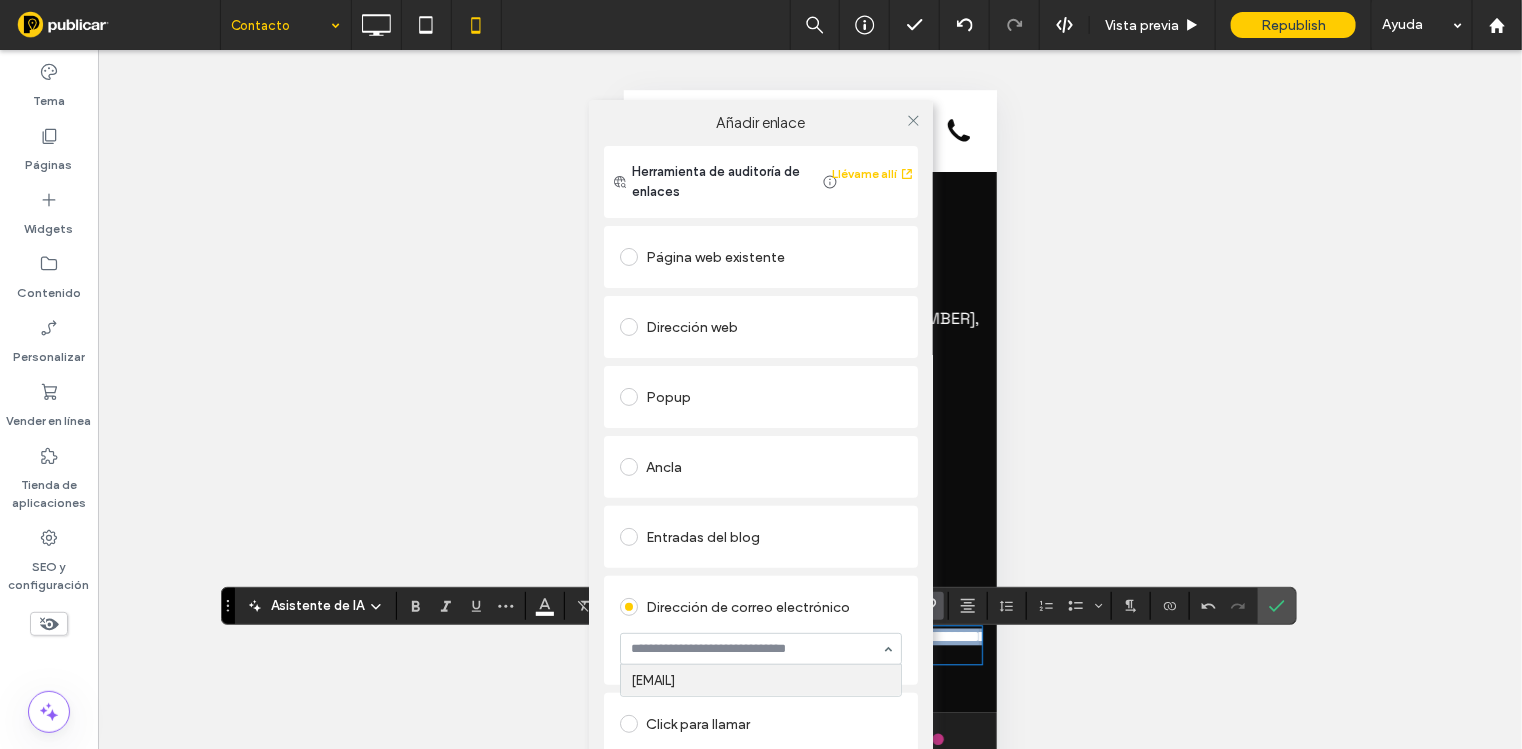 click on "Añadir enlace" at bounding box center (761, 123) 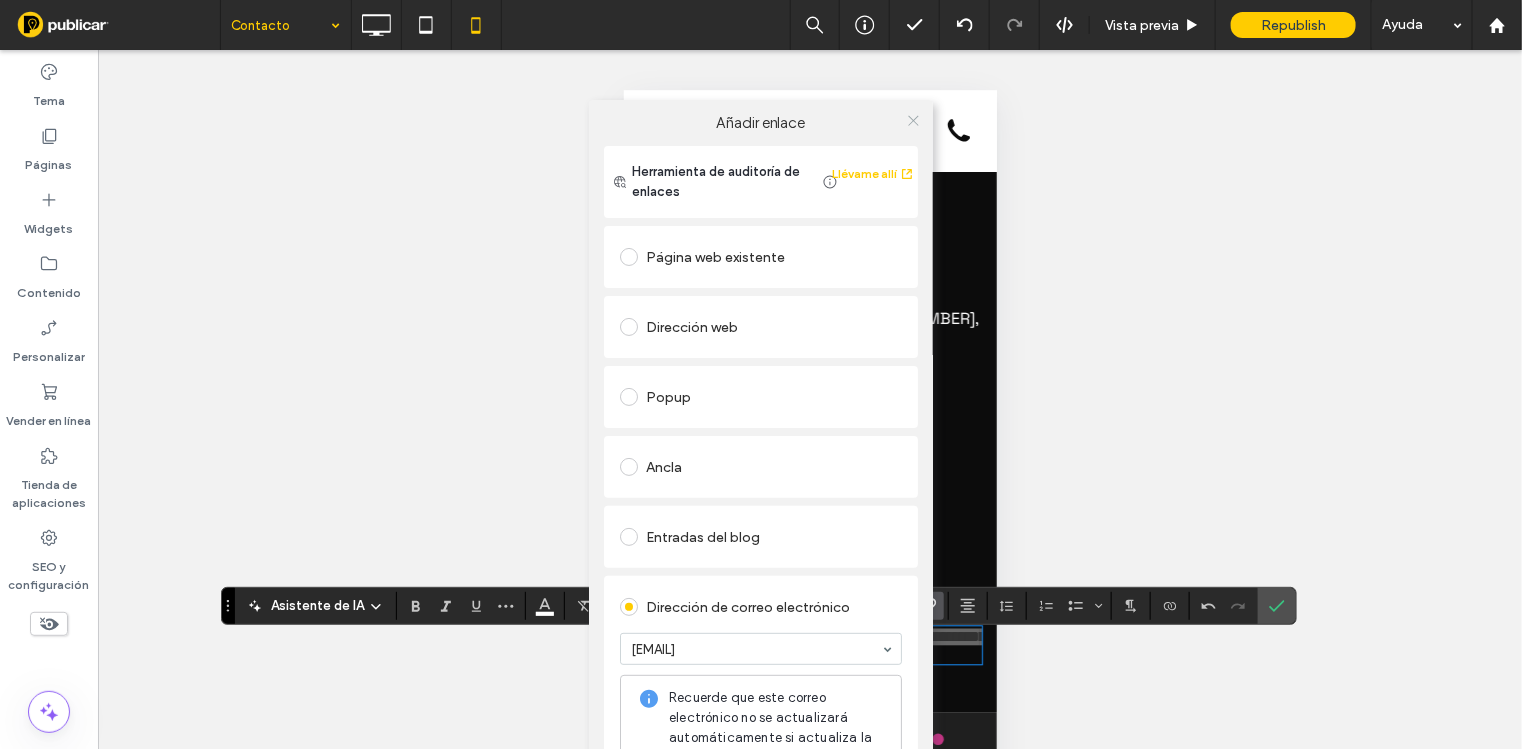 click 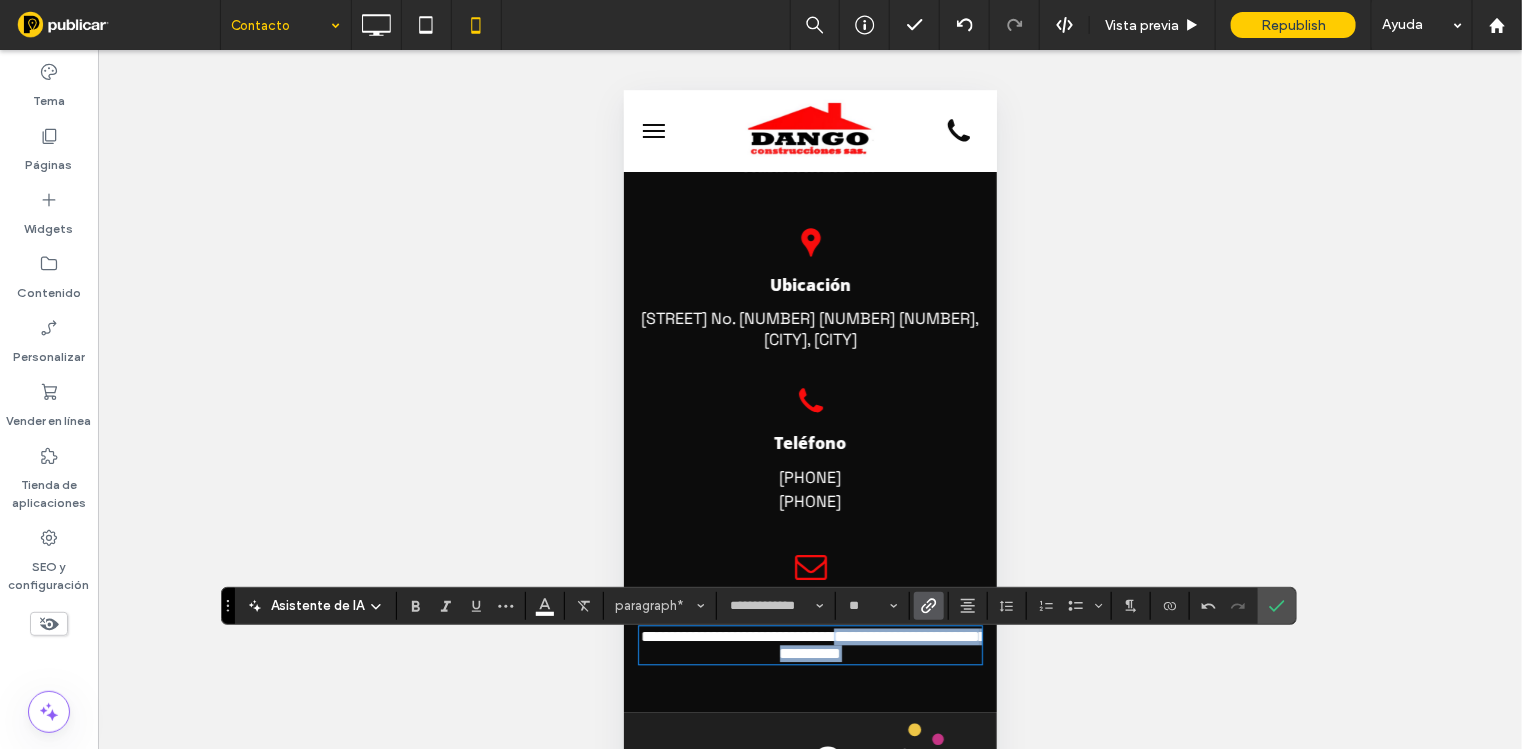 click on "**********" at bounding box center [736, 635] 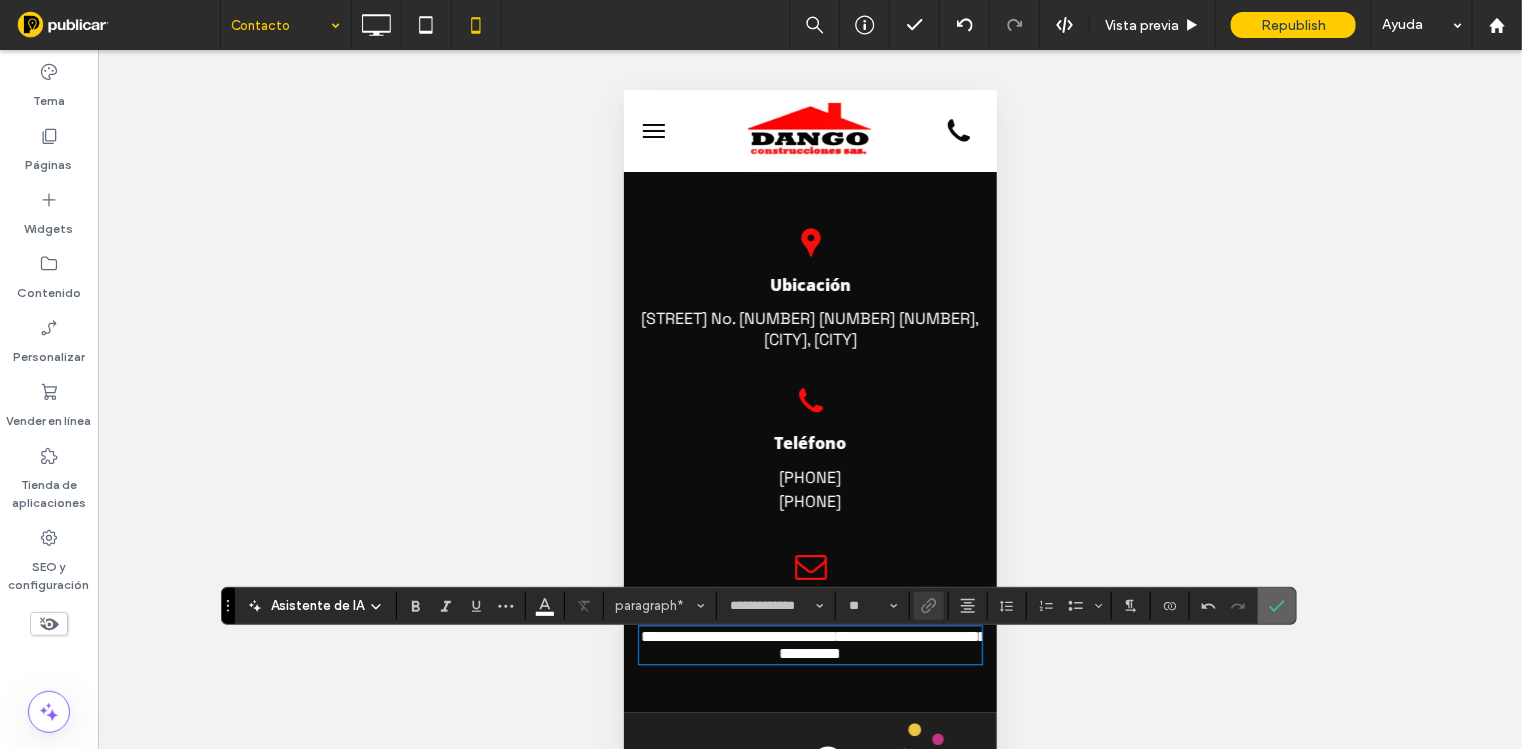 click at bounding box center (1277, 606) 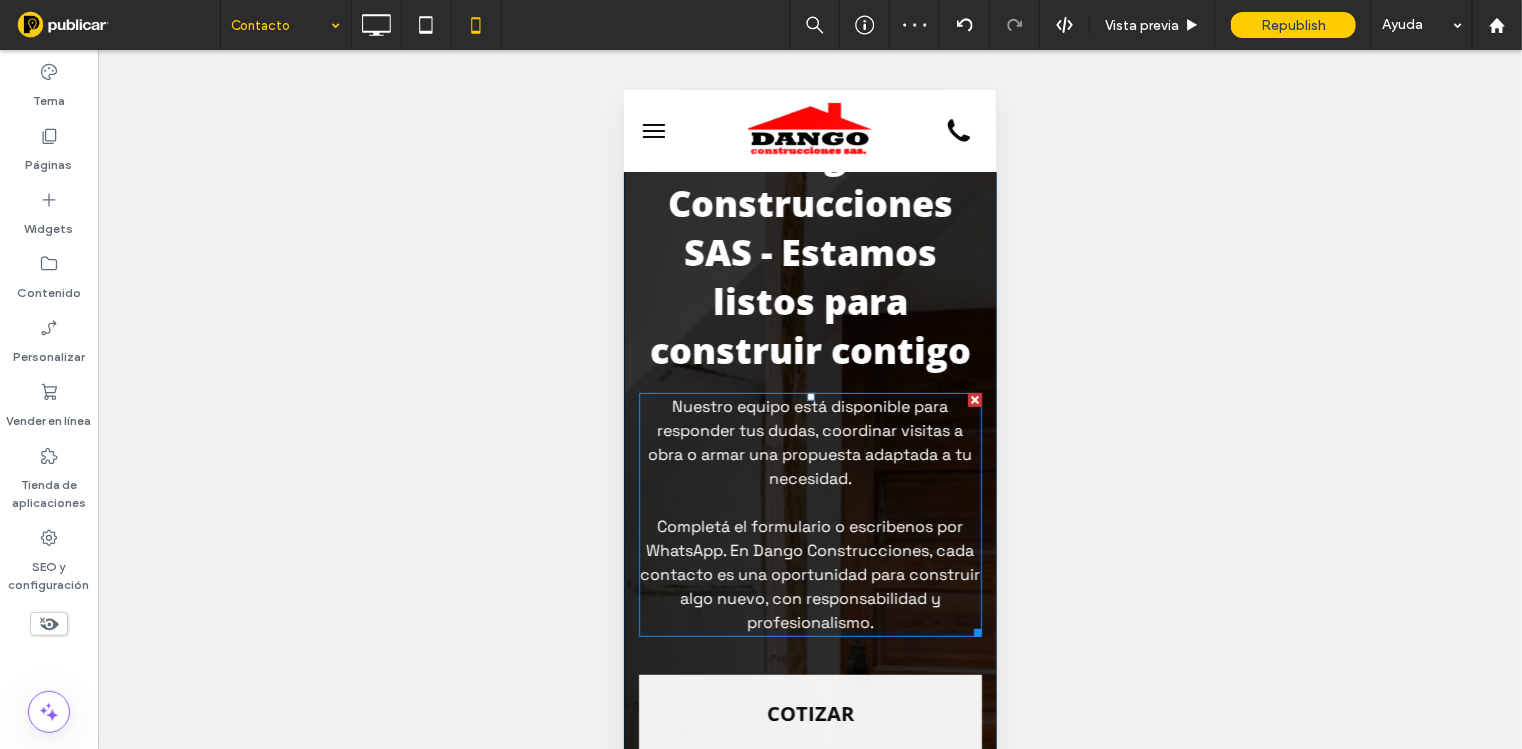 scroll, scrollTop: 0, scrollLeft: 0, axis: both 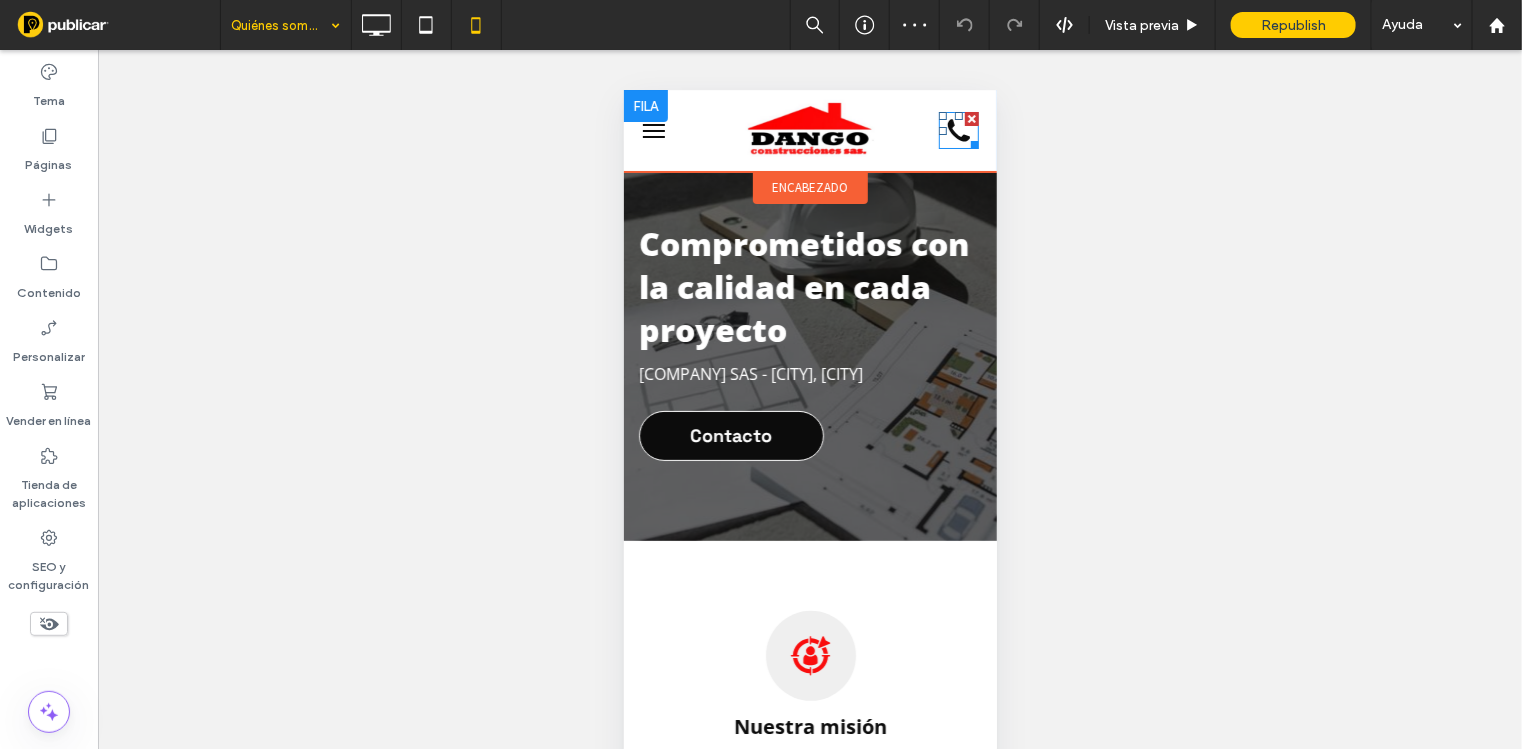 click on "Una silueta negra de un teléfono sobre un fondo blanco." 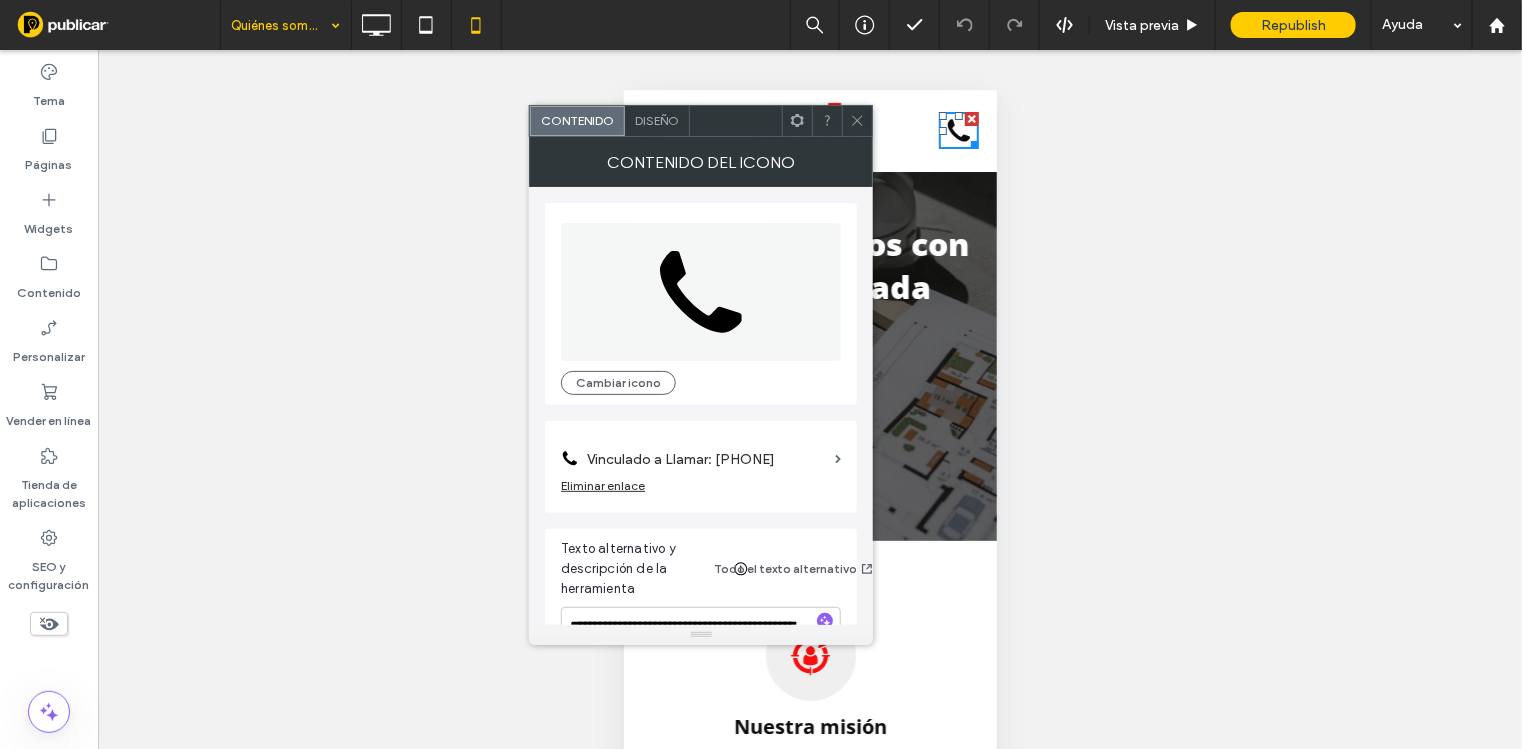 scroll, scrollTop: 54, scrollLeft: 0, axis: vertical 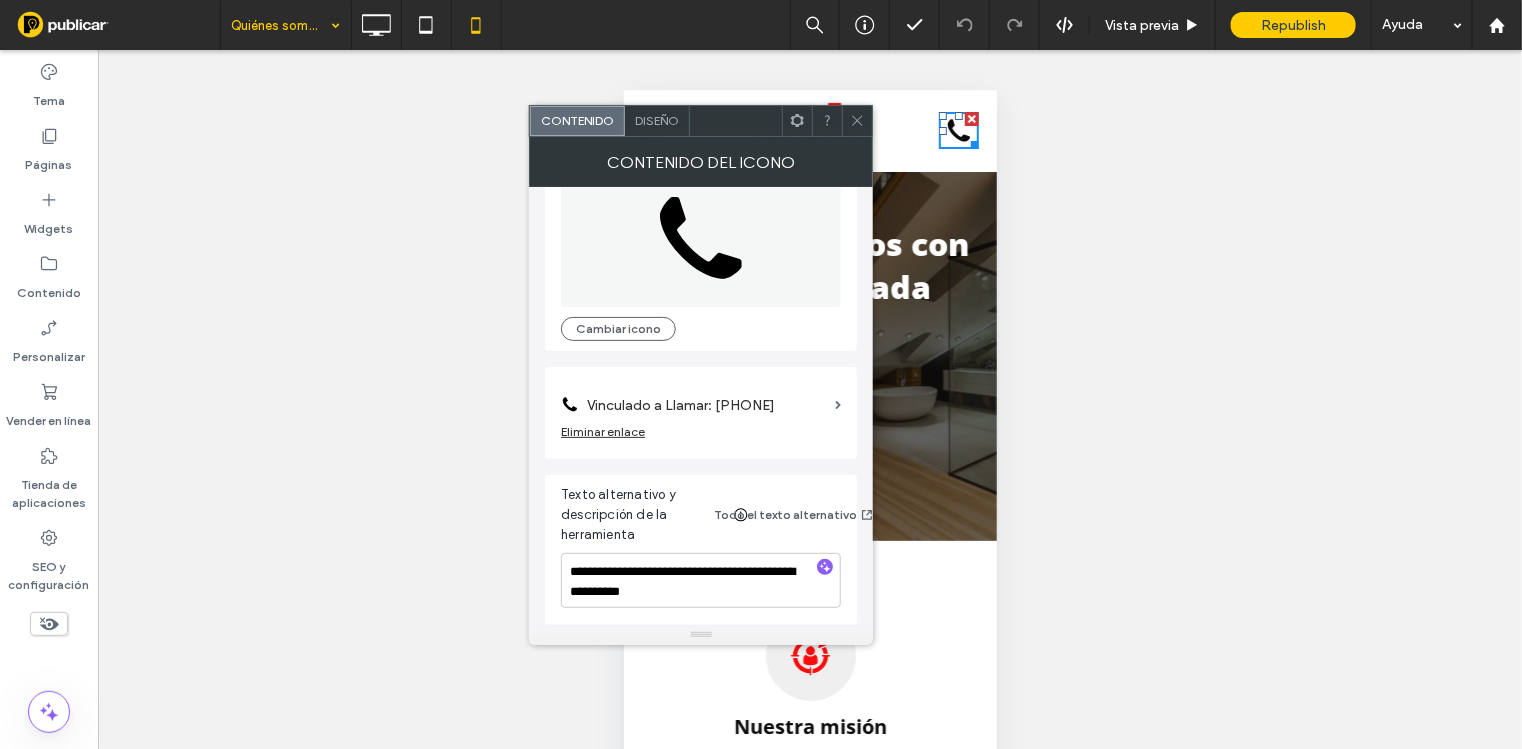 click 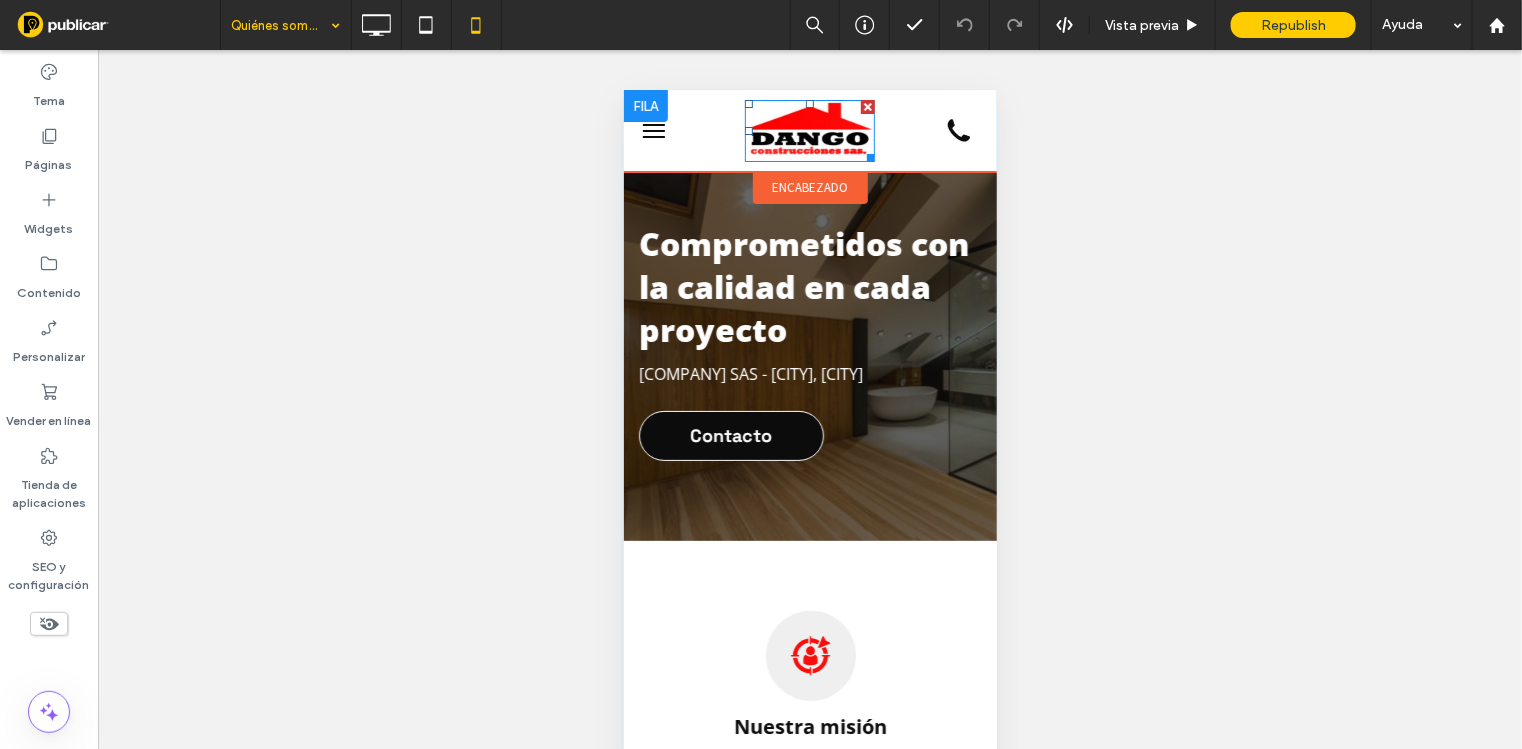 click at bounding box center (809, 130) 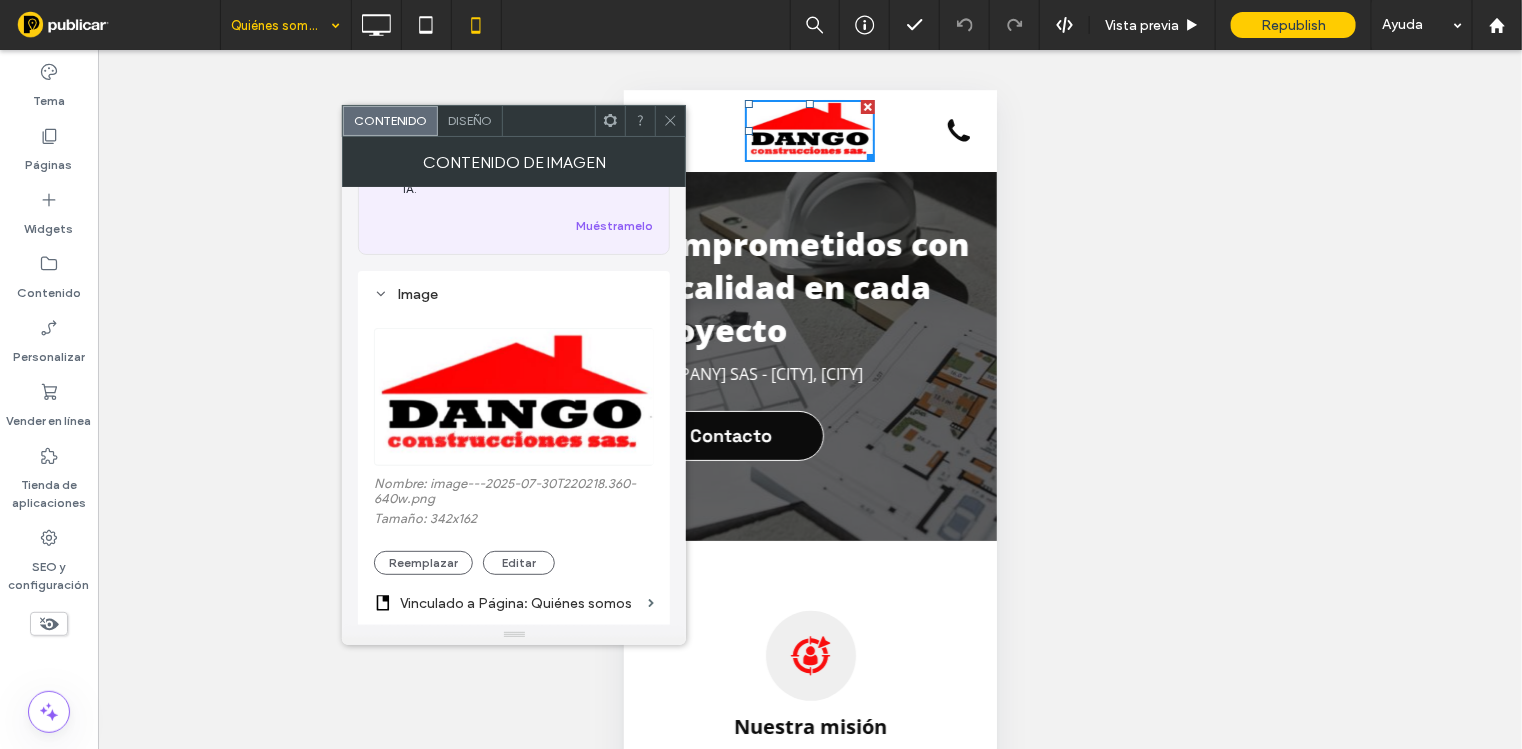 scroll, scrollTop: 375, scrollLeft: 0, axis: vertical 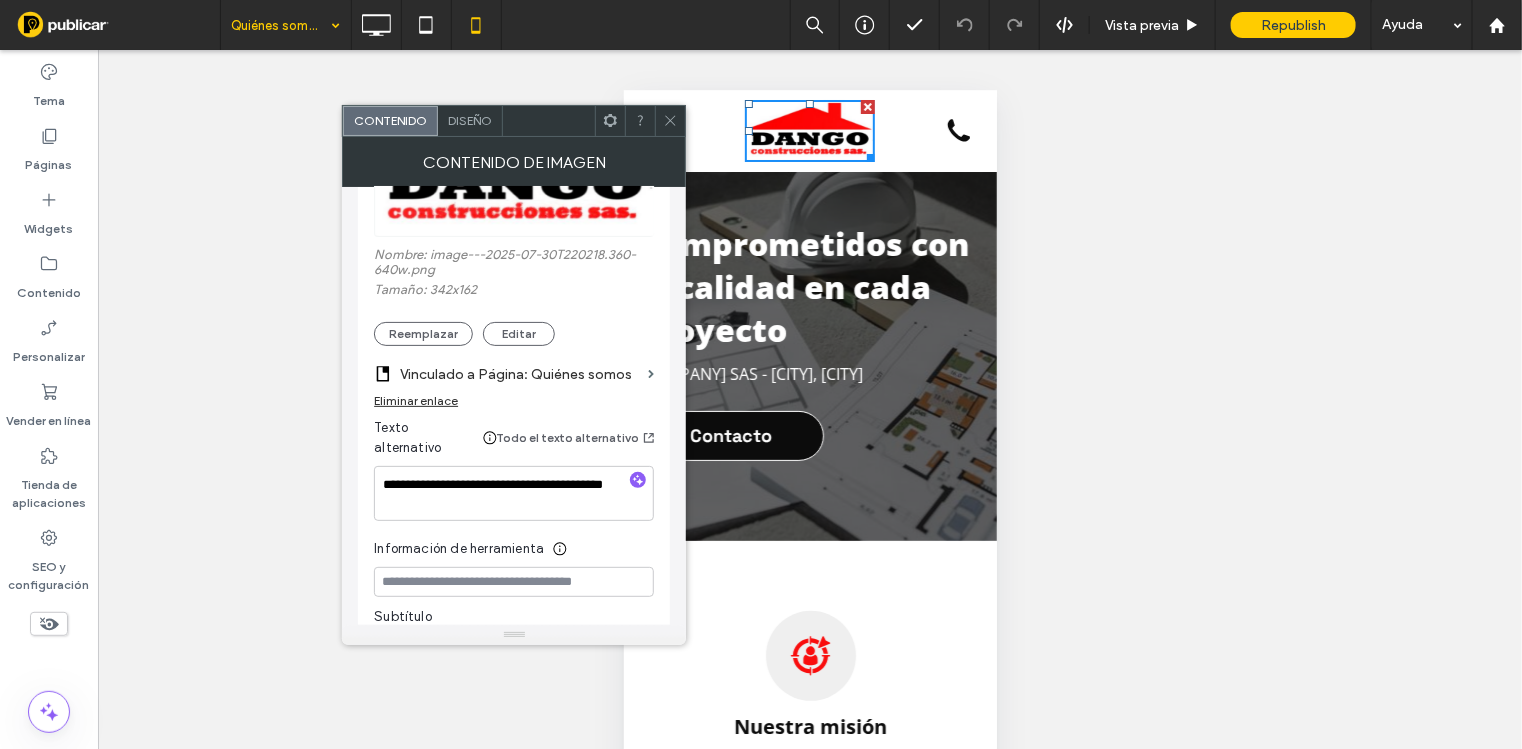 click 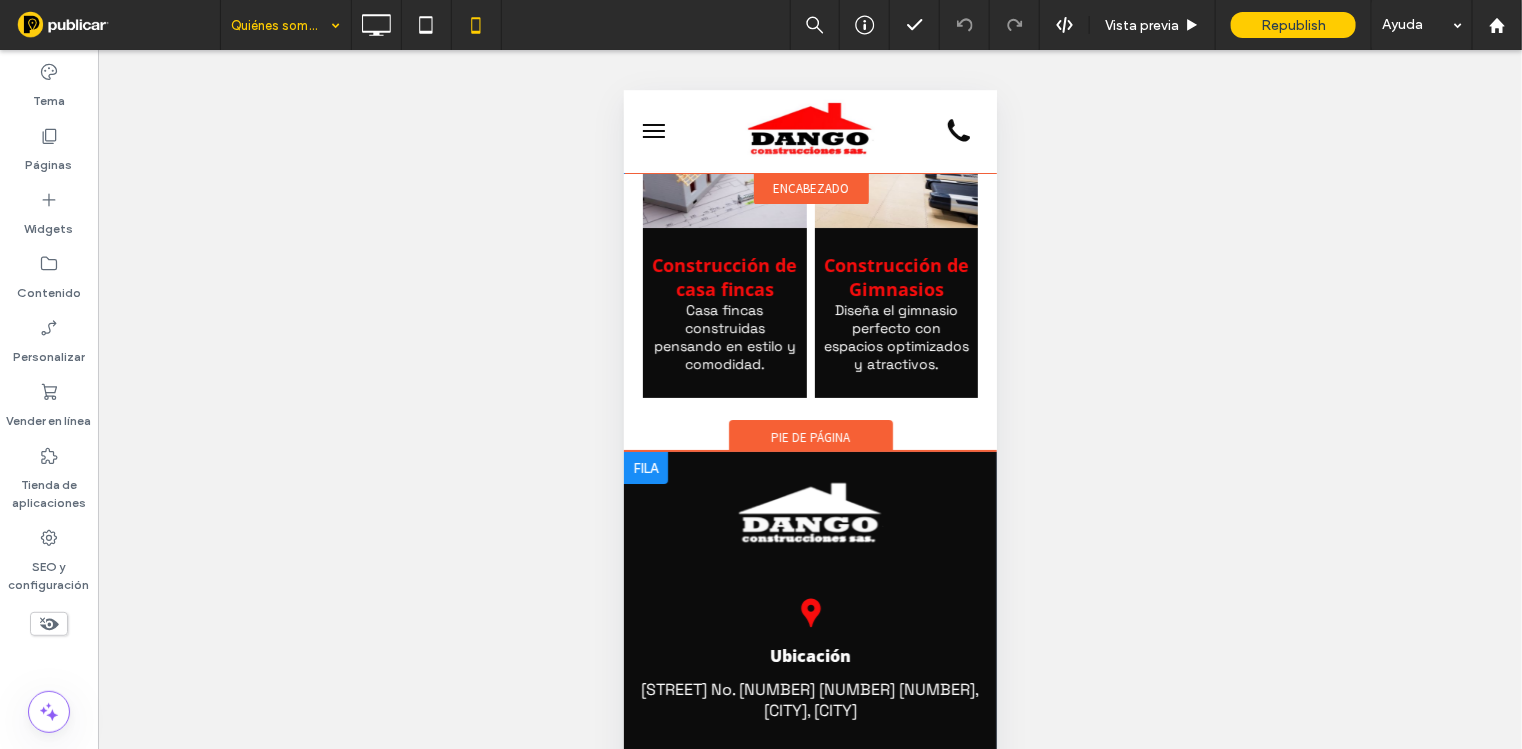 scroll, scrollTop: 3370, scrollLeft: 0, axis: vertical 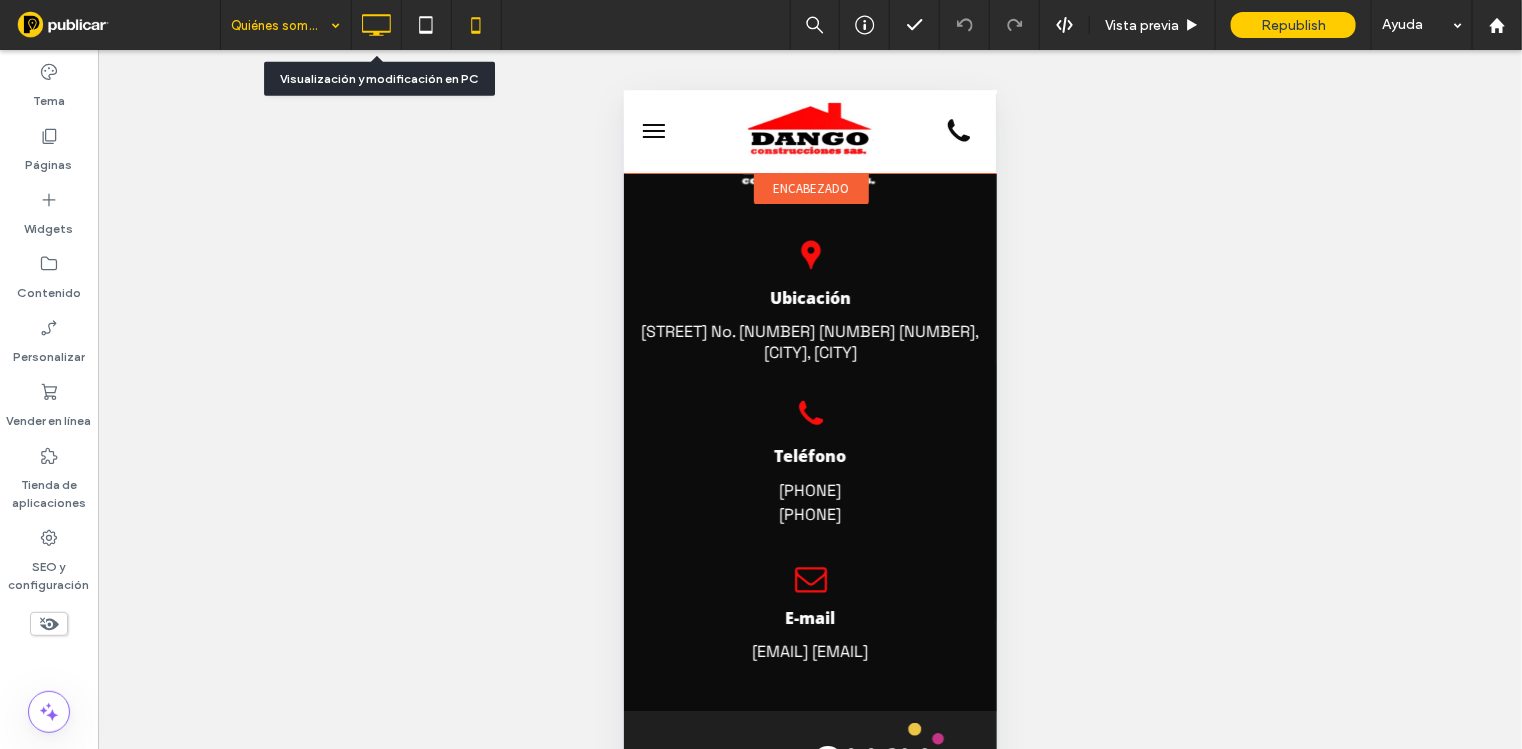 click 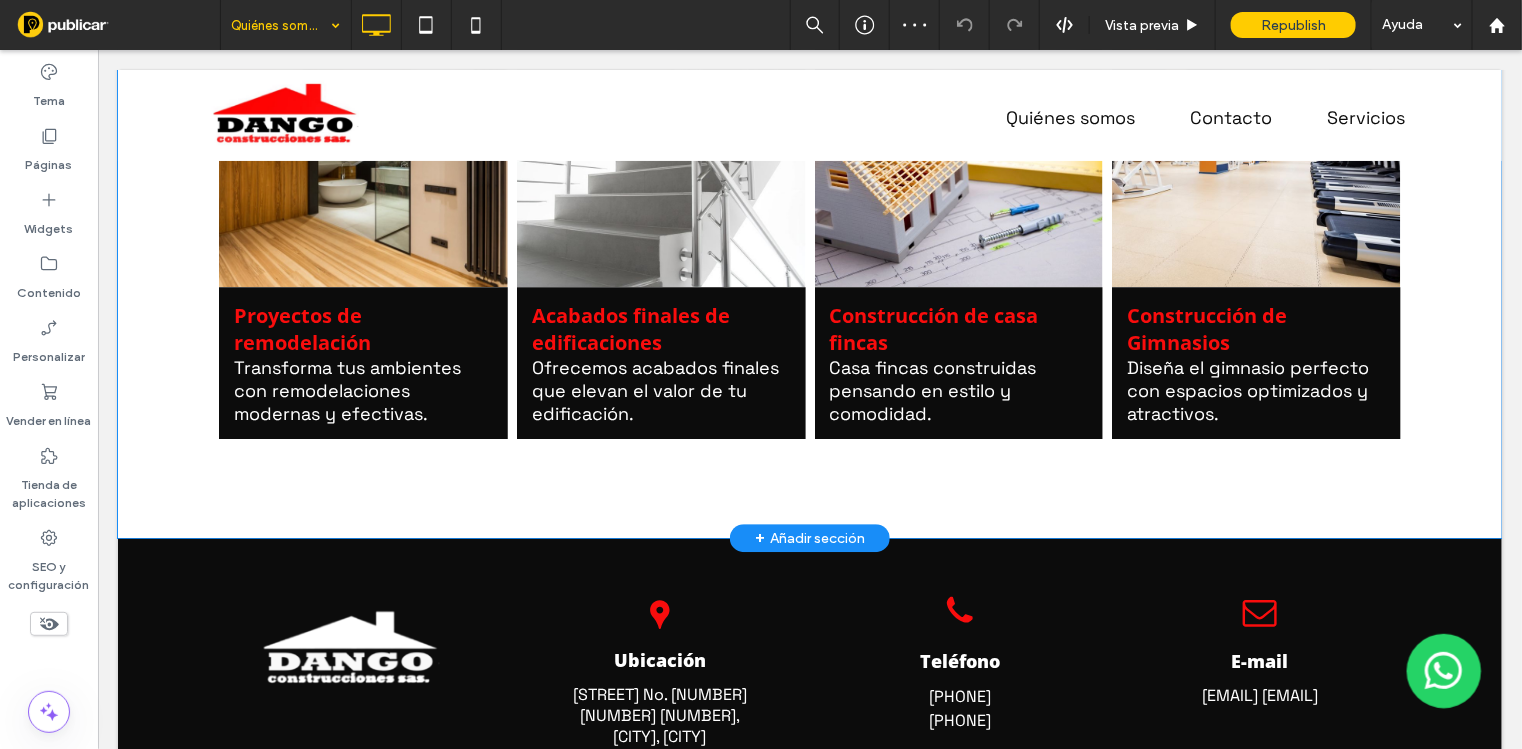scroll, scrollTop: 2255, scrollLeft: 0, axis: vertical 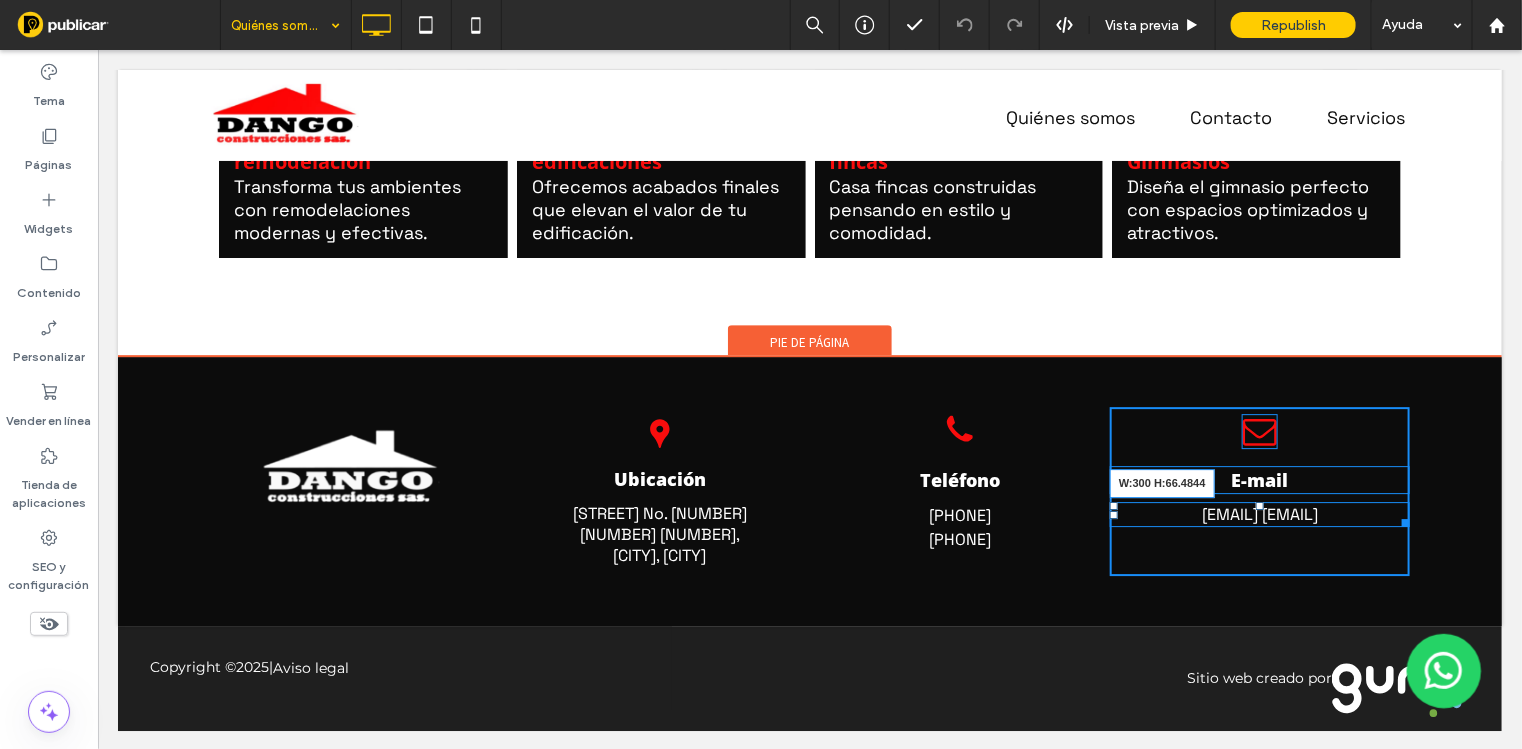 drag, startPoint x: 1397, startPoint y: 557, endPoint x: 1422, endPoint y: 522, distance: 43.011627 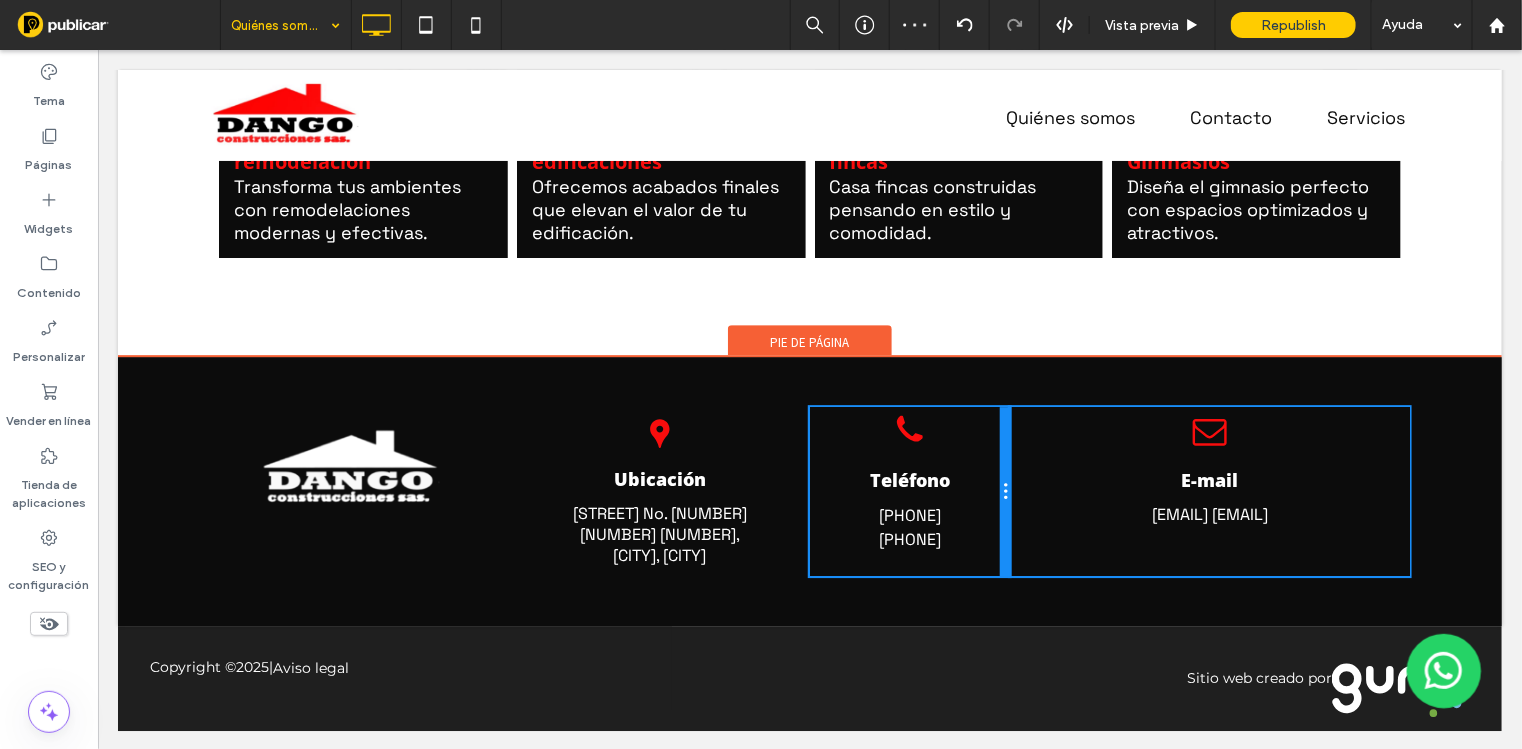 scroll, scrollTop: 2255, scrollLeft: 0, axis: vertical 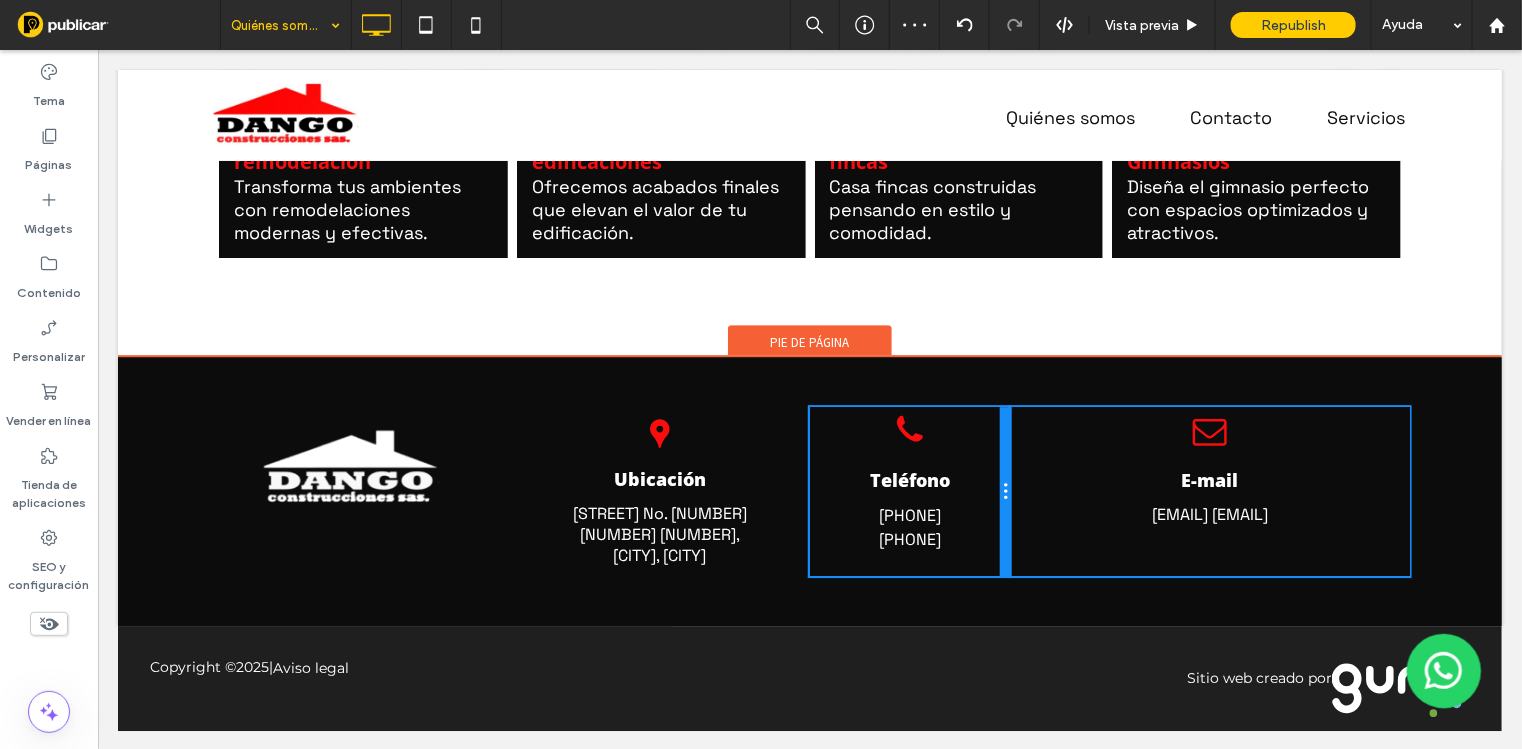 drag, startPoint x: 1098, startPoint y: 502, endPoint x: 1267, endPoint y: 556, distance: 177.41759 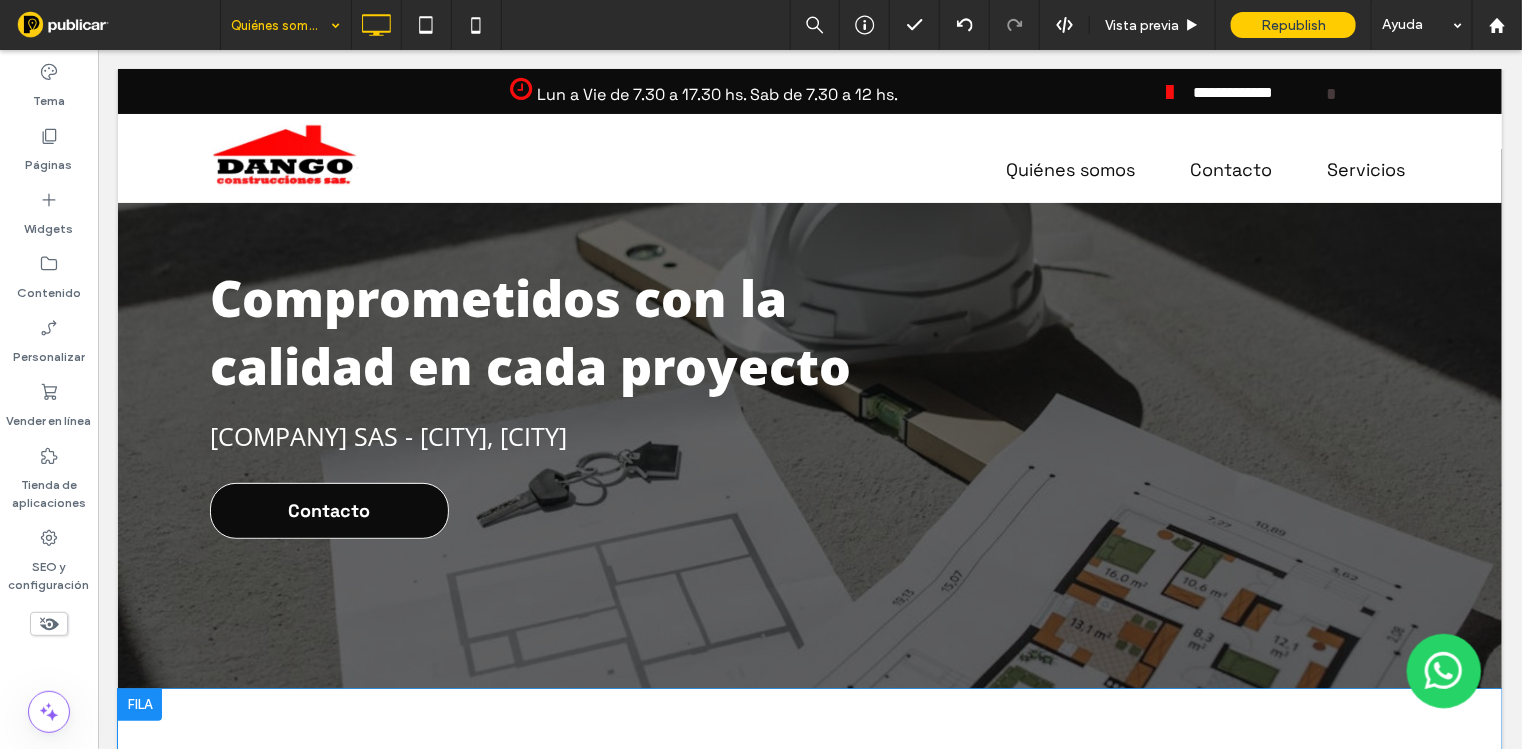scroll, scrollTop: 0, scrollLeft: 0, axis: both 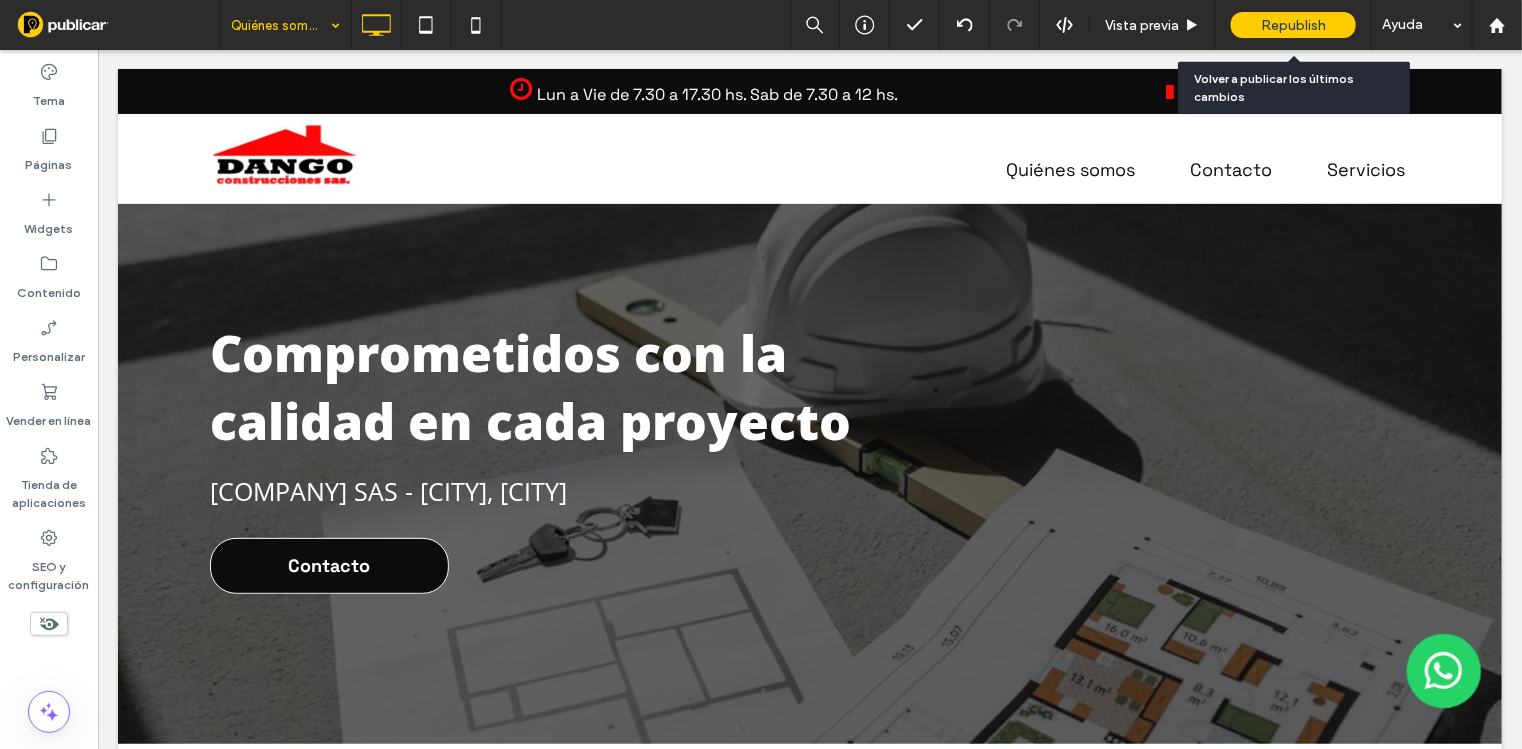 click on "Republish" at bounding box center [1293, 25] 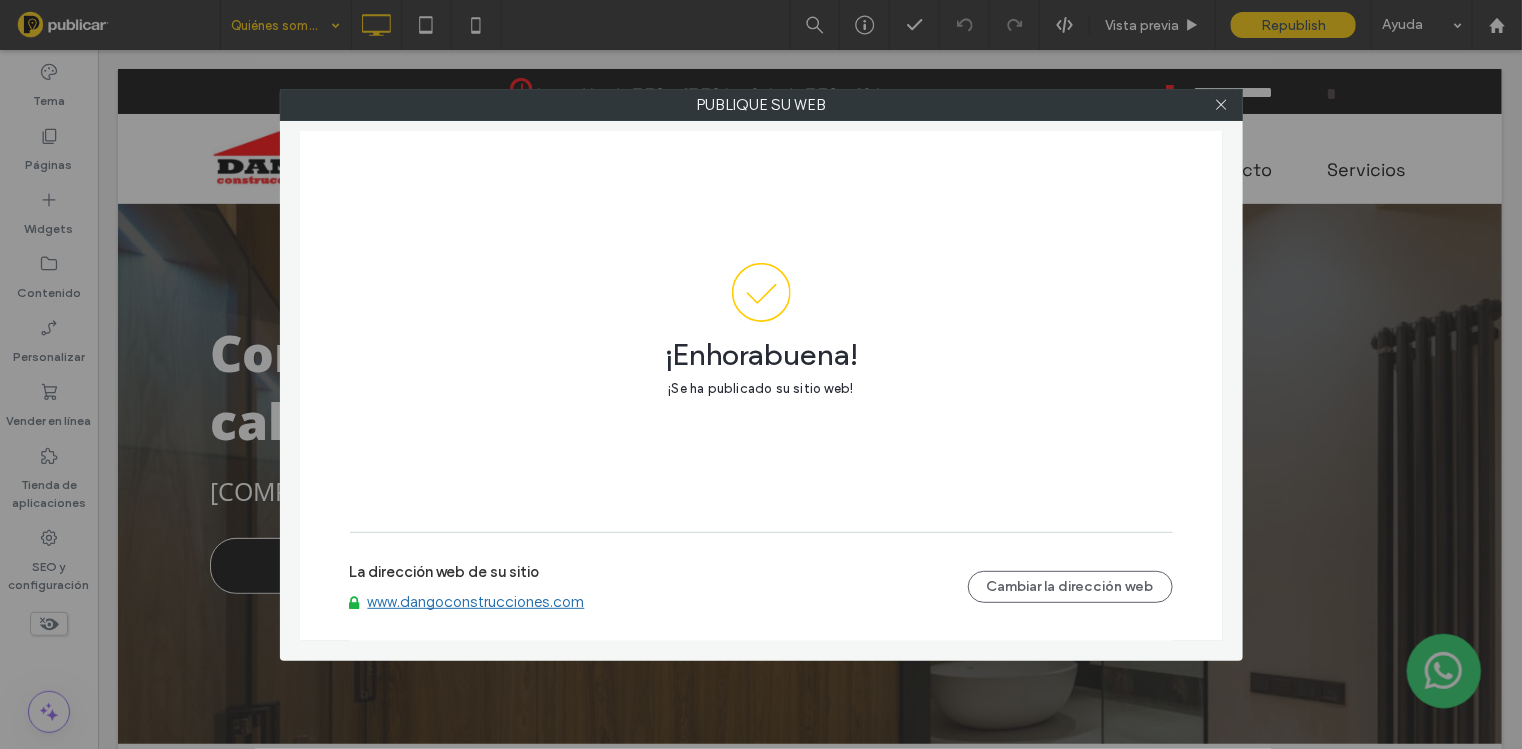 click on "www.dangoconstrucciones.com" at bounding box center [476, 602] 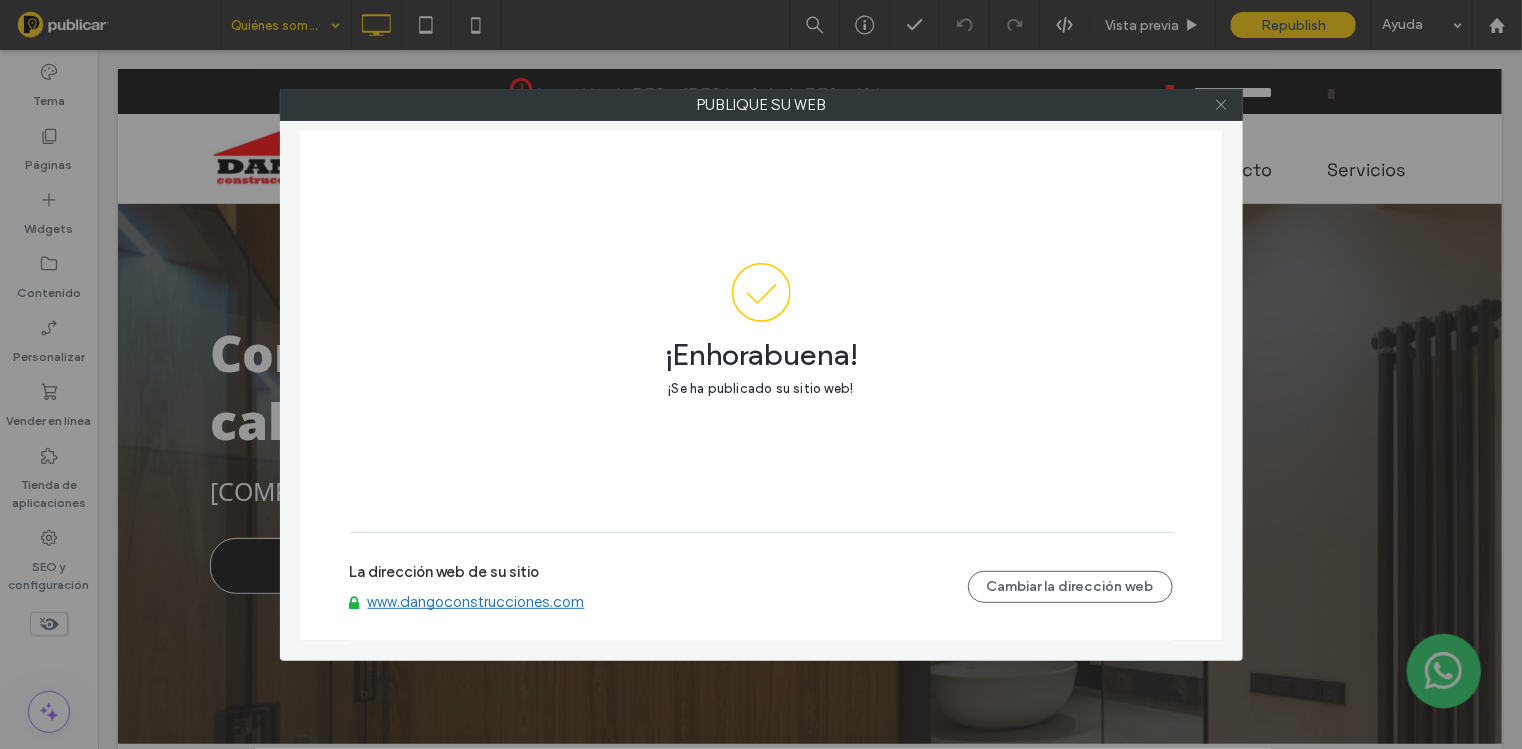 click 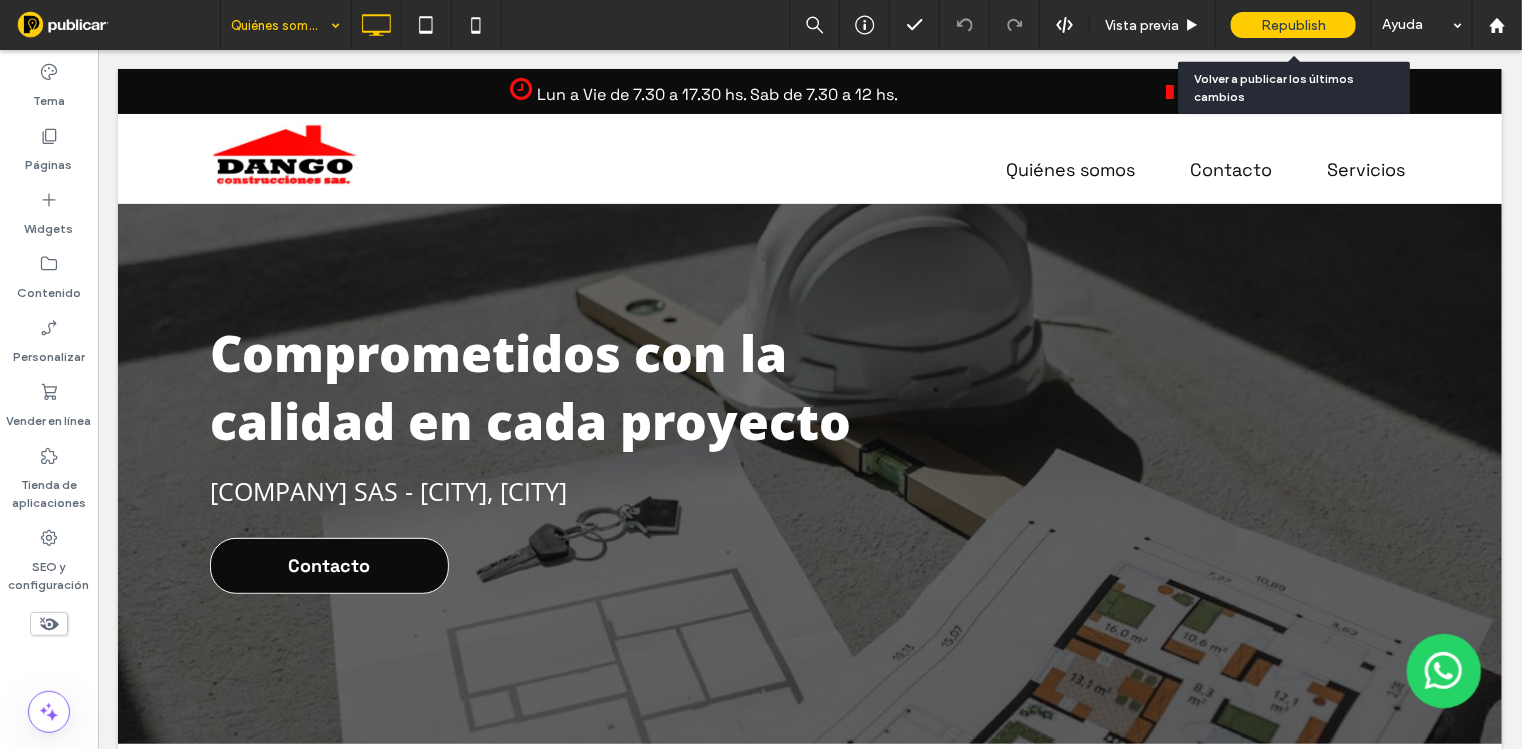 click on "Republish" at bounding box center (1293, 25) 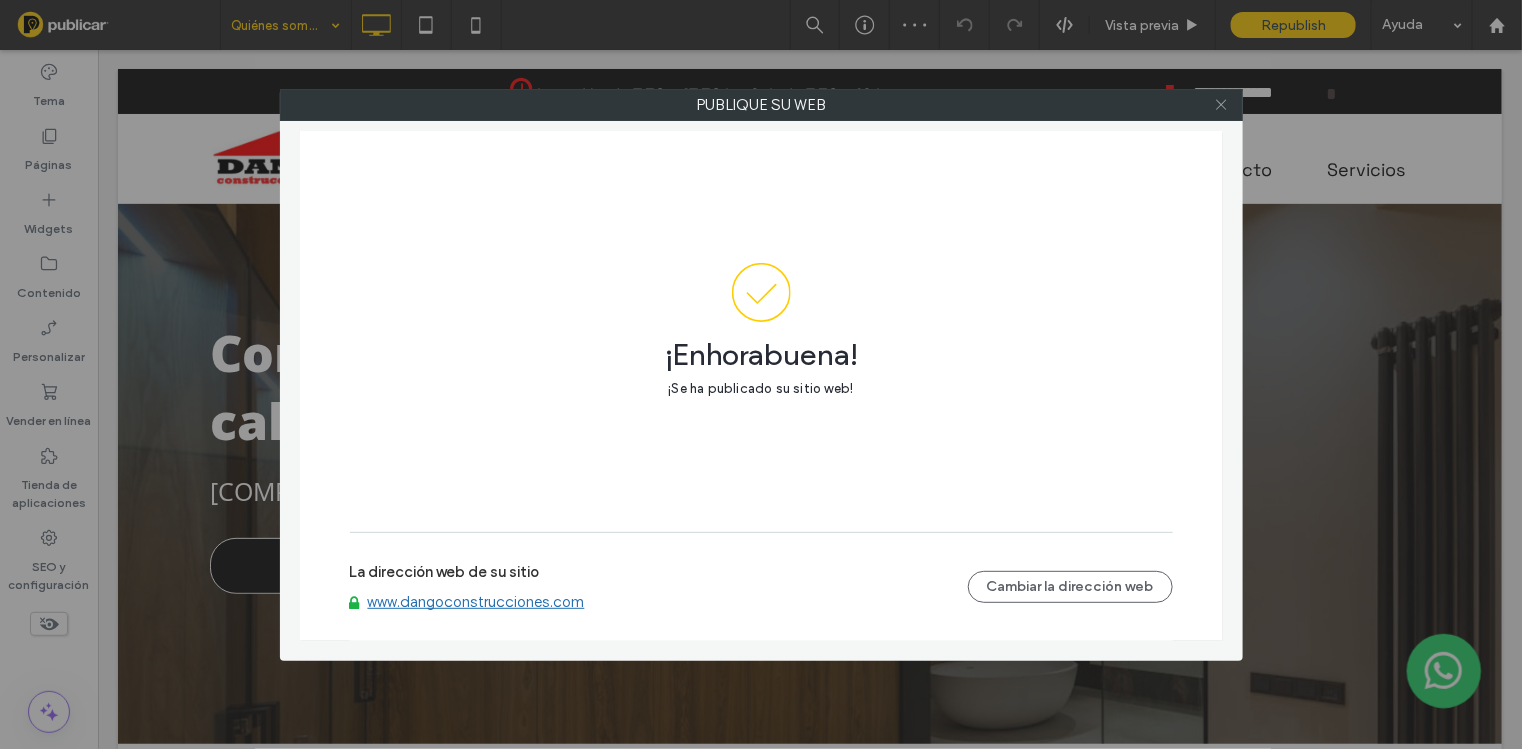 click 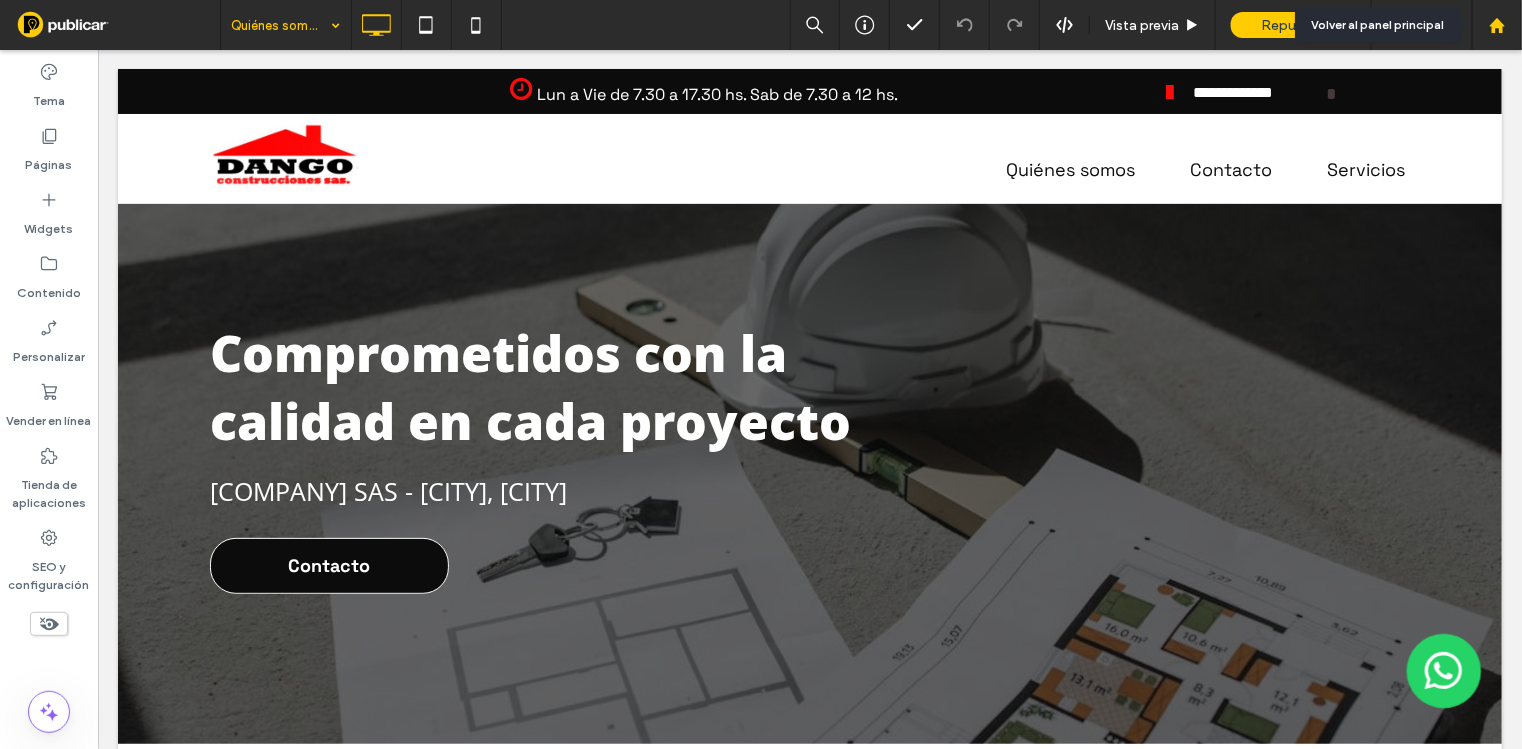 click at bounding box center (1497, 25) 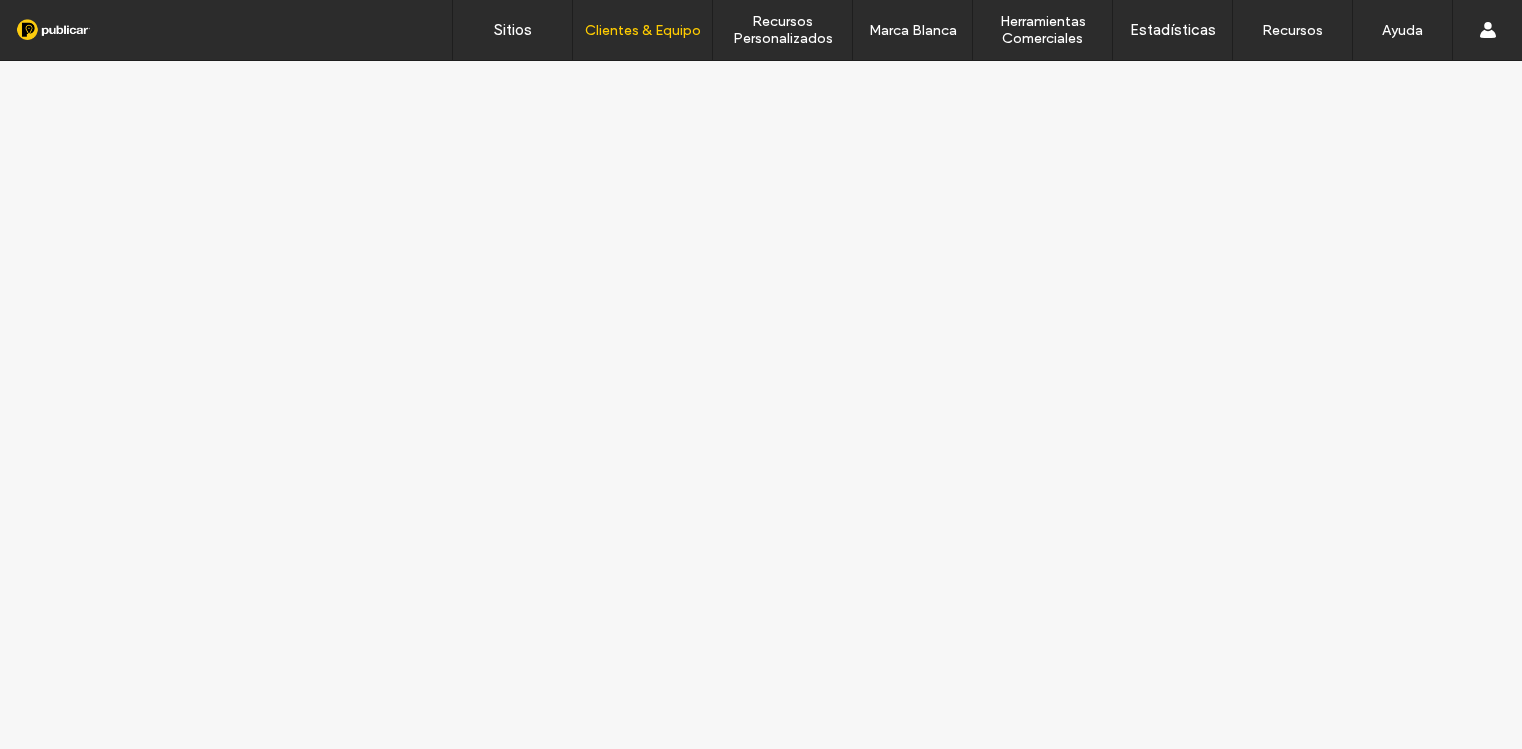 scroll, scrollTop: 0, scrollLeft: 0, axis: both 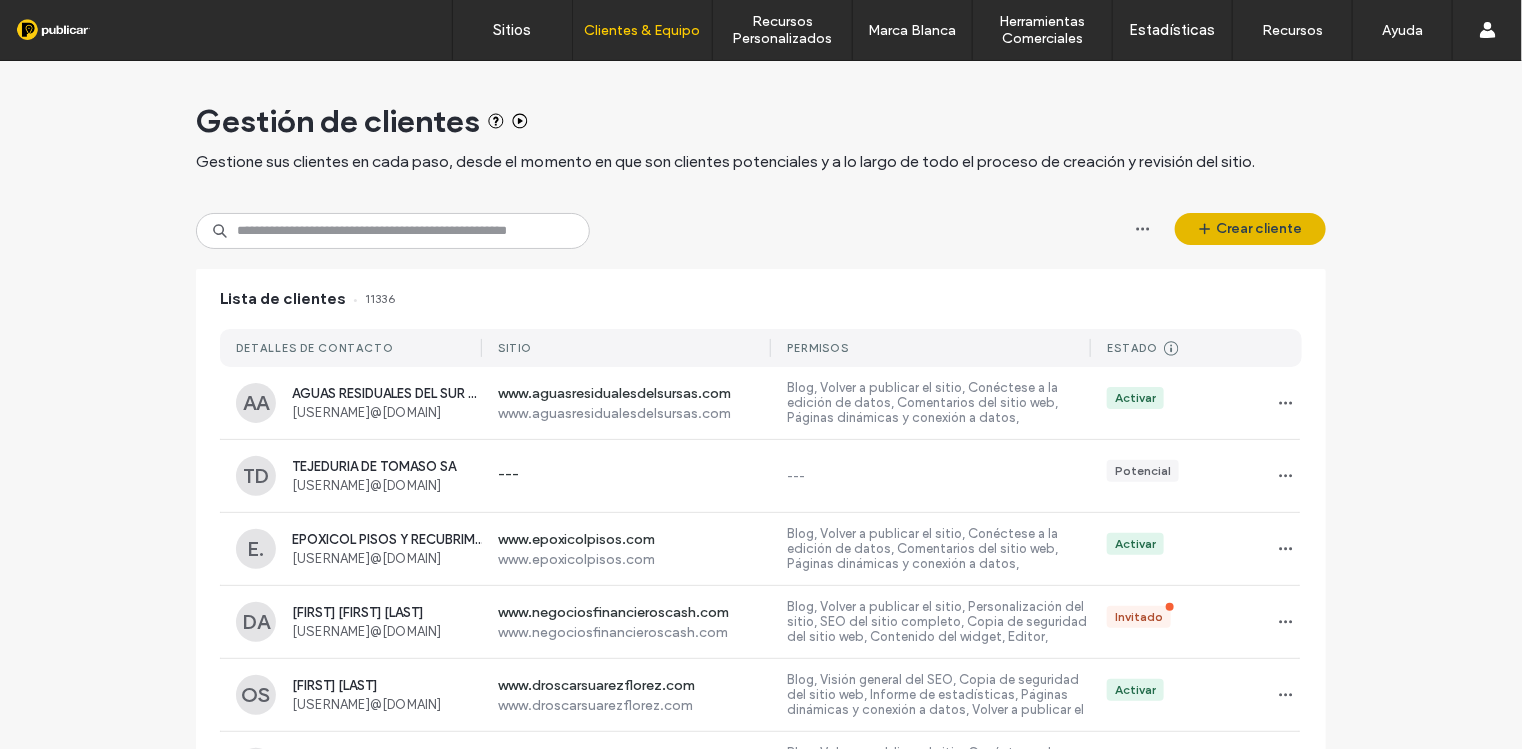 click on "Crear cliente" at bounding box center [1250, 229] 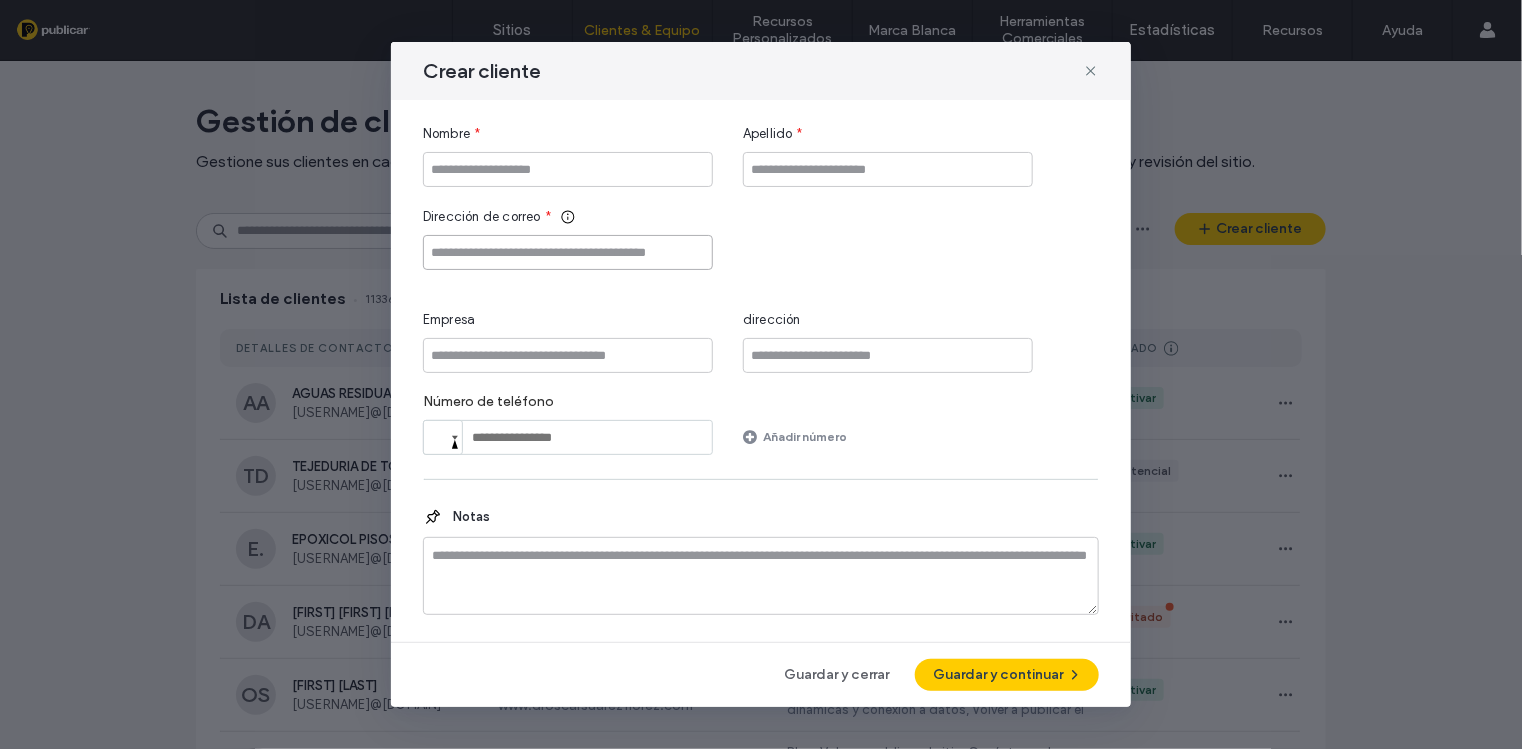 paste on "**********" 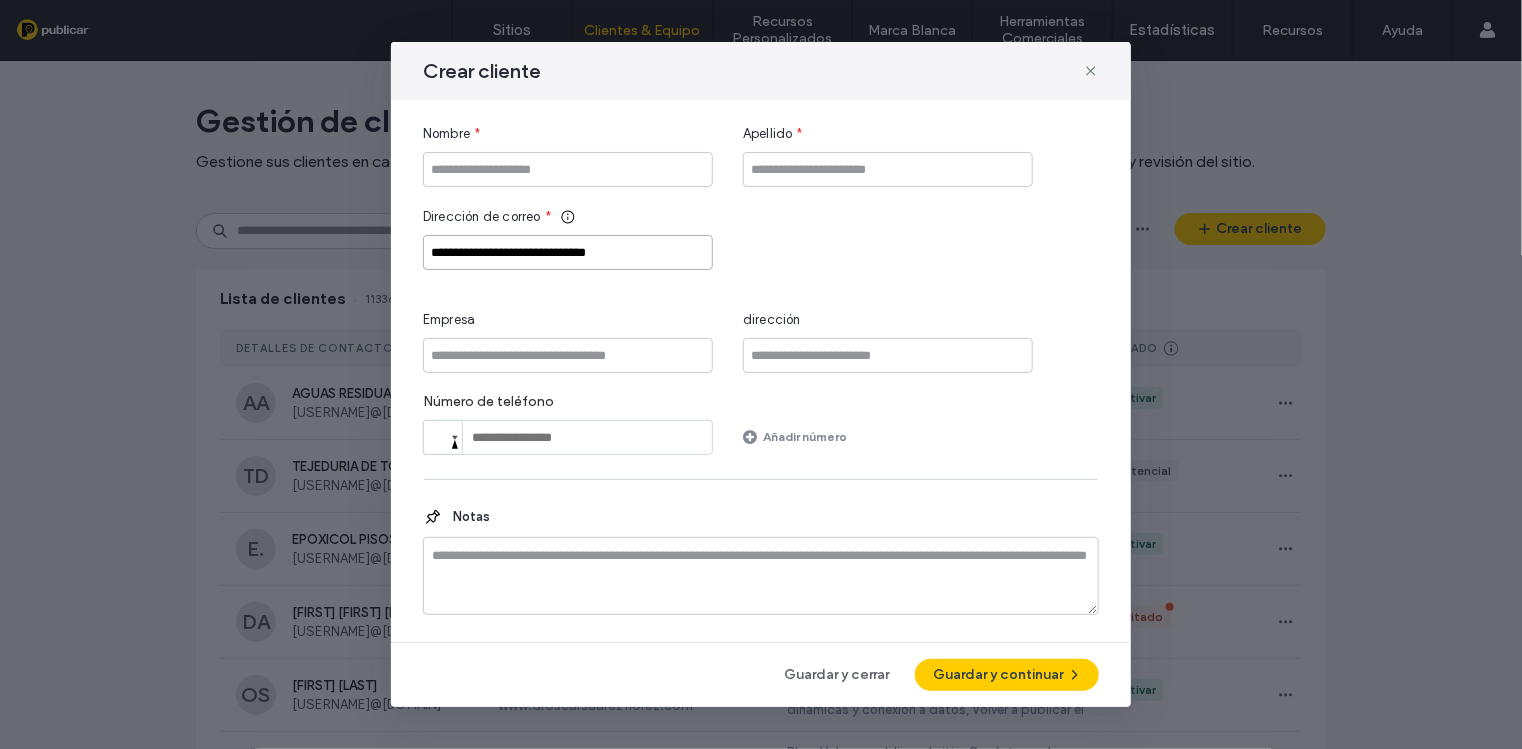 type on "**********" 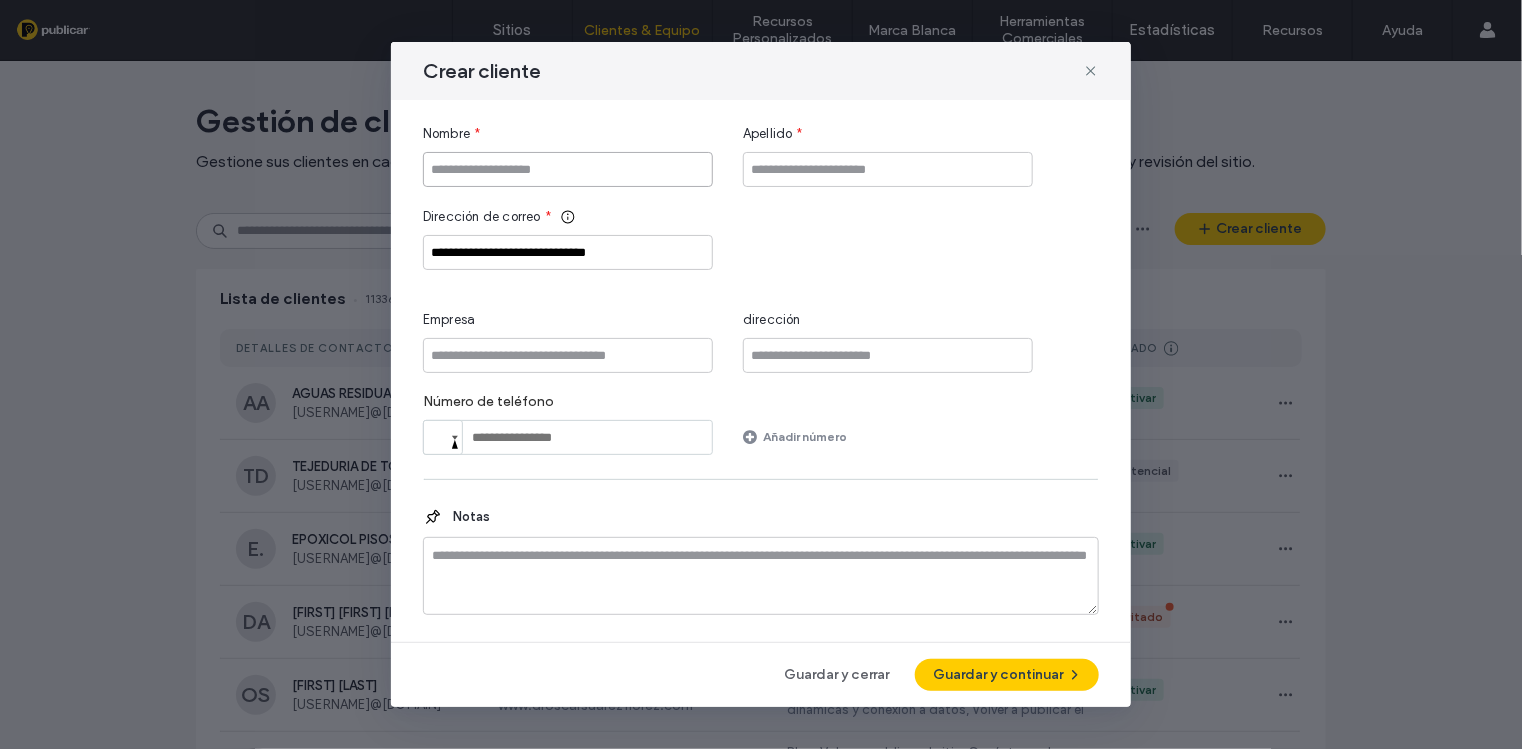 paste on "**********" 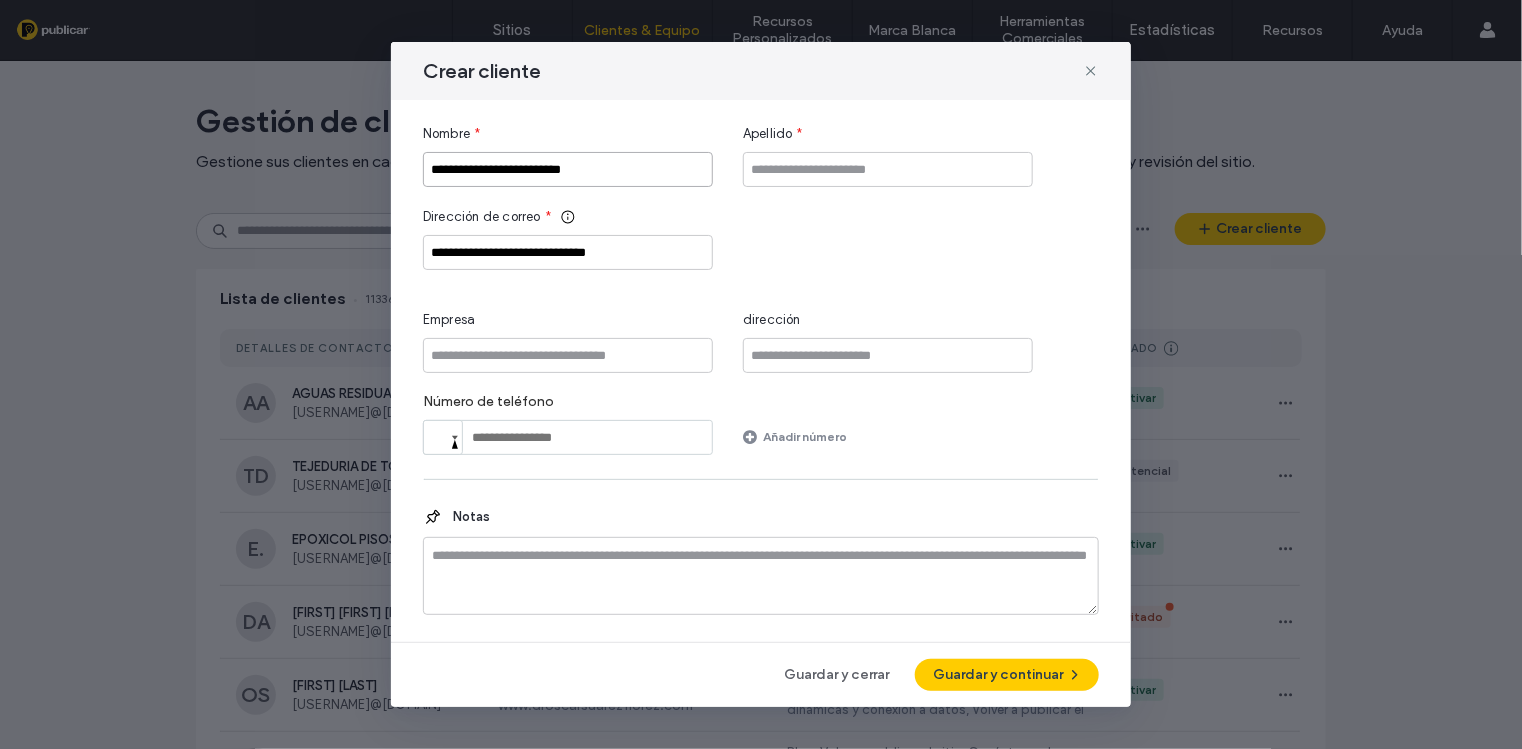 type on "**********" 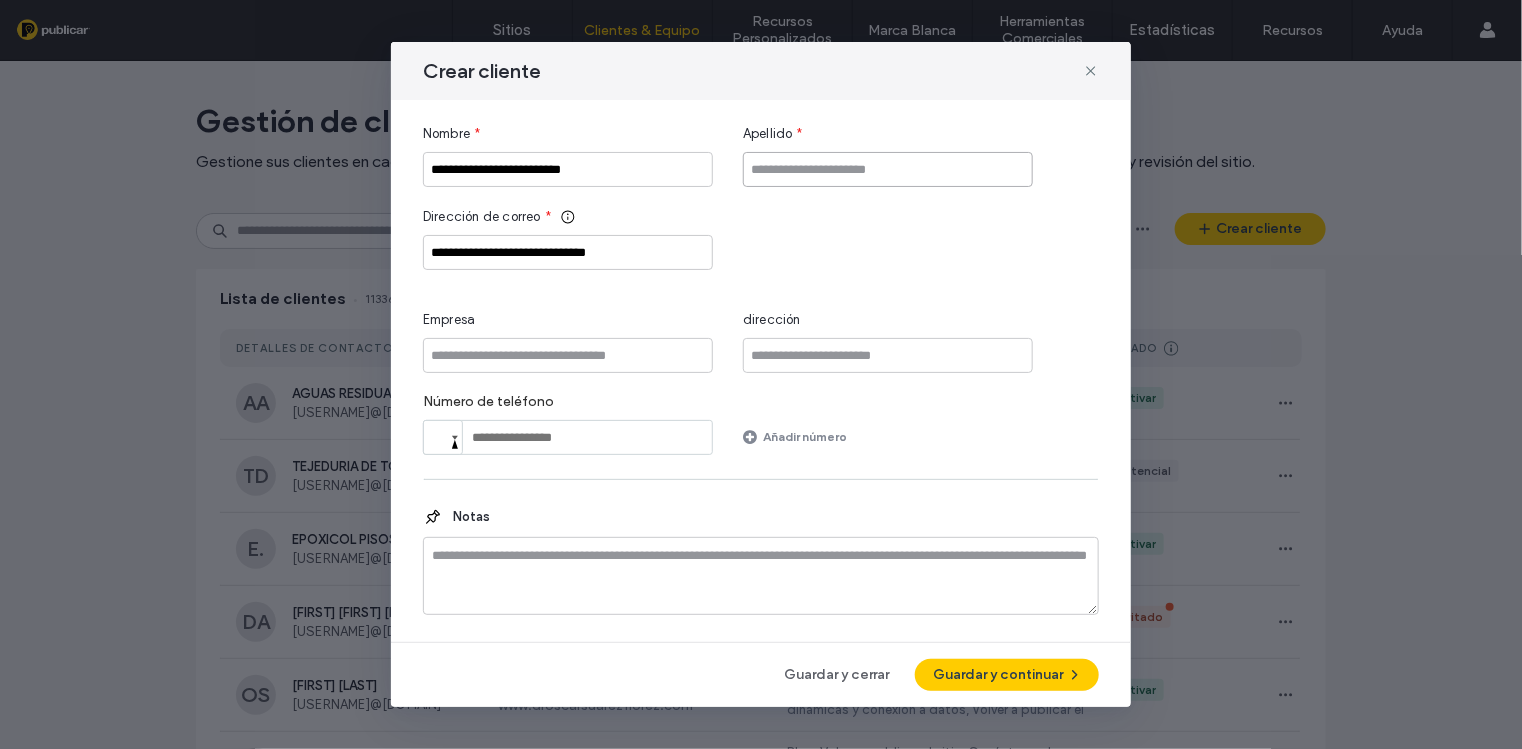 paste on "**********" 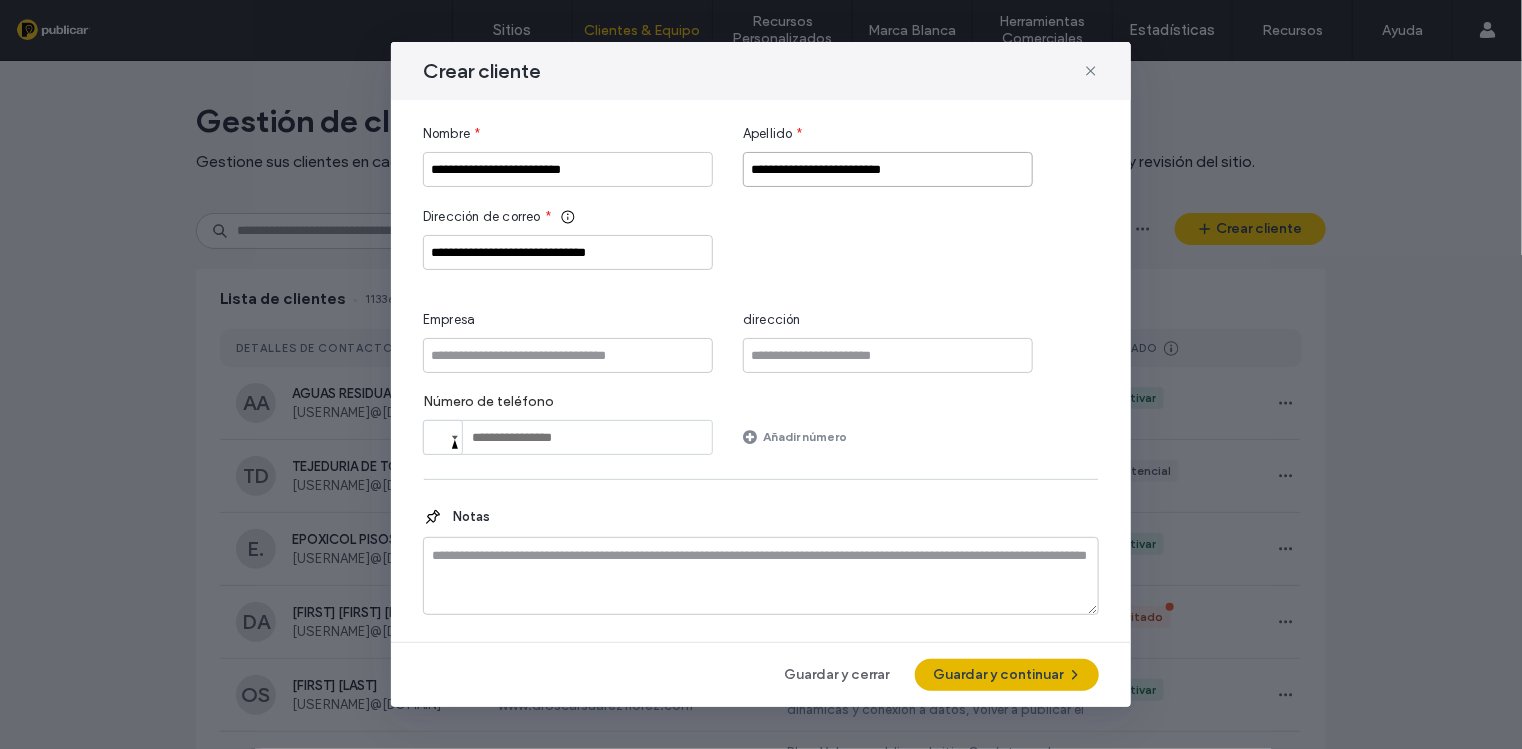 type on "**********" 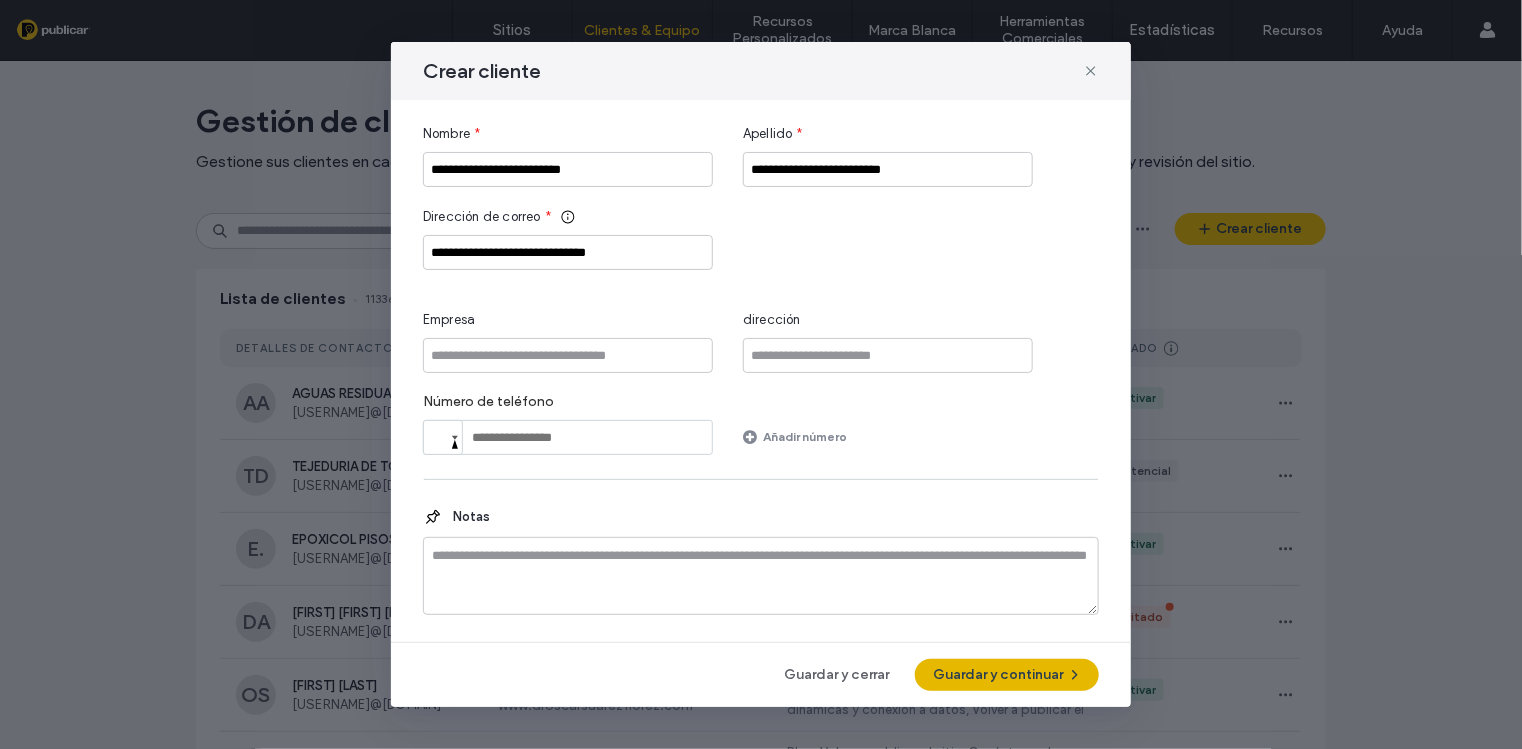 click on "Guardar y continuar" at bounding box center [1007, 675] 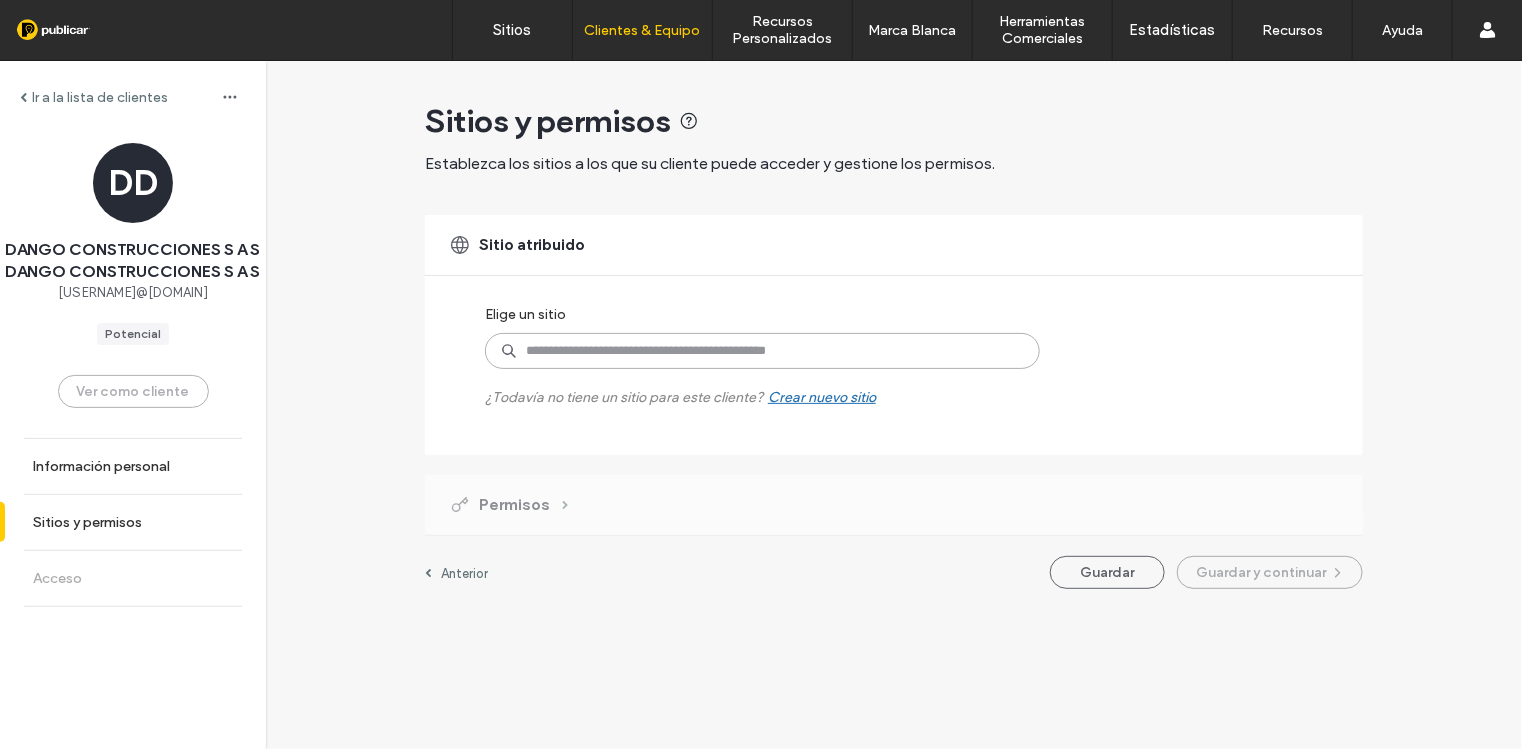 paste on "**********" 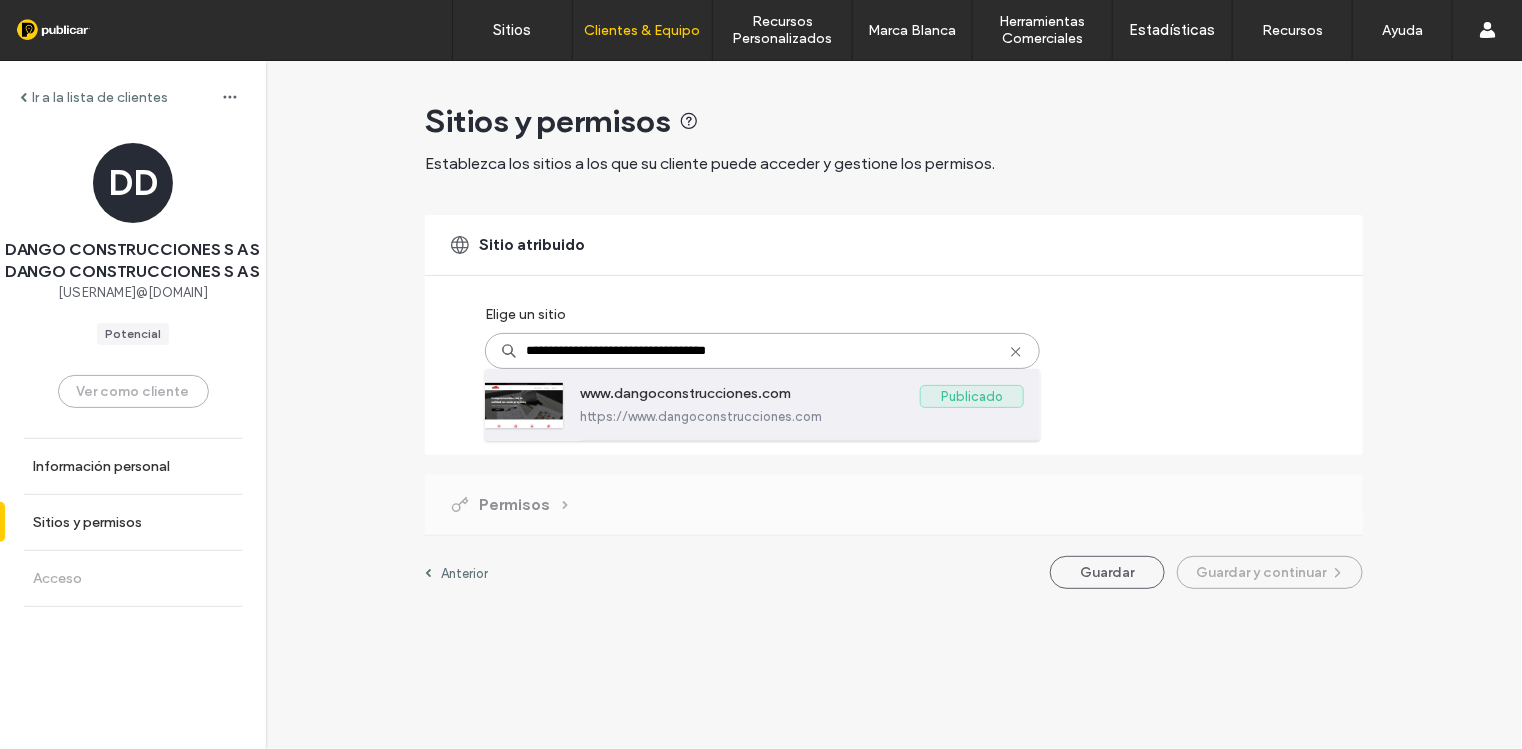 drag, startPoint x: 675, startPoint y: 402, endPoint x: 682, endPoint y: 417, distance: 16.552946 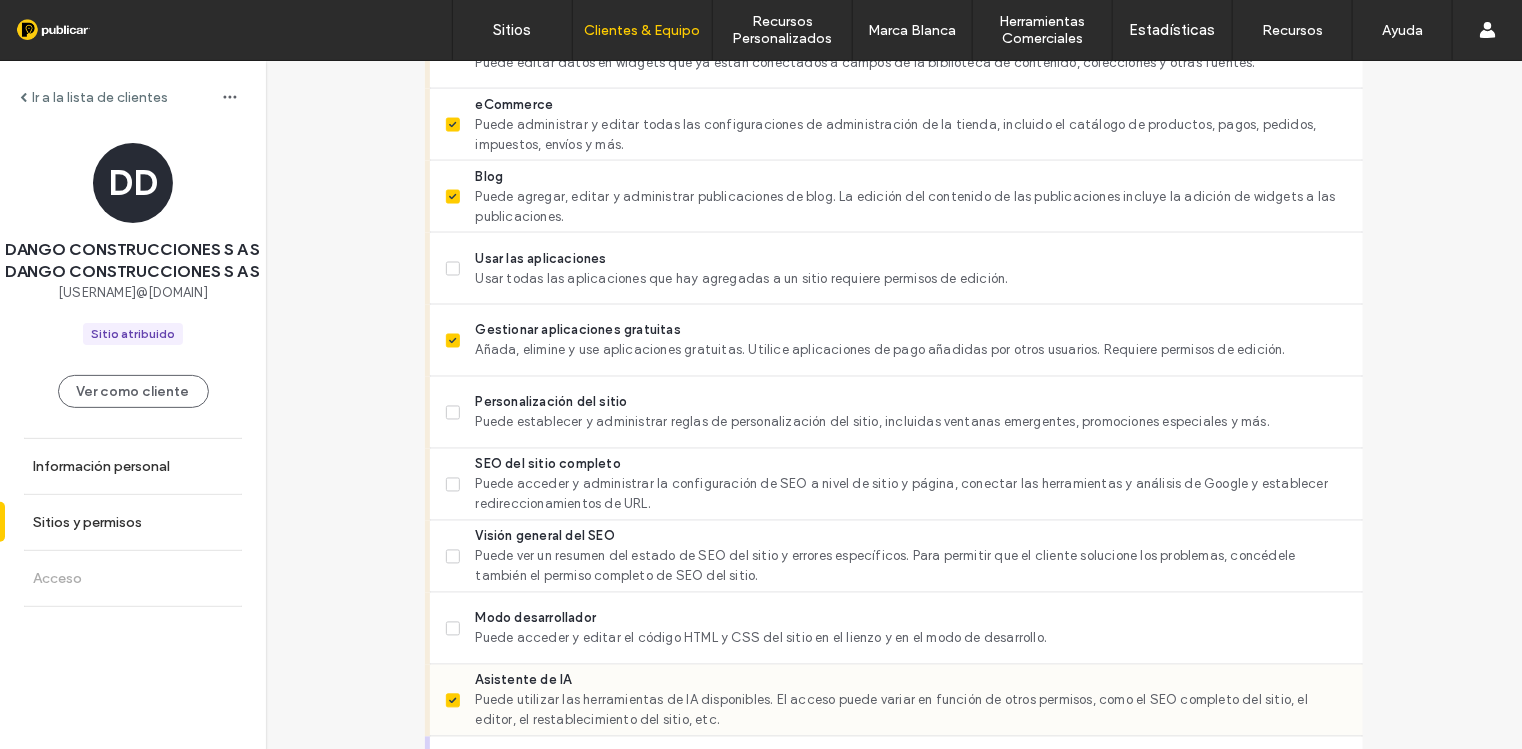 scroll, scrollTop: 1694, scrollLeft: 0, axis: vertical 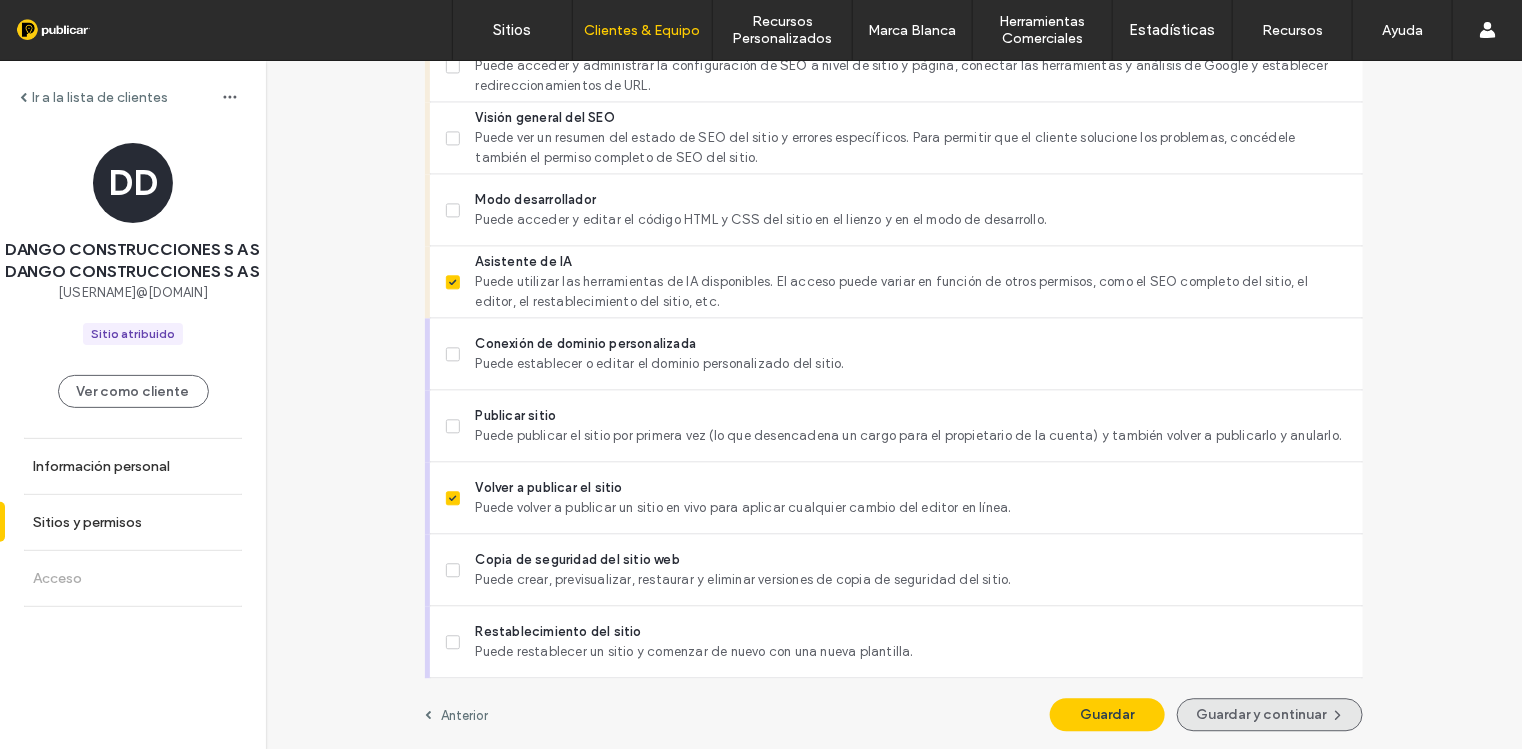 click on "Guardar y continuar" at bounding box center [1270, 714] 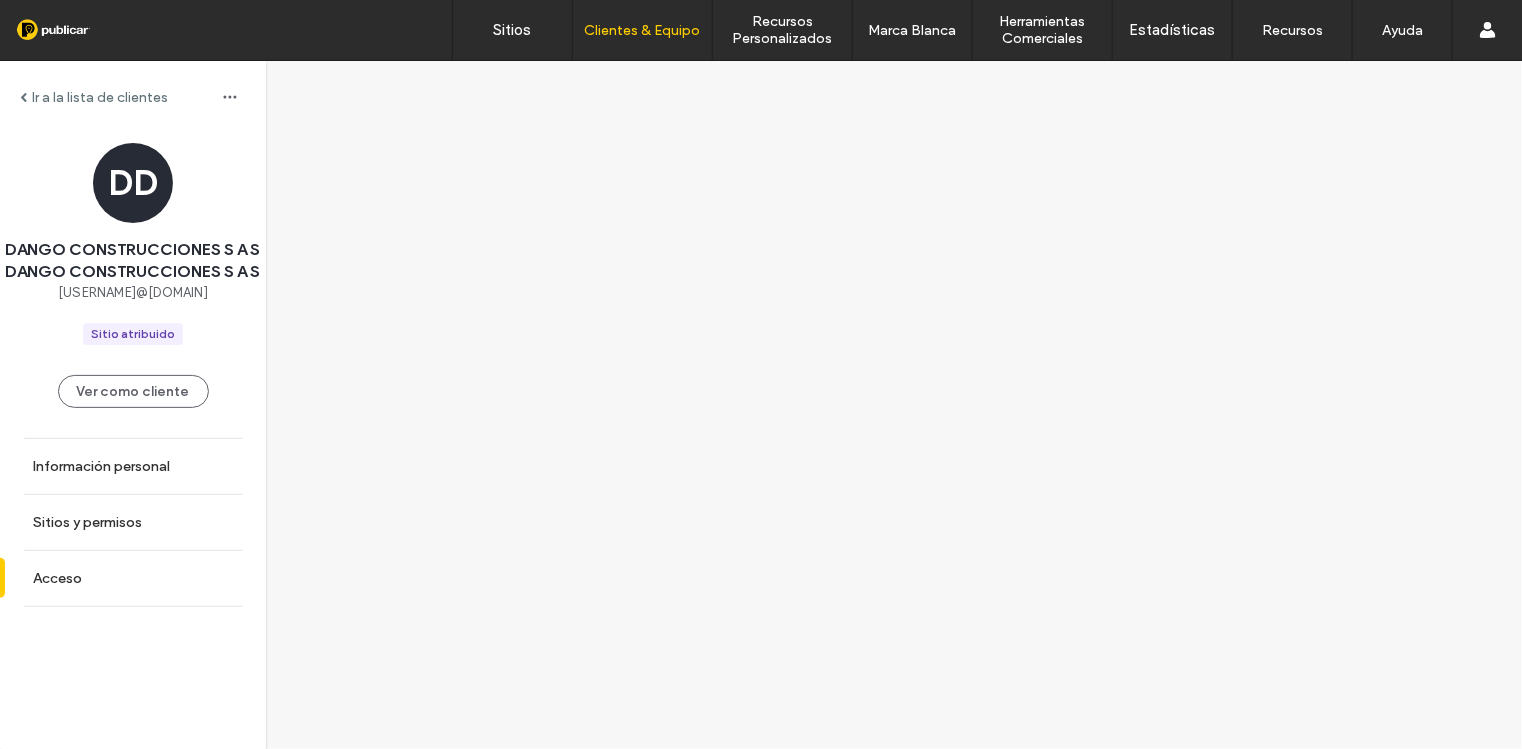 scroll, scrollTop: 0, scrollLeft: 0, axis: both 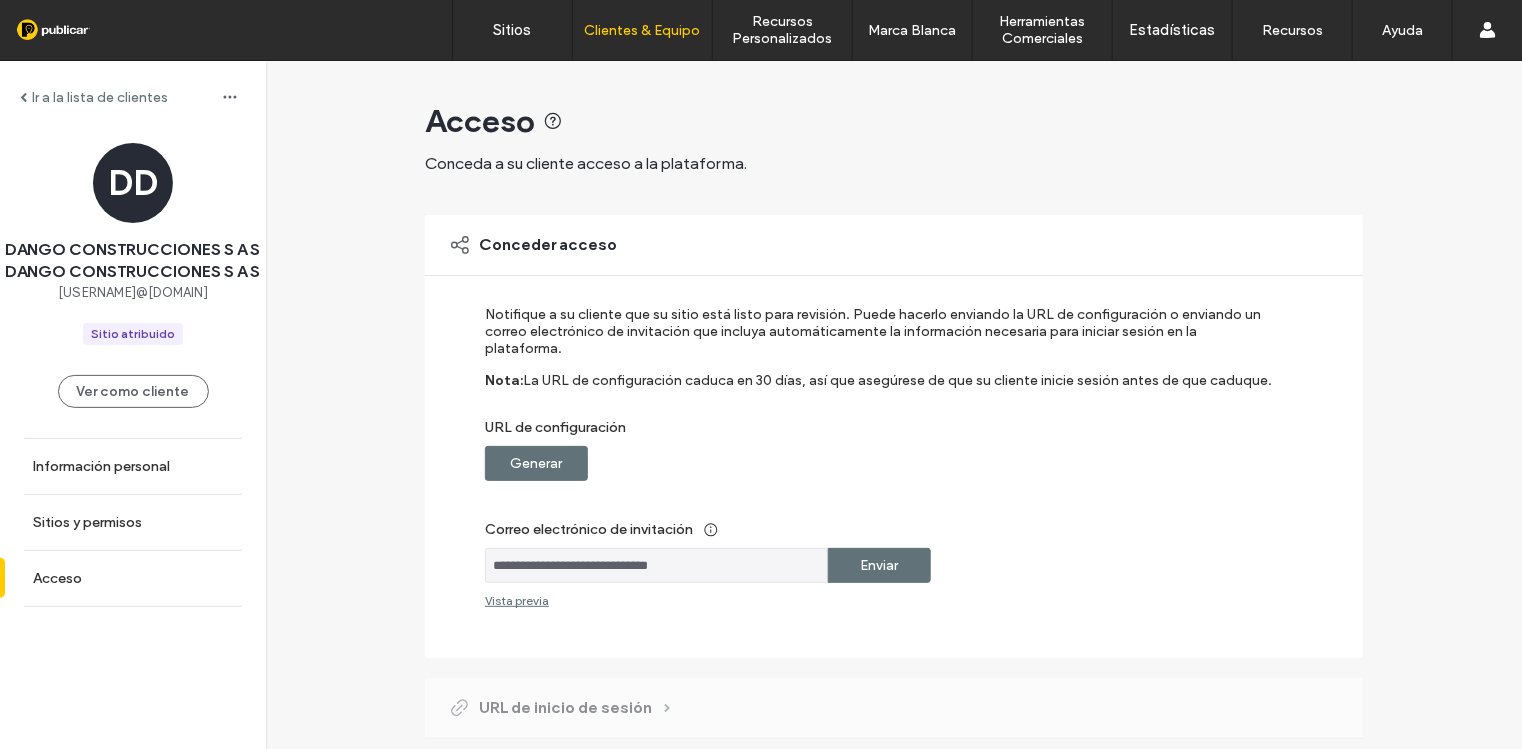 click on "Generar" at bounding box center (537, 463) 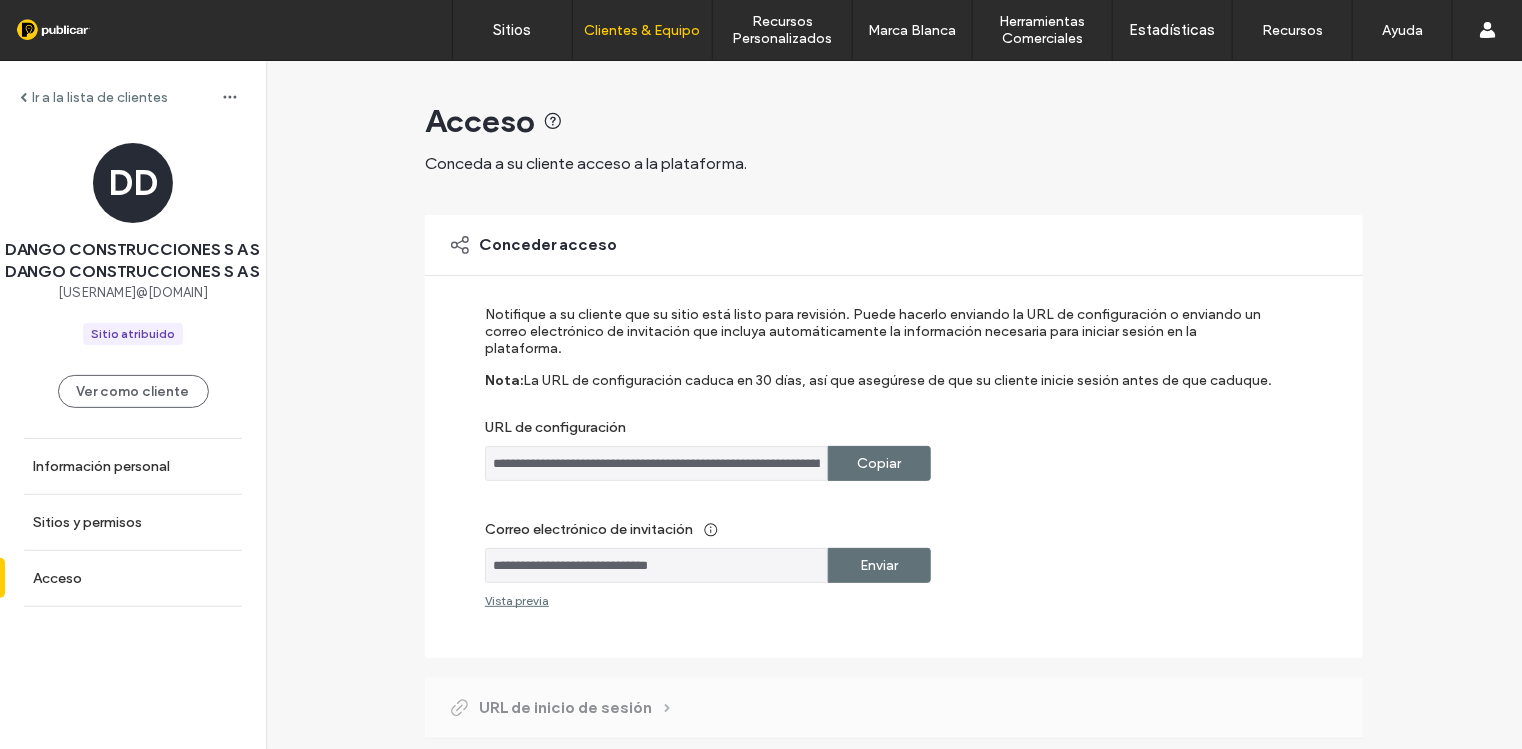 click on "Copiar" at bounding box center (880, 463) 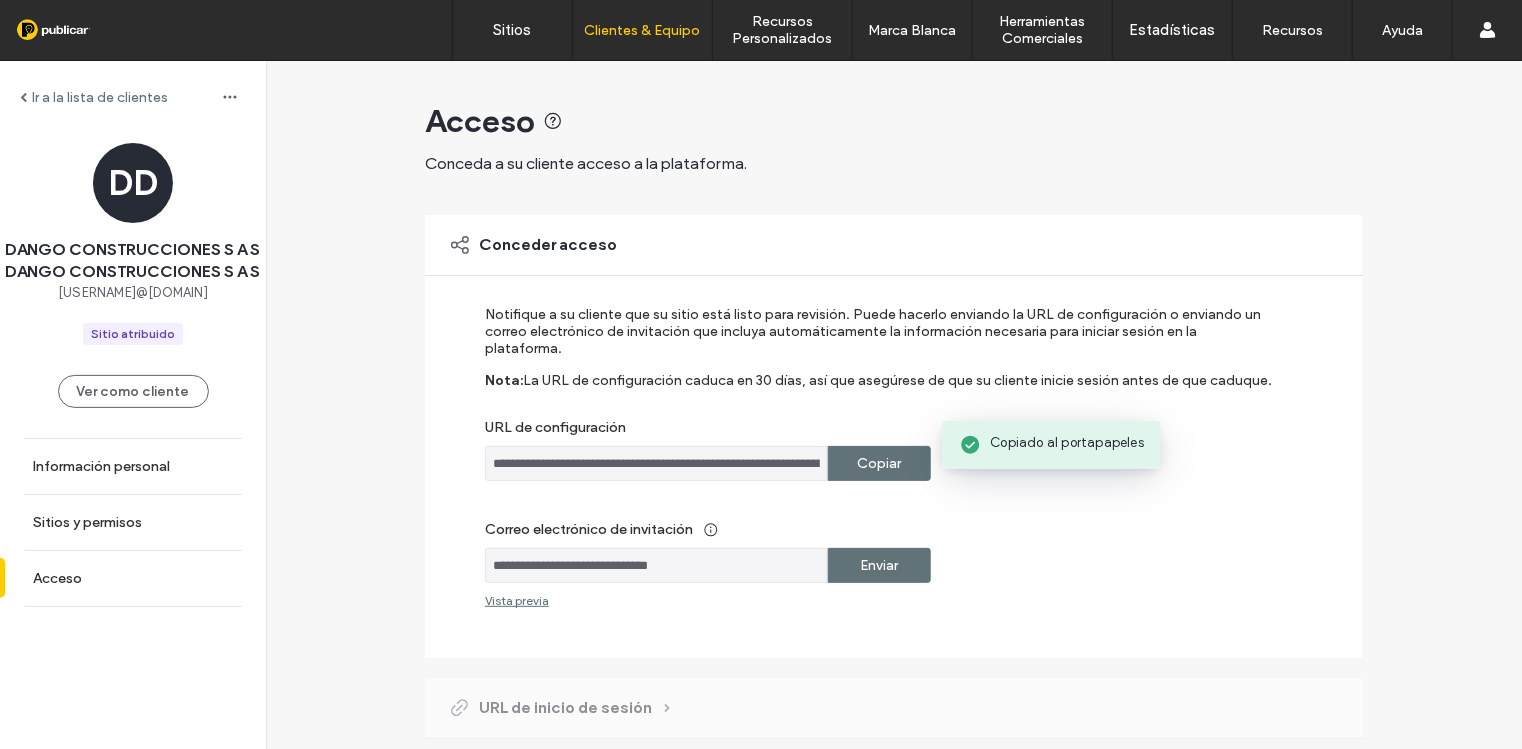 click on "Copiar" at bounding box center (880, 463) 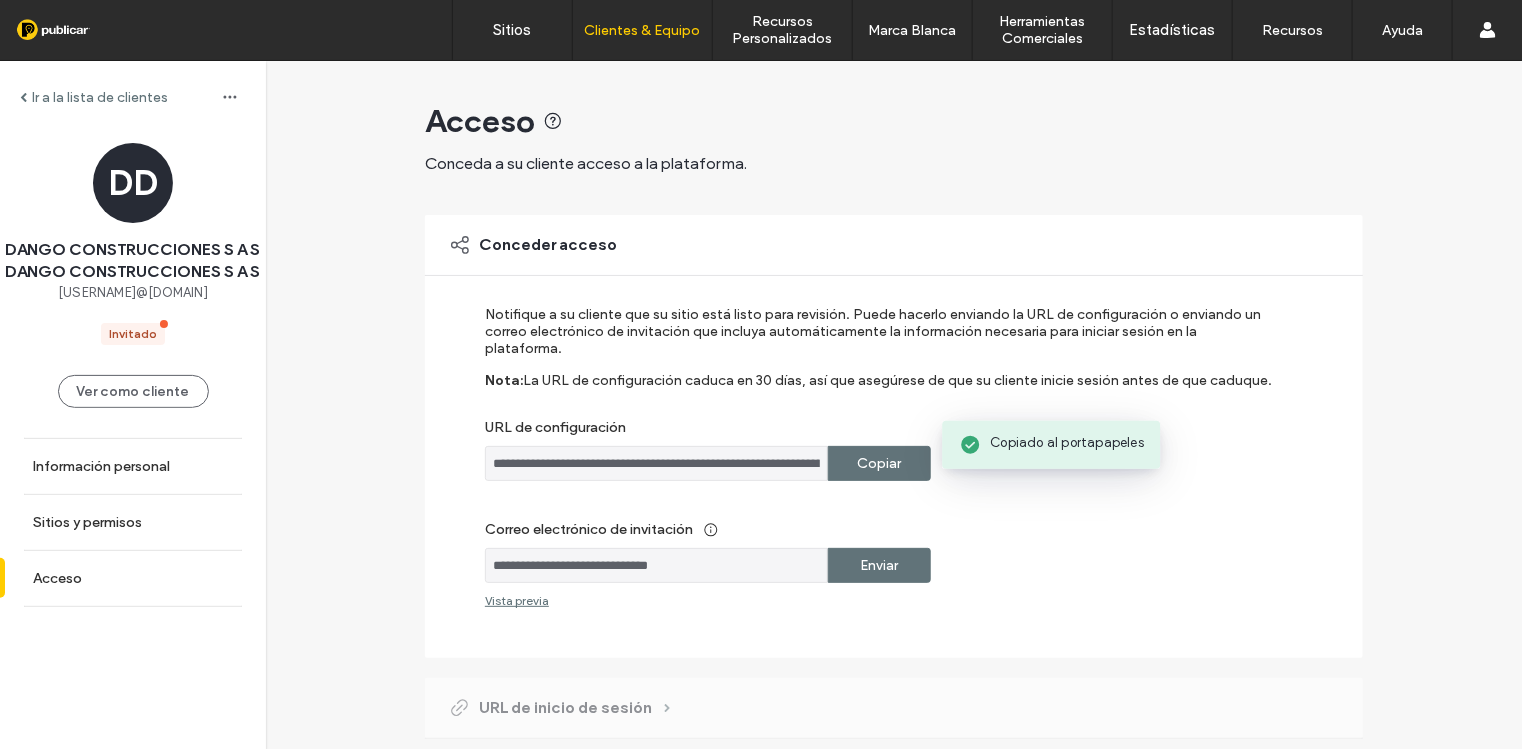 click on "Copiar" at bounding box center (880, 463) 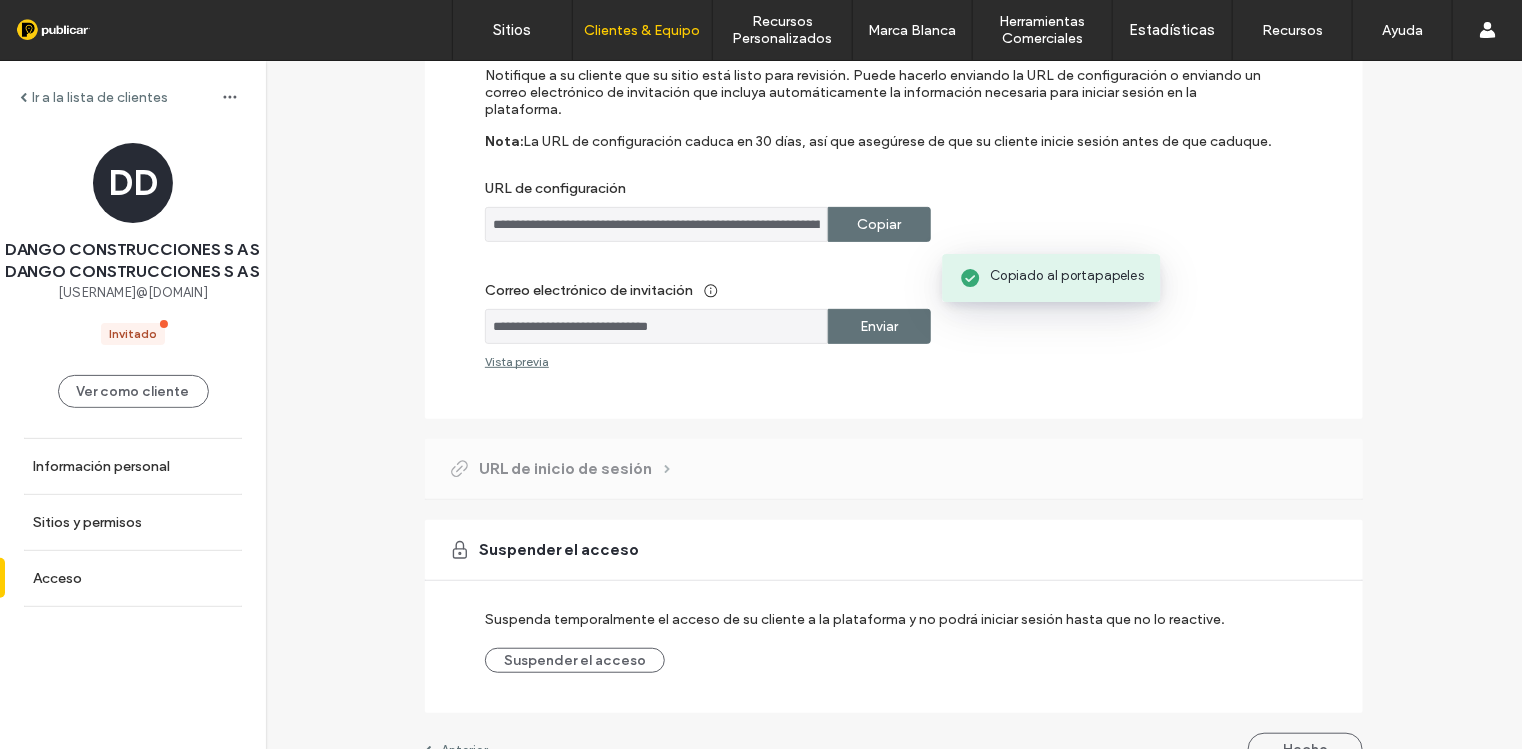 scroll, scrollTop: 255, scrollLeft: 0, axis: vertical 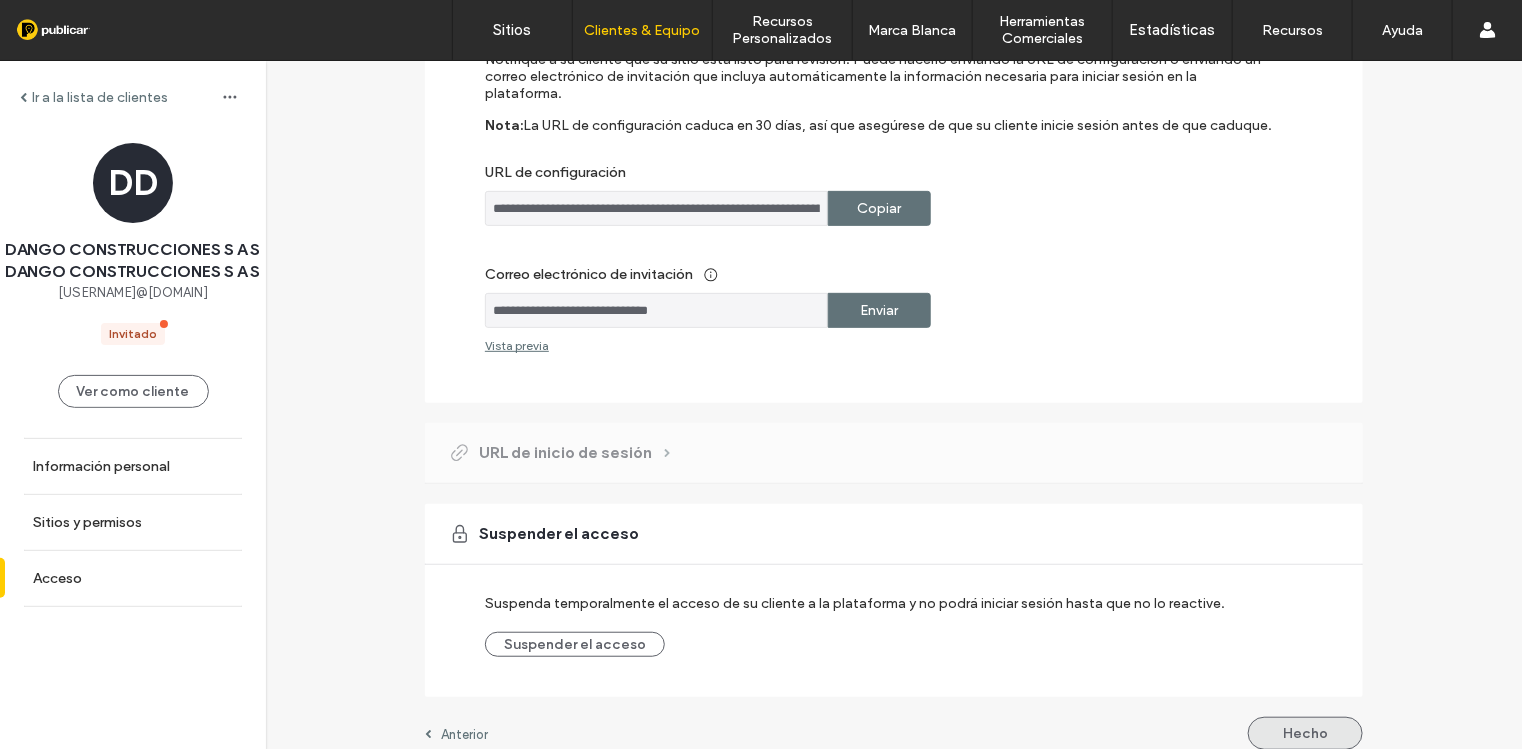 click on "Hecho" at bounding box center [1305, 733] 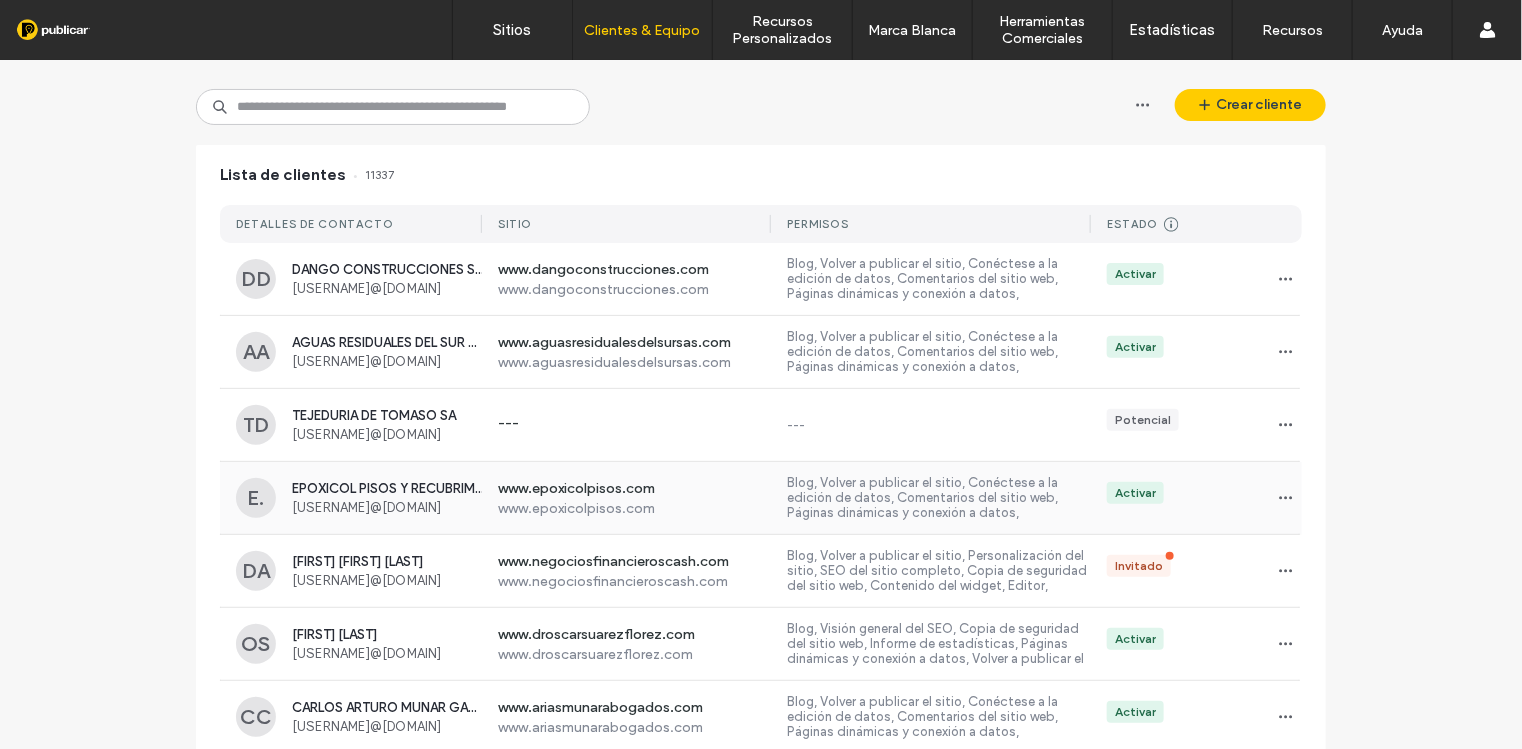 scroll, scrollTop: 0, scrollLeft: 0, axis: both 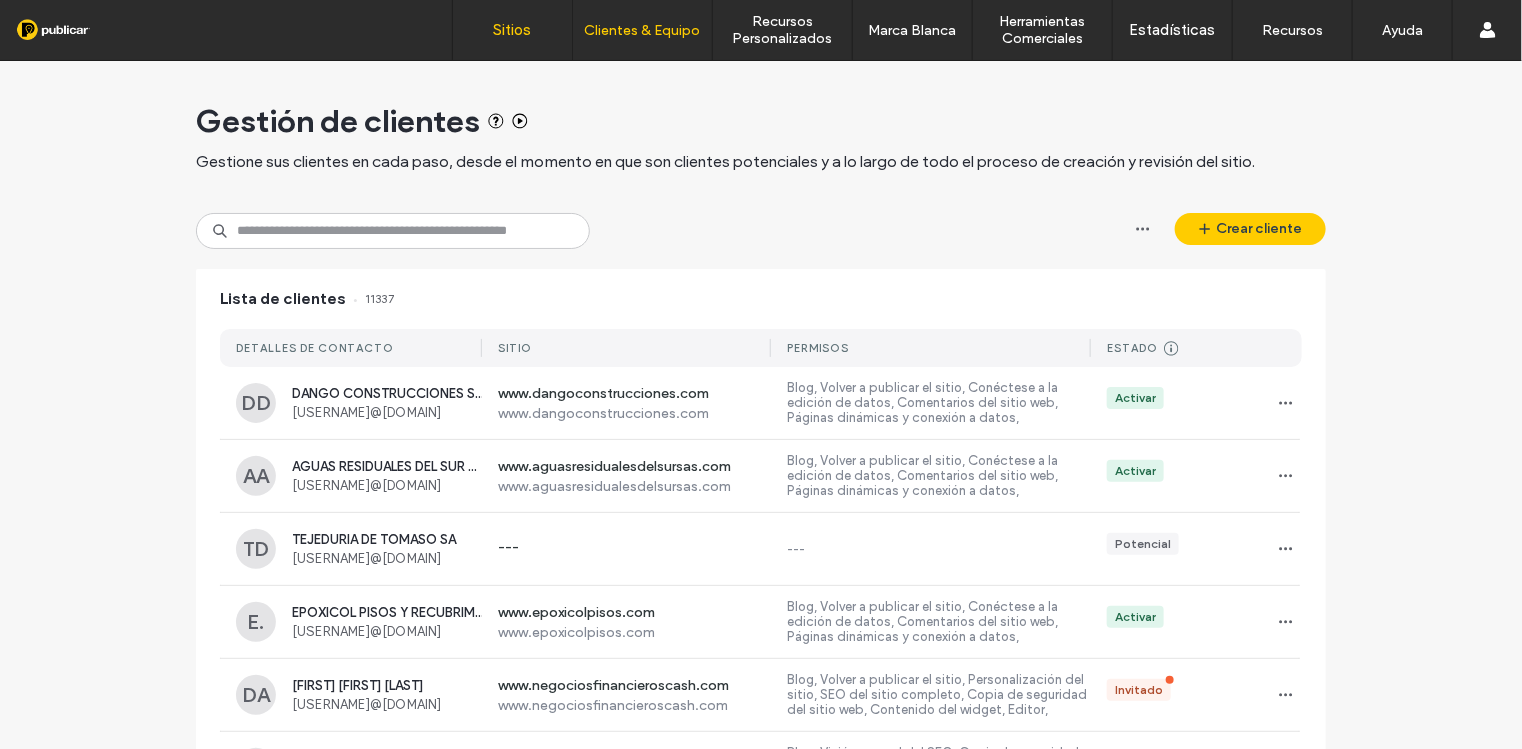 click on "Sitios" at bounding box center [513, 30] 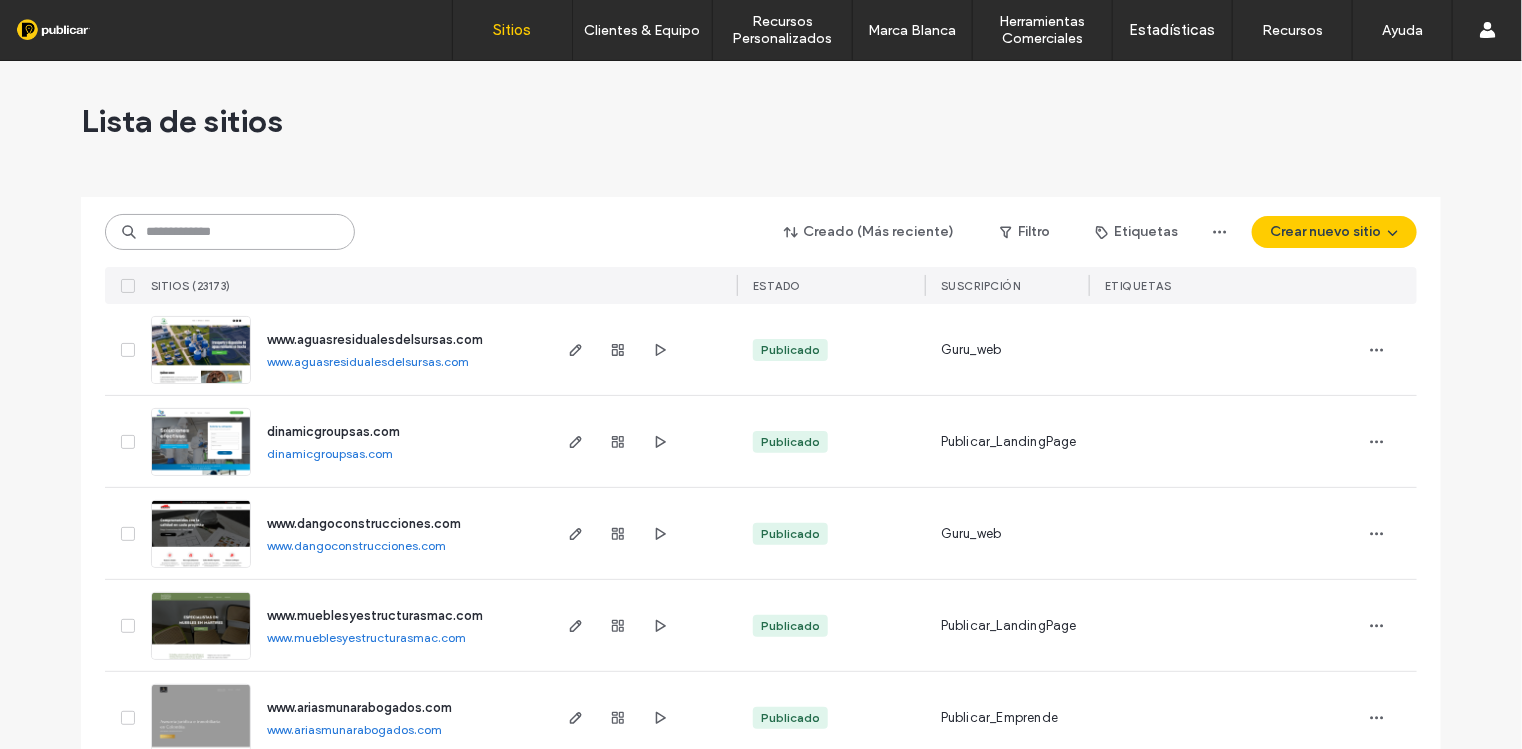 click at bounding box center (230, 232) 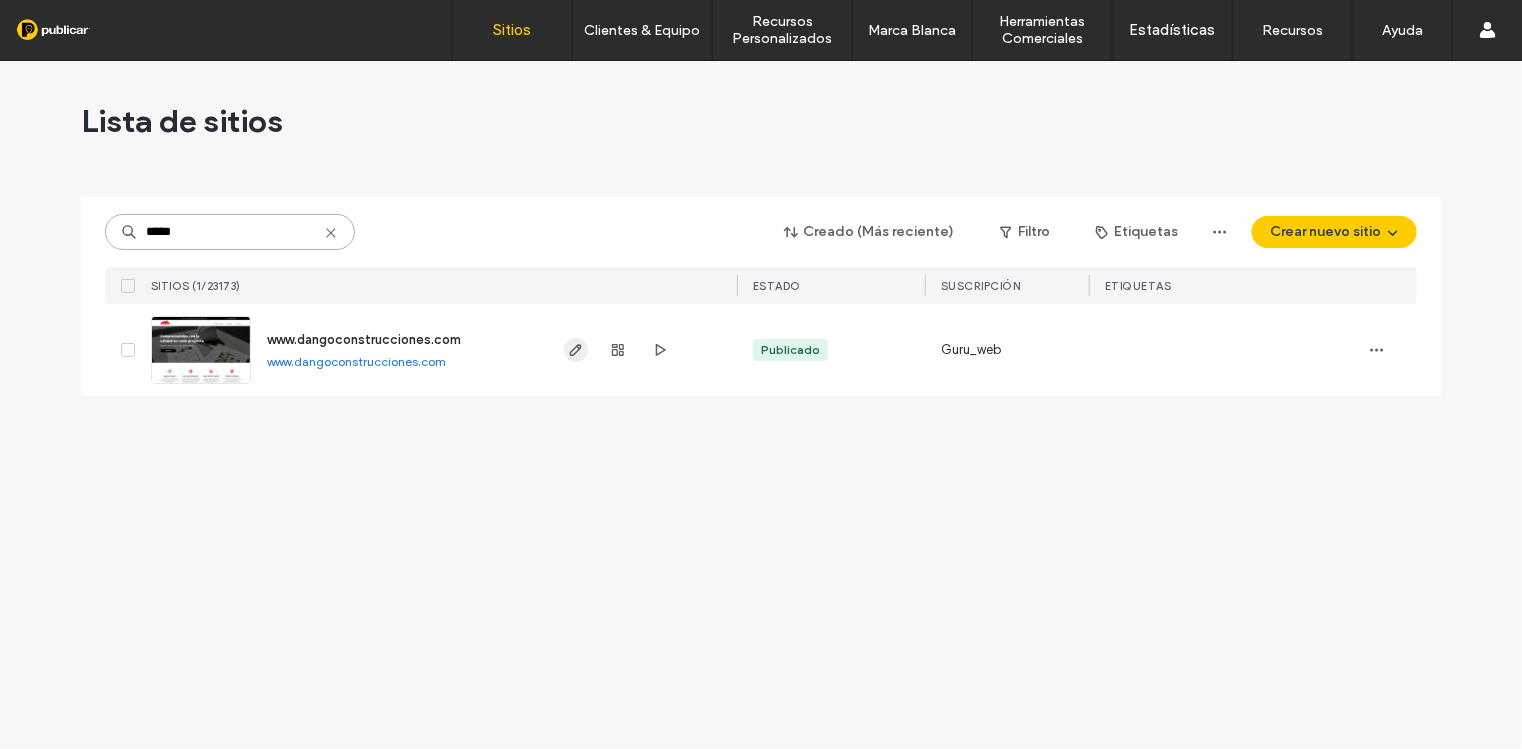 type on "*****" 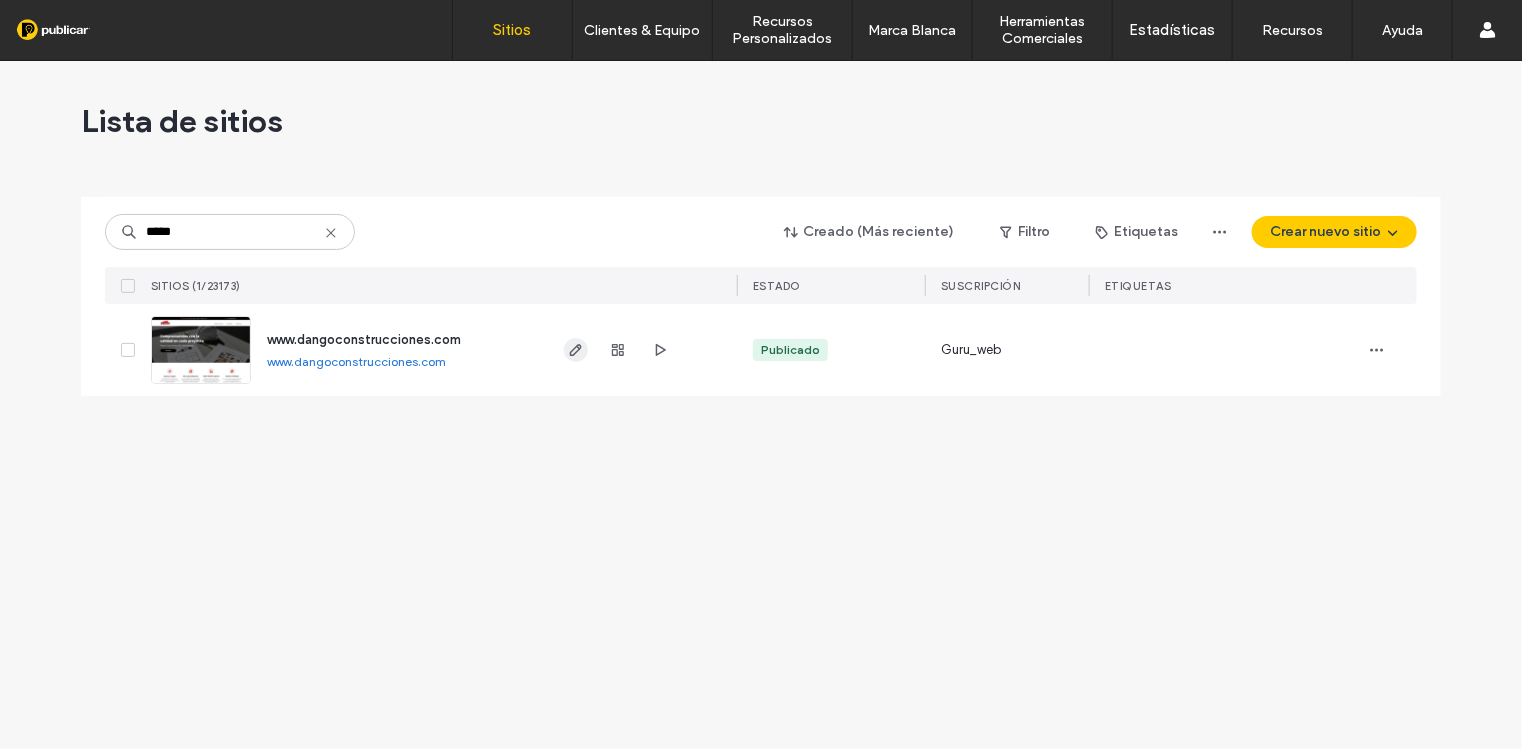 click 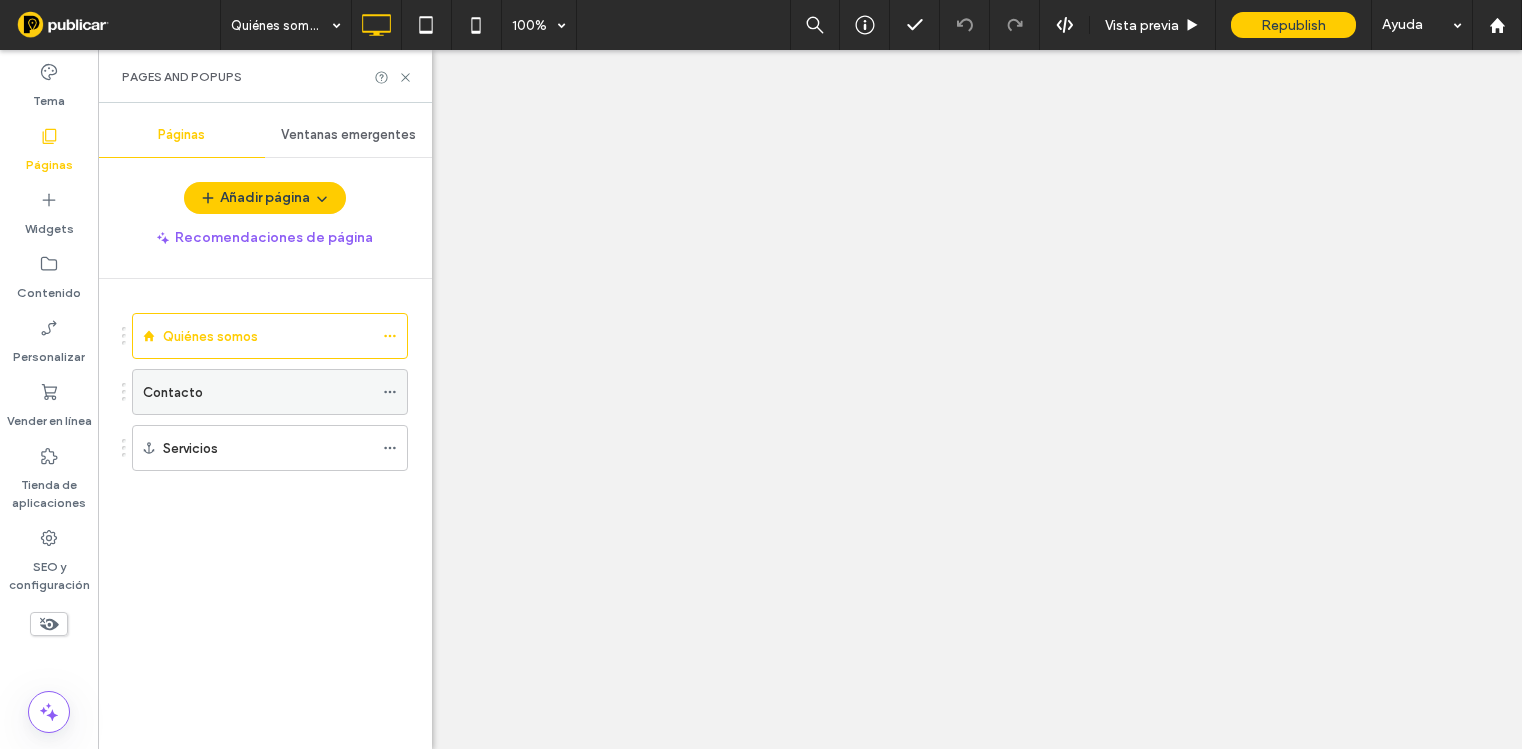 scroll, scrollTop: 0, scrollLeft: 0, axis: both 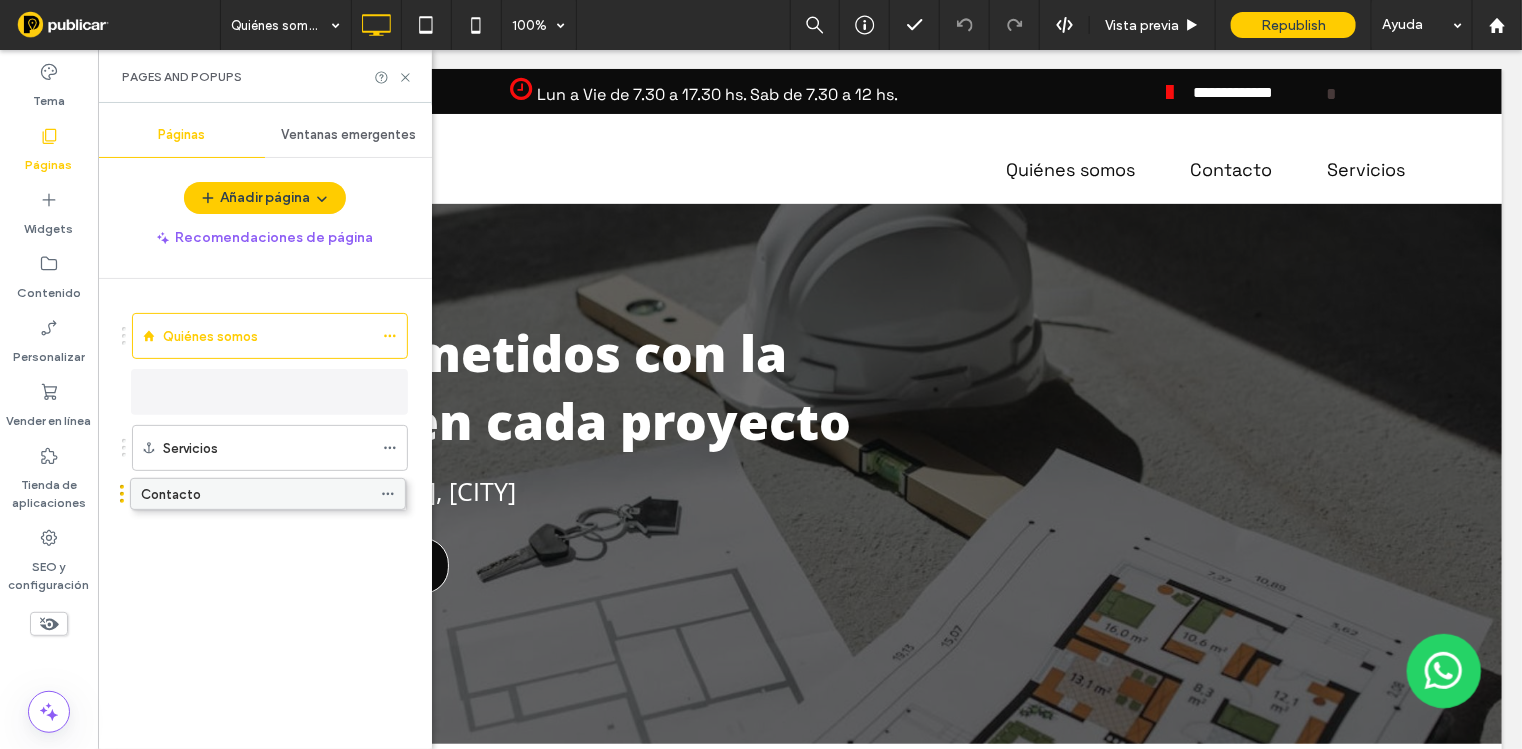 drag, startPoint x: 234, startPoint y: 397, endPoint x: 232, endPoint y: 510, distance: 113.0177 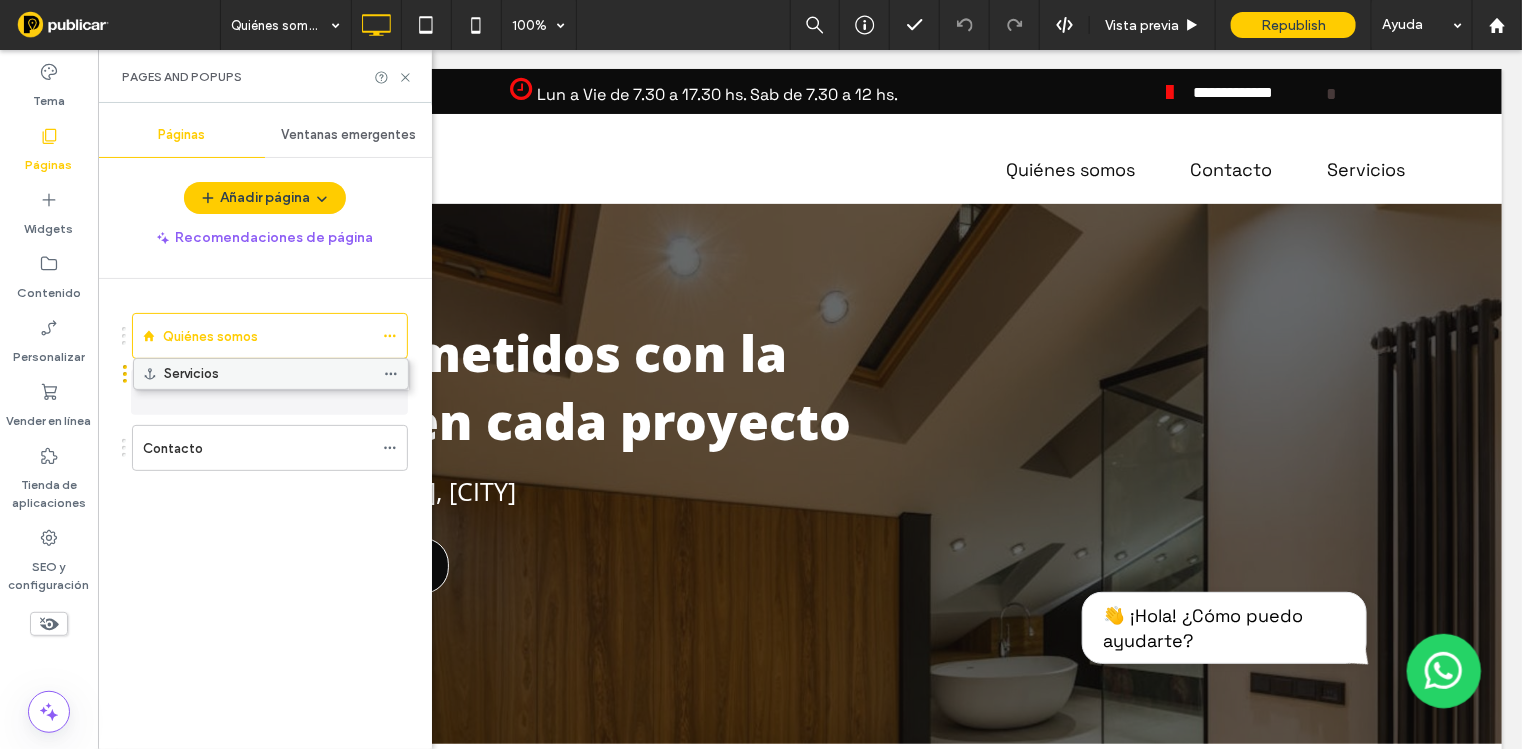 drag, startPoint x: 232, startPoint y: 436, endPoint x: 233, endPoint y: 370, distance: 66.007576 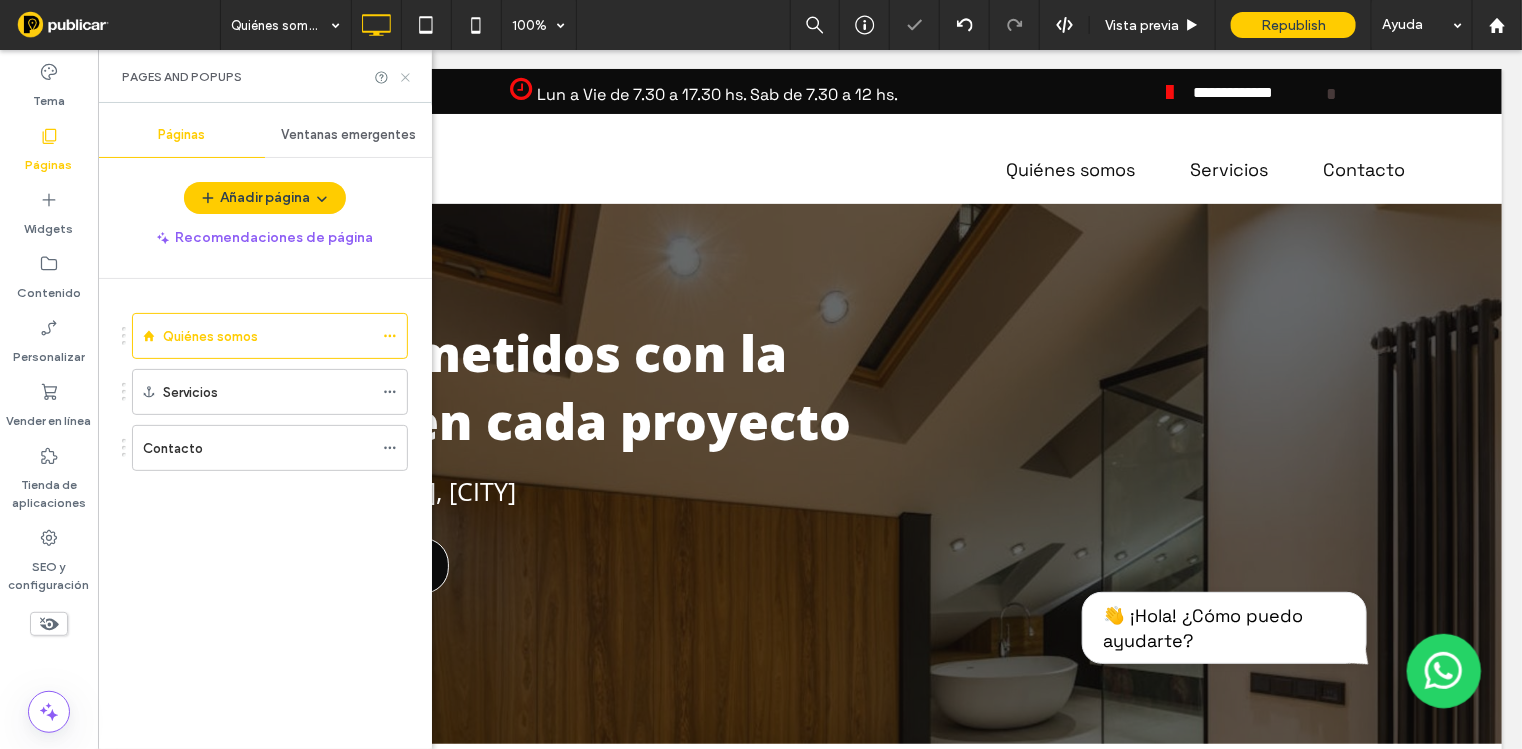 drag, startPoint x: 405, startPoint y: 72, endPoint x: 339, endPoint y: 77, distance: 66.189125 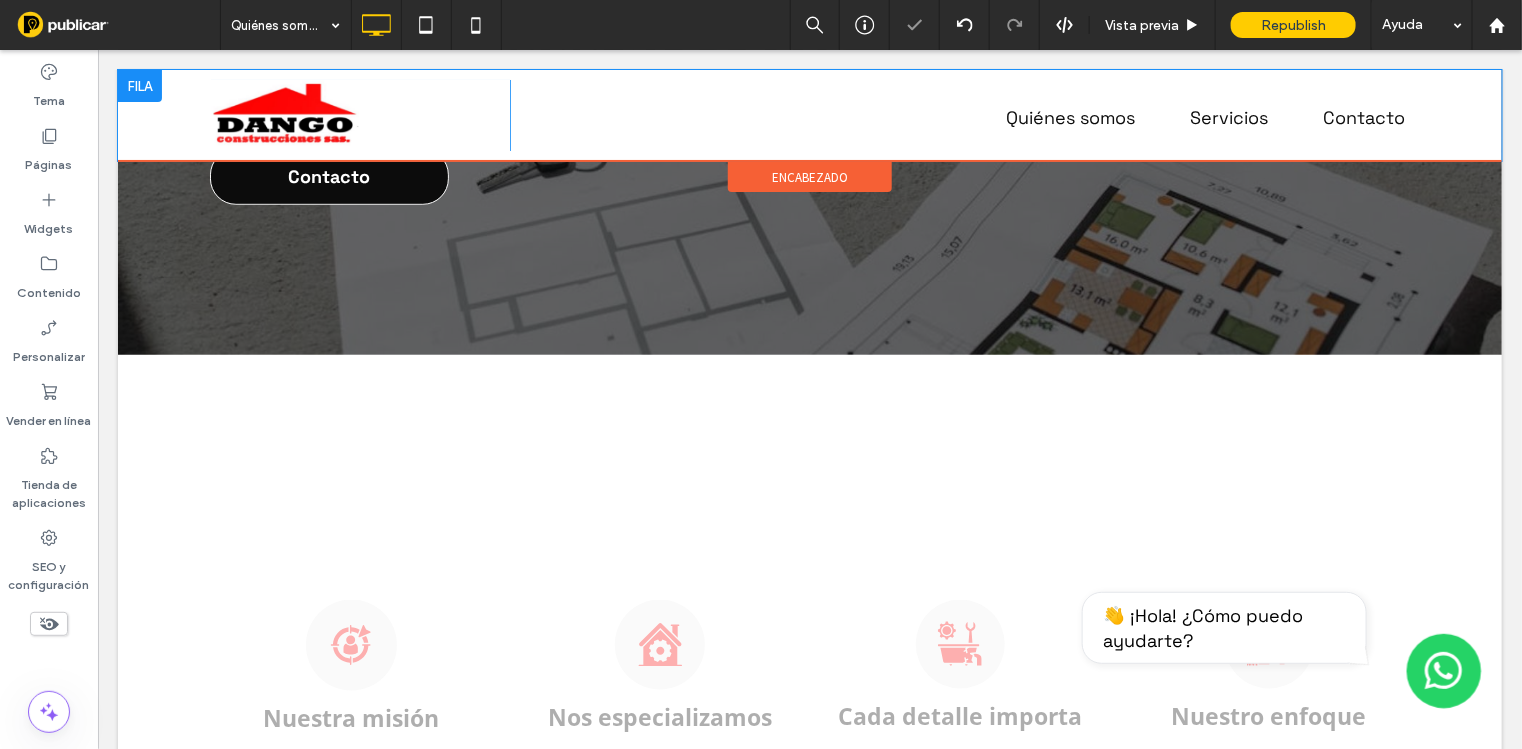 scroll, scrollTop: 0, scrollLeft: 0, axis: both 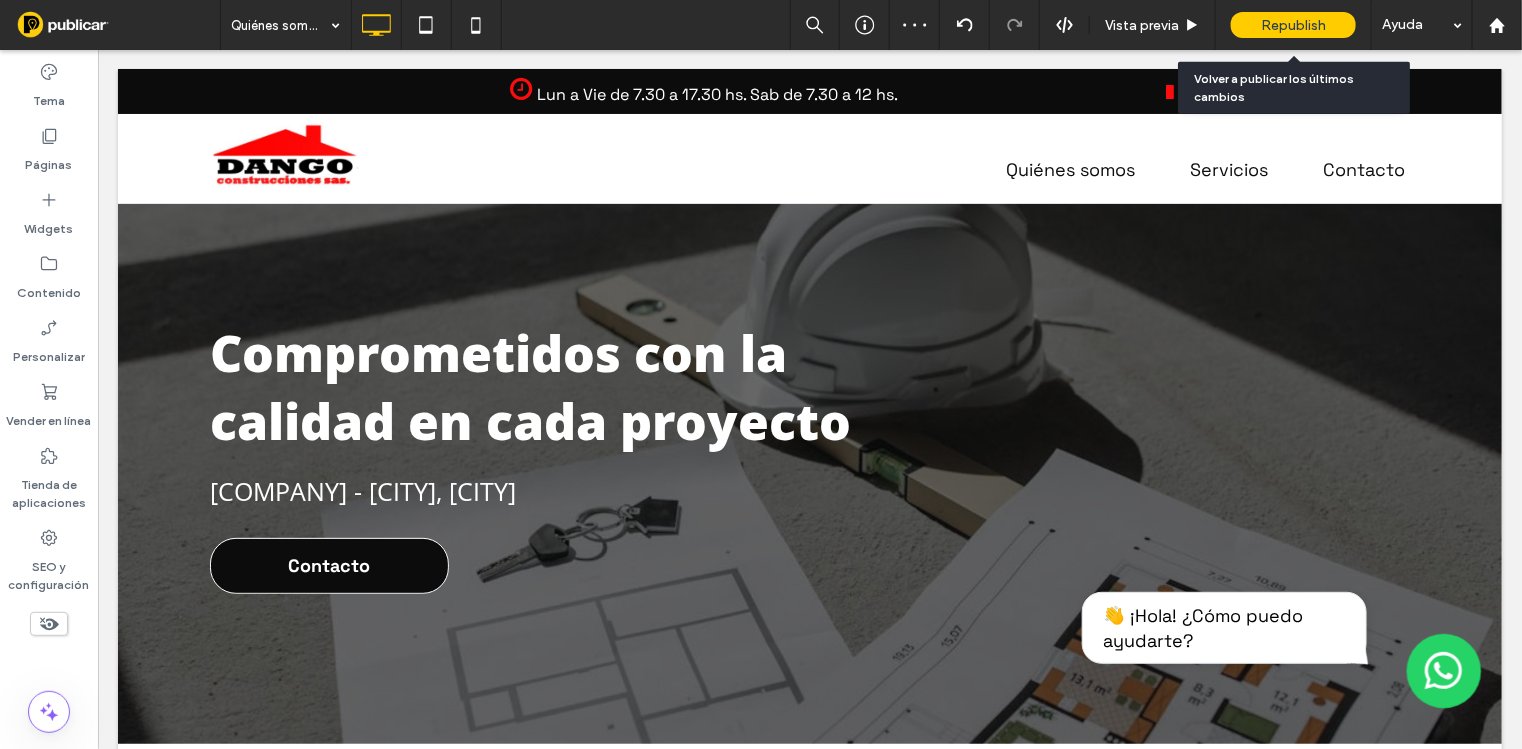 click on "Republish" at bounding box center [1293, 25] 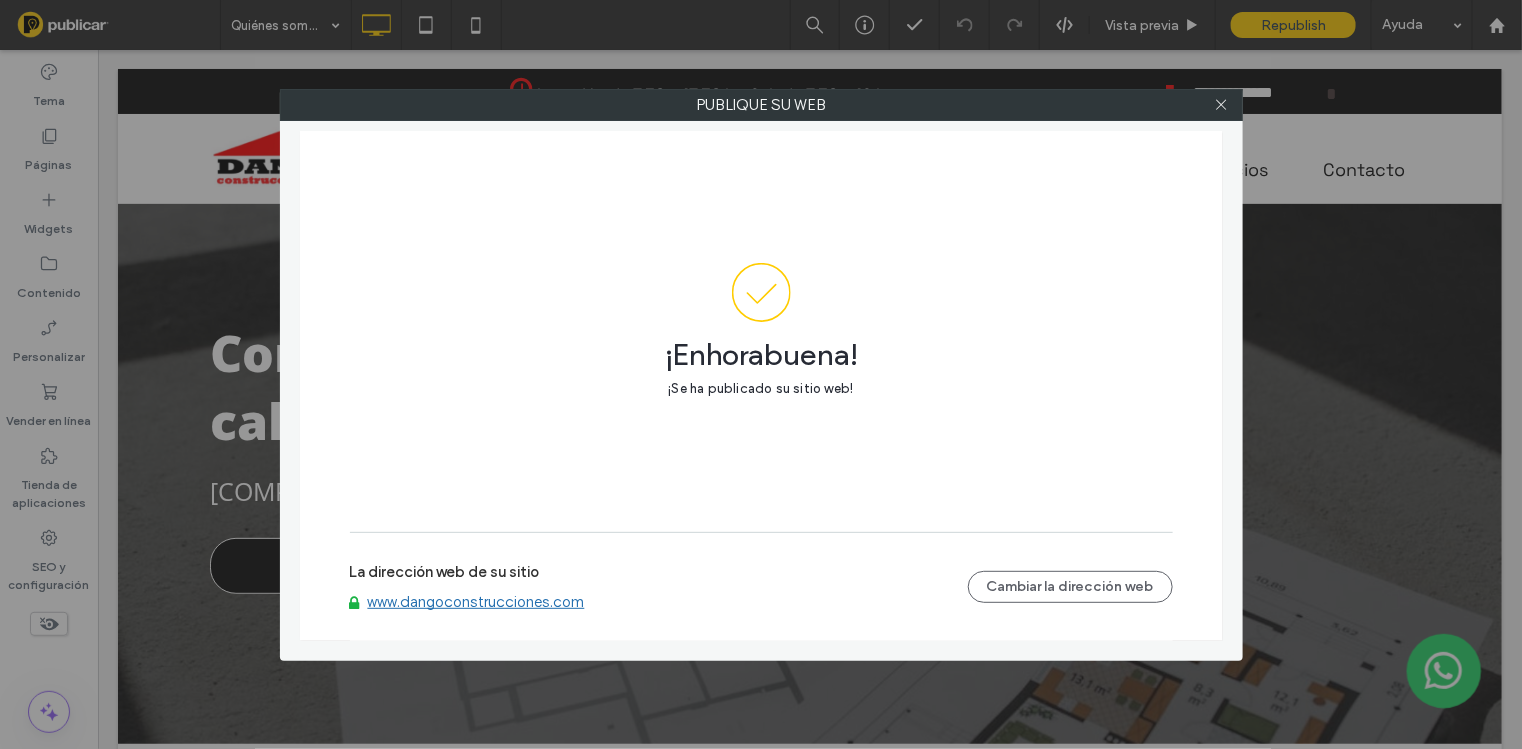 click on "www.dangoconstrucciones.com" at bounding box center [476, 602] 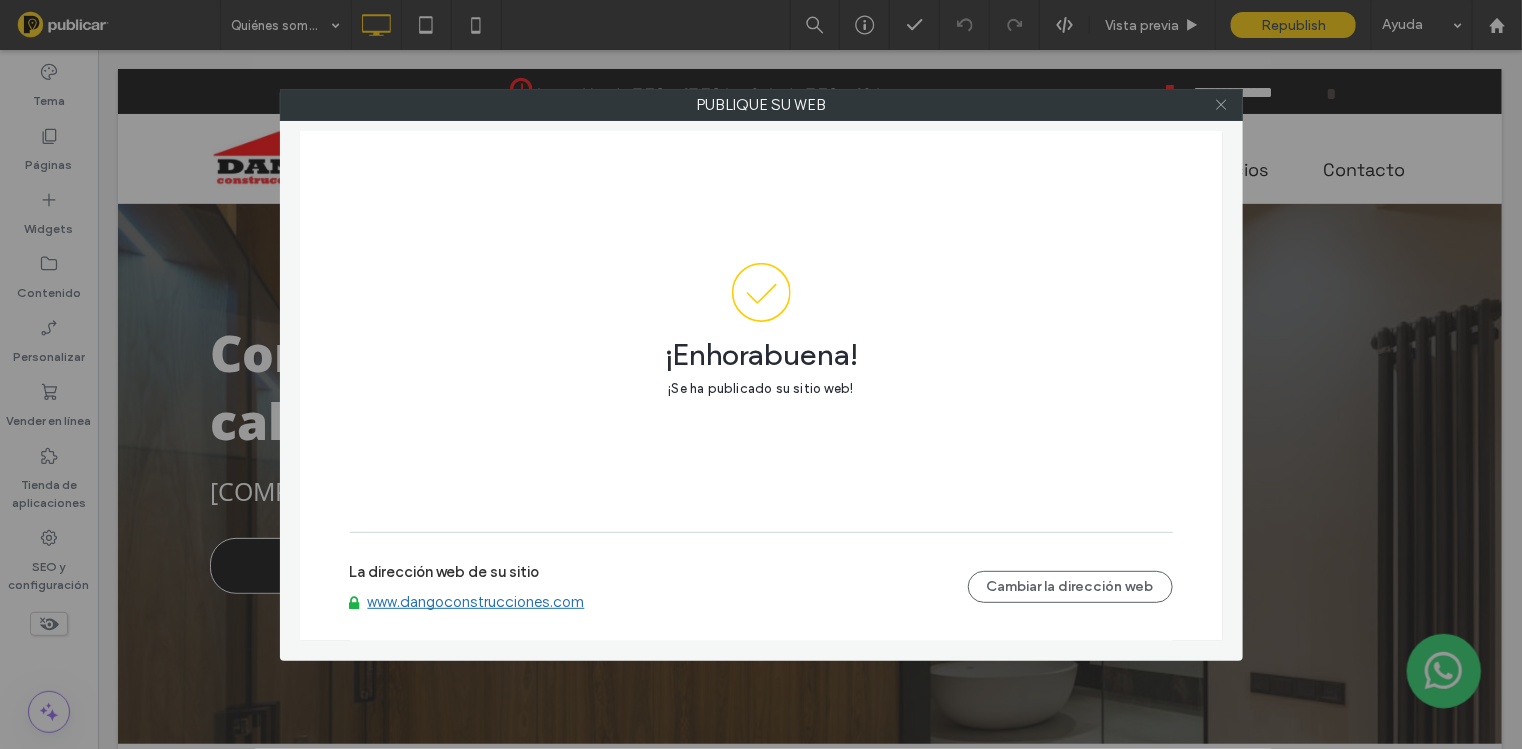 click 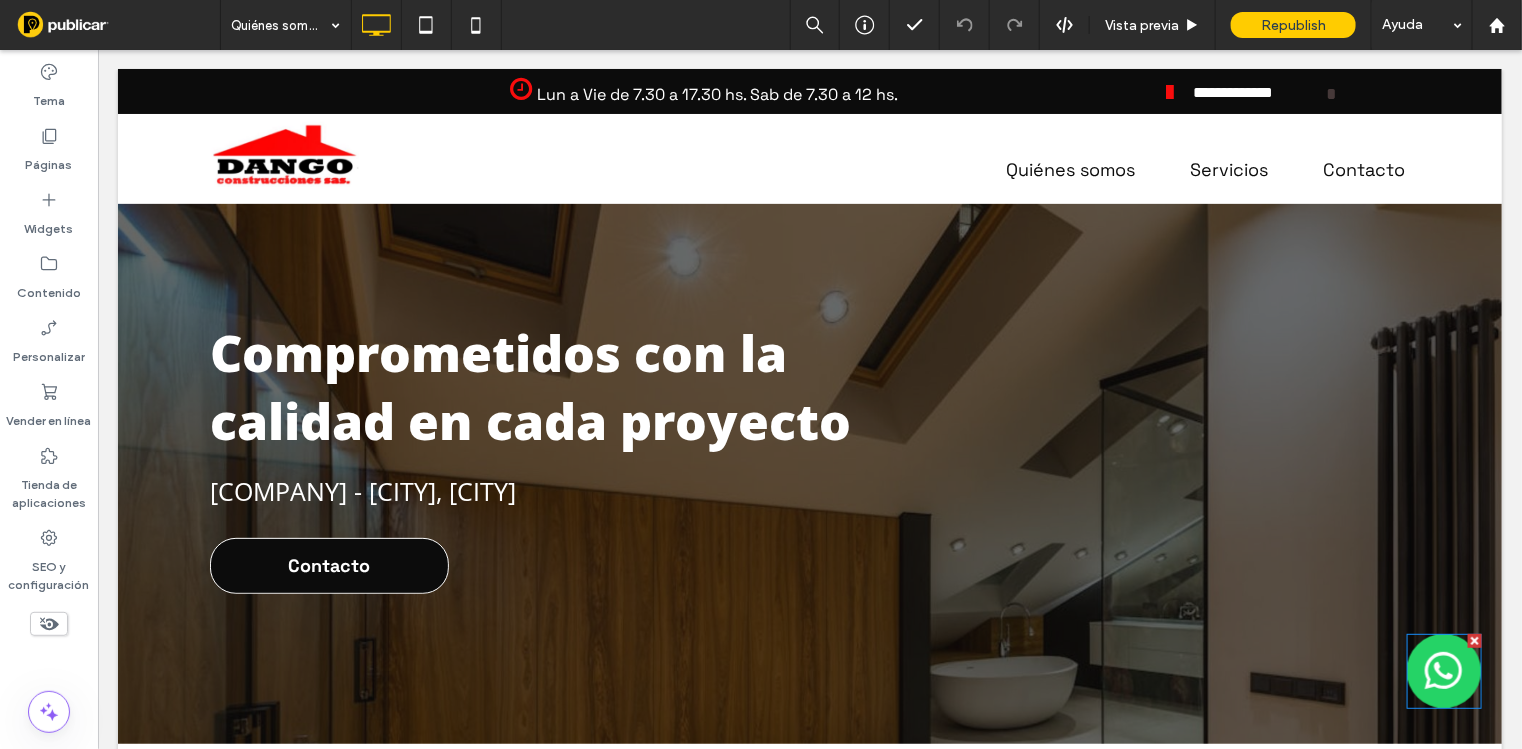 click at bounding box center (1443, 670) 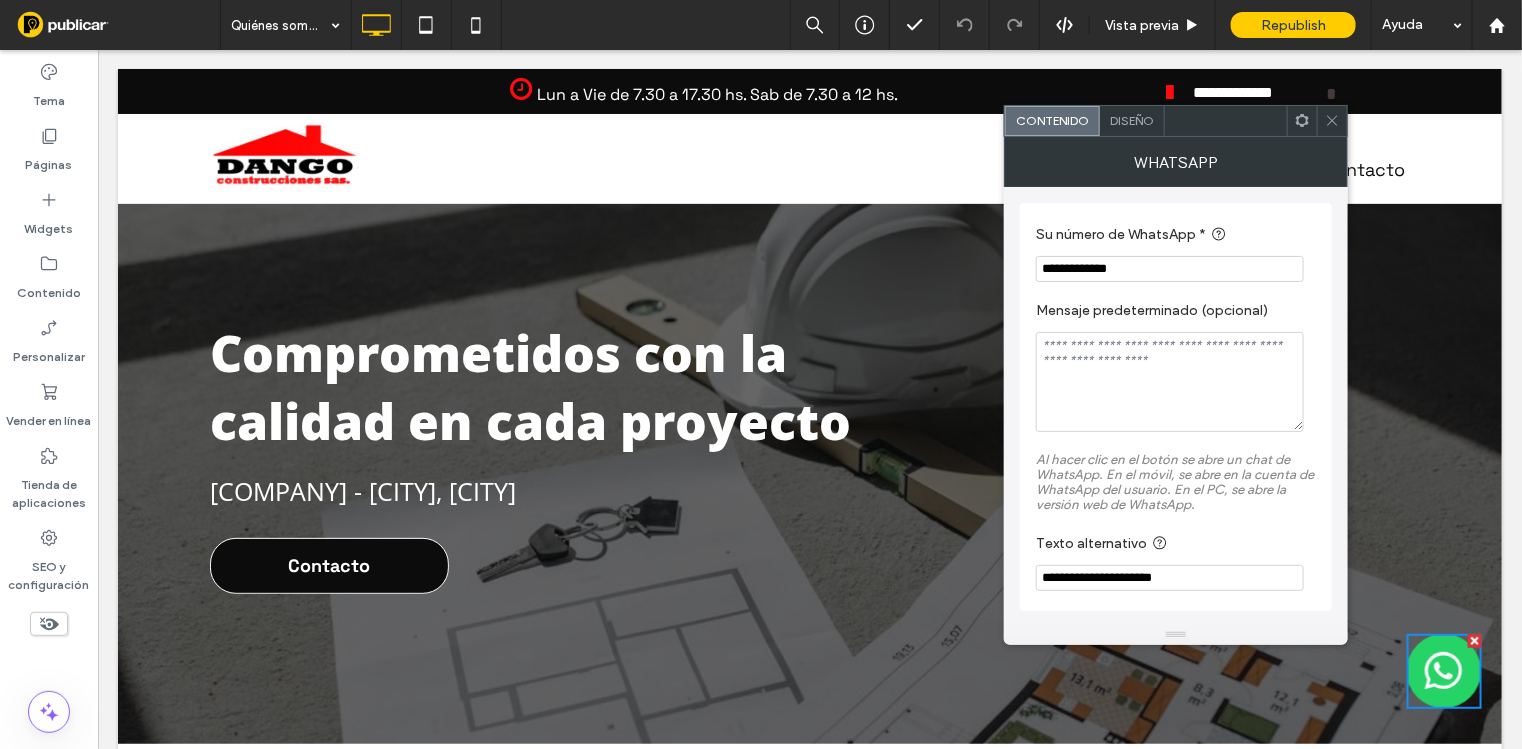 drag, startPoint x: 1180, startPoint y: 264, endPoint x: 1051, endPoint y: 264, distance: 129 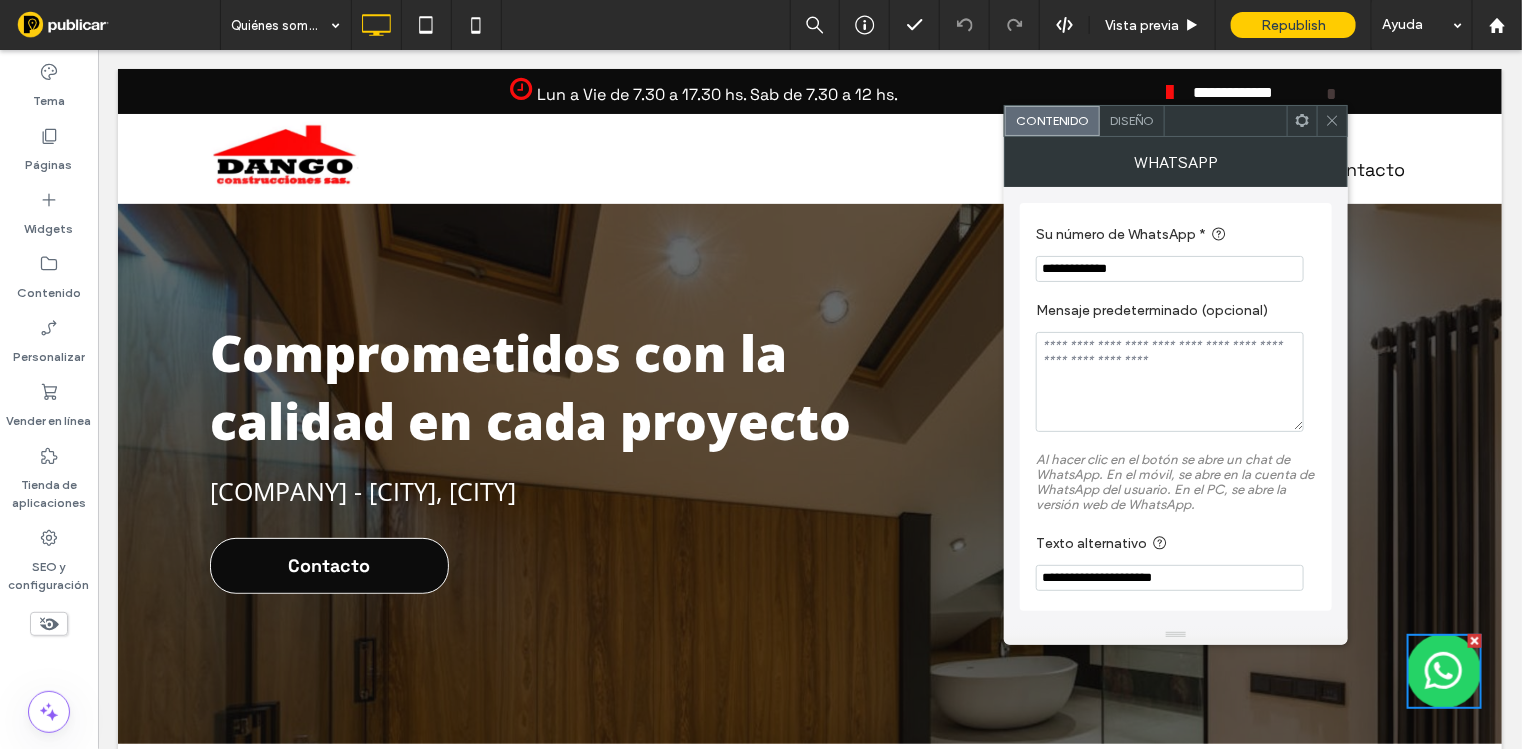 type on "*" 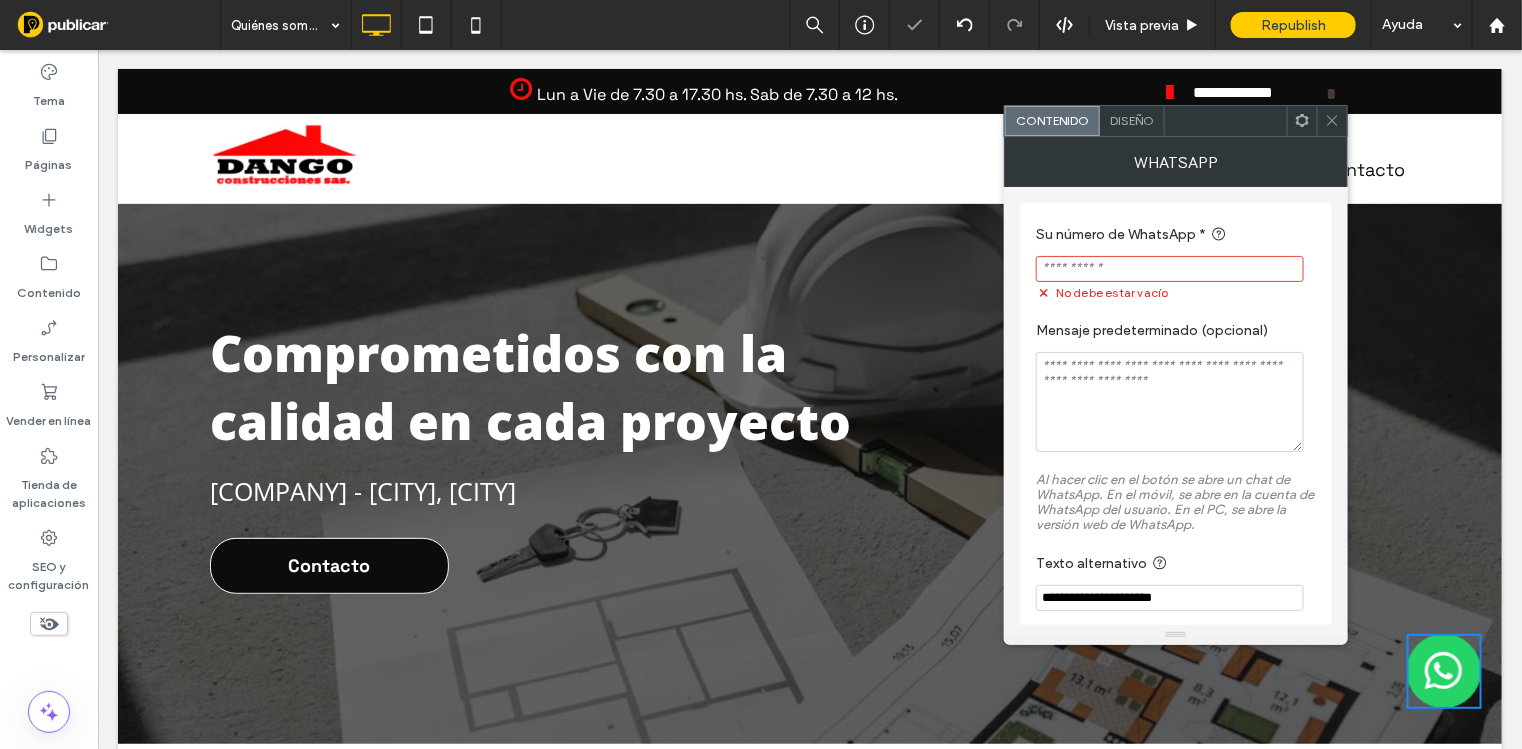 type 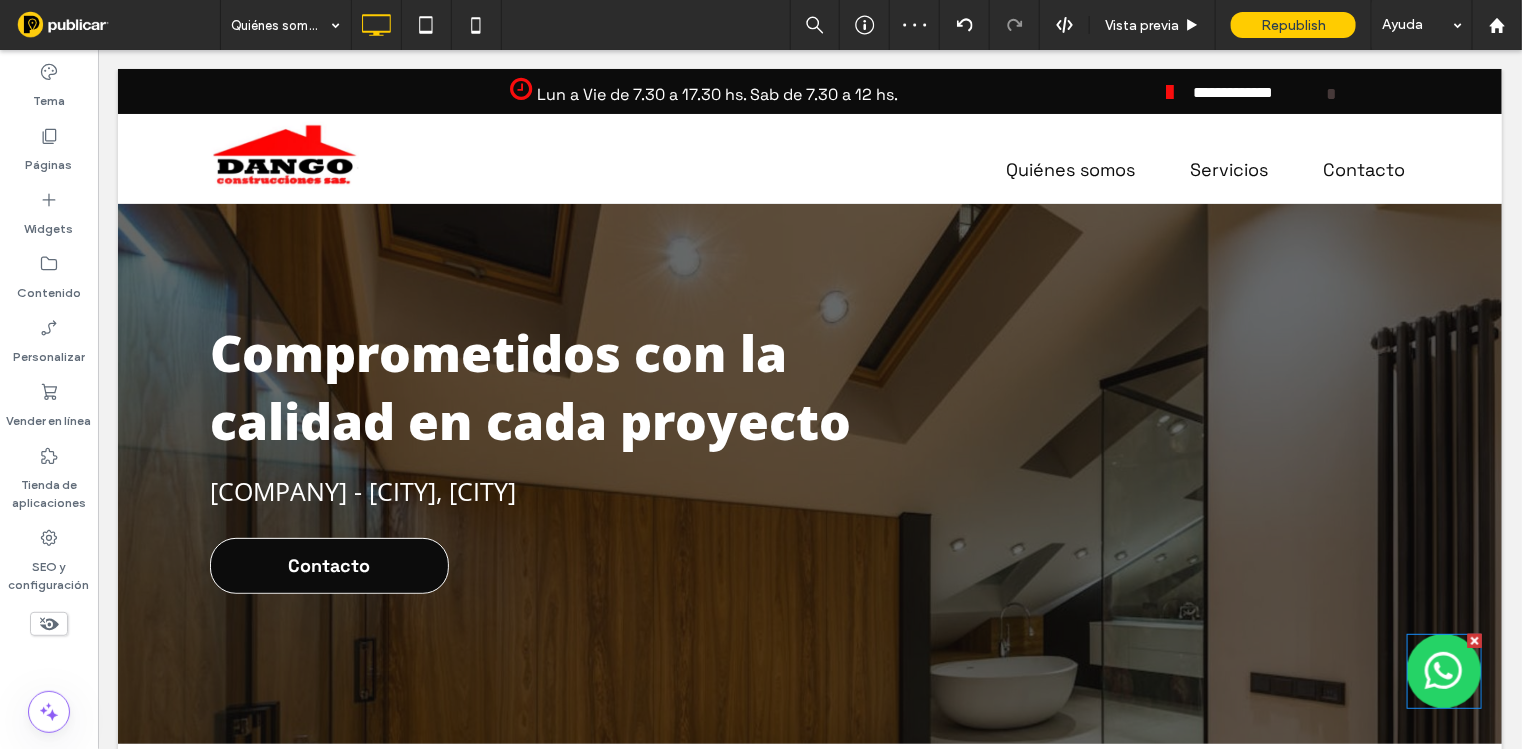 click at bounding box center (1474, 640) 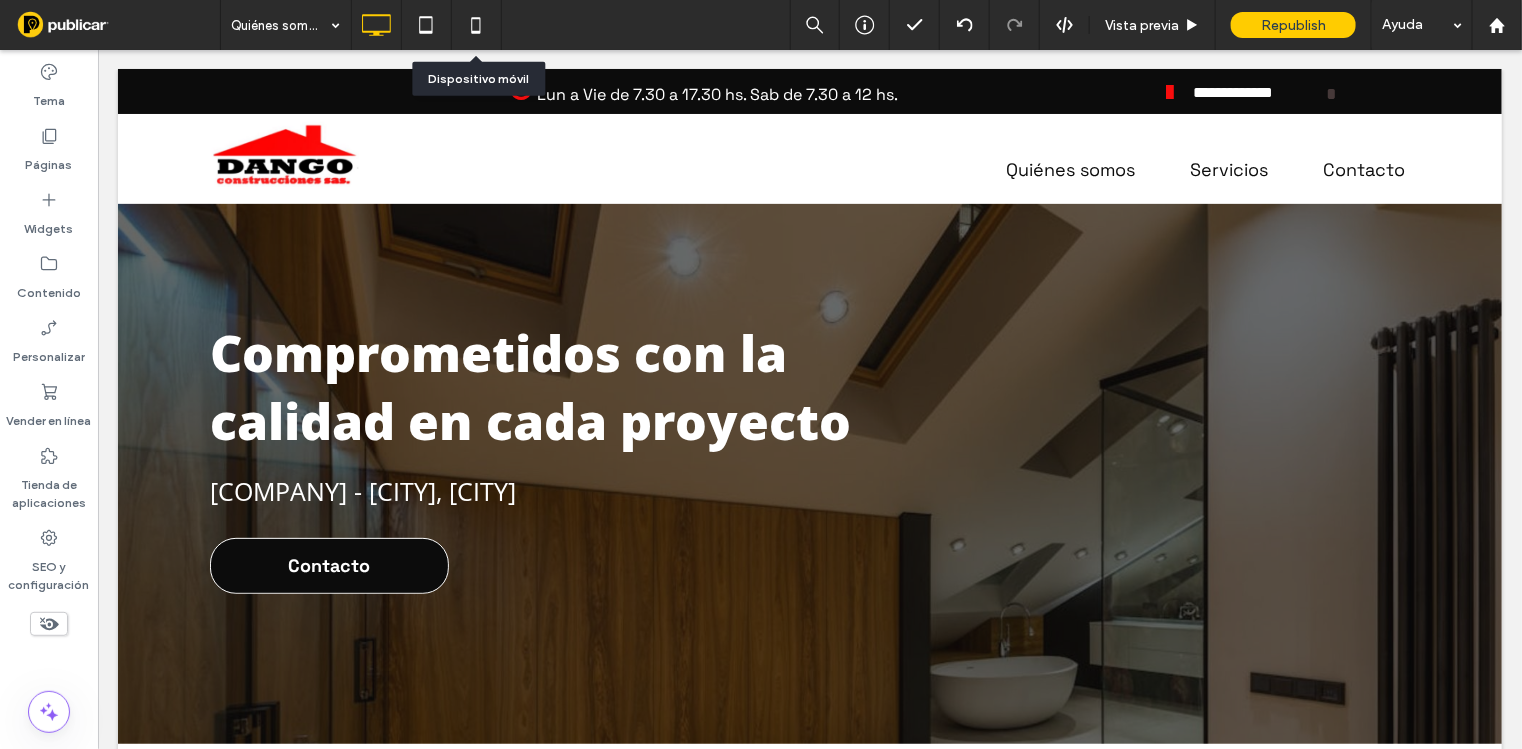 click 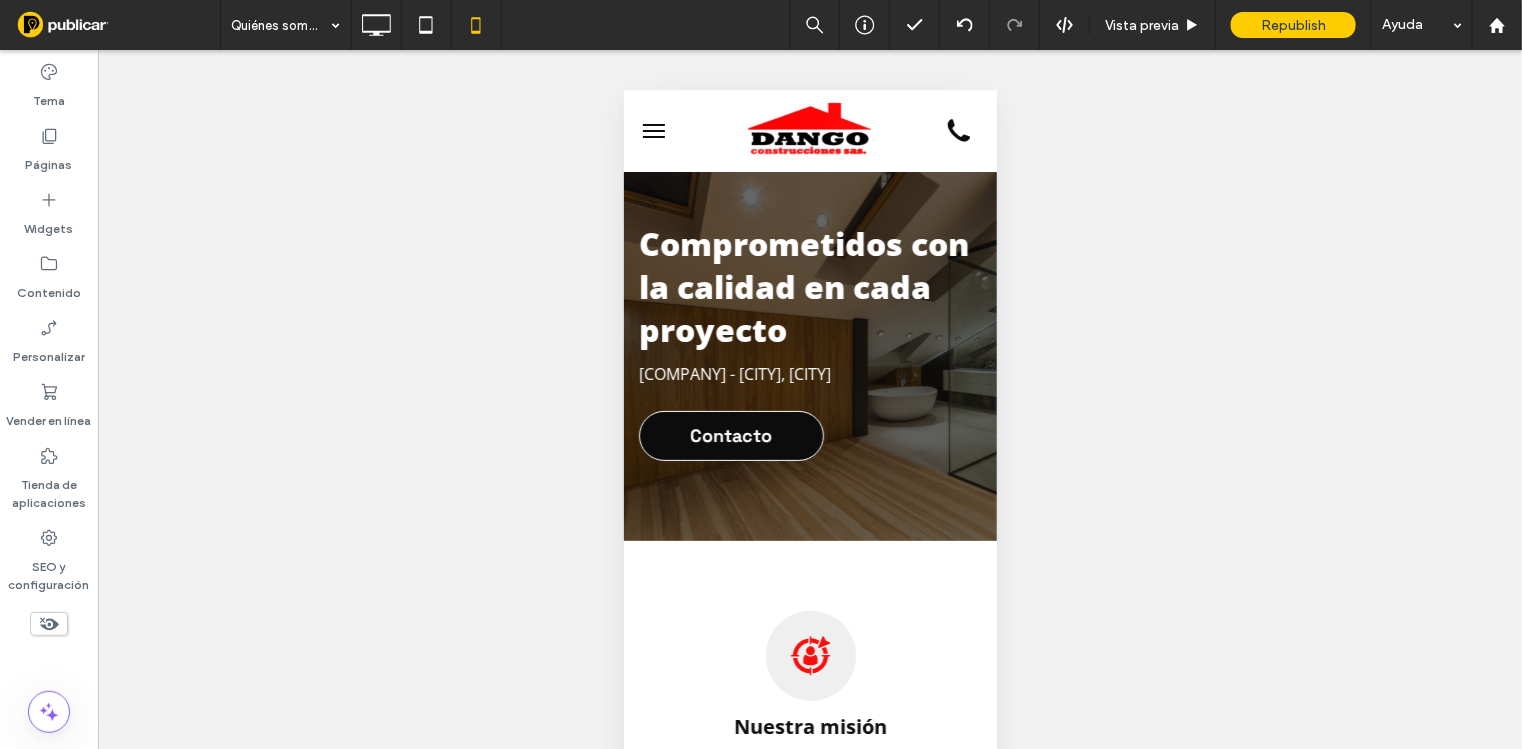 scroll, scrollTop: 0, scrollLeft: 0, axis: both 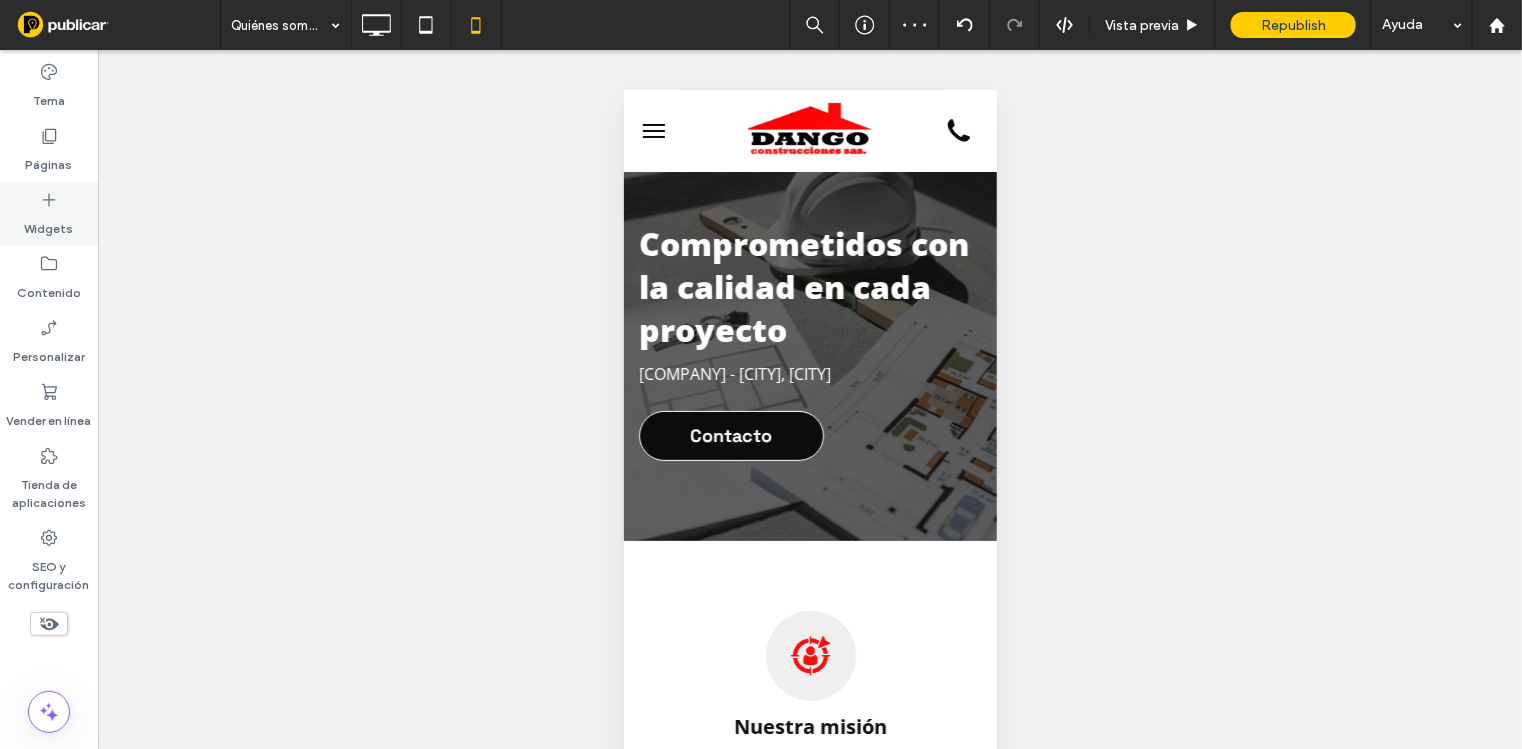 click 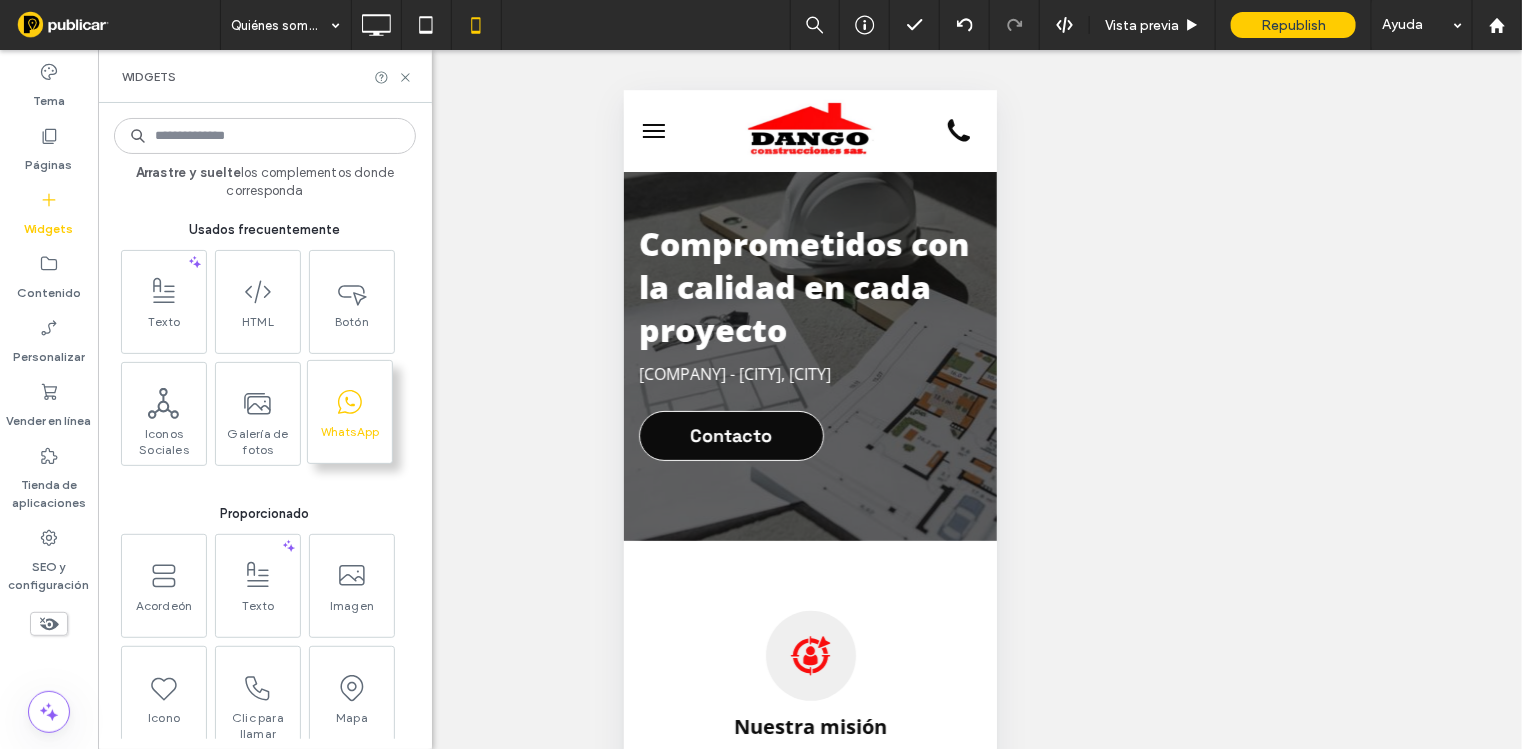 click on "WhatsApp" at bounding box center (350, 438) 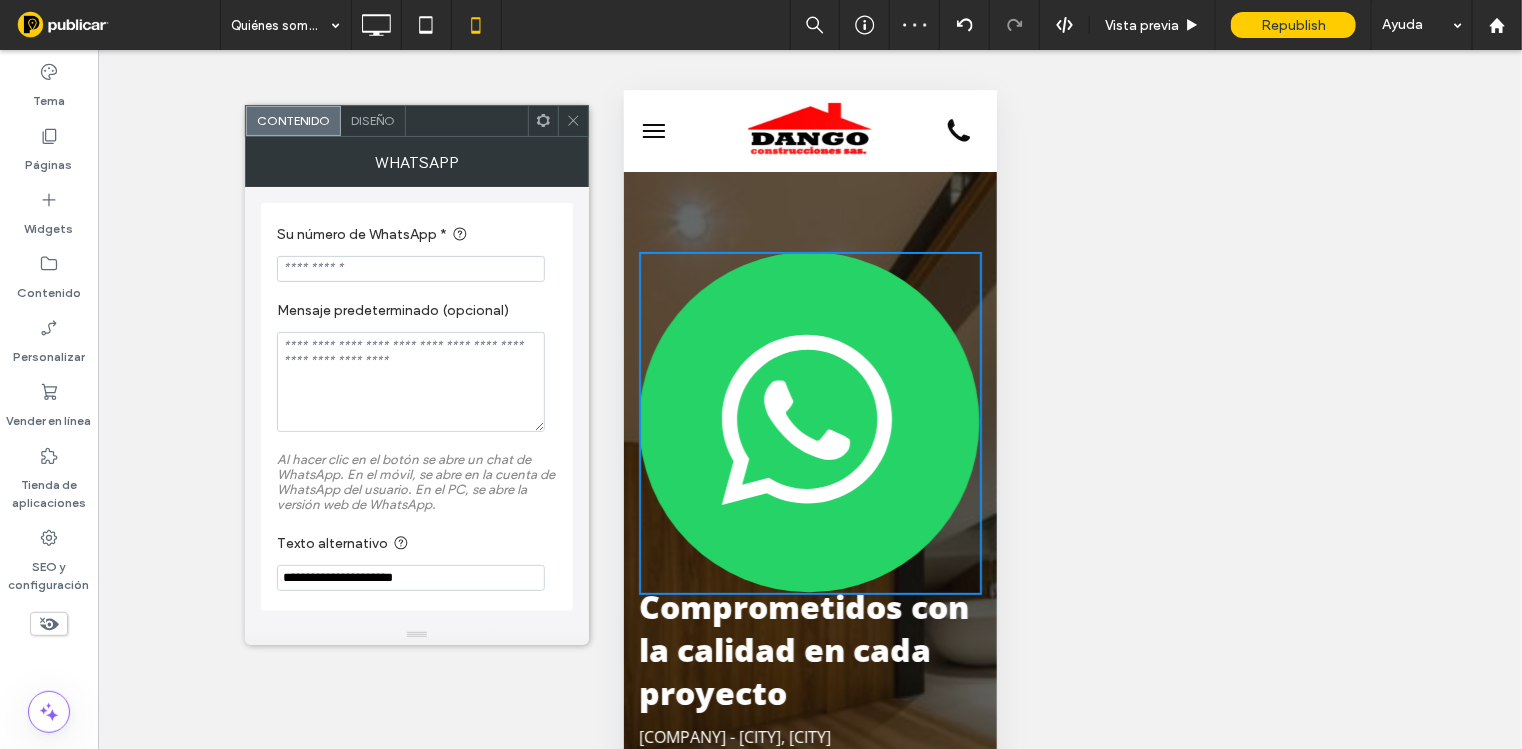paste on "**********" 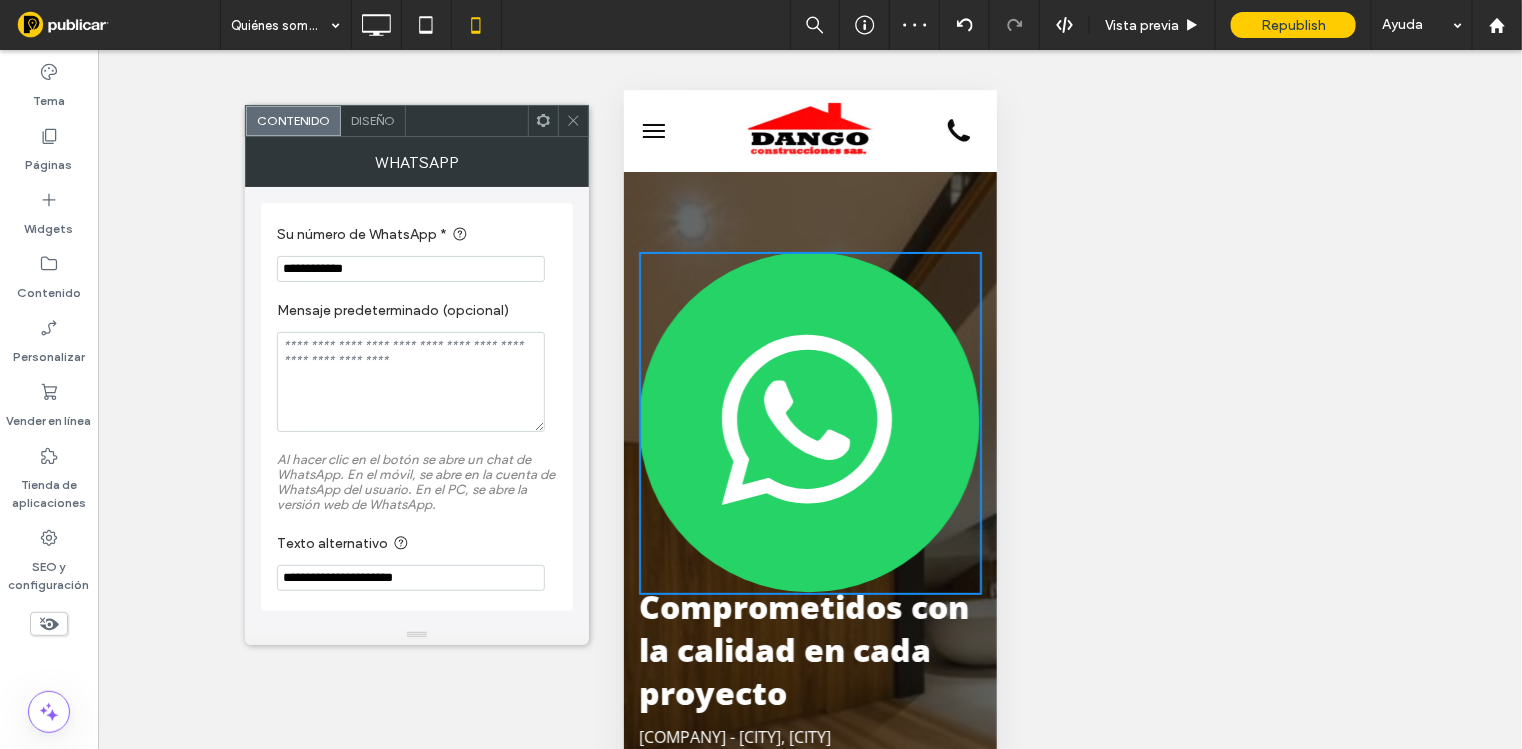 type on "**********" 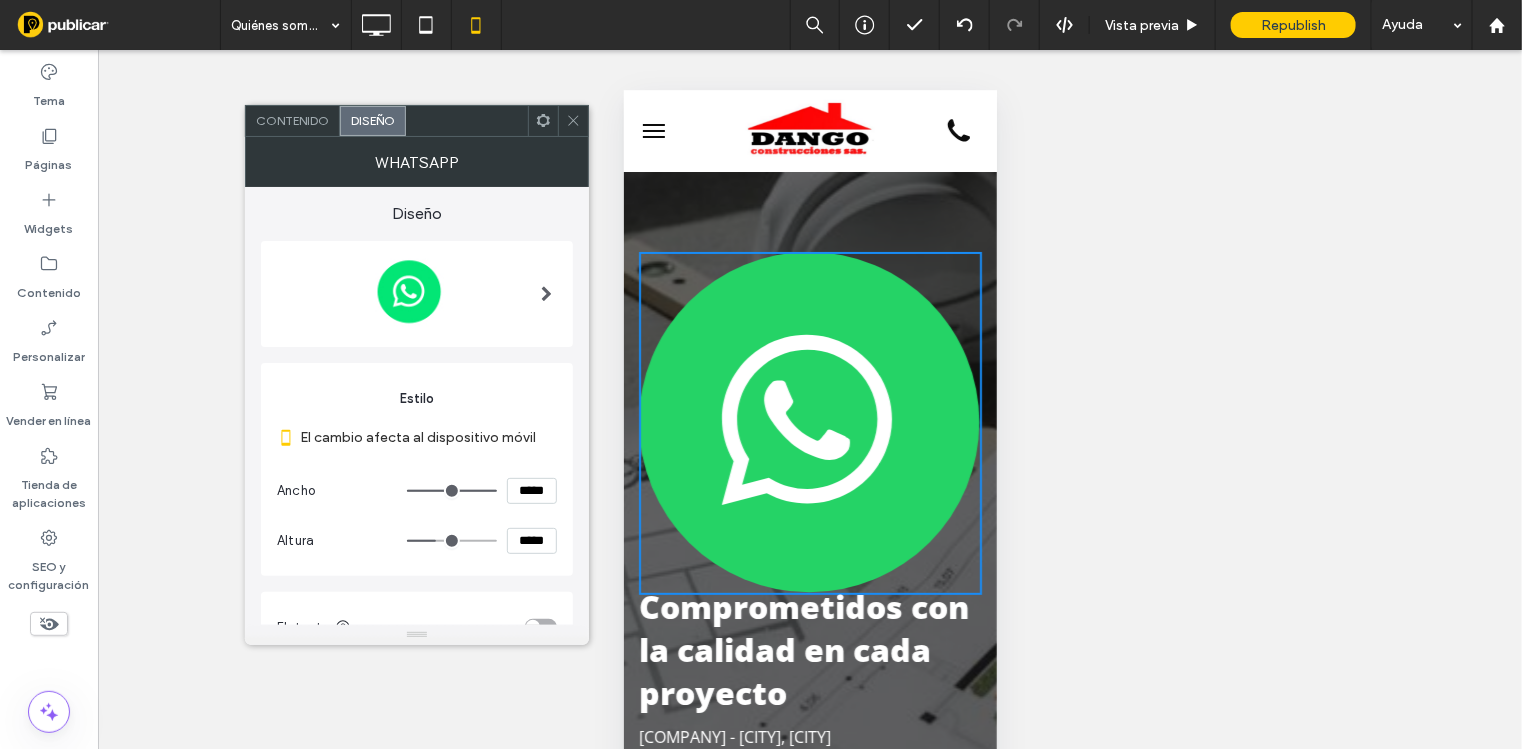 click on "*****" at bounding box center (532, 491) 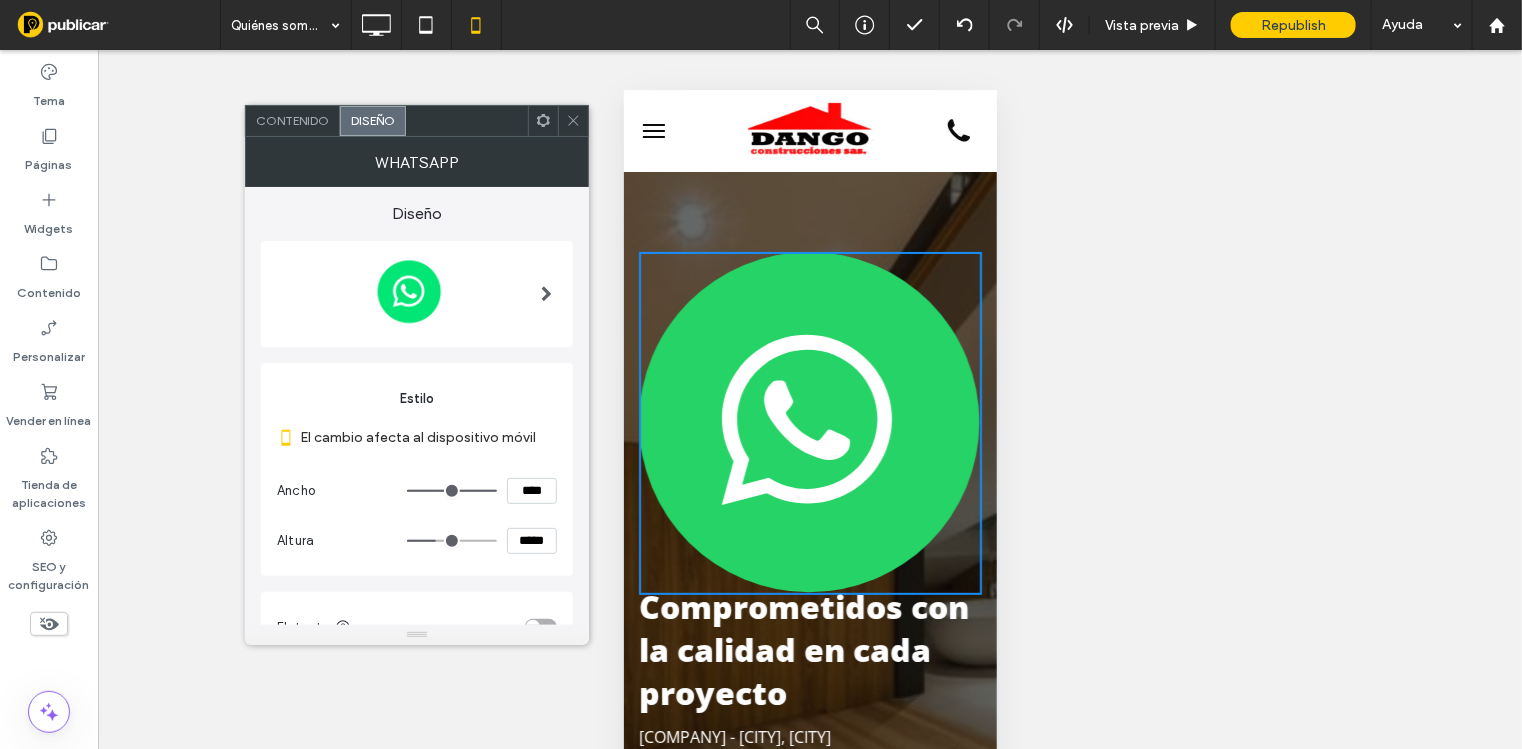 type on "****" 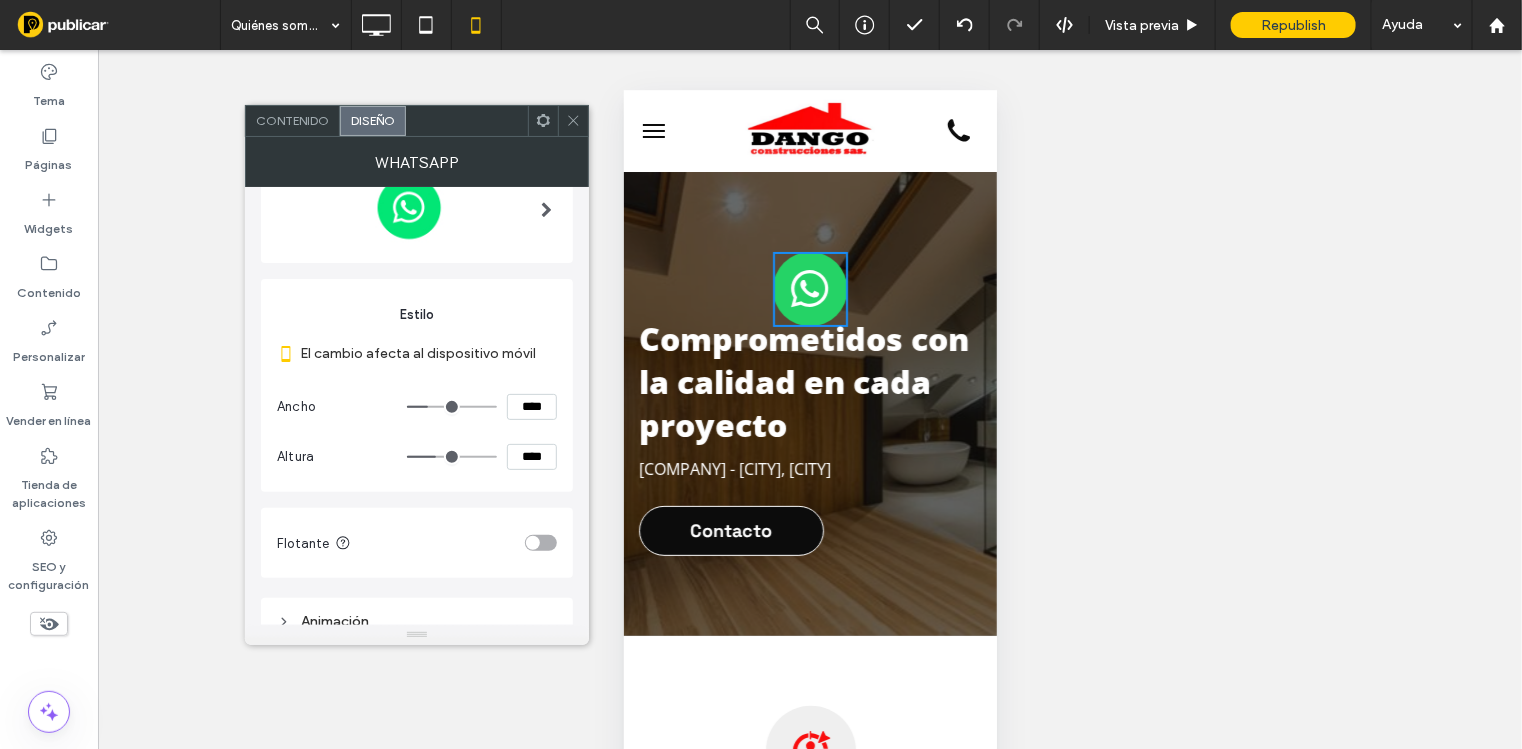 scroll, scrollTop: 166, scrollLeft: 0, axis: vertical 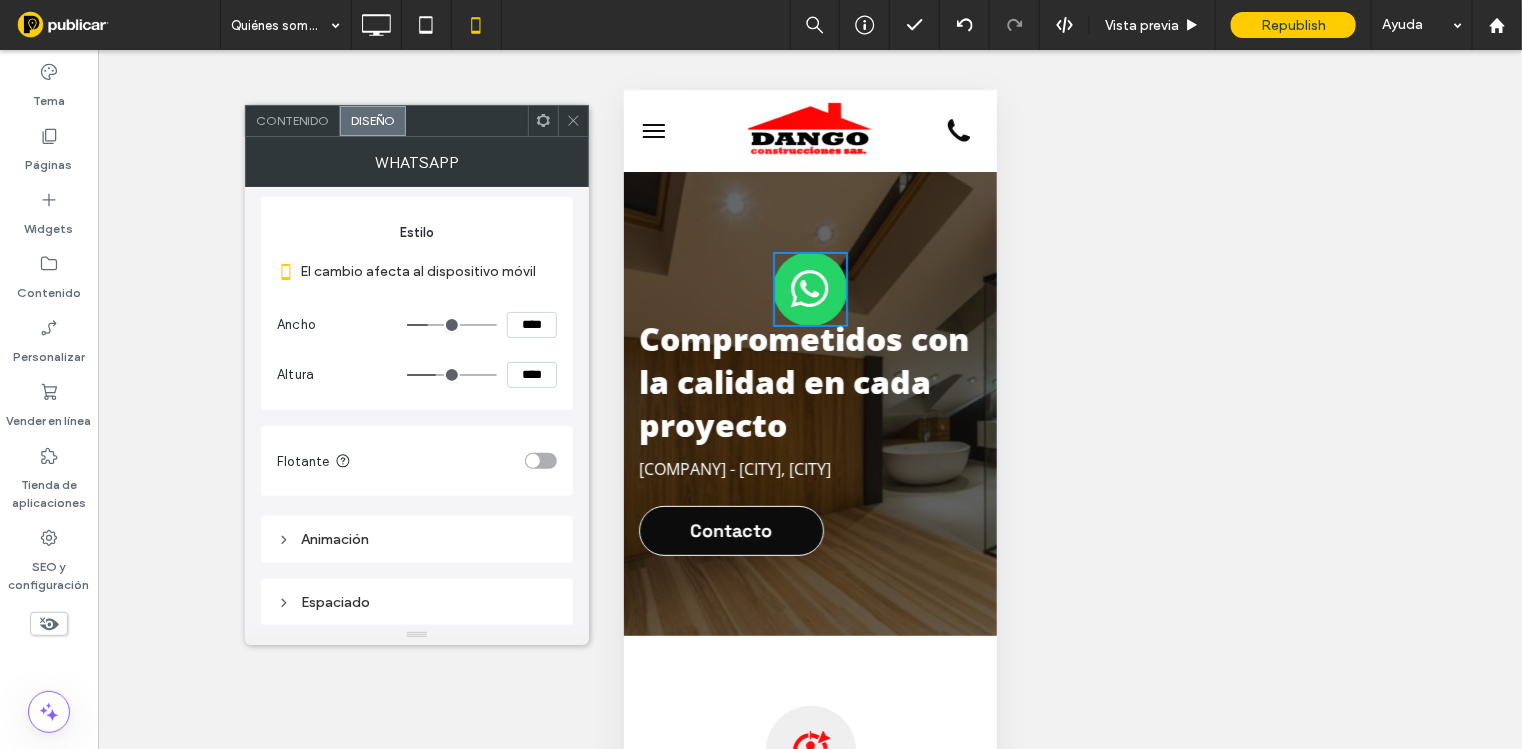 type on "****" 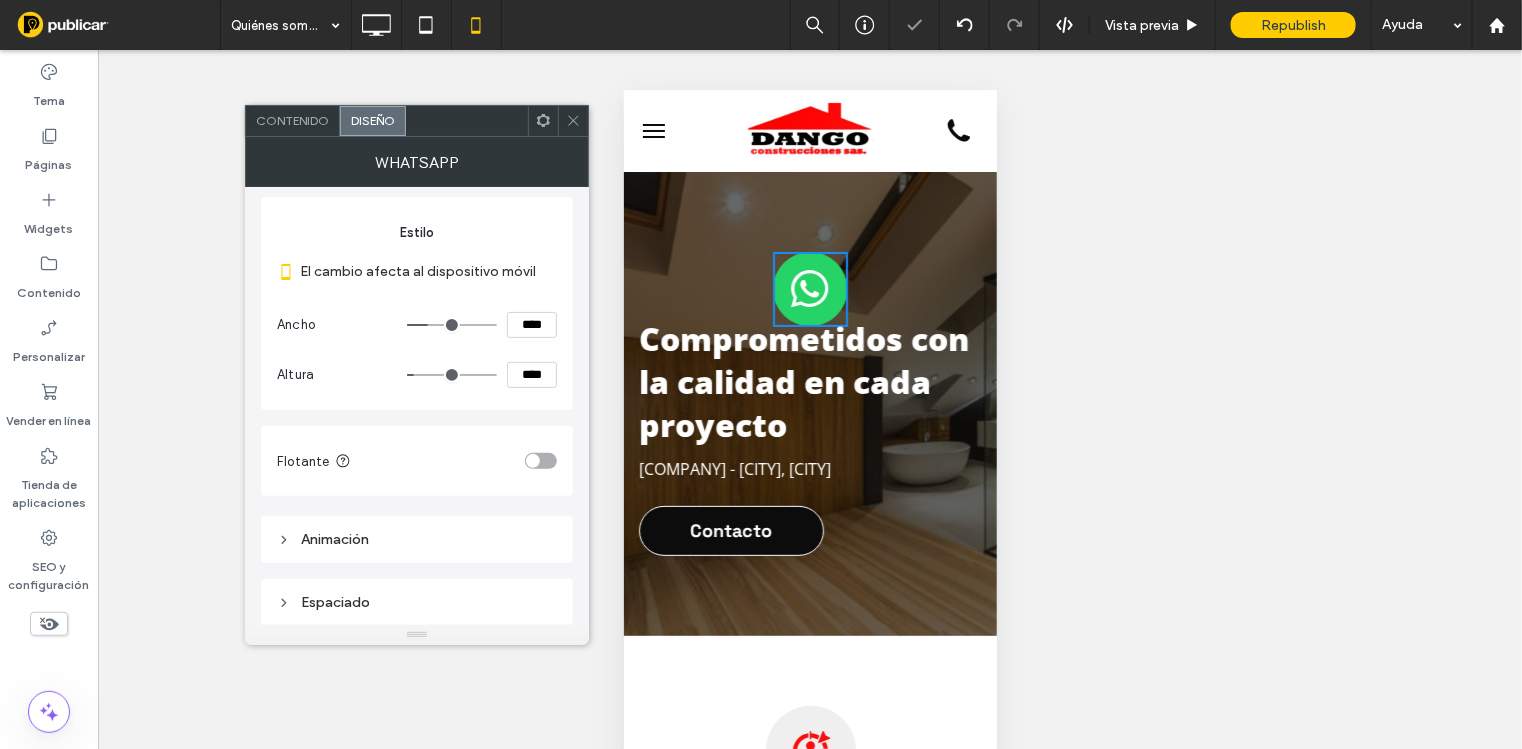 click at bounding box center [541, 461] 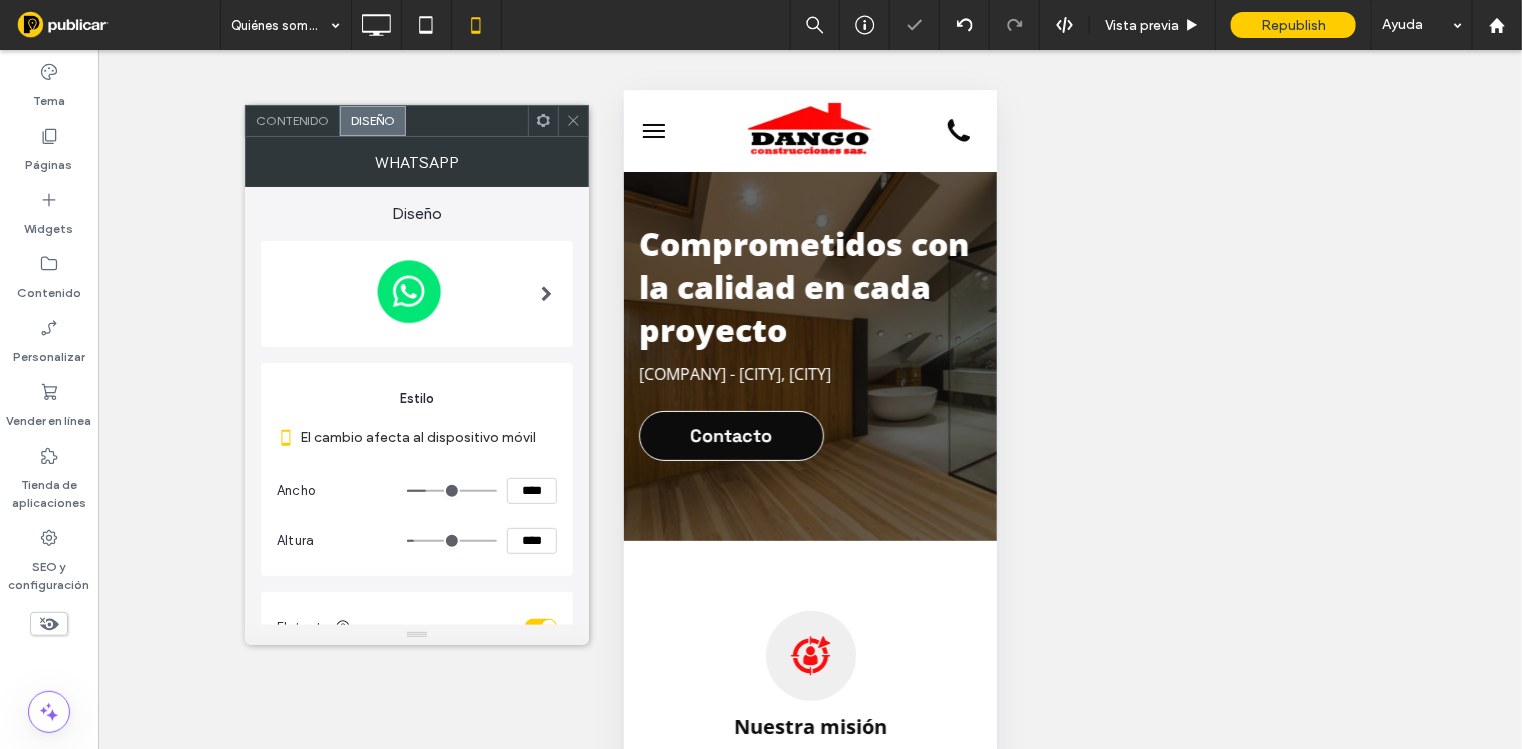 scroll, scrollTop: 284, scrollLeft: 0, axis: vertical 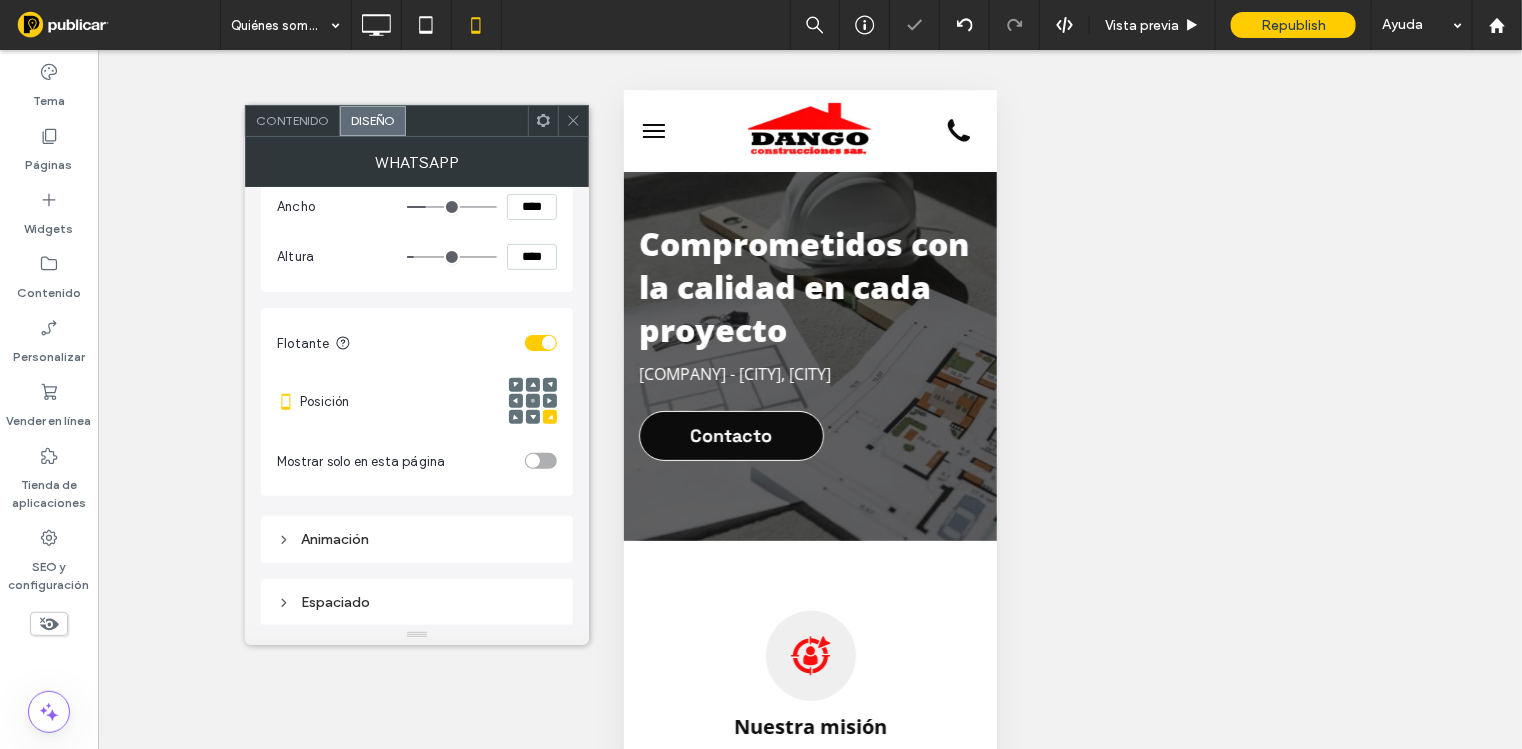click at bounding box center [550, 401] 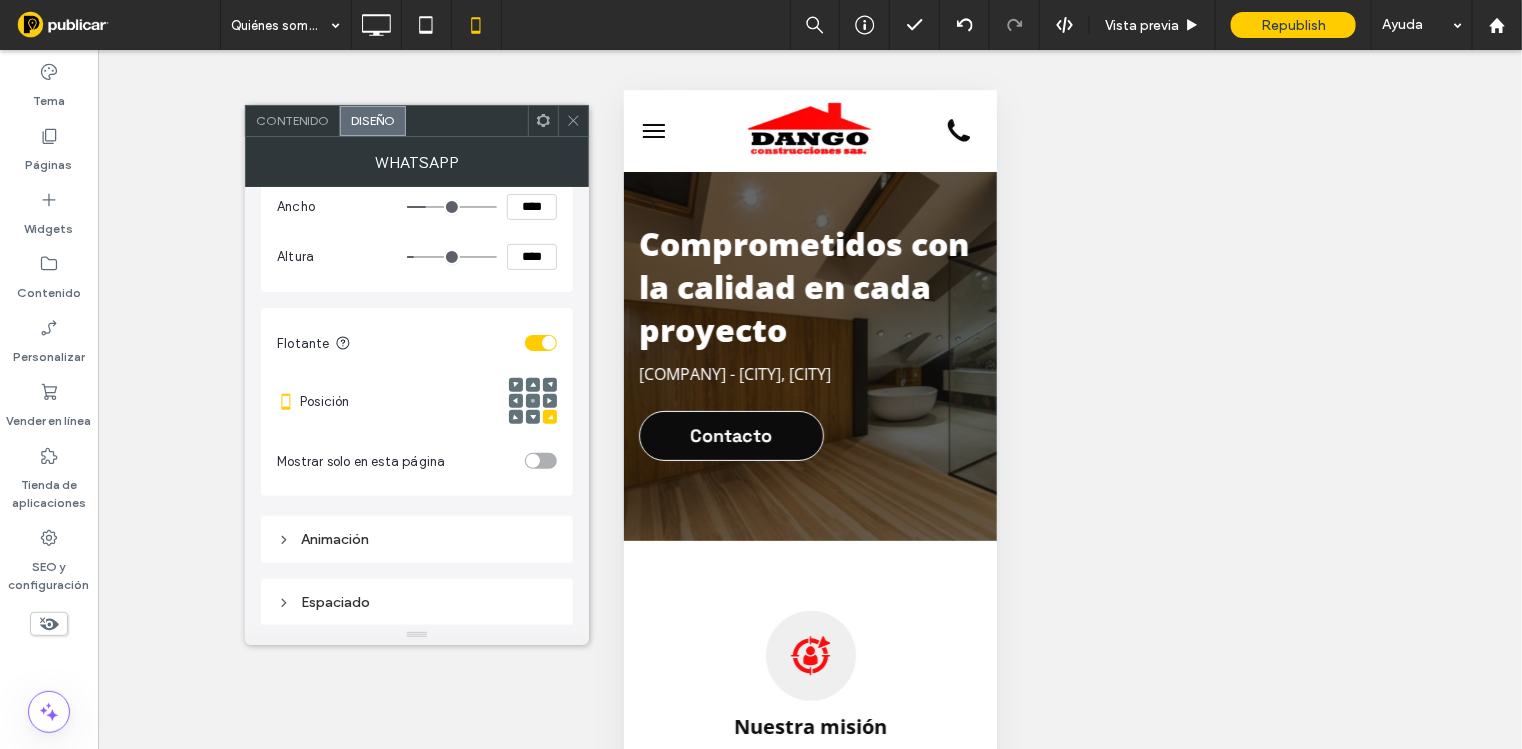 click 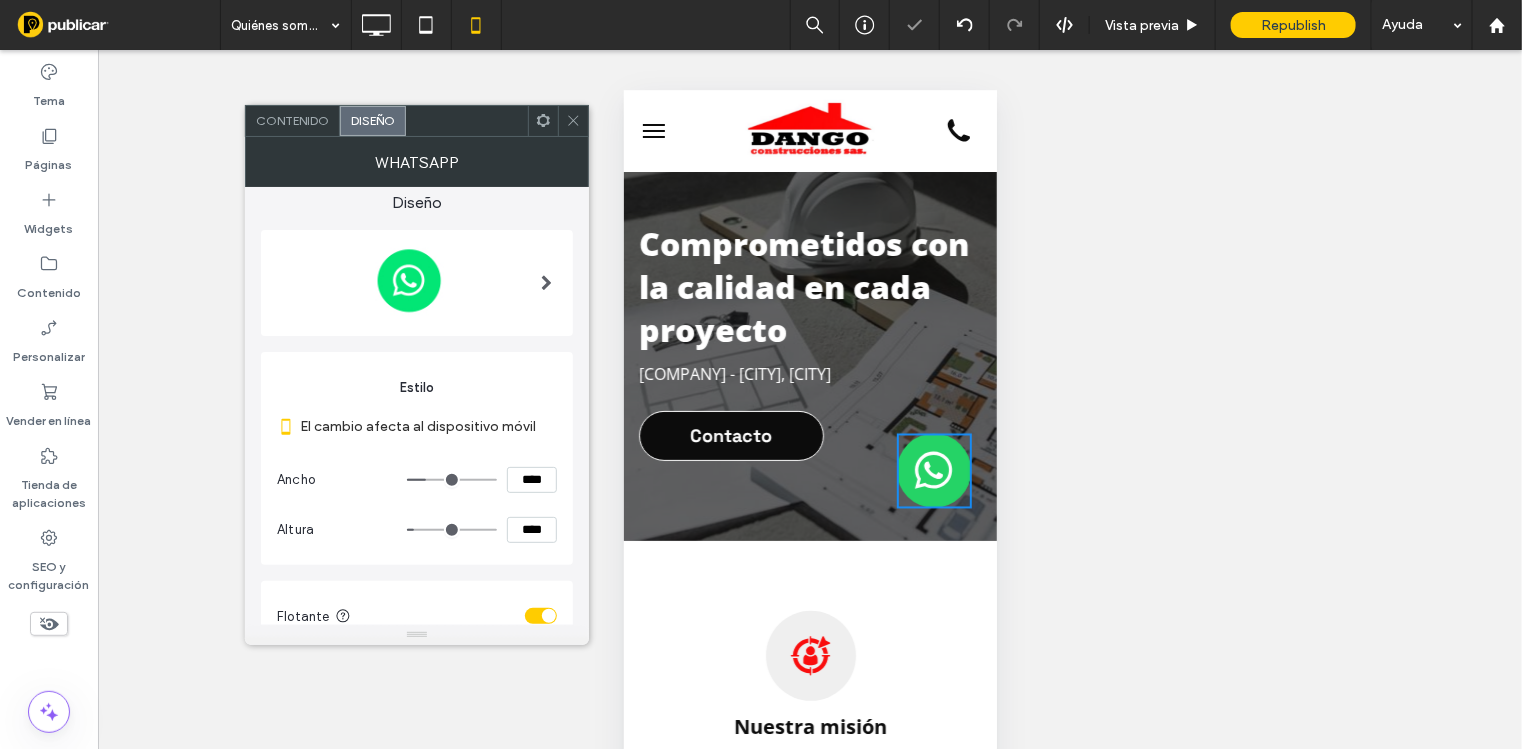 scroll, scrollTop: 0, scrollLeft: 0, axis: both 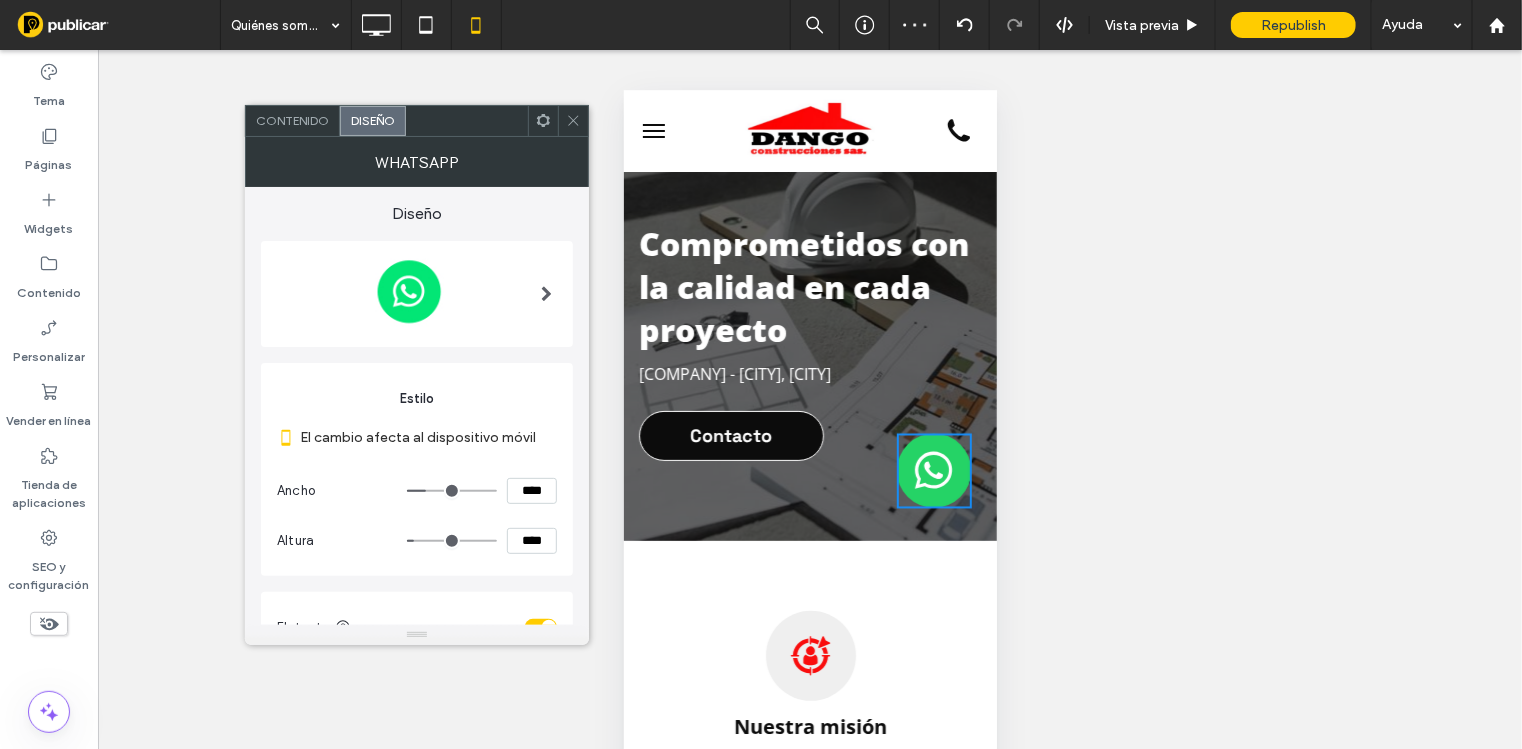 click on "Contenido" at bounding box center (292, 120) 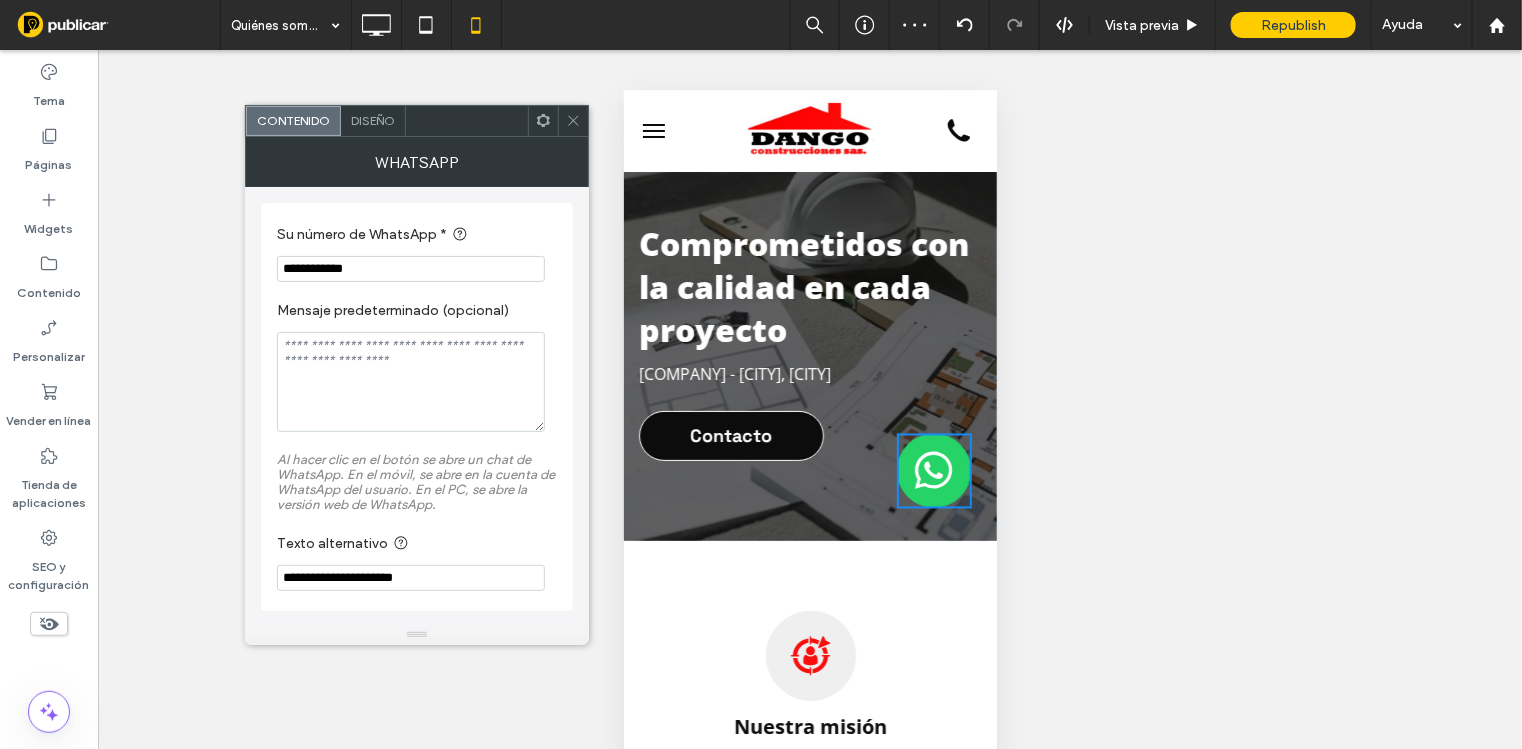 click 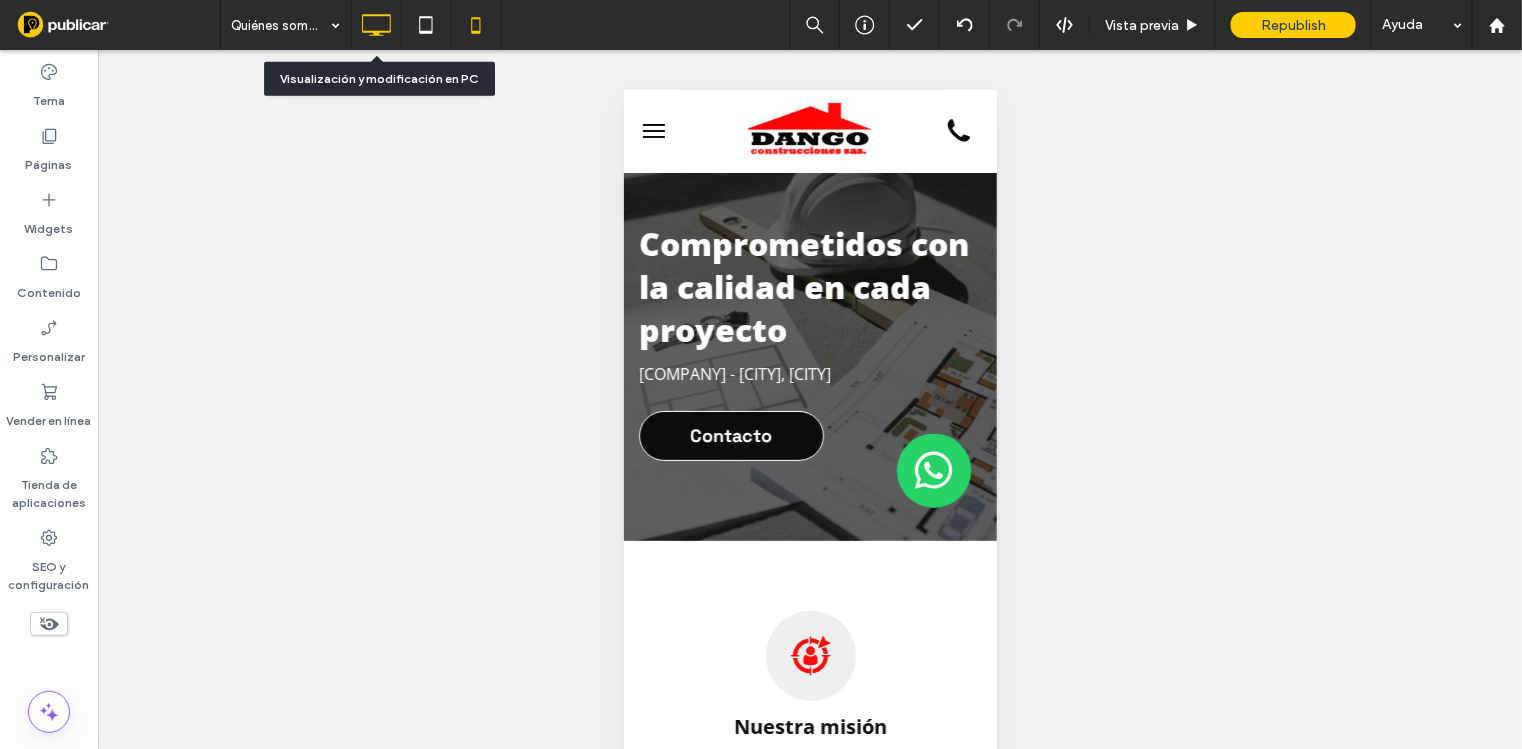 click 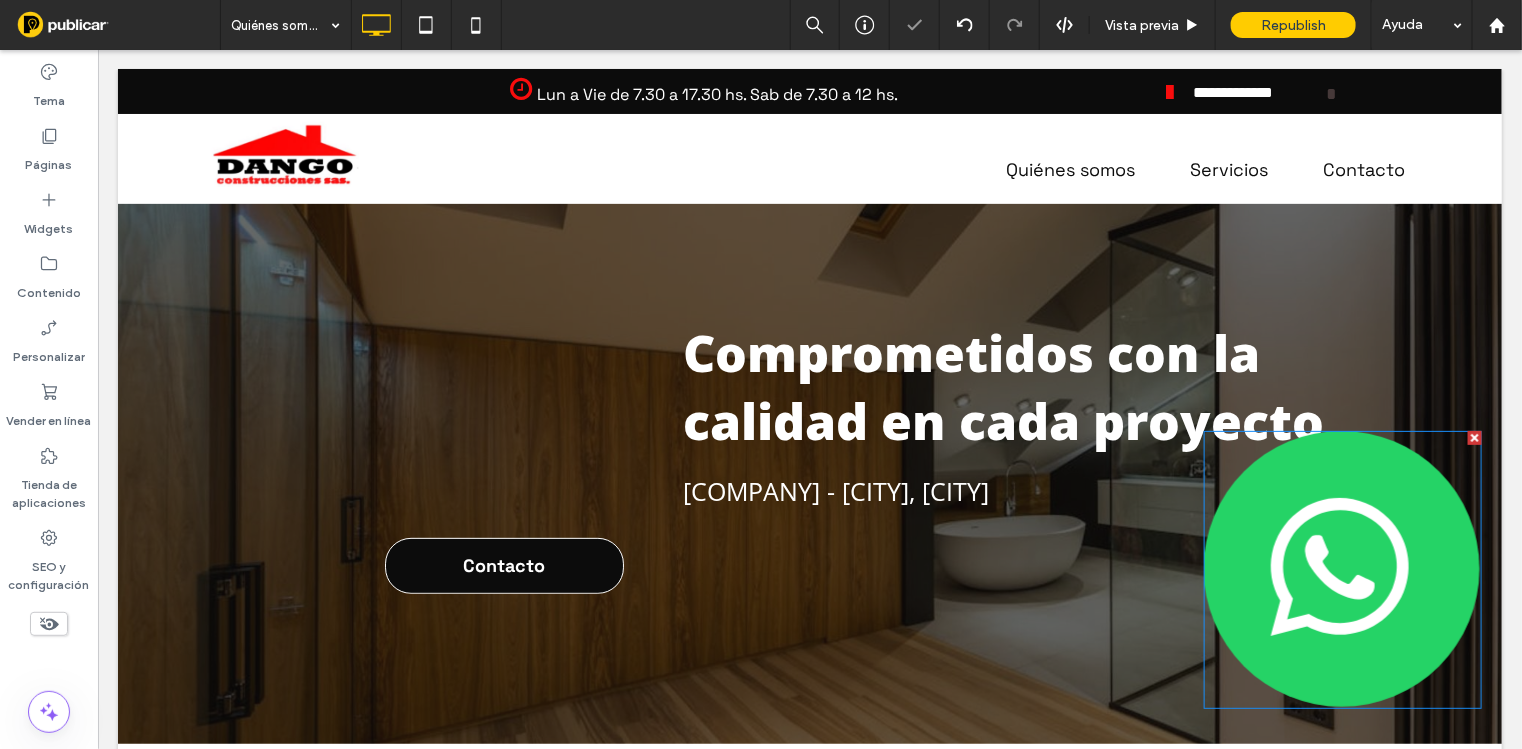 scroll, scrollTop: 0, scrollLeft: 0, axis: both 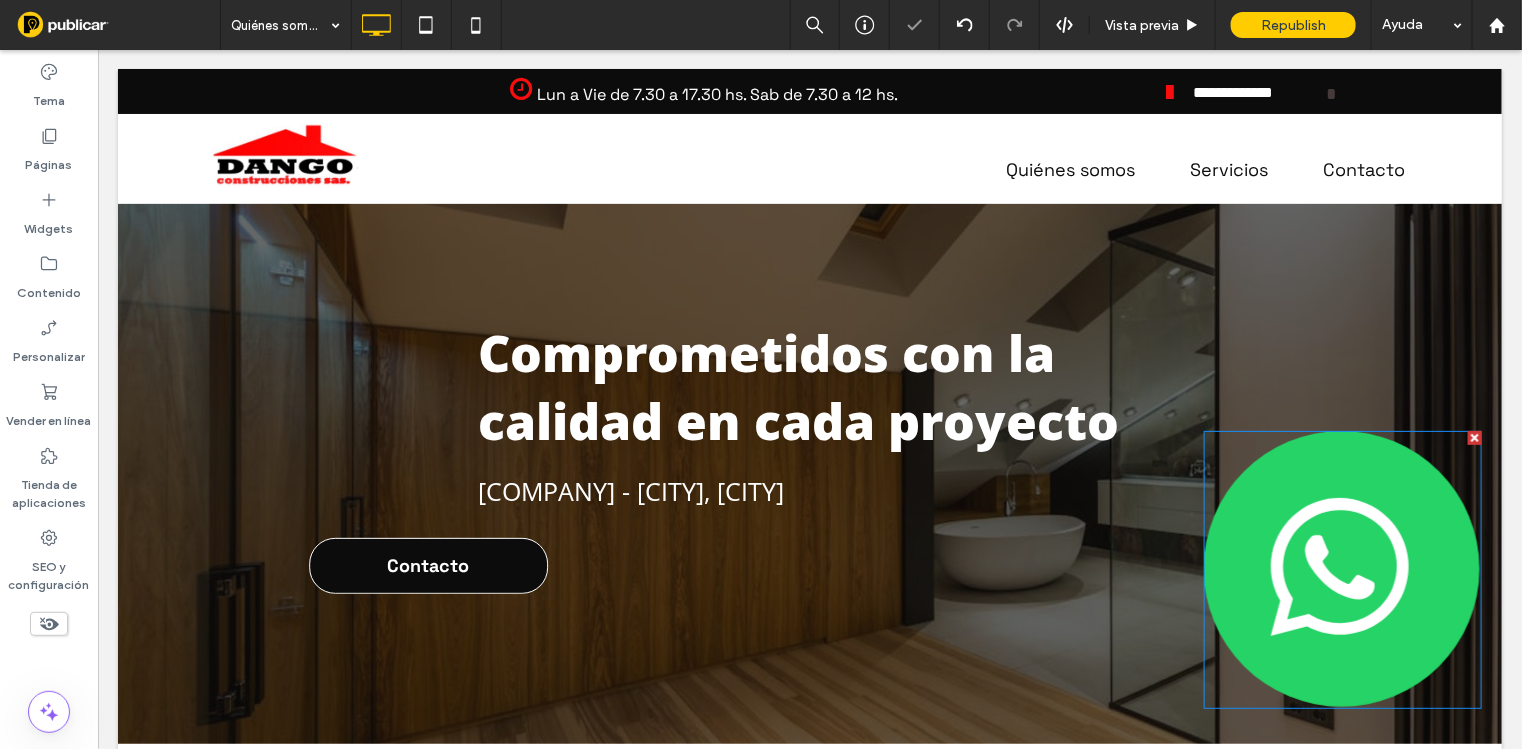click at bounding box center (1342, 569) 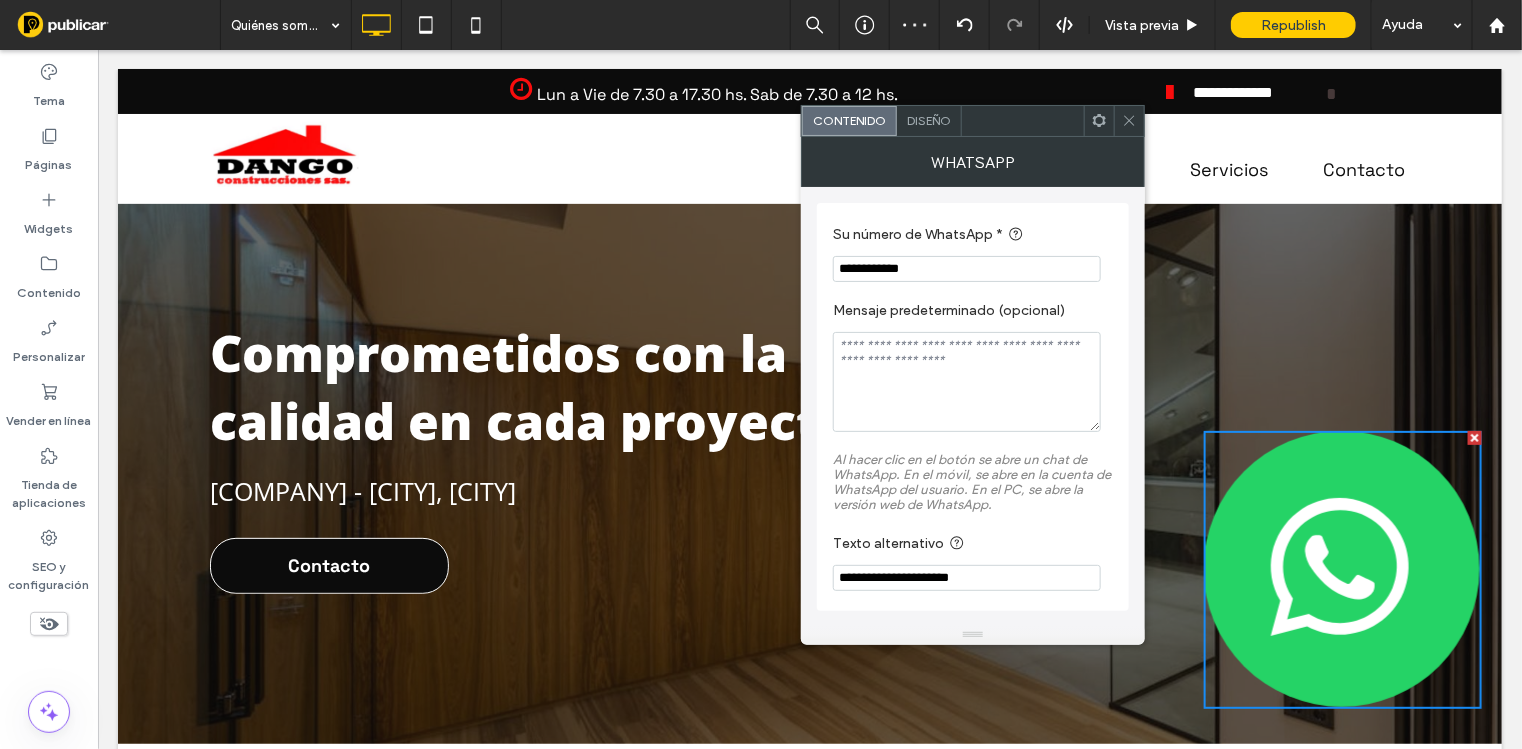 click on "Diseño" at bounding box center [929, 120] 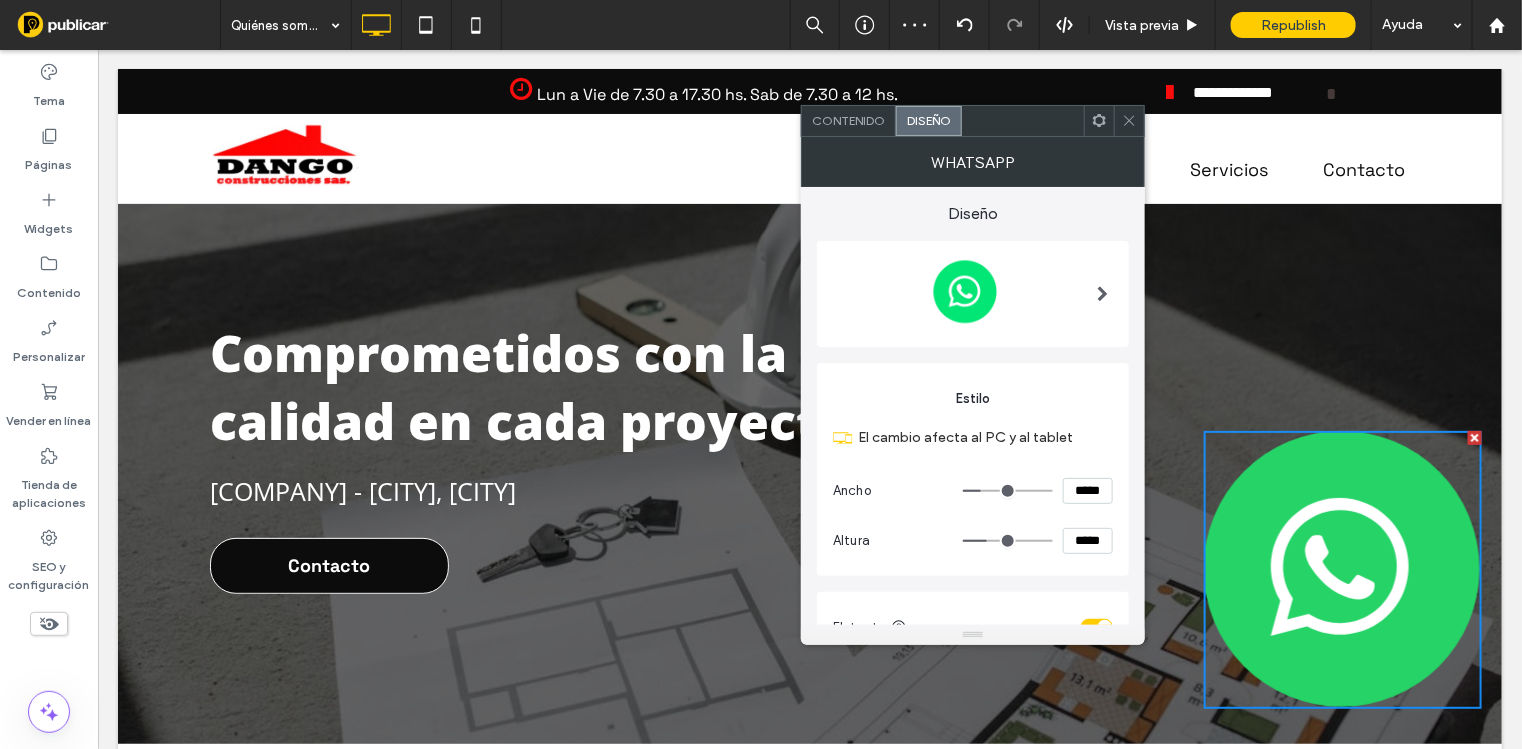 click on "*****" at bounding box center (1088, 491) 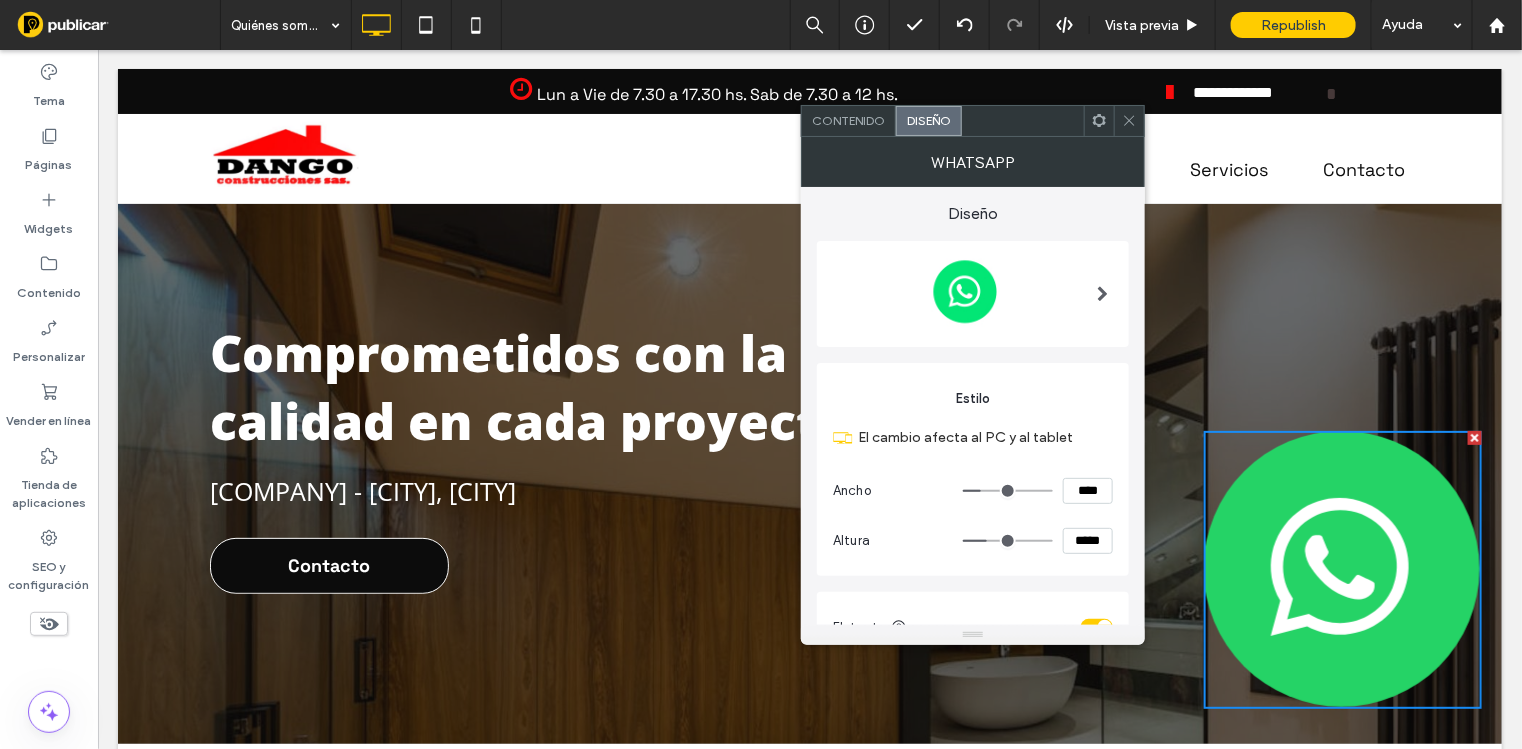 type on "****" 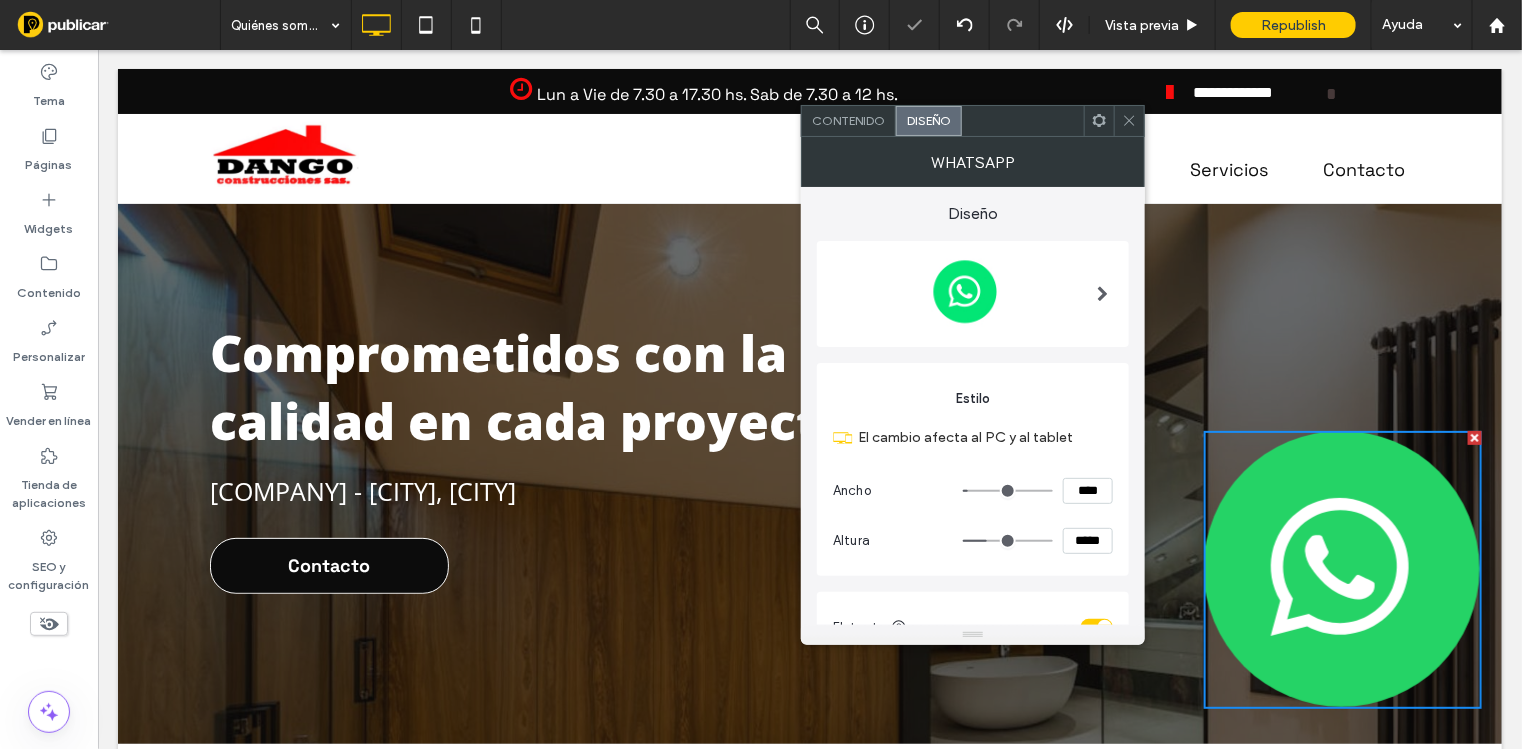 click on "*****" at bounding box center (1088, 541) 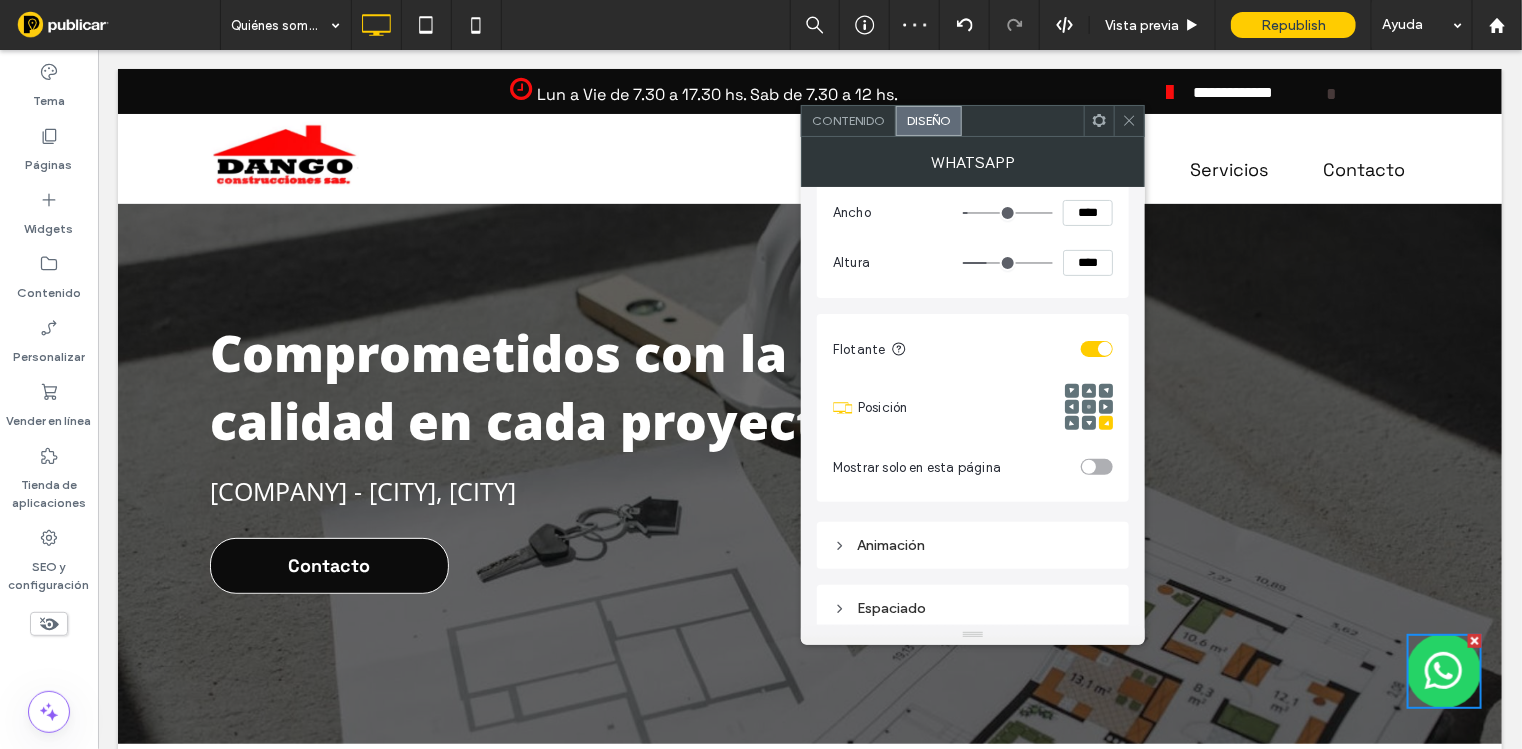 scroll, scrollTop: 284, scrollLeft: 0, axis: vertical 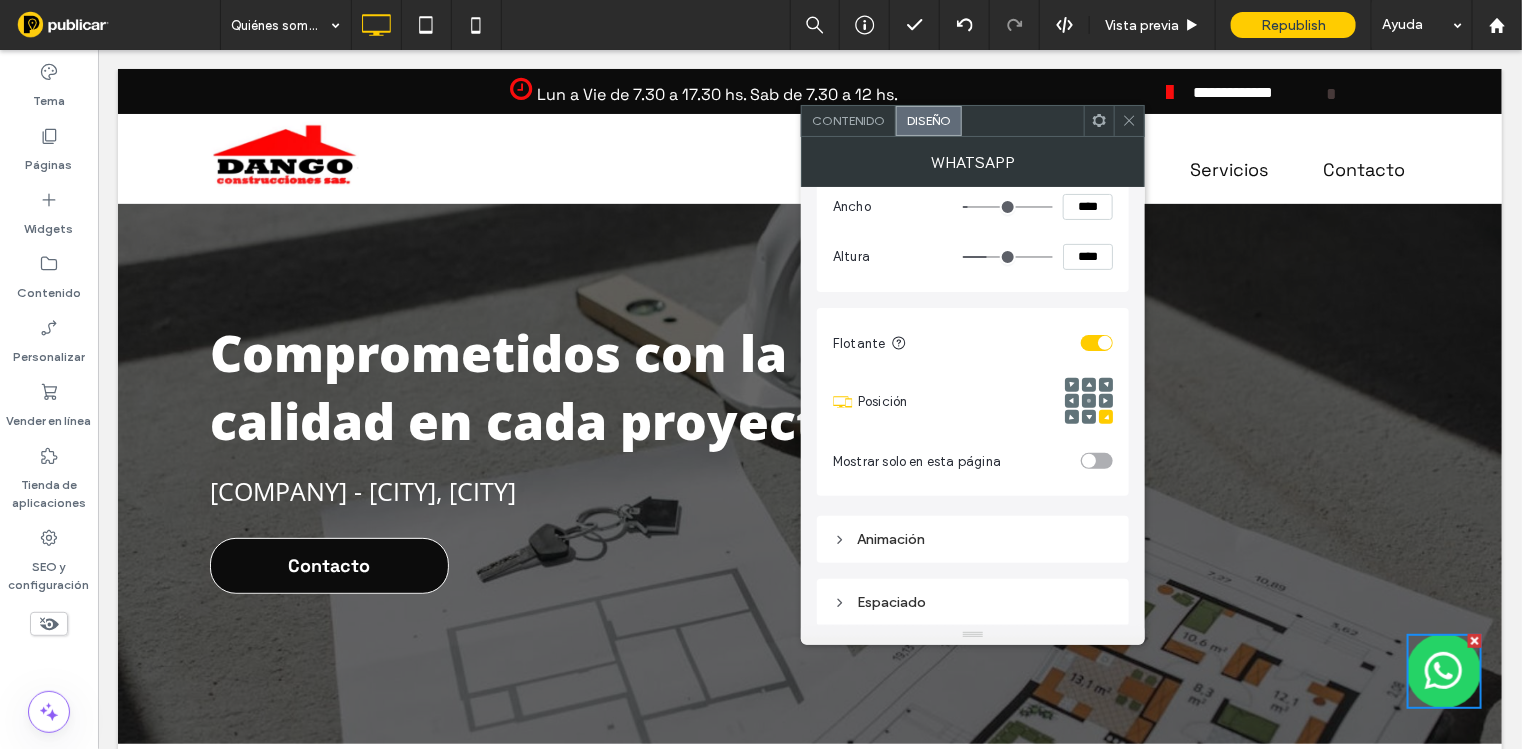 type on "****" 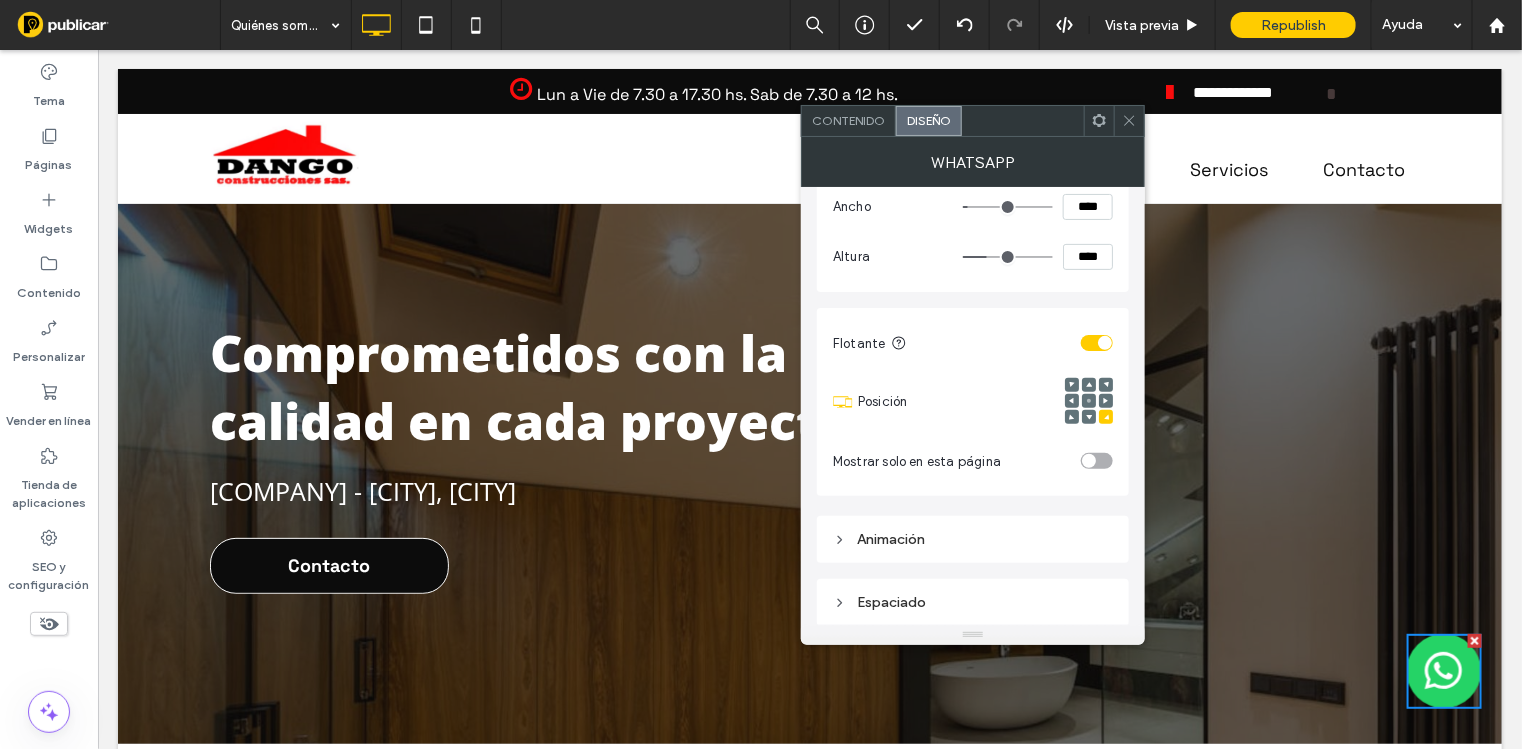 click 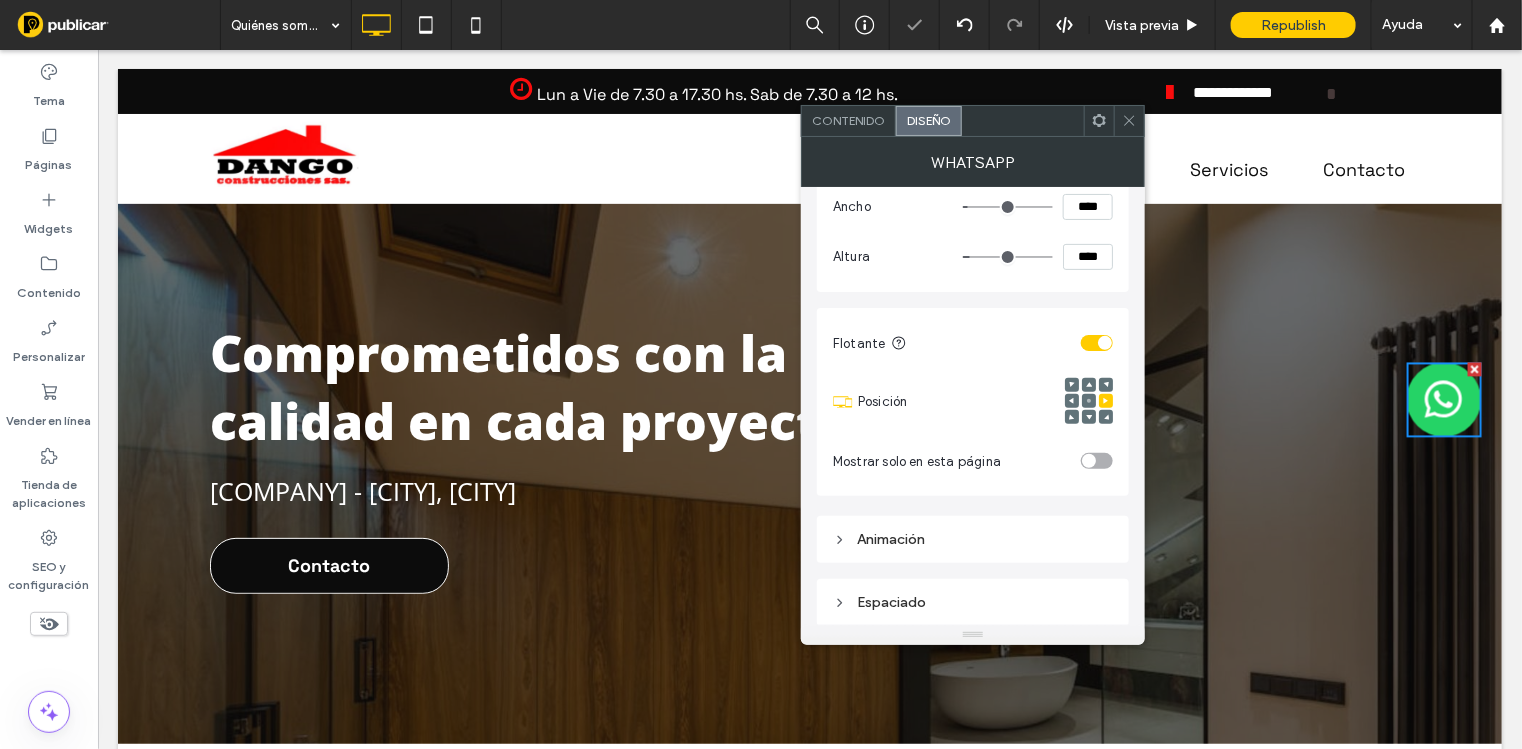 click at bounding box center (1129, 121) 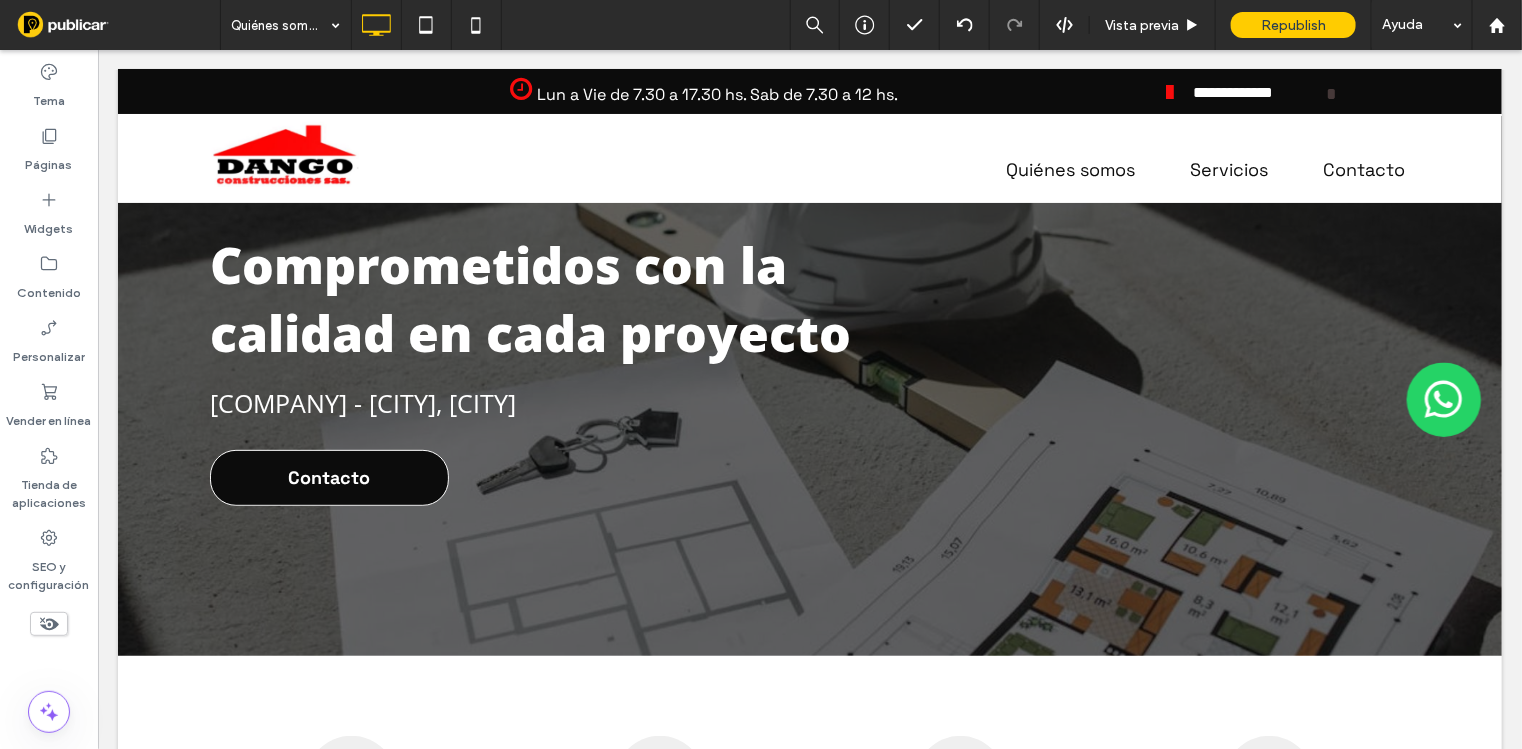 scroll, scrollTop: 0, scrollLeft: 0, axis: both 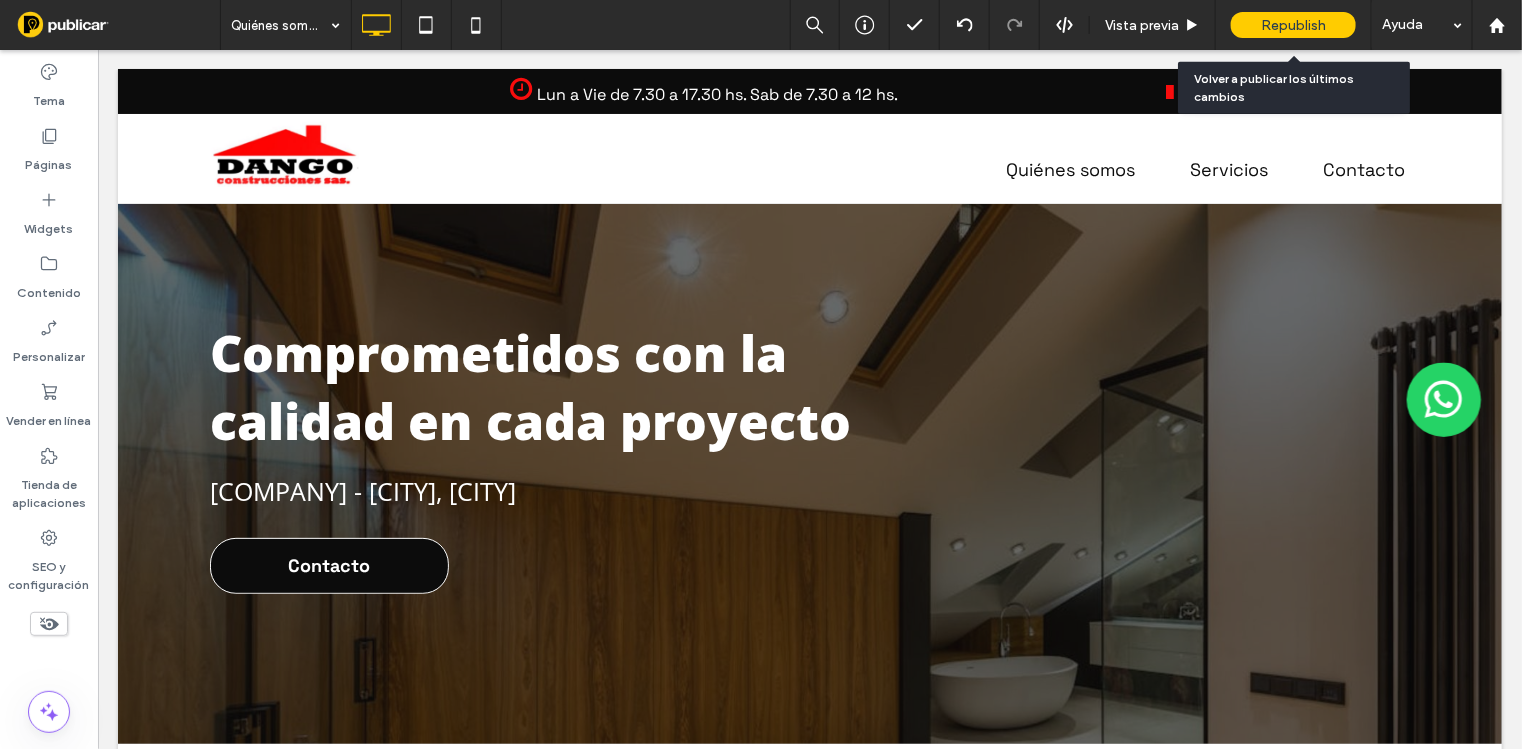 click on "Republish" at bounding box center [1293, 25] 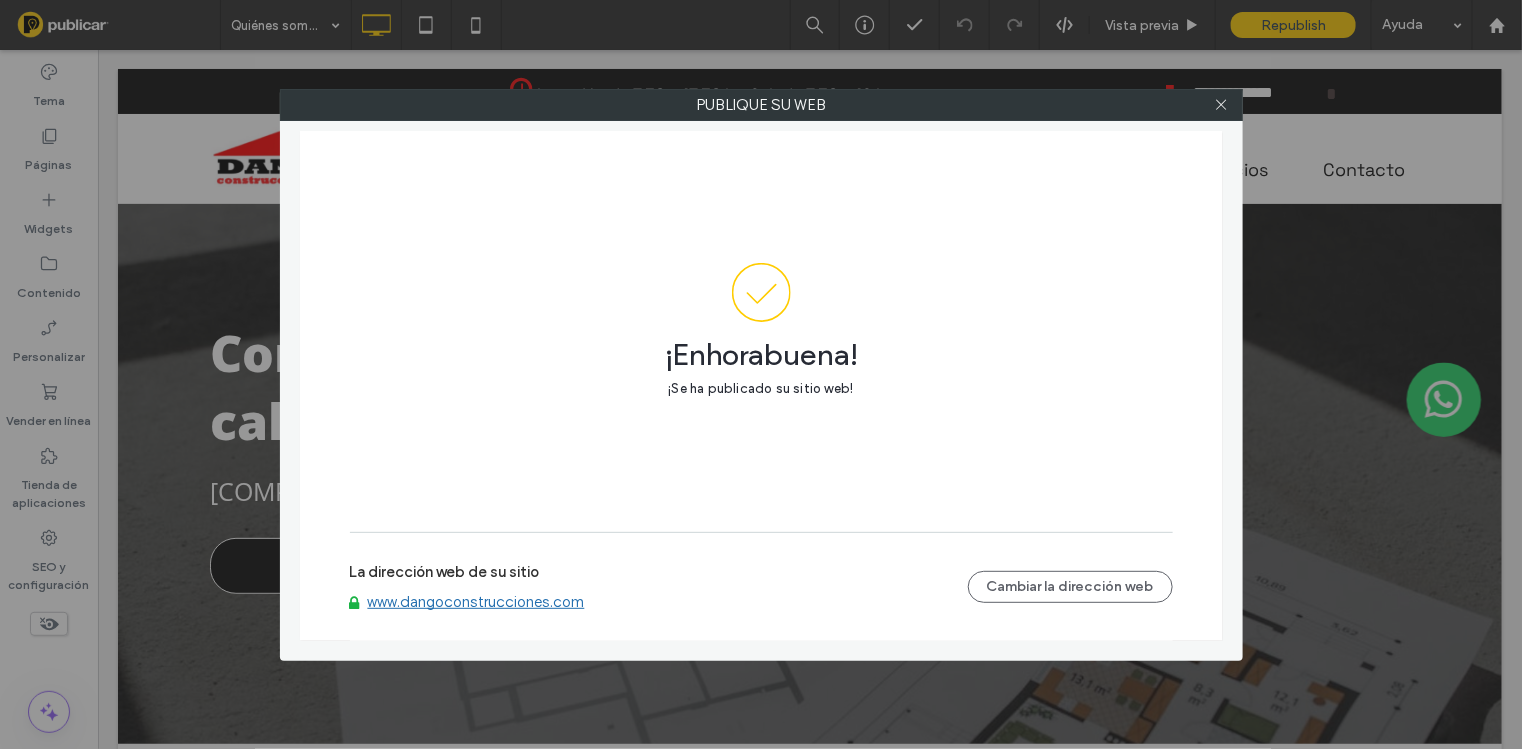 click on "www.dangoconstrucciones.com" at bounding box center (476, 602) 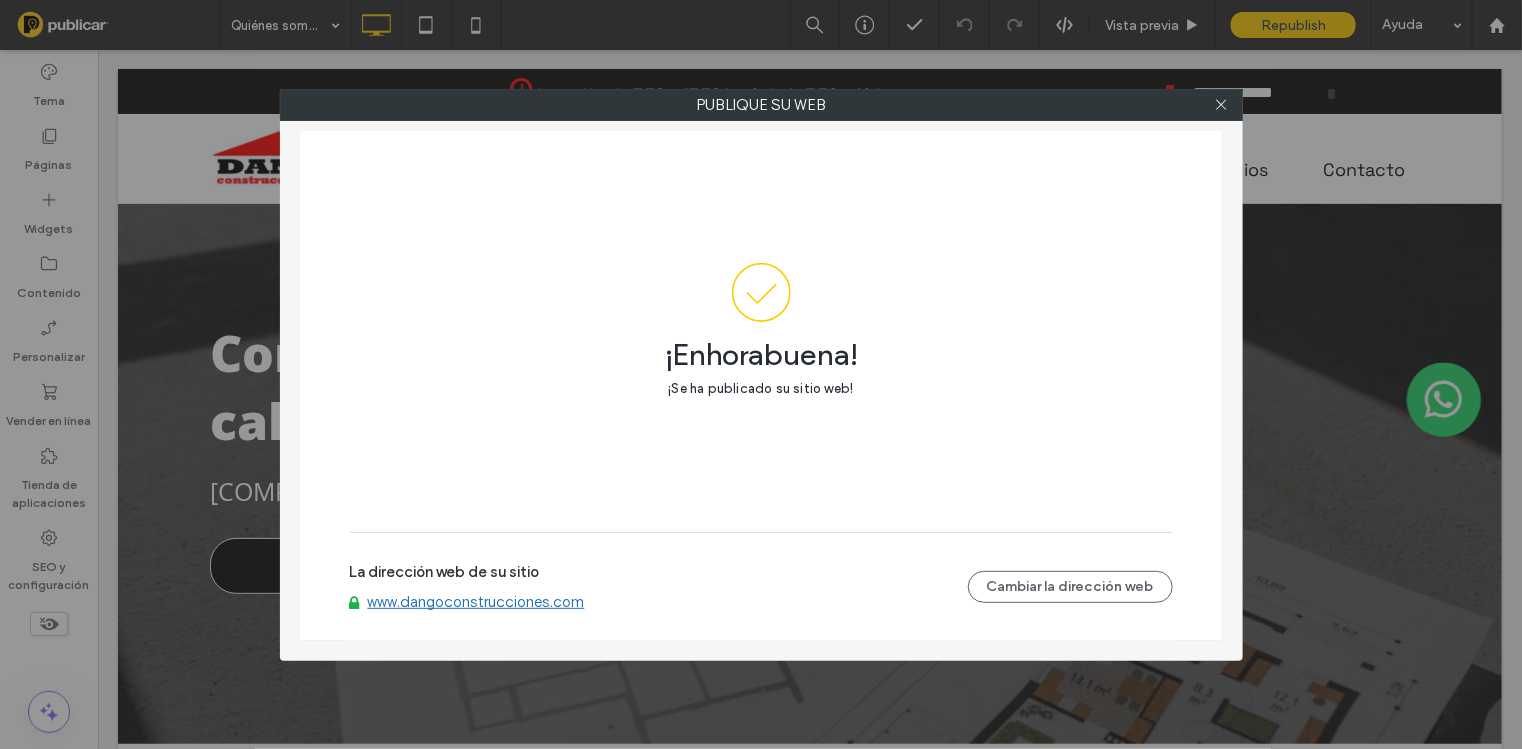 click on "www.dangoconstrucciones.com" at bounding box center [476, 602] 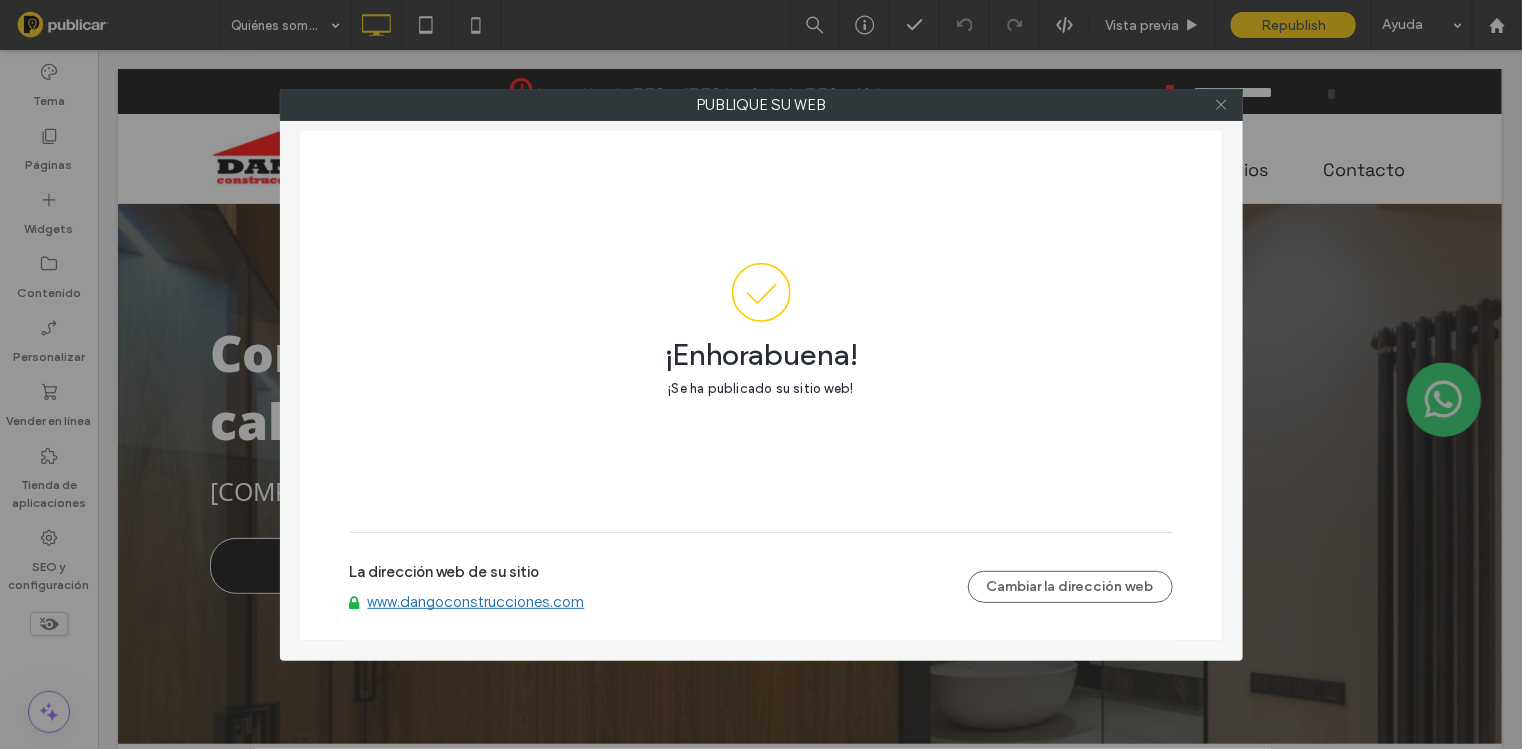 click 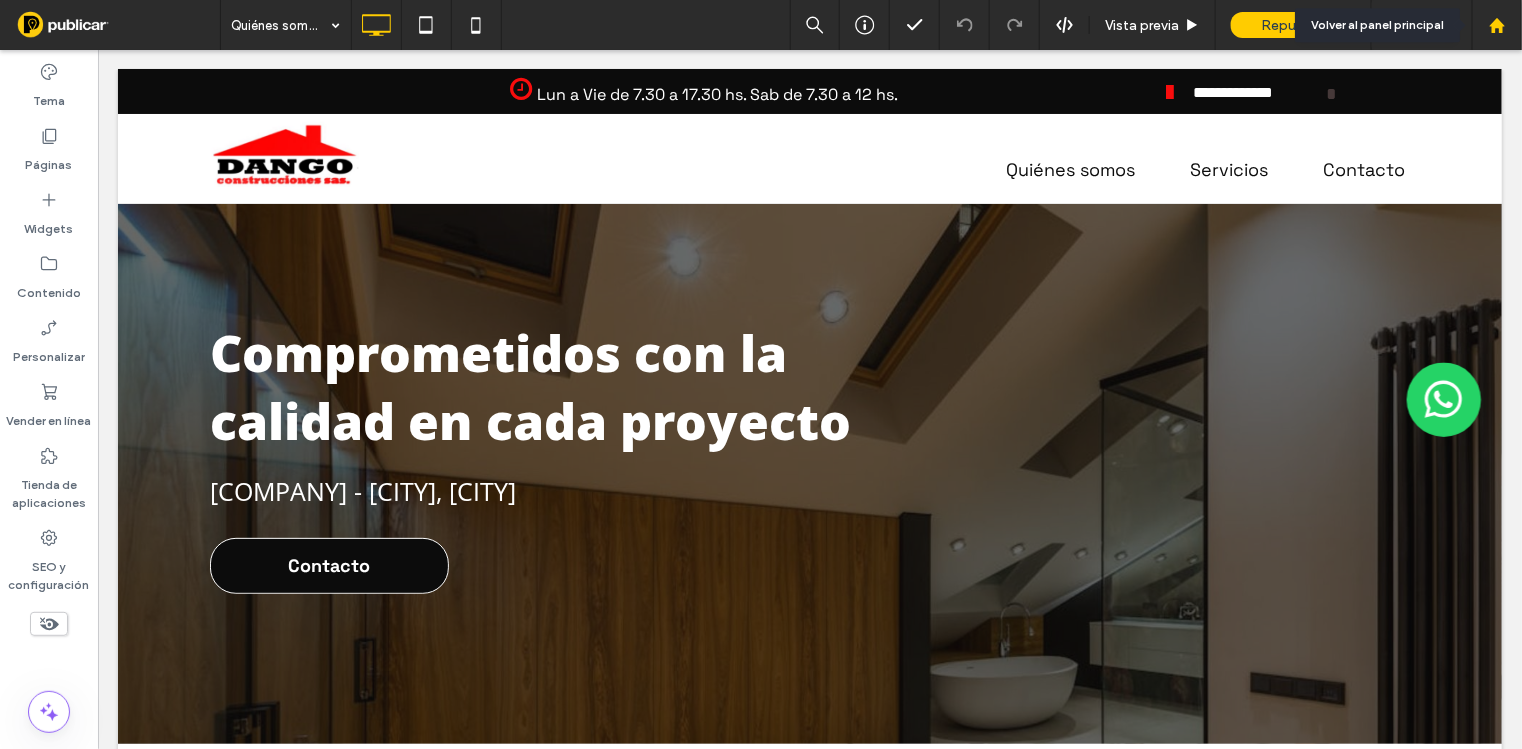 click 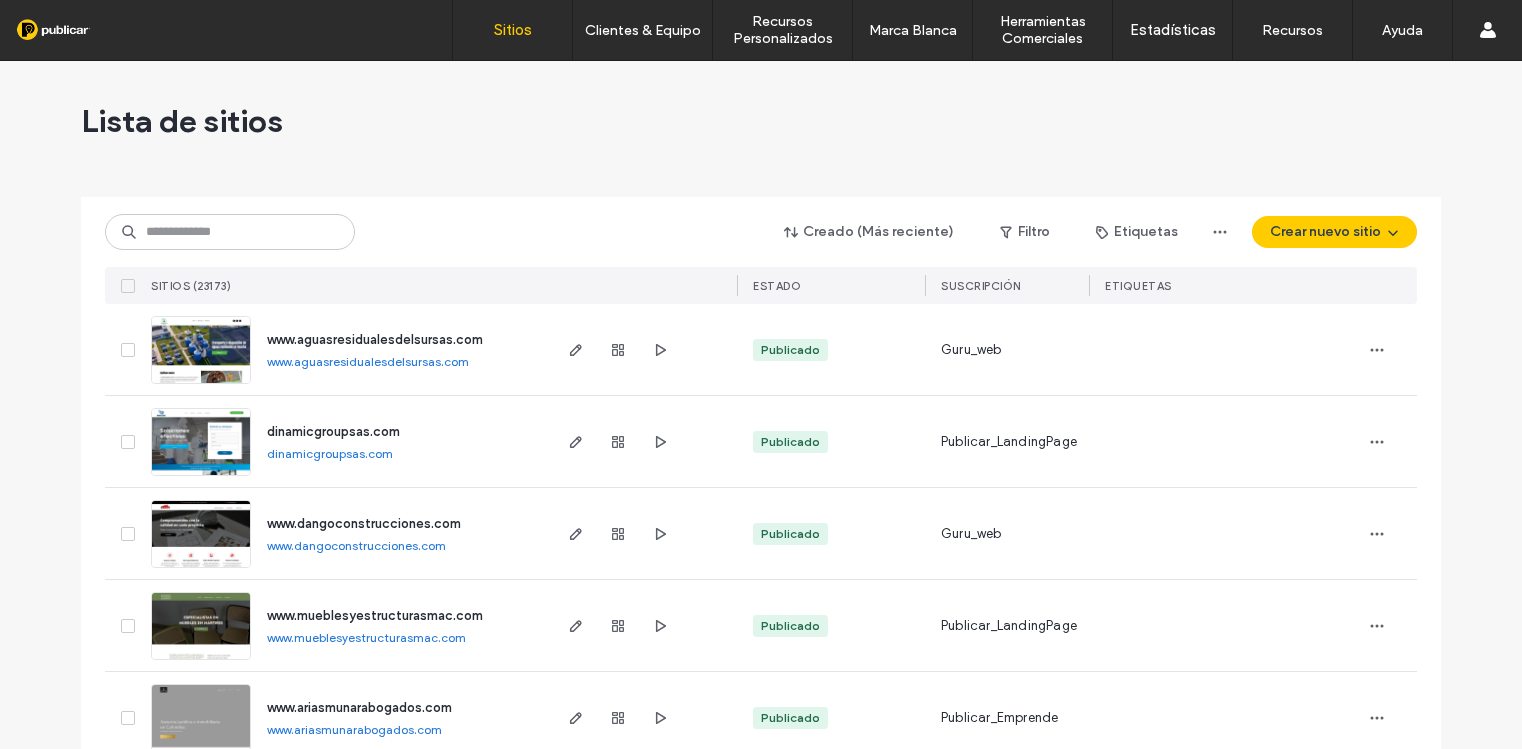 scroll, scrollTop: 0, scrollLeft: 0, axis: both 